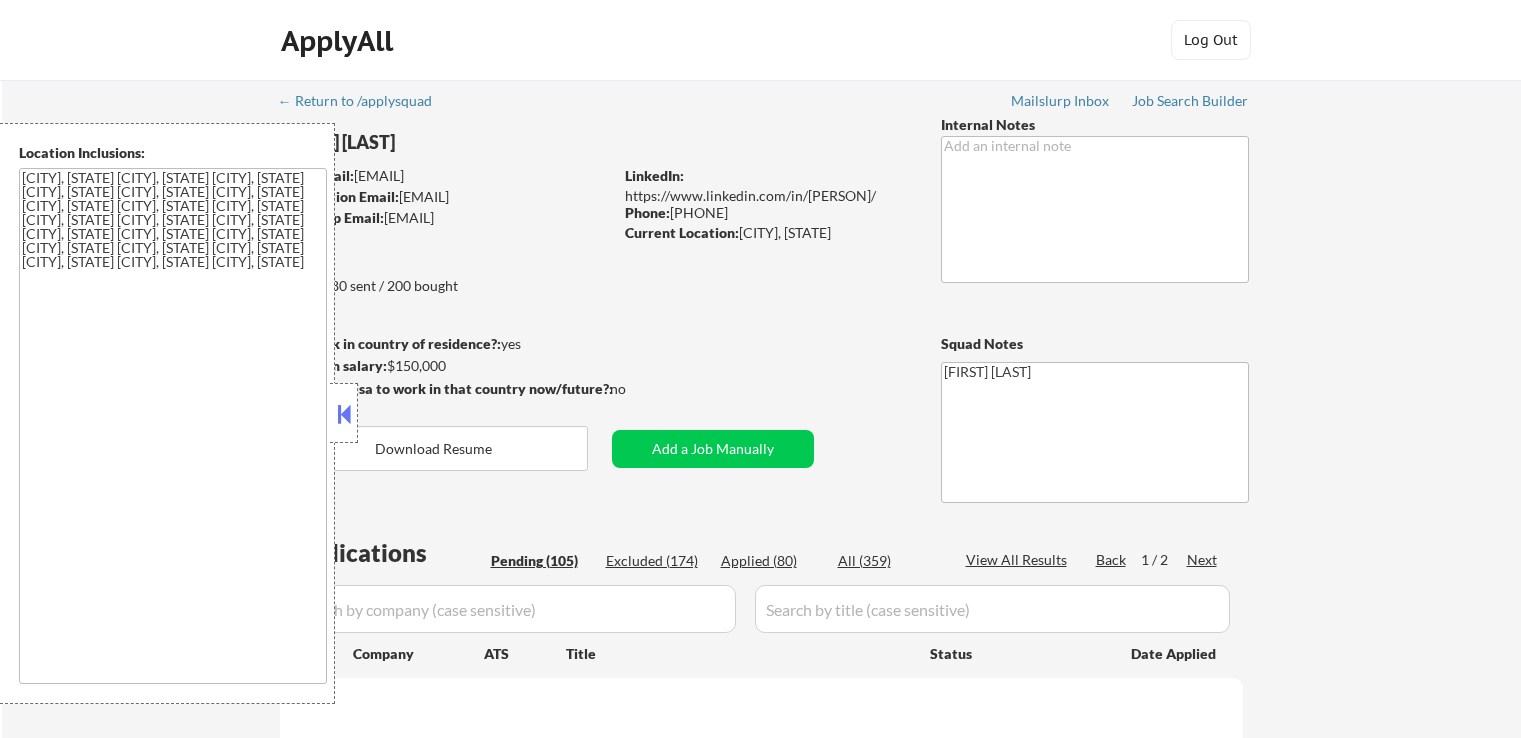 scroll, scrollTop: 0, scrollLeft: 0, axis: both 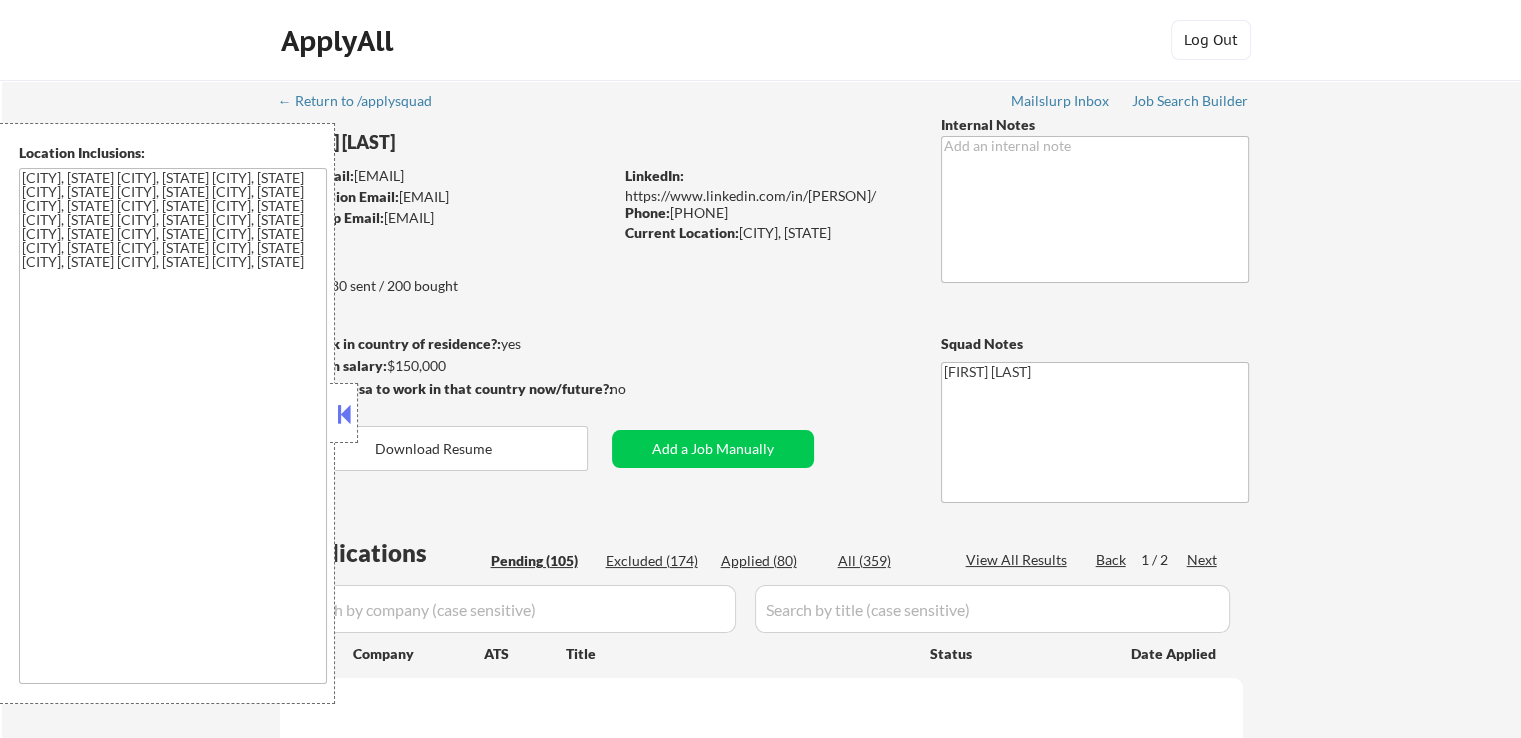click at bounding box center [344, 414] 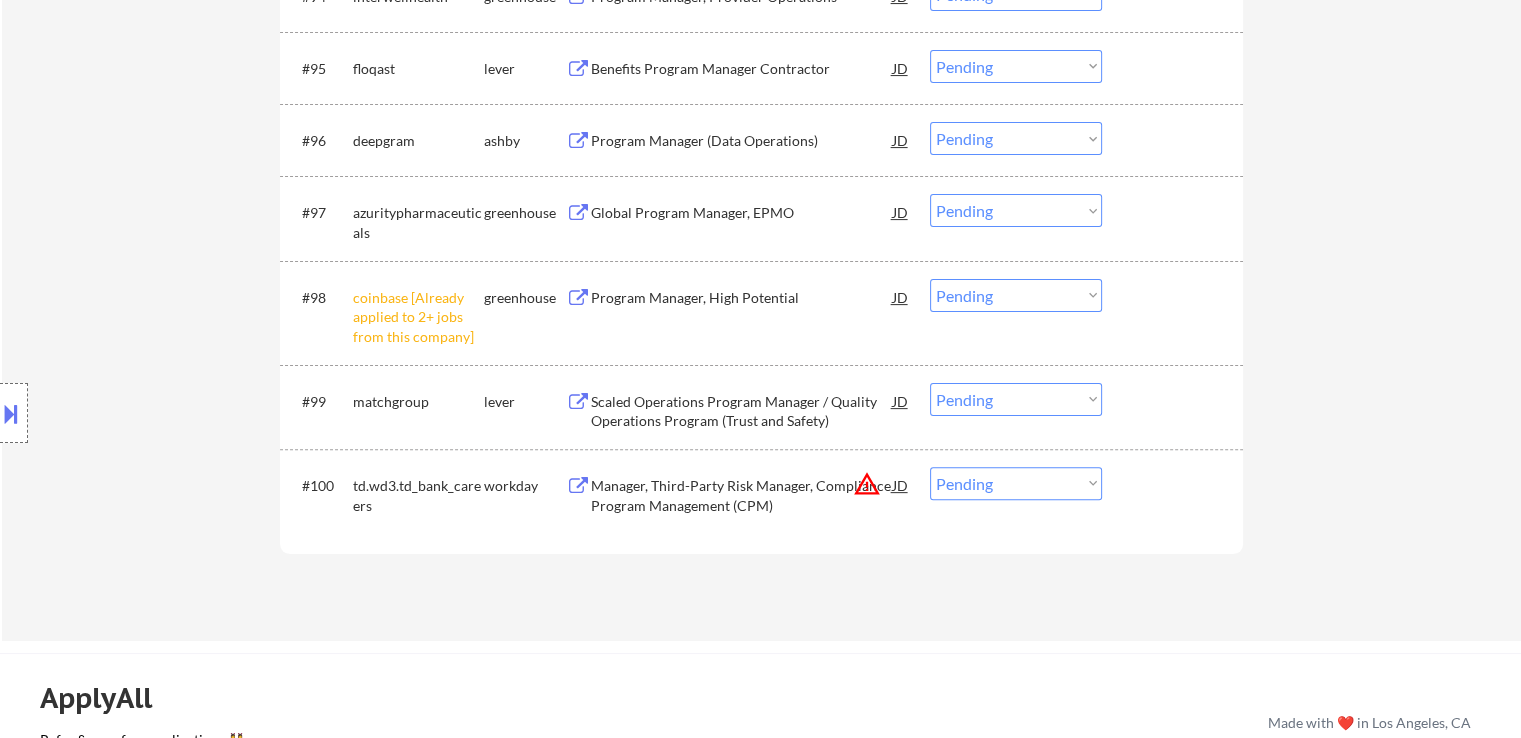 scroll, scrollTop: 8100, scrollLeft: 0, axis: vertical 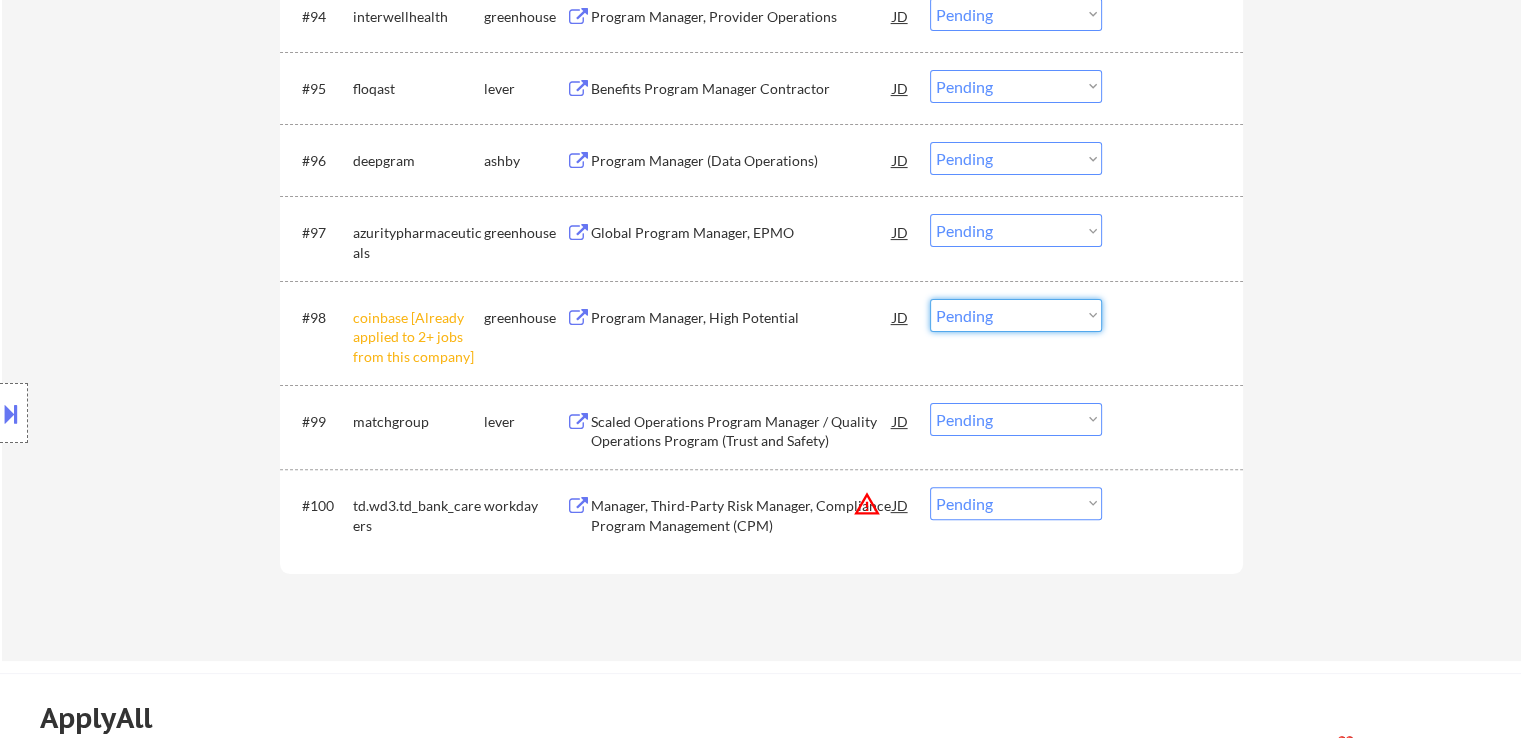 click on "Choose an option... Pending Applied Excluded (Questions) Excluded (Expired) Excluded (Location) Excluded (Bad Match) Excluded (Blocklist) Excluded (Salary) Excluded (Other)" at bounding box center [1016, 315] 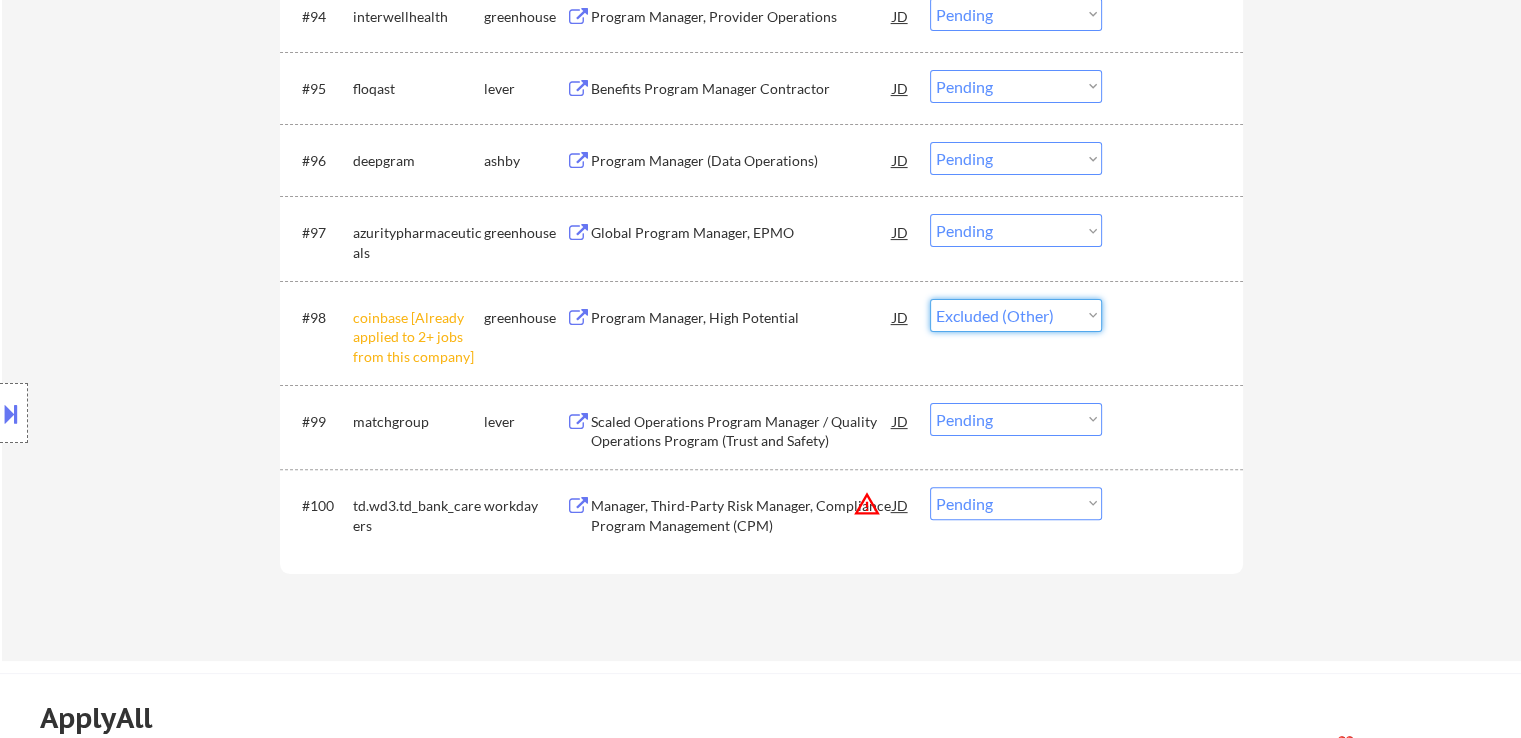 click on "Choose an option... Pending Applied Excluded (Questions) Excluded (Expired) Excluded (Location) Excluded (Bad Match) Excluded (Blocklist) Excluded (Salary) Excluded (Other)" at bounding box center [1016, 315] 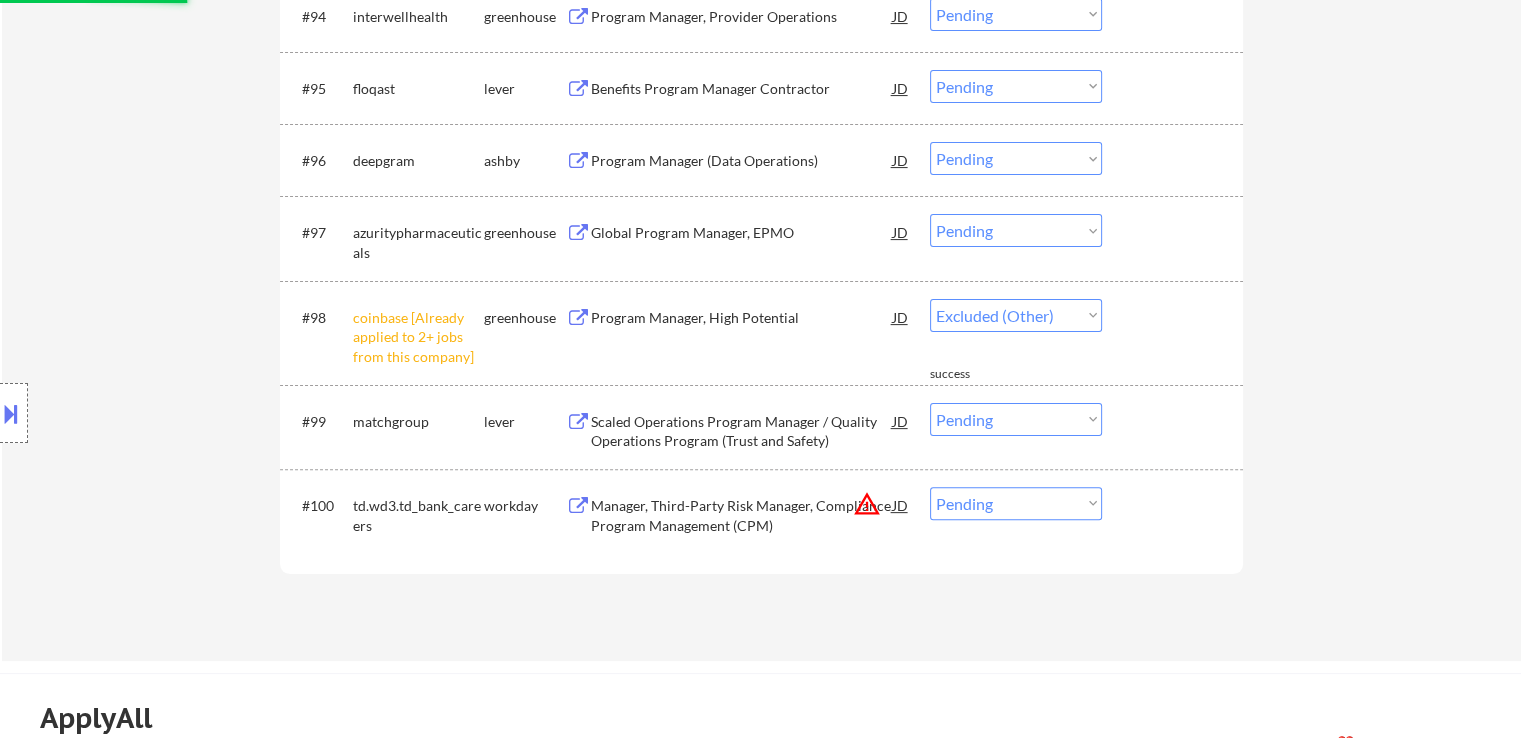 select on ""pending"" 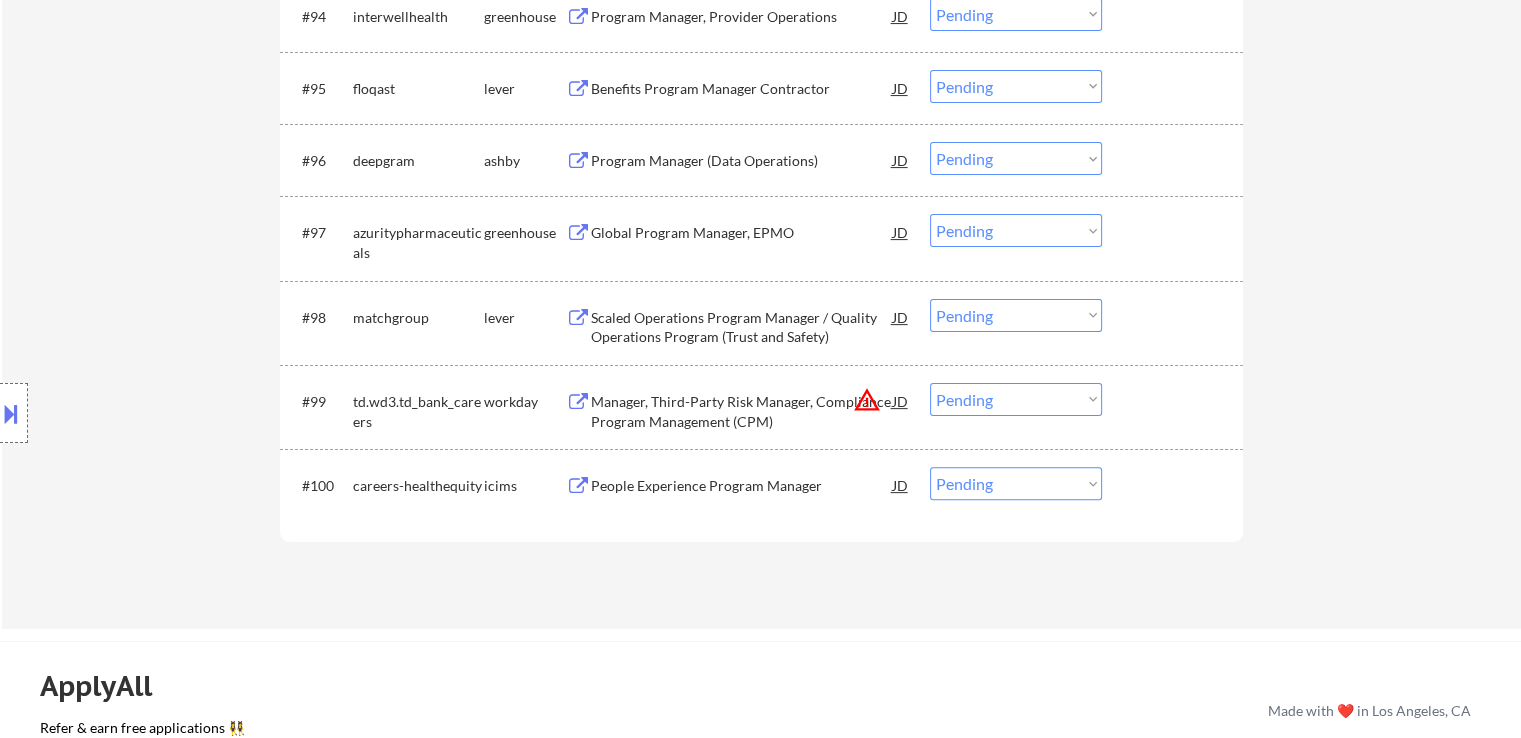 click on "Manager, Third-Party Risk Manager, Compliance Program Management (CPM)" at bounding box center [742, 411] 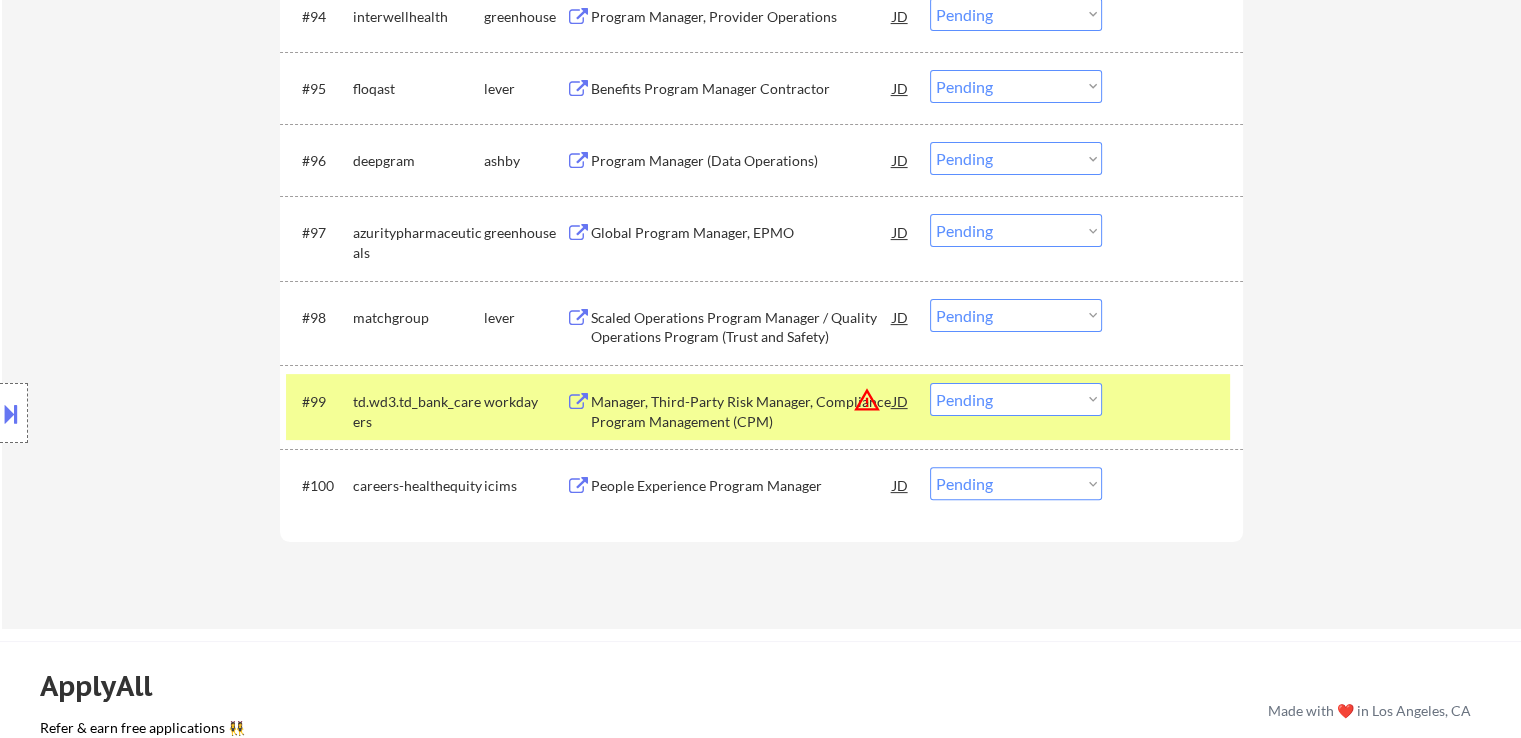 click at bounding box center [11, 413] 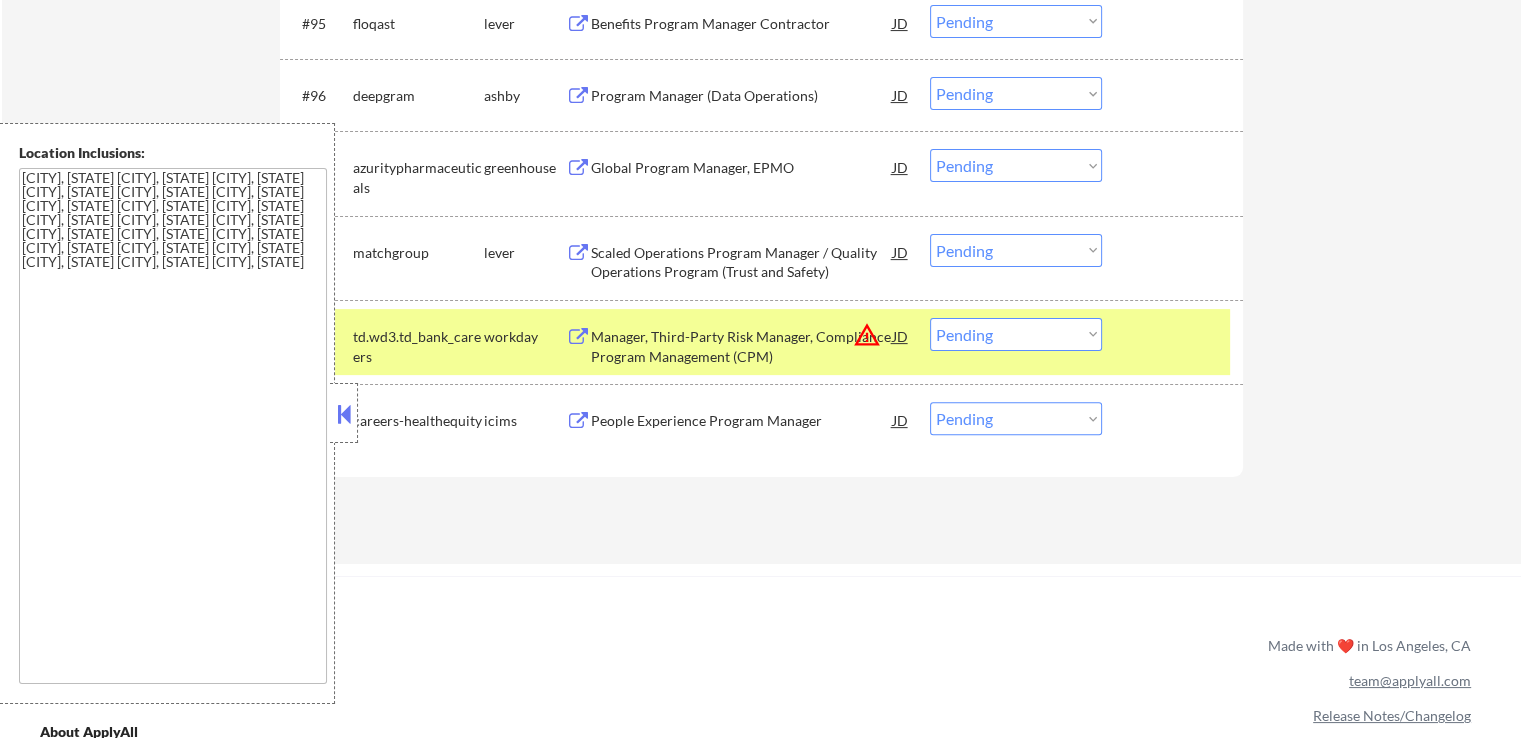 scroll, scrollTop: 8200, scrollLeft: 0, axis: vertical 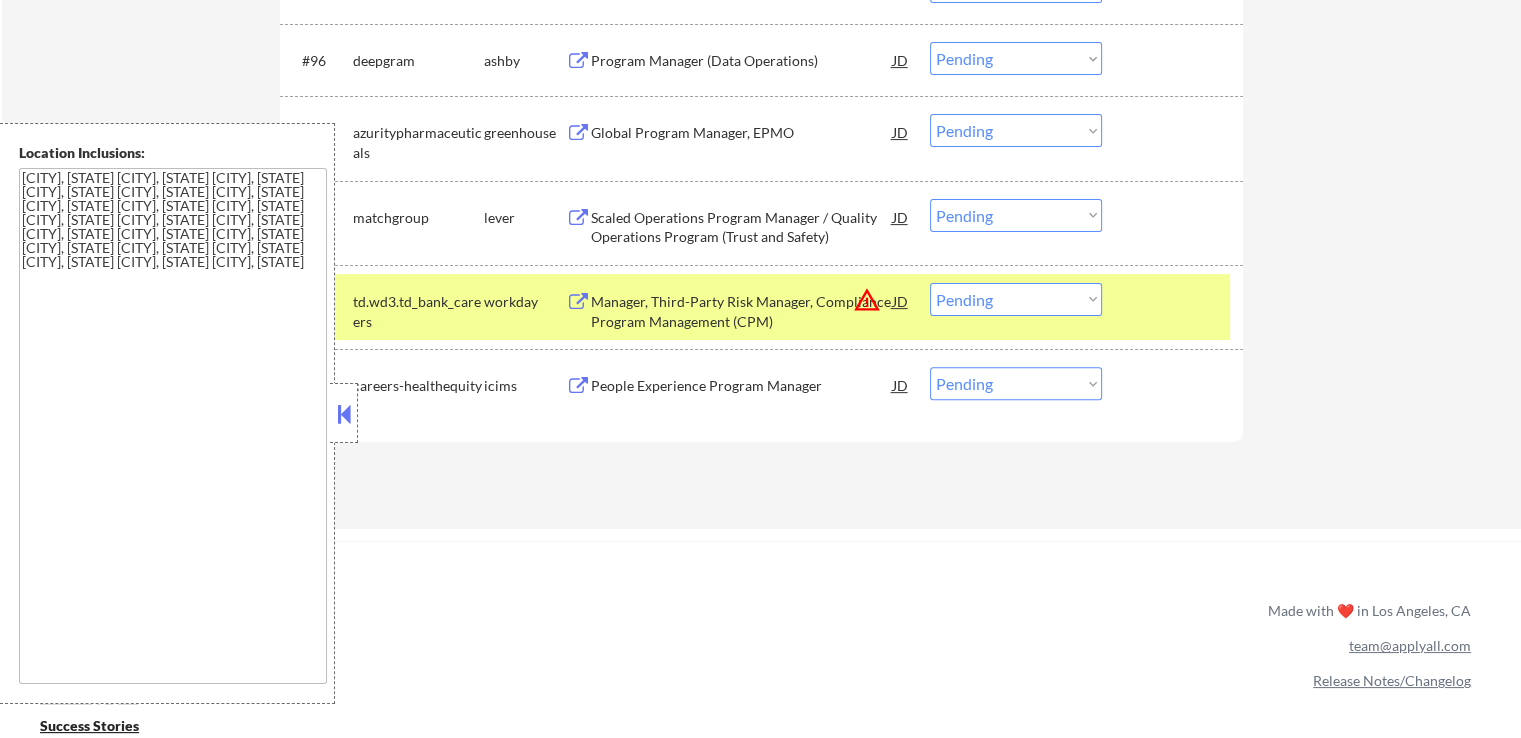 click on "Choose an option... Pending Applied Excluded (Questions) Excluded (Expired) Excluded (Location) Excluded (Bad Match) Excluded (Blocklist) Excluded (Salary) Excluded (Other)" at bounding box center [1016, 299] 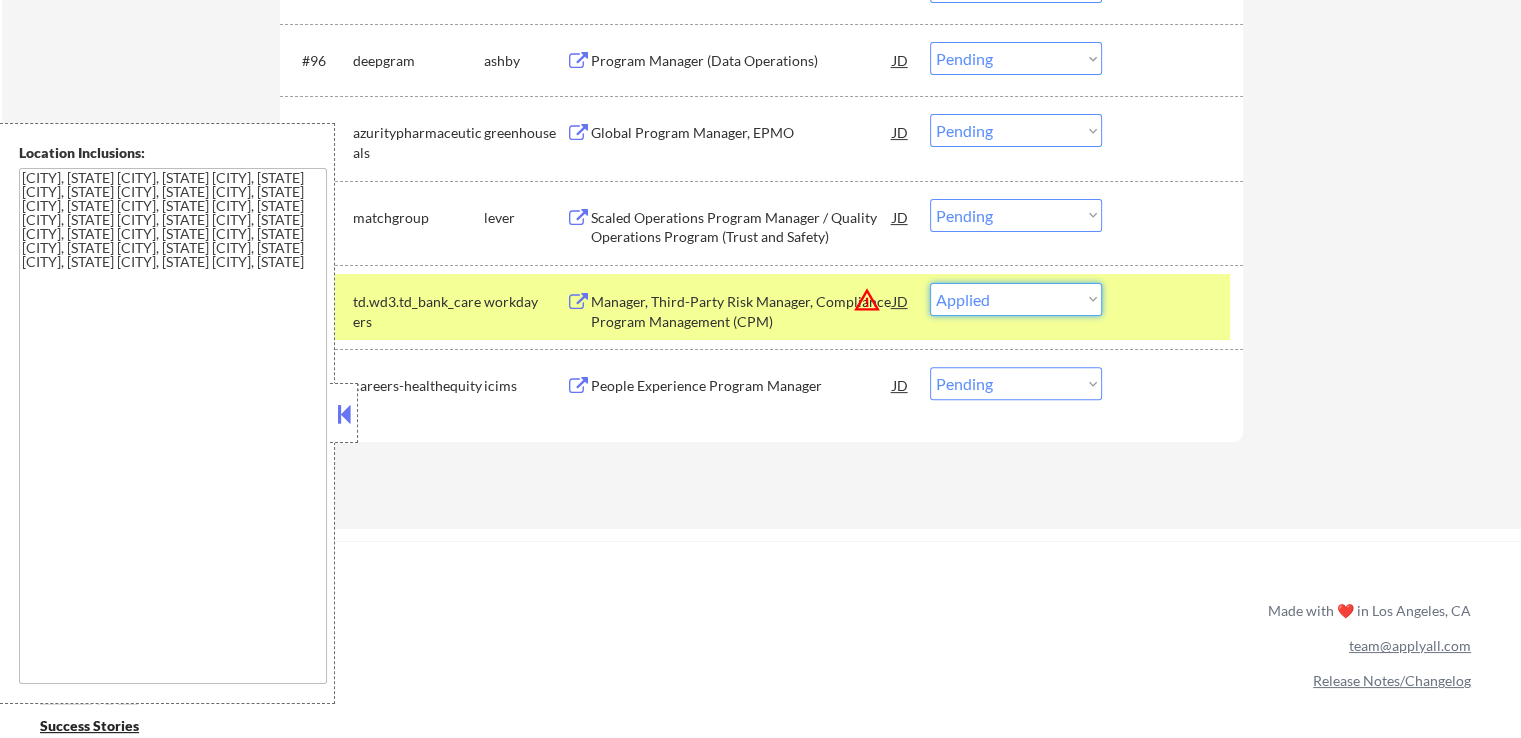 click on "Choose an option... Pending Applied Excluded (Questions) Excluded (Expired) Excluded (Location) Excluded (Bad Match) Excluded (Blocklist) Excluded (Salary) Excluded (Other)" at bounding box center [1016, 299] 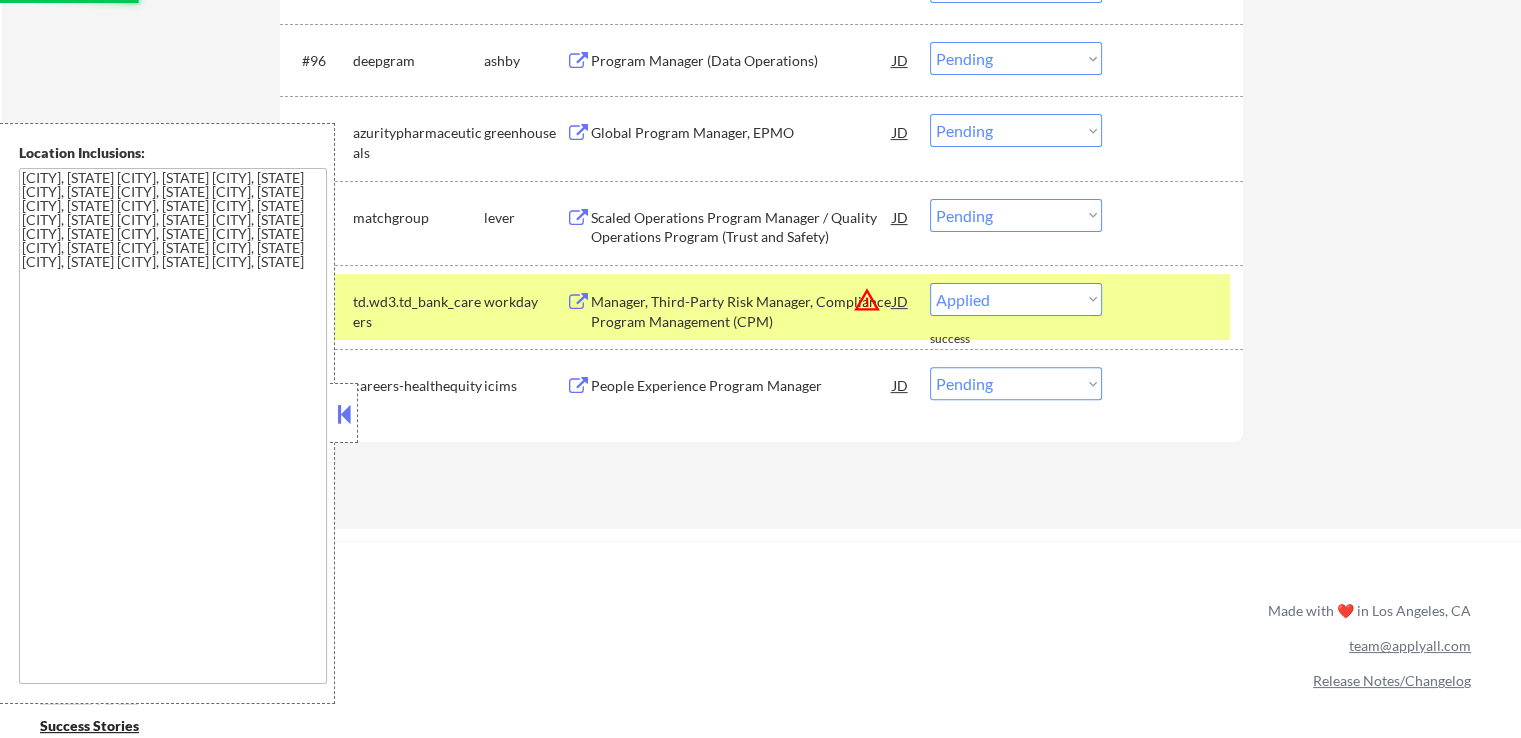 click on "Scaled Operations Program Manager / Quality Operations Program (Trust and Safety)" at bounding box center (742, 227) 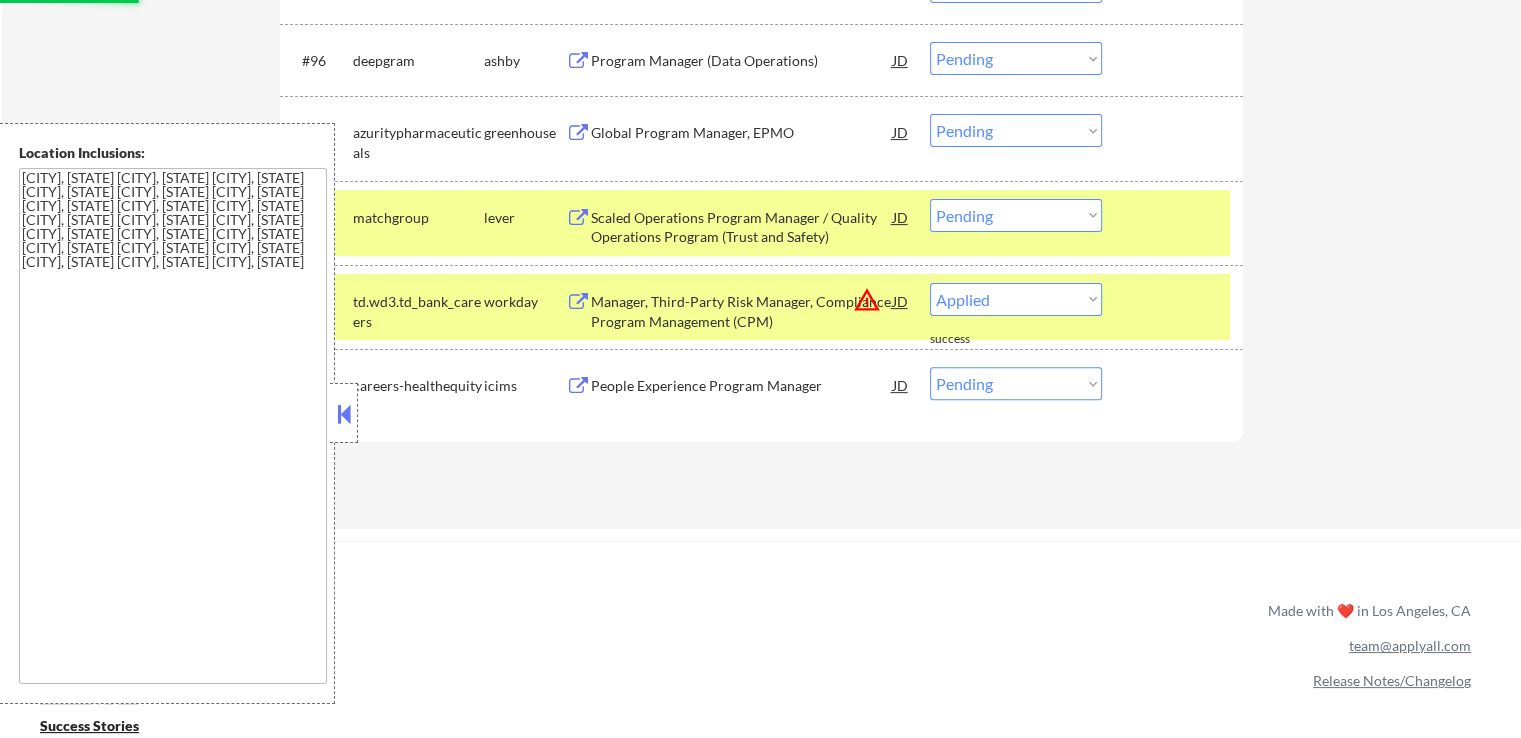 select on ""pending"" 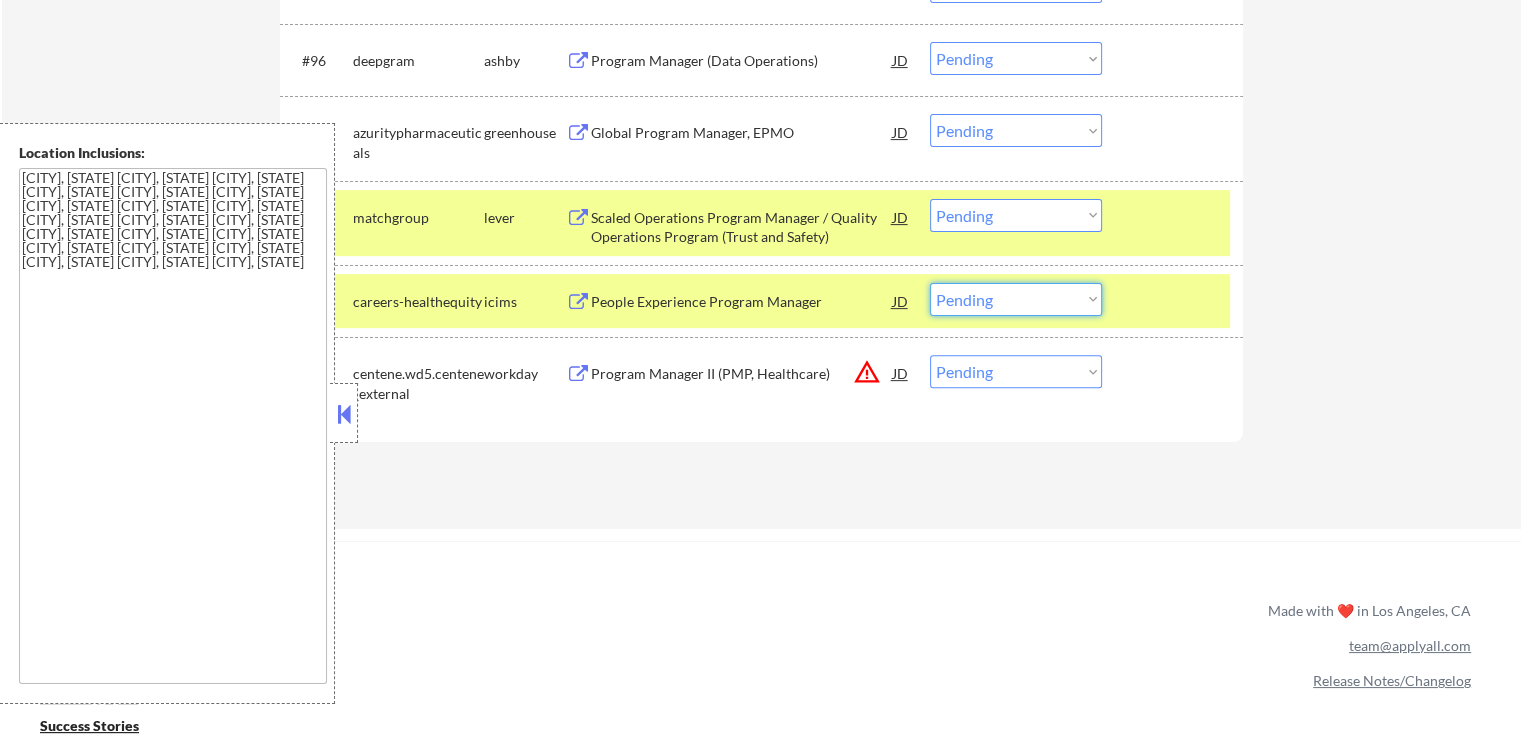 click on "Choose an option... Pending Applied Excluded (Questions) Excluded (Expired) Excluded (Location) Excluded (Bad Match) Excluded (Blocklist) Excluded (Salary) Excluded (Other)" at bounding box center (1016, 299) 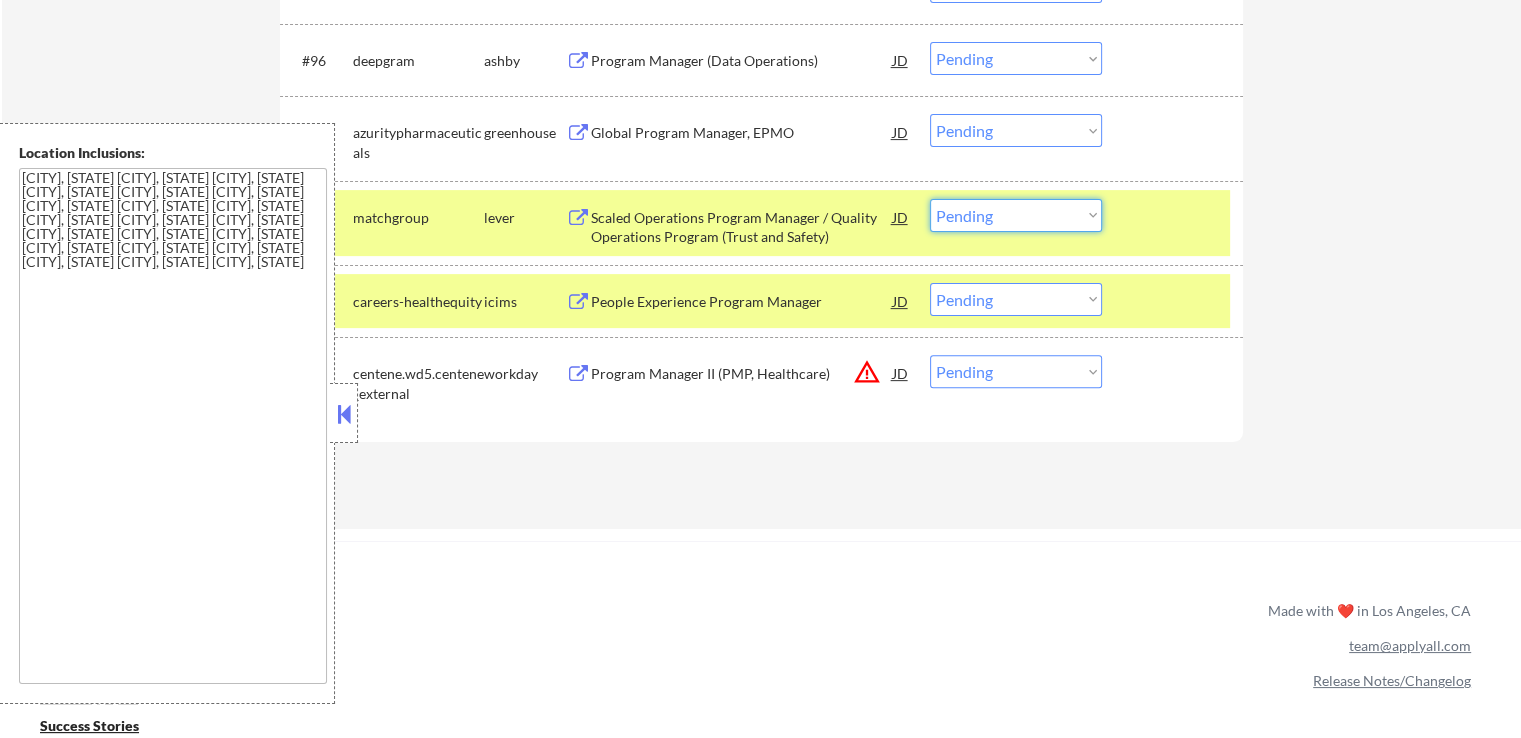click on "Choose an option... Pending Applied Excluded (Questions) Excluded (Expired) Excluded (Location) Excluded (Bad Match) Excluded (Blocklist) Excluded (Salary) Excluded (Other)" at bounding box center [1016, 215] 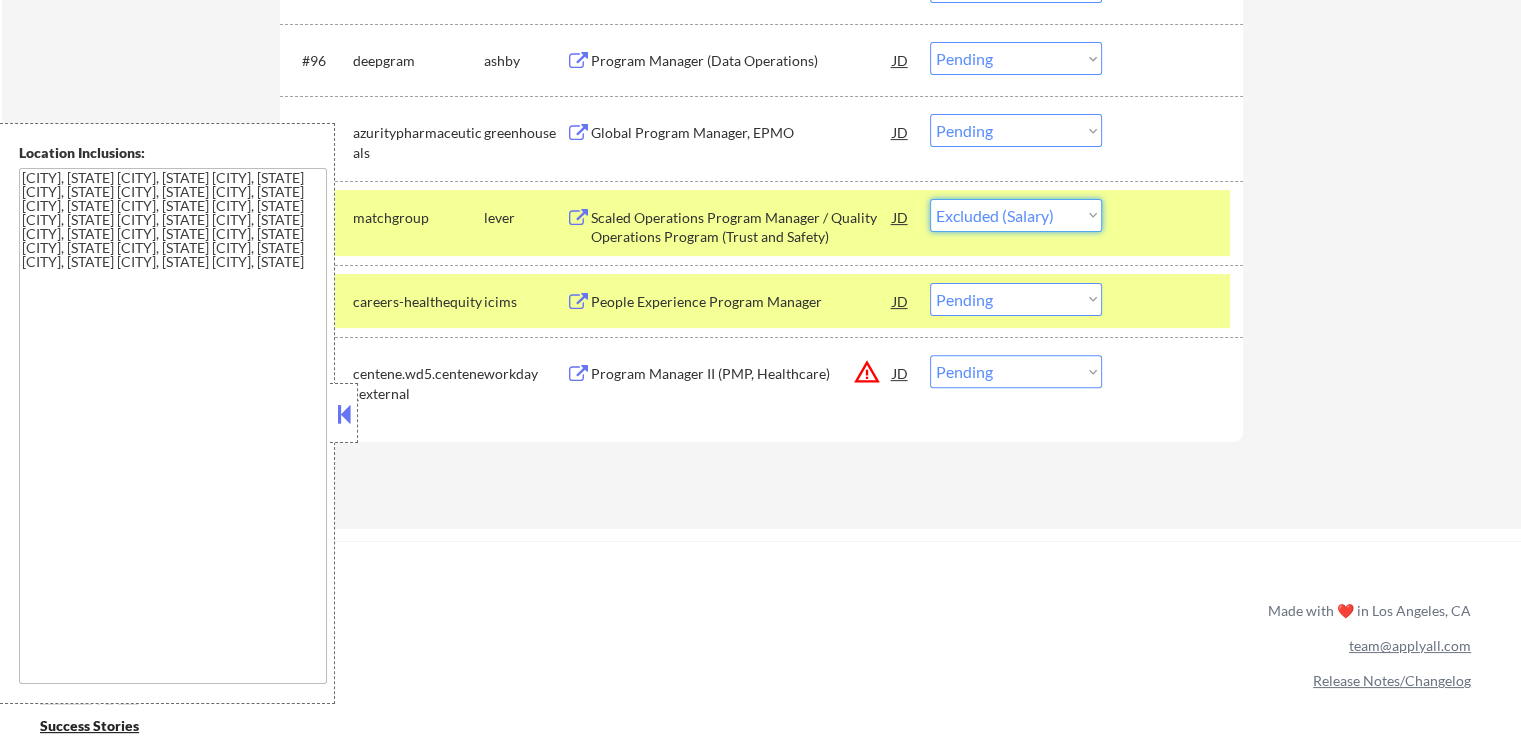 click on "Choose an option... Pending Applied Excluded (Questions) Excluded (Expired) Excluded (Location) Excluded (Bad Match) Excluded (Blocklist) Excluded (Salary) Excluded (Other)" at bounding box center (1016, 215) 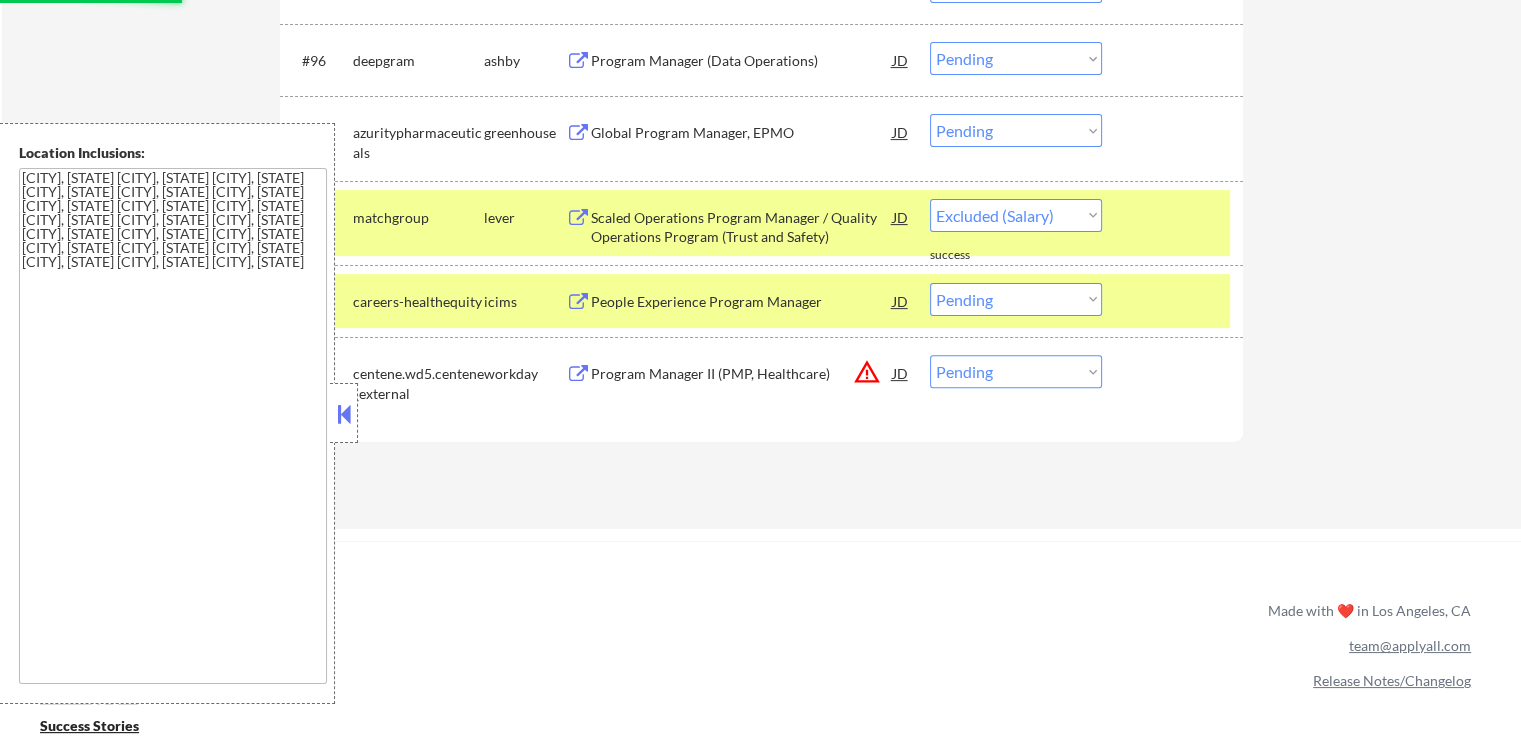 select on ""pending"" 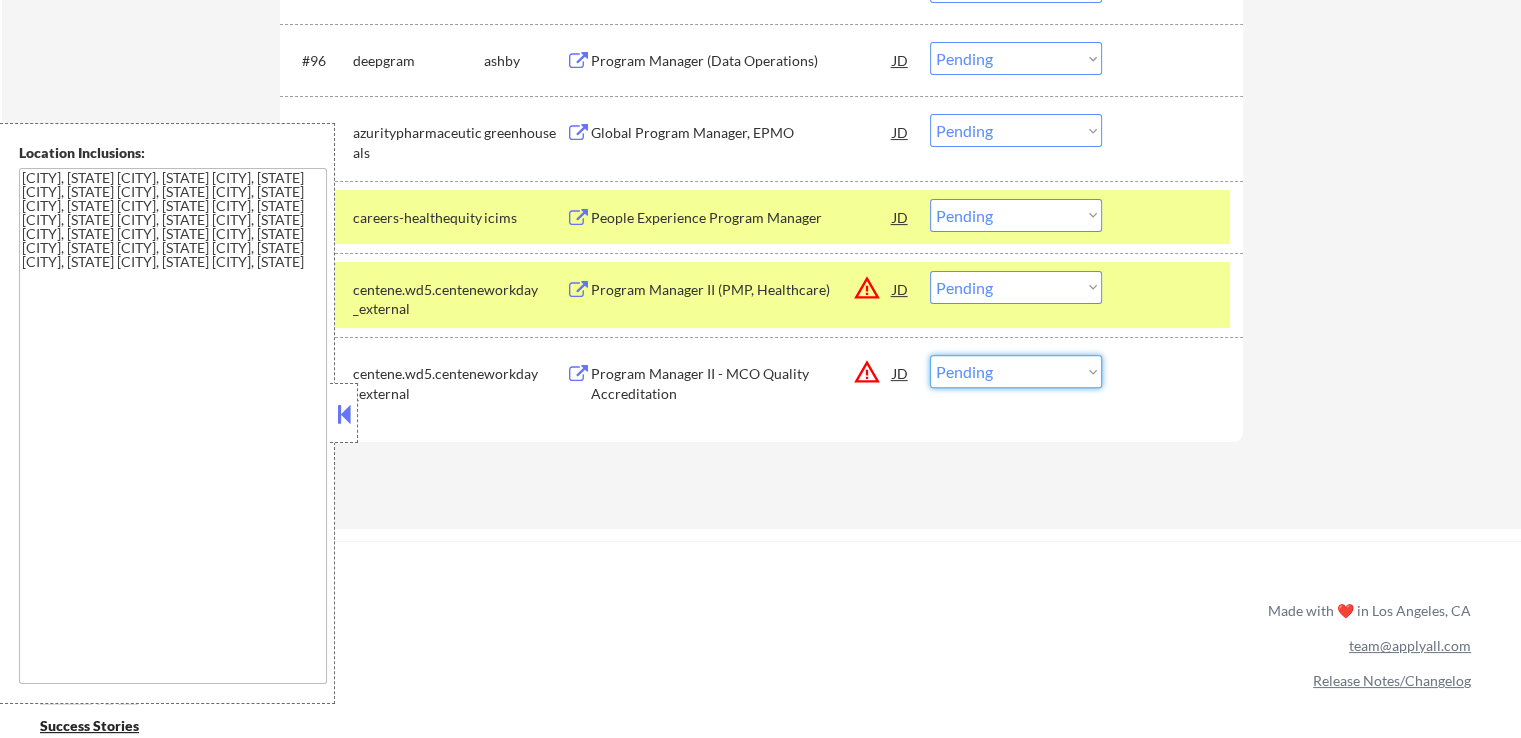 click on "Choose an option... Pending Applied Excluded (Questions) Excluded (Expired) Excluded (Location) Excluded (Bad Match) Excluded (Blocklist) Excluded (Salary) Excluded (Other)" at bounding box center [1016, 371] 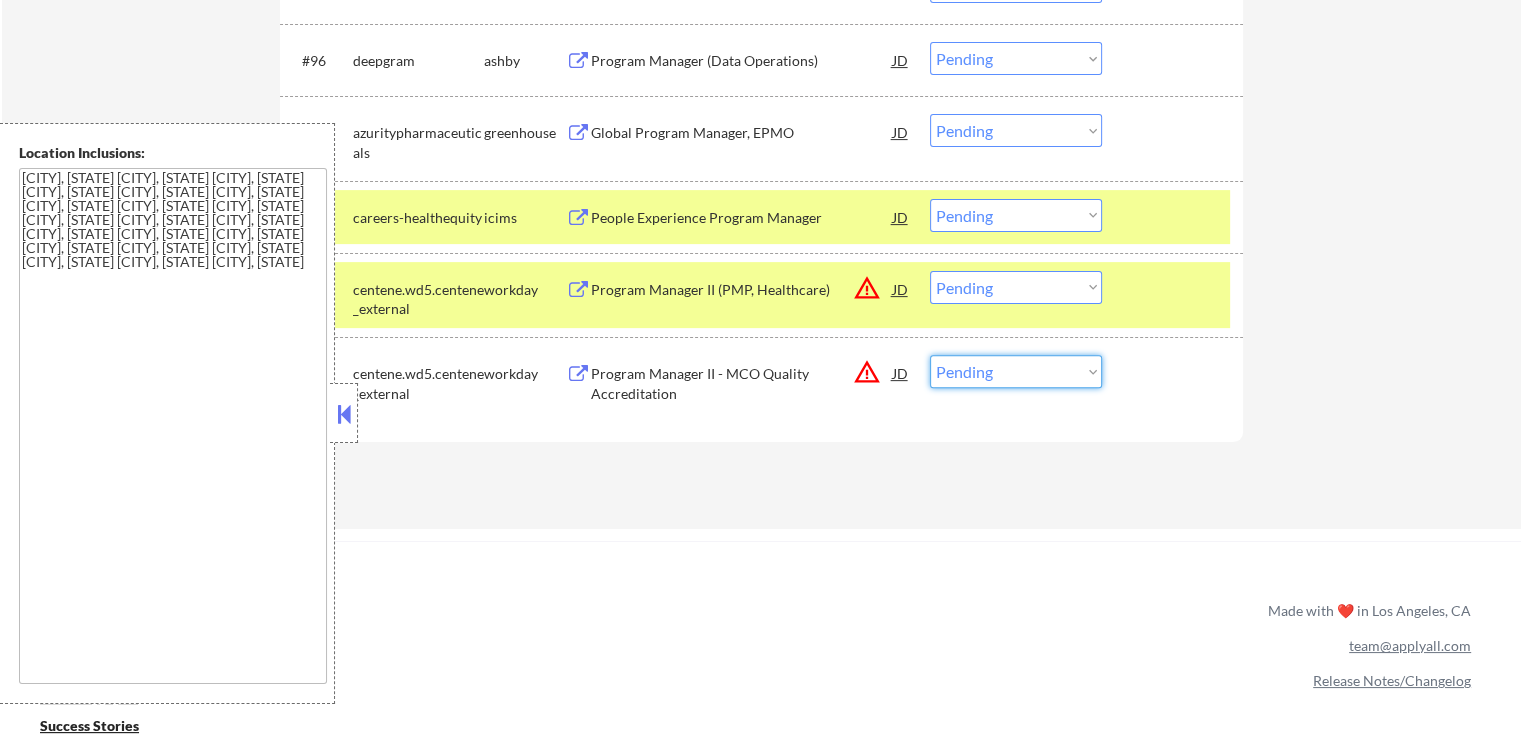 select on ""excluded__location_"" 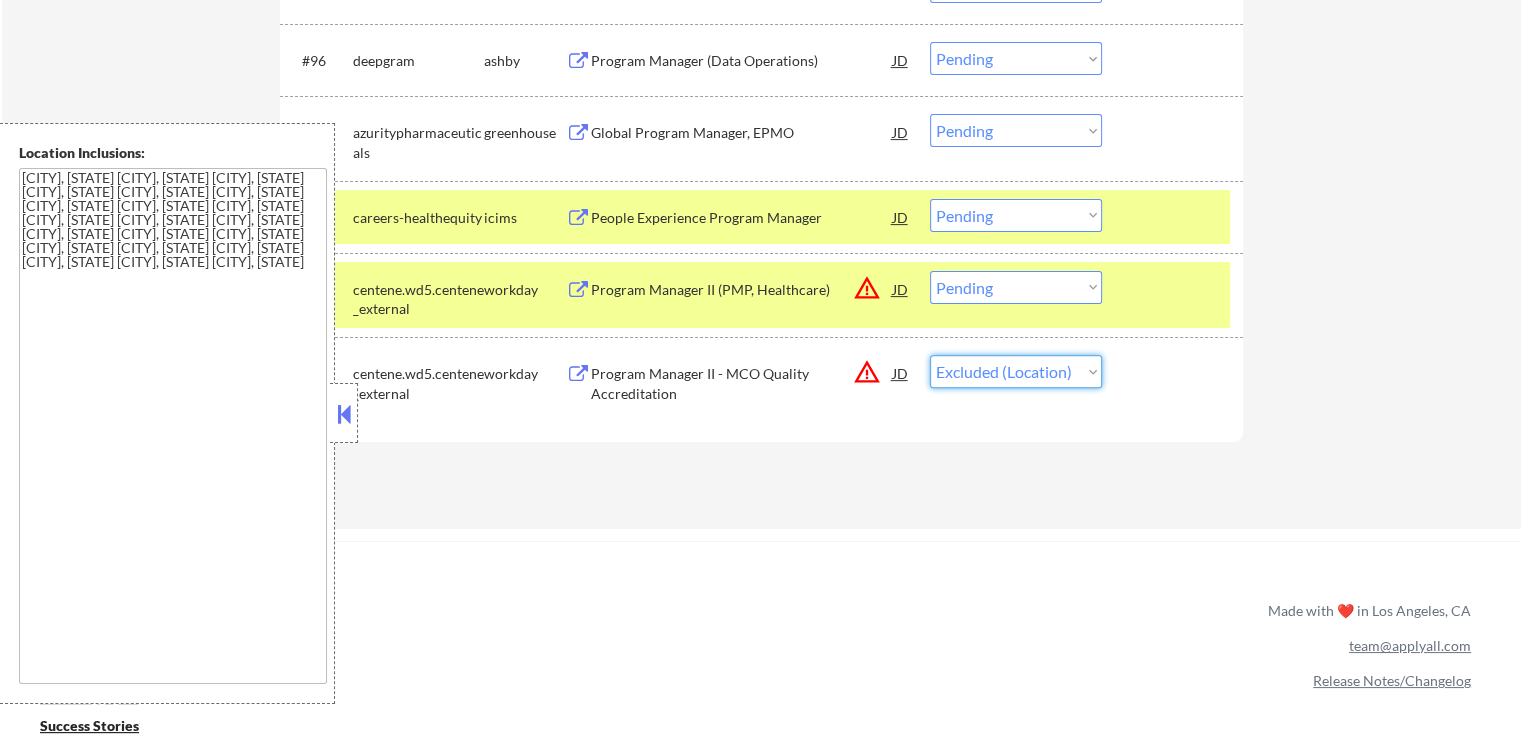 click on "Choose an option... Pending Applied Excluded (Questions) Excluded (Expired) Excluded (Location) Excluded (Bad Match) Excluded (Blocklist) Excluded (Salary) Excluded (Other)" at bounding box center [1016, 371] 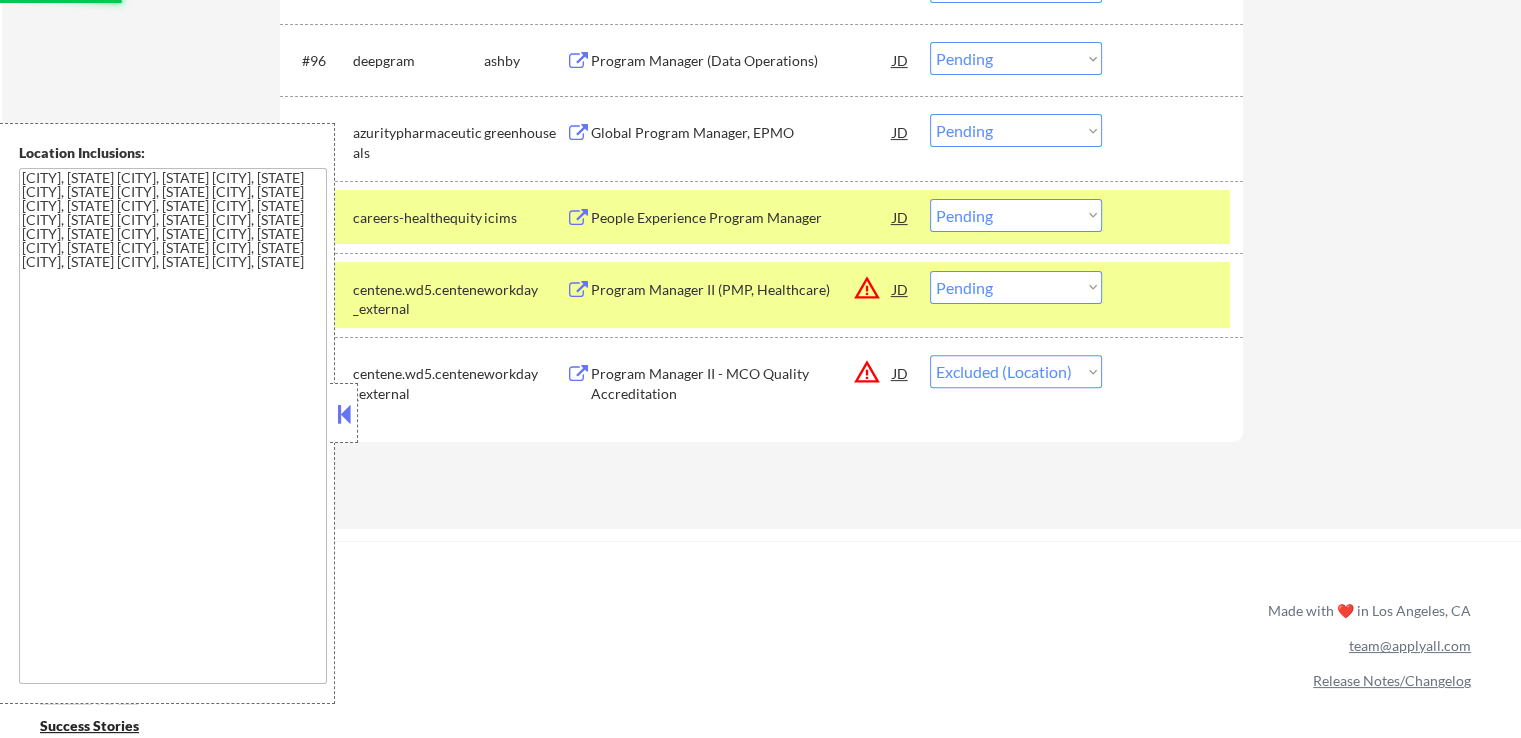 click on "#99 centene.wd5.centene_external workday Program Manager II (PMP, Healthcare) JD warning_amber Choose an option... Pending Applied Excluded (Questions) Excluded (Expired) Excluded (Location) Excluded (Bad Match) Excluded (Blocklist) Excluded (Salary) Excluded (Other)" at bounding box center [758, 295] 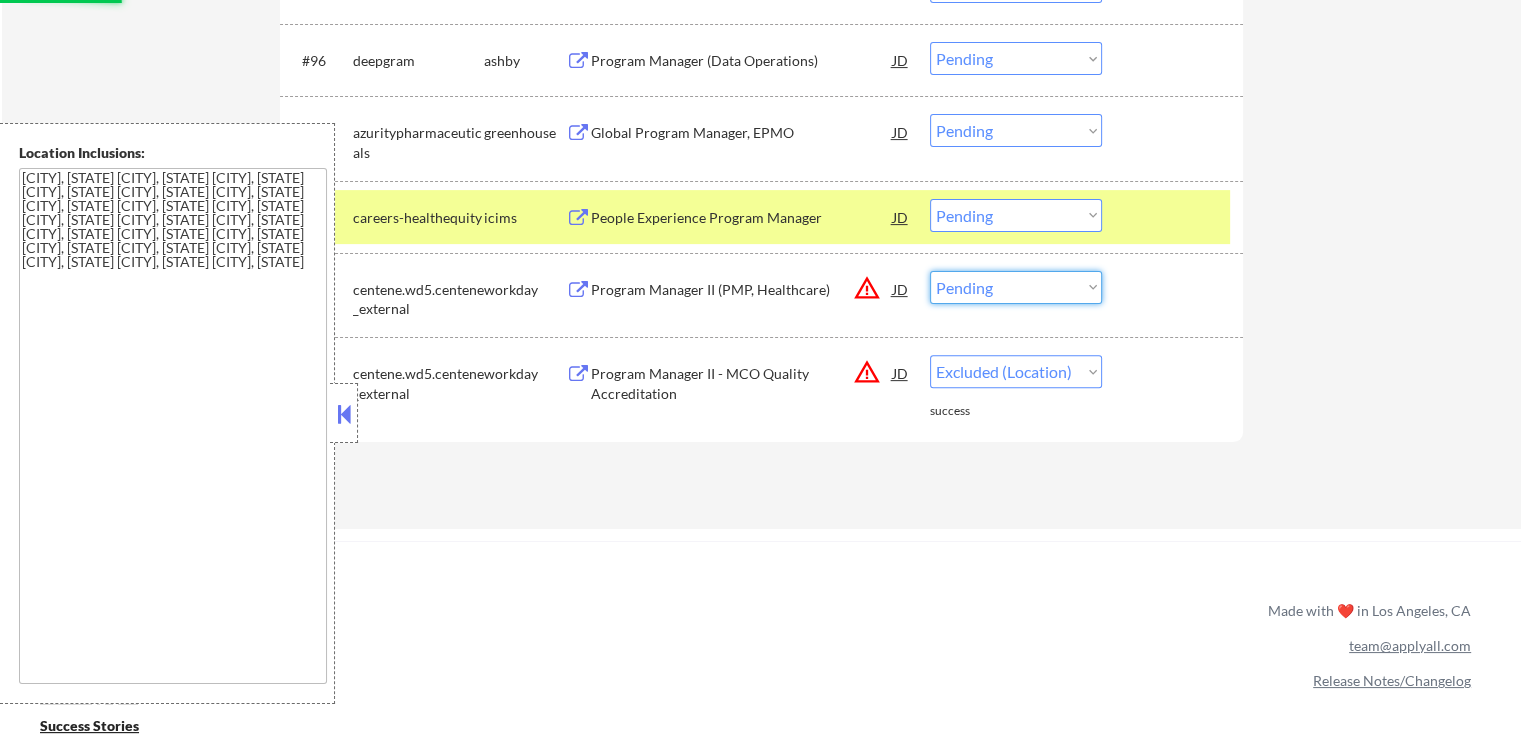 select on ""excluded__location_"" 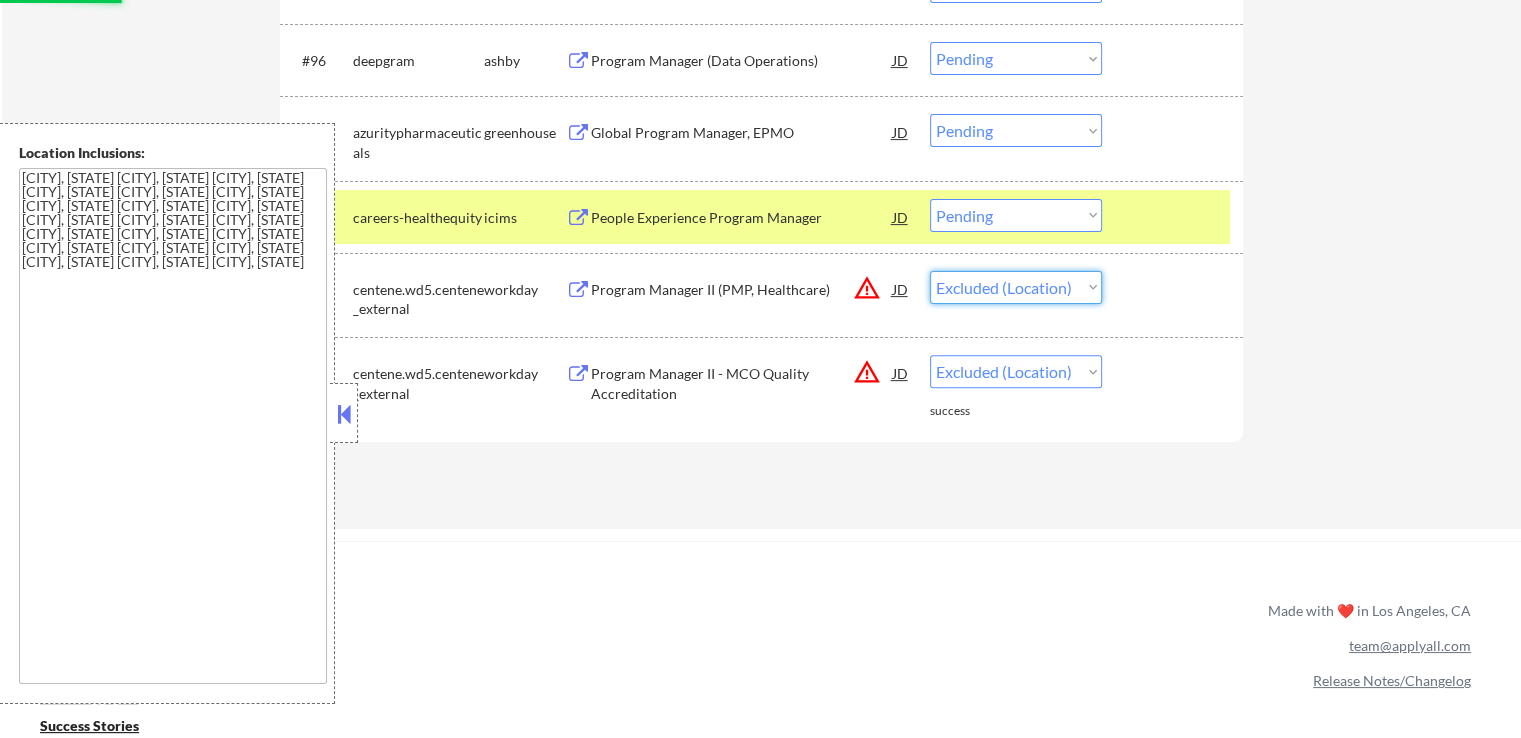 click on "Choose an option... Pending Applied Excluded (Questions) Excluded (Expired) Excluded (Location) Excluded (Bad Match) Excluded (Blocklist) Excluded (Salary) Excluded (Other)" at bounding box center [1016, 287] 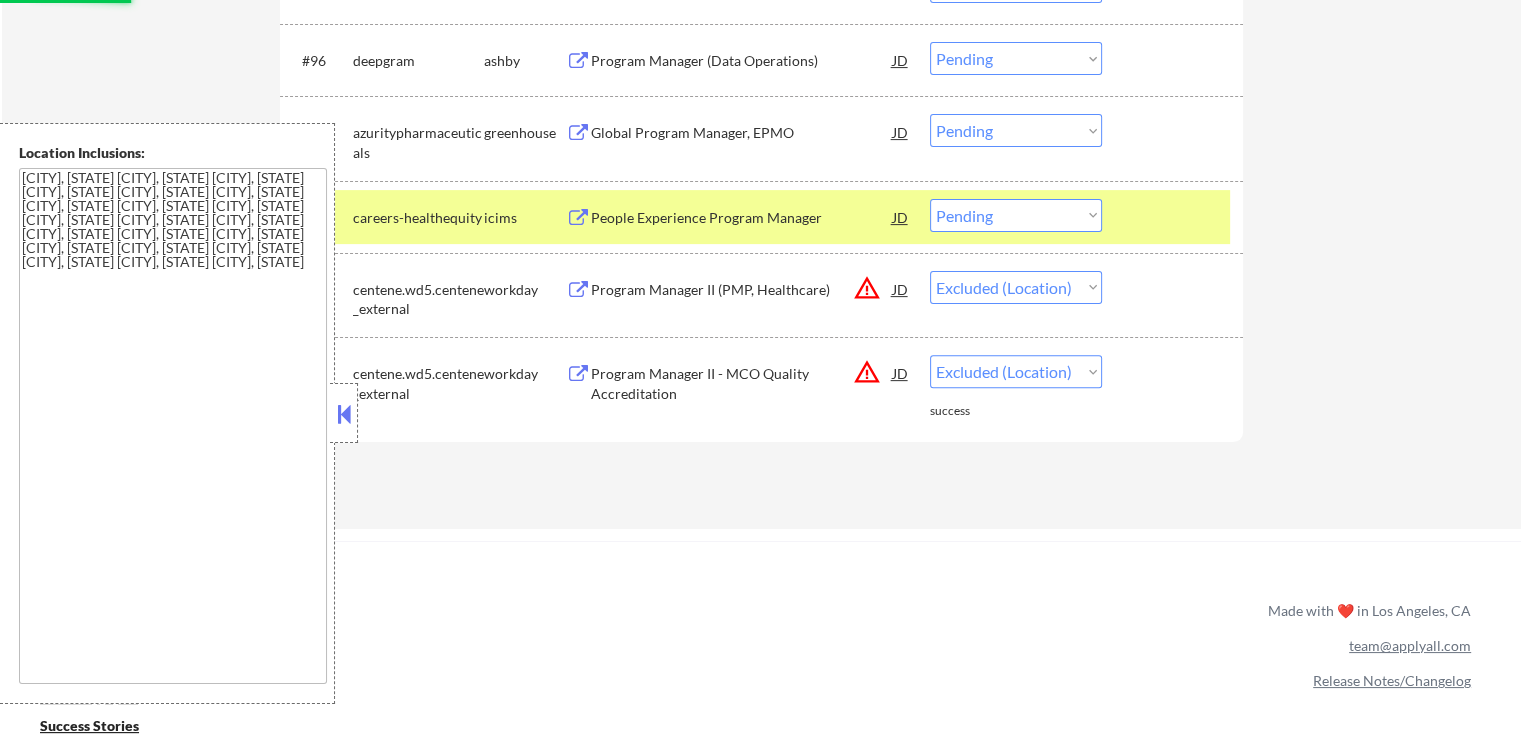 select on ""pending"" 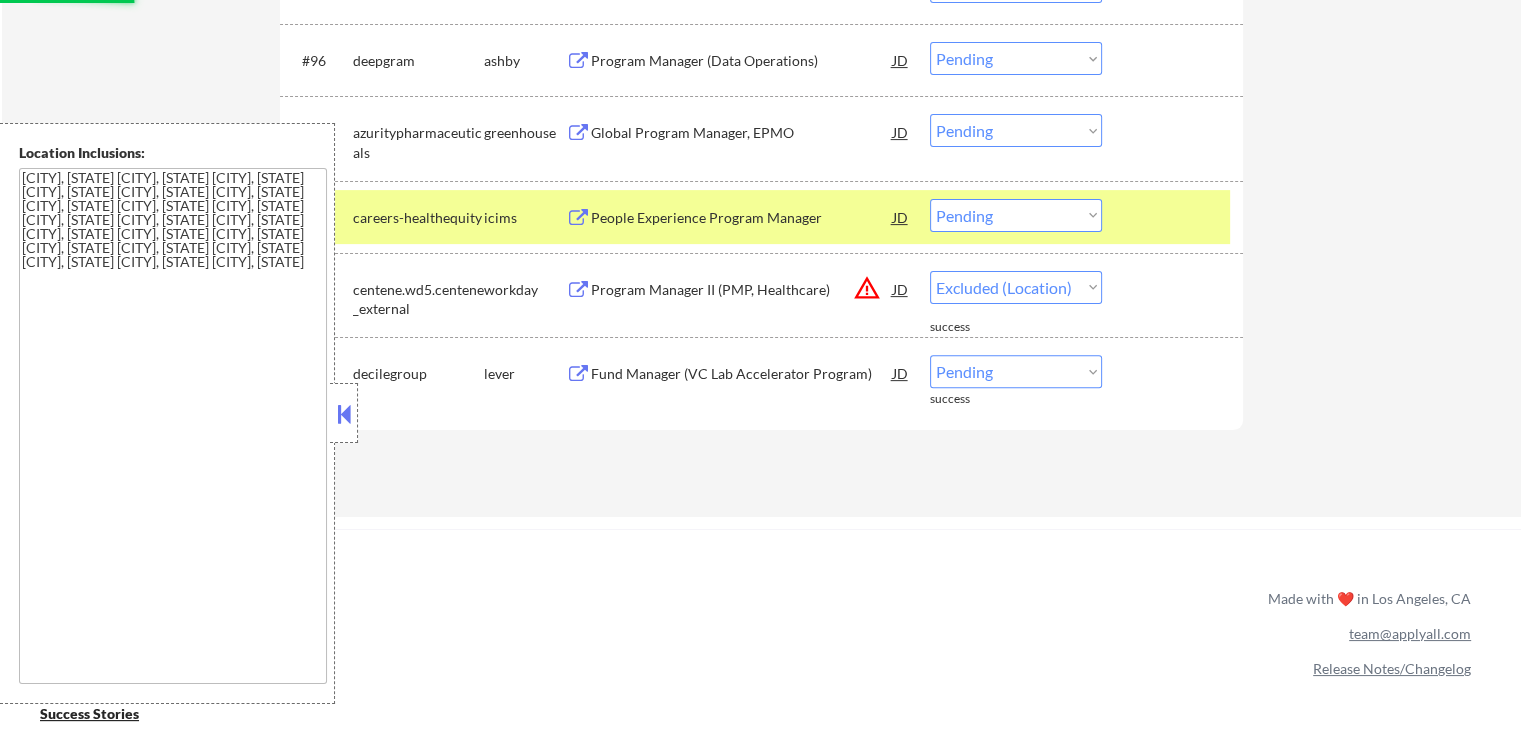 select on ""pending"" 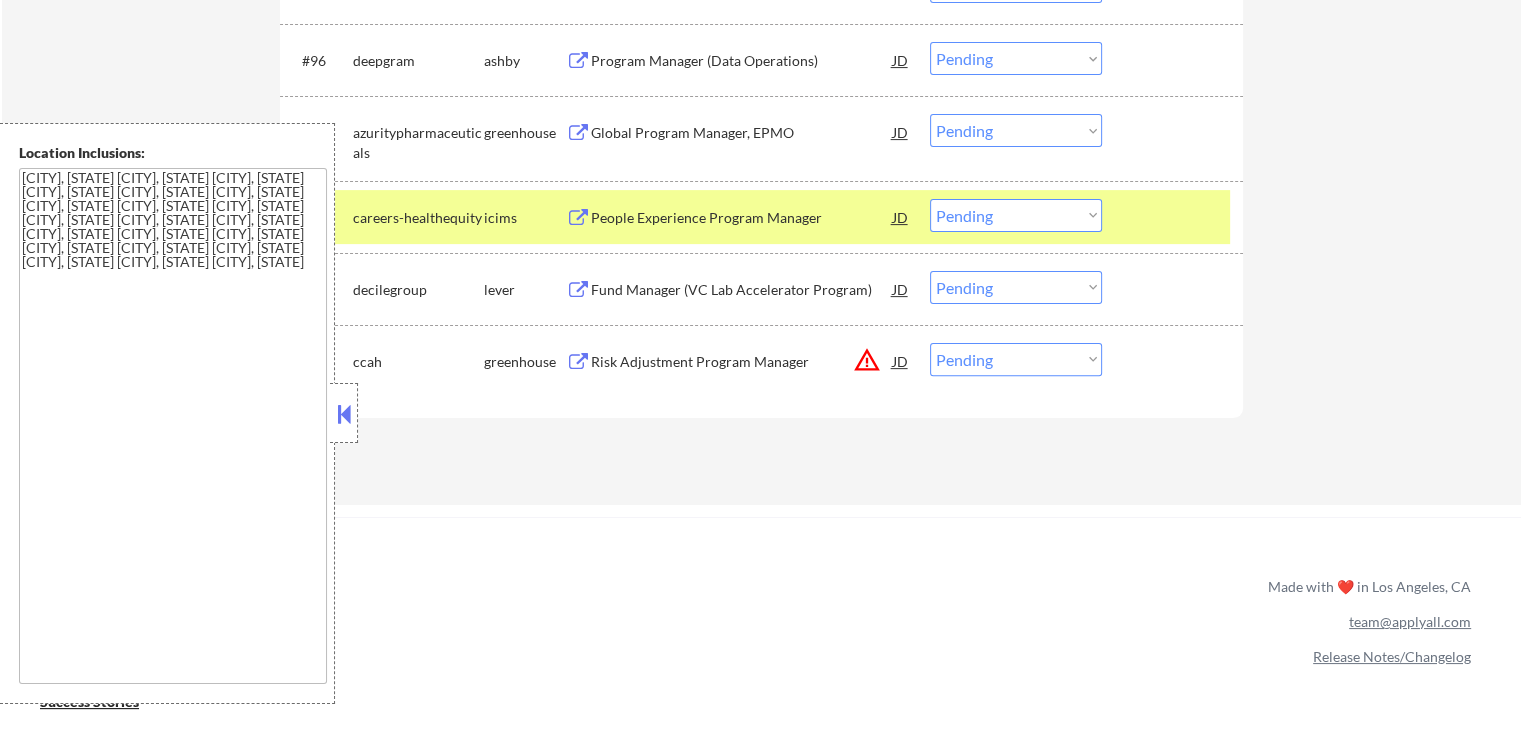 click on "Fund Manager (VC Lab Accelerator Program)" at bounding box center (742, 290) 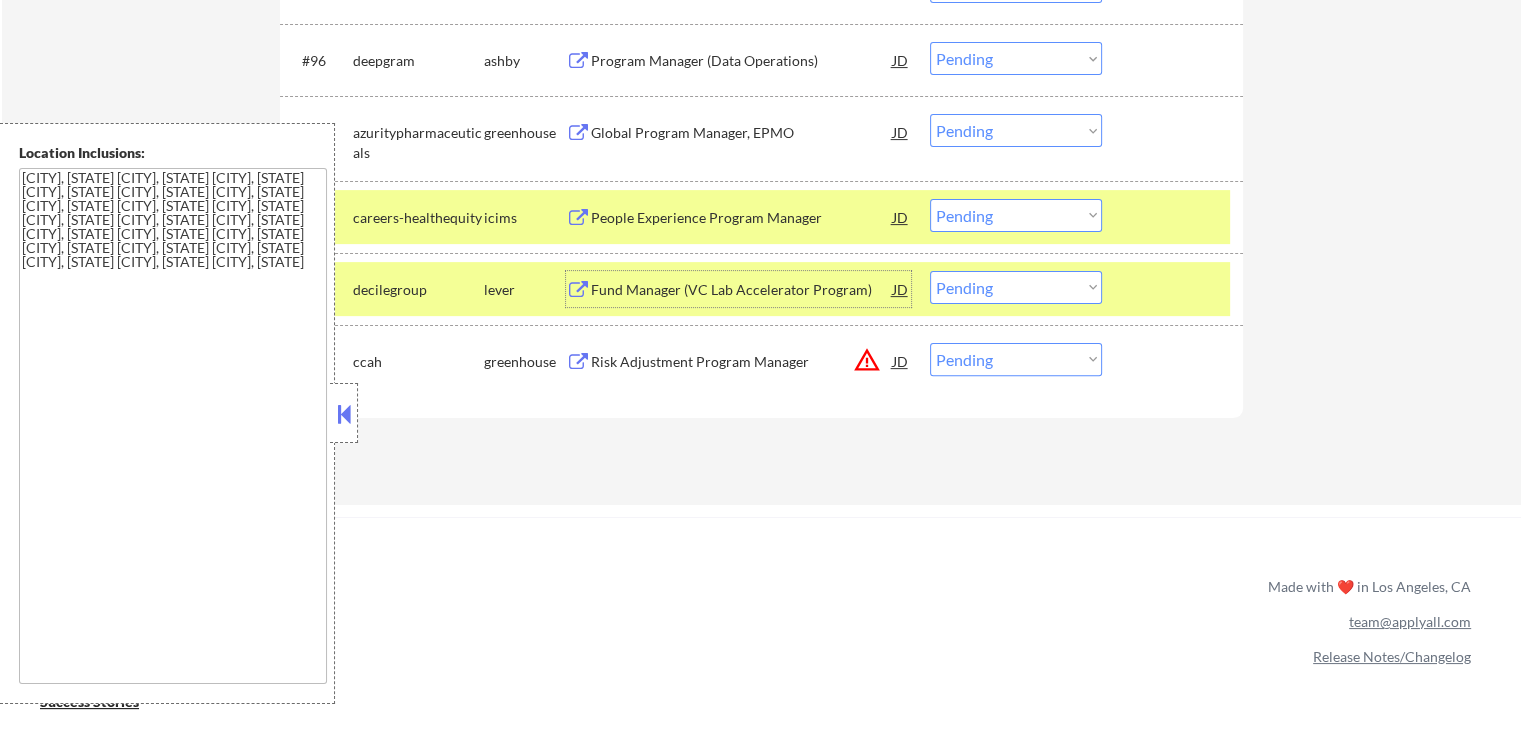 click on "#100 ccah greenhouse Risk Adjustment Program Manager JD warning_amber Choose an option... Pending Applied Excluded (Questions) Excluded (Expired) Excluded (Location) Excluded (Bad Match) Excluded (Blocklist) Excluded (Salary) Excluded (Other)" at bounding box center (758, 361) 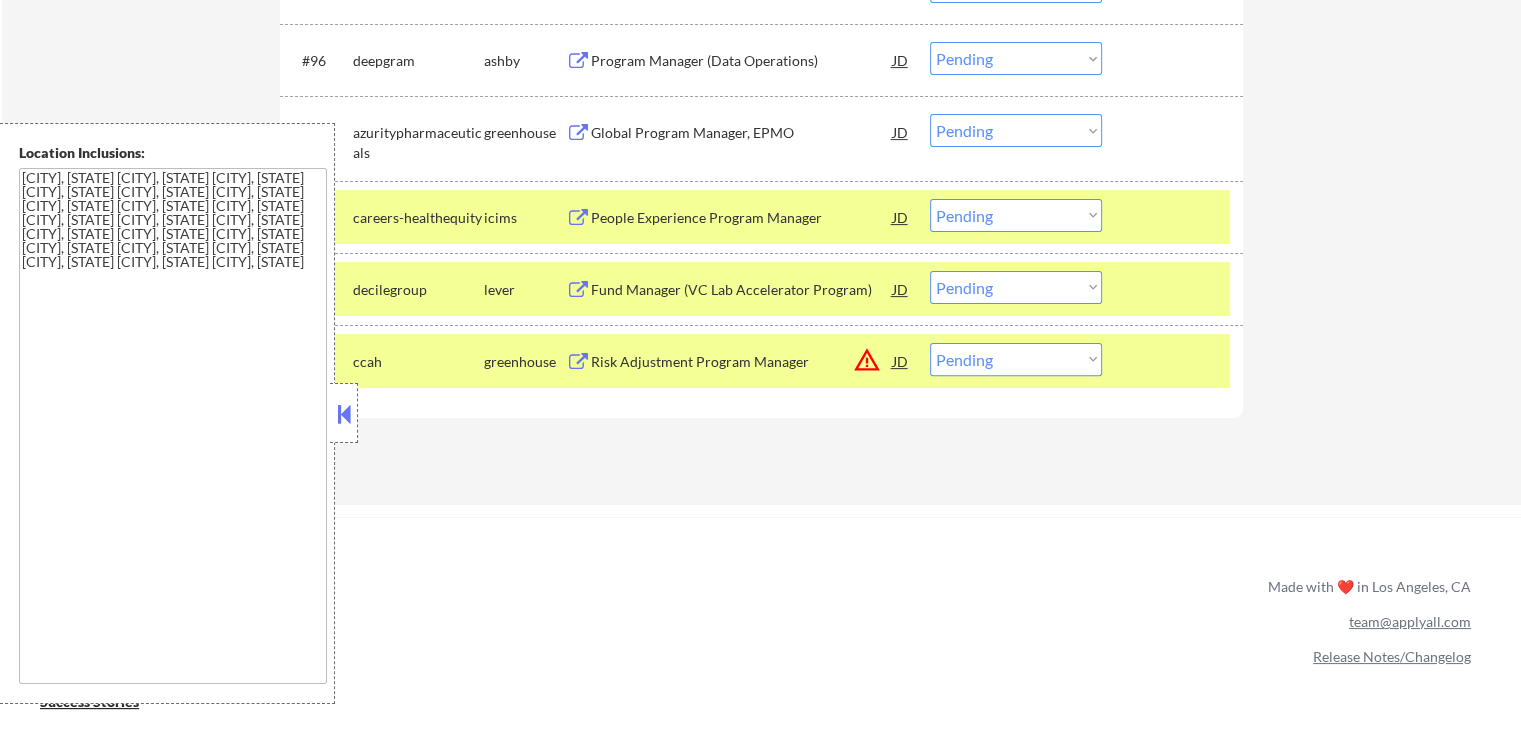 click on "Risk Adjustment Program Manager" at bounding box center (742, 362) 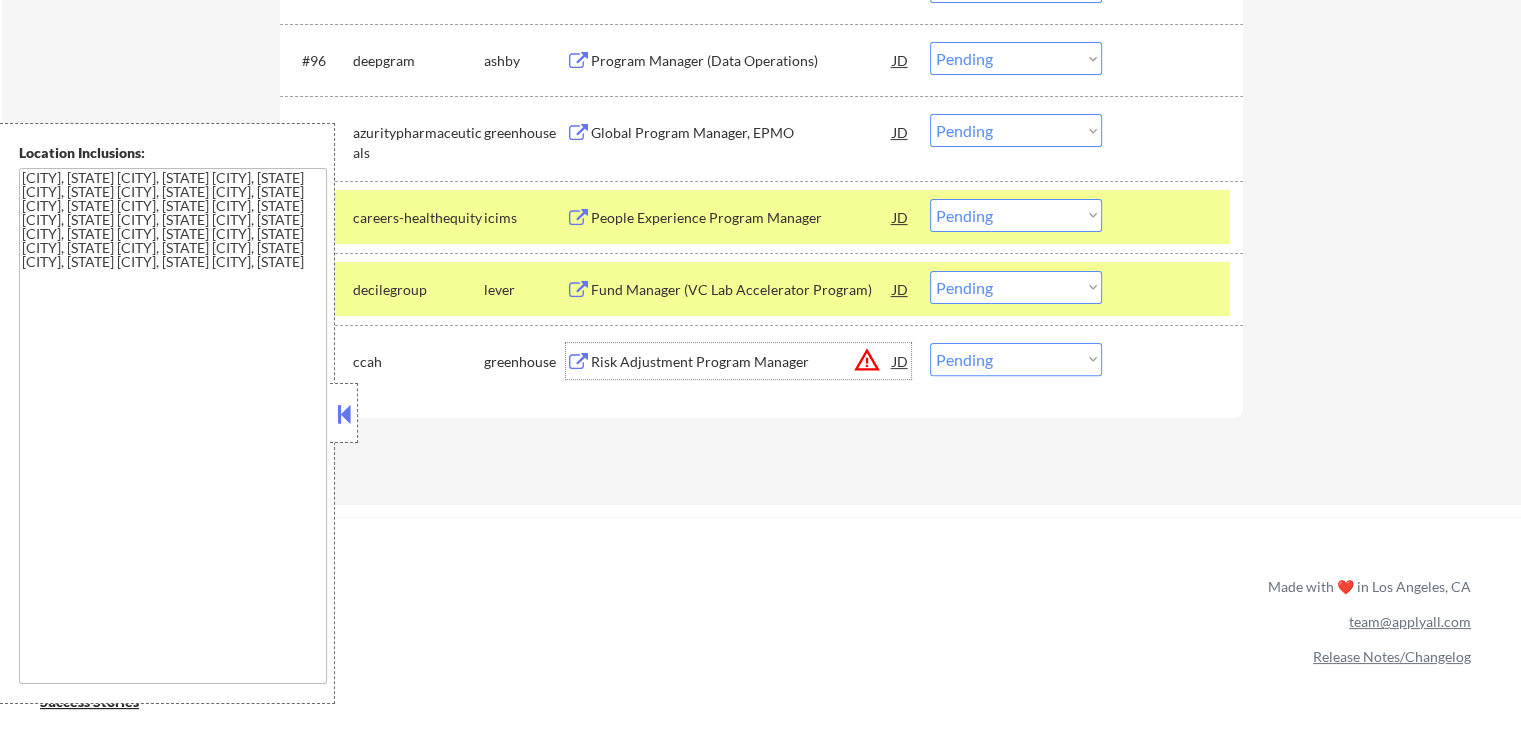 click on "Choose an option... Pending Applied Excluded (Questions) Excluded (Expired) Excluded (Location) Excluded (Bad Match) Excluded (Blocklist) Excluded (Salary) Excluded (Other)" at bounding box center (1016, 359) 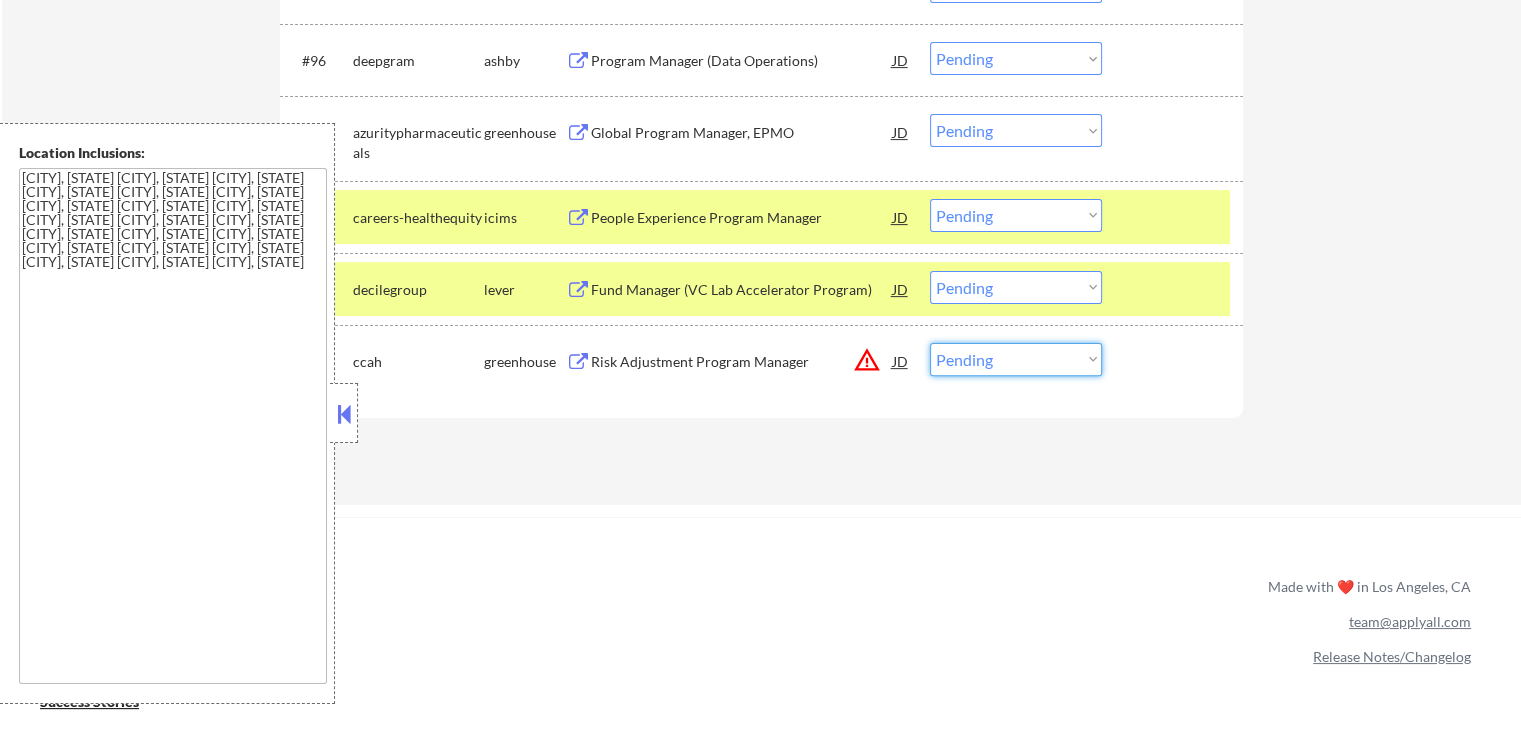 select on ""excluded__location_"" 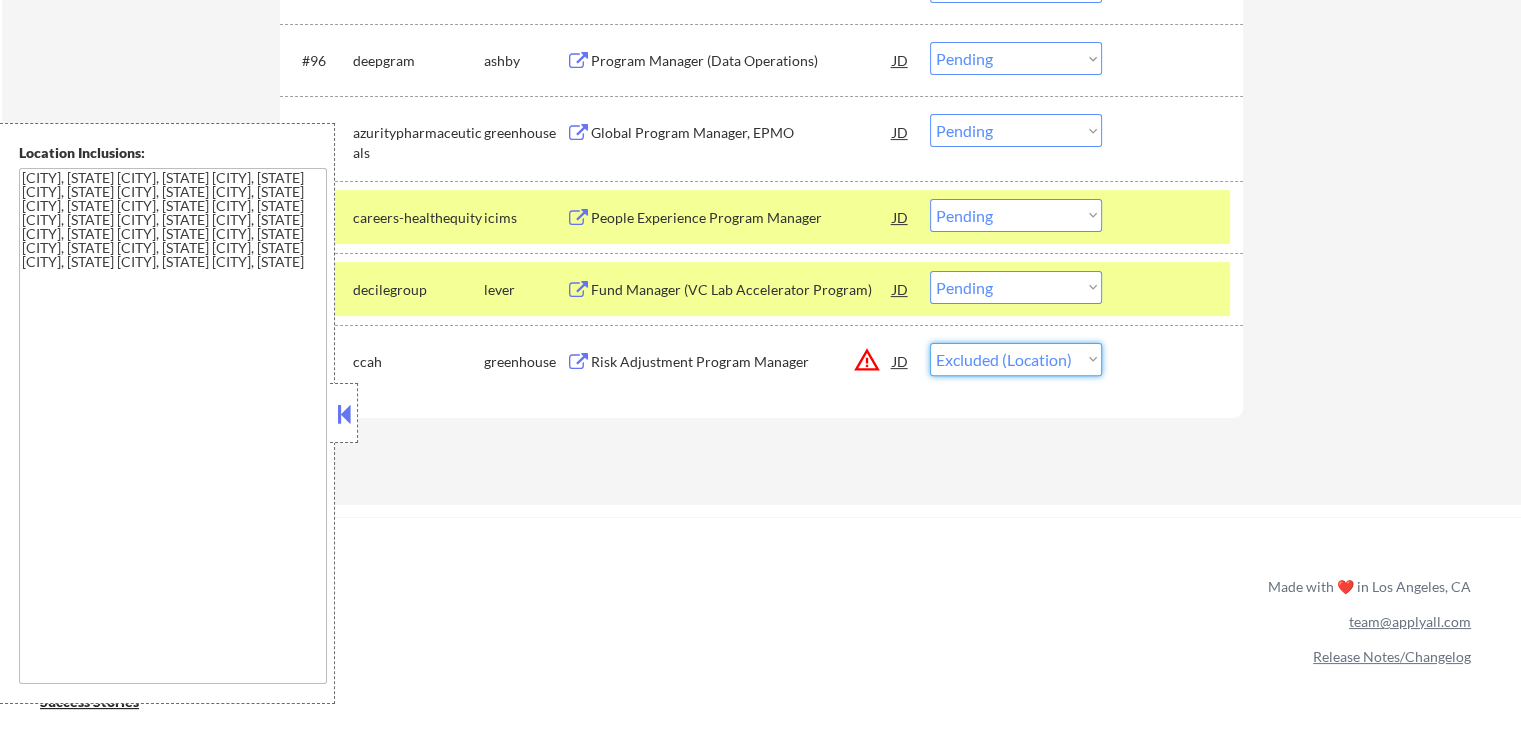 click on "Choose an option... Pending Applied Excluded (Questions) Excluded (Expired) Excluded (Location) Excluded (Bad Match) Excluded (Blocklist) Excluded (Salary) Excluded (Other)" at bounding box center [1016, 359] 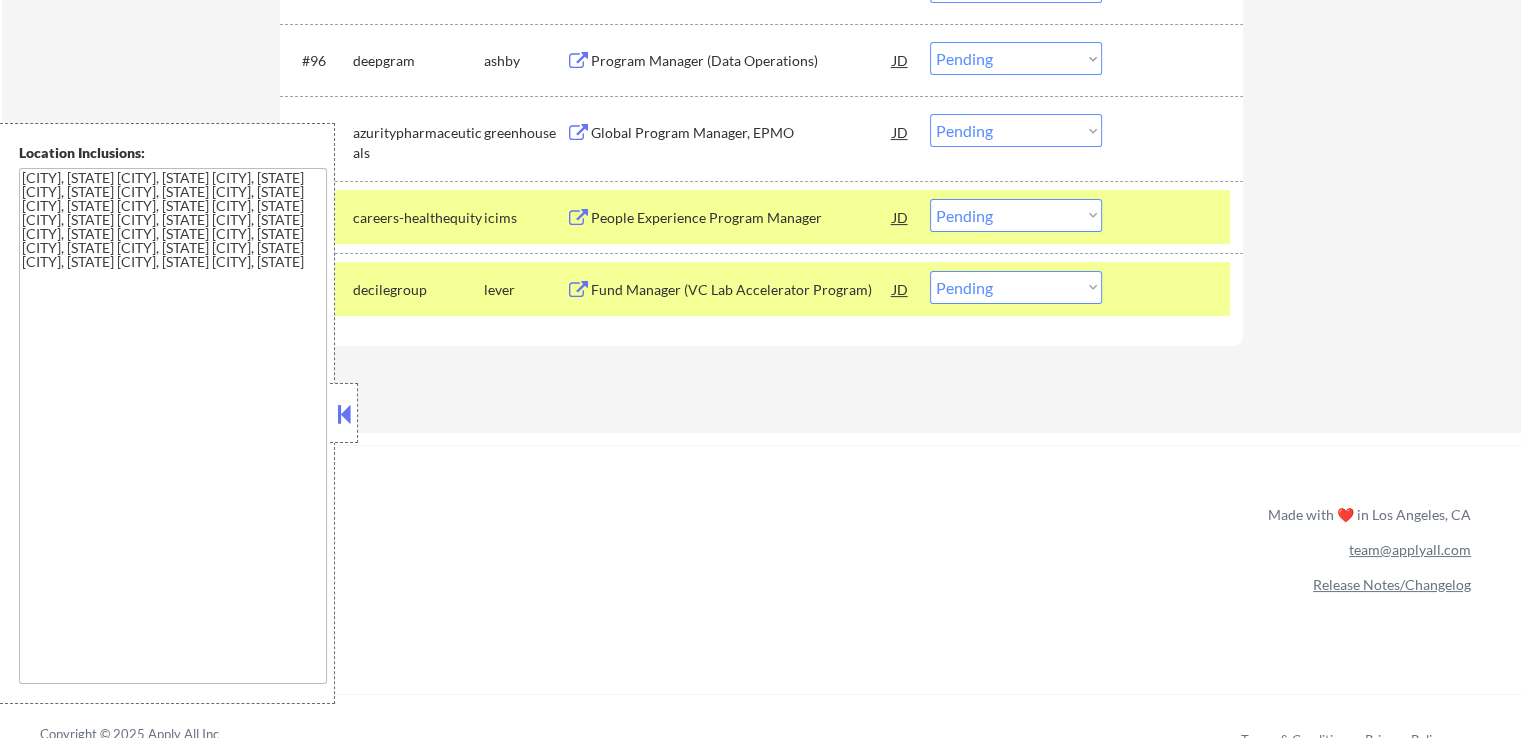drag, startPoint x: 979, startPoint y: 290, endPoint x: 980, endPoint y: 301, distance: 11.045361 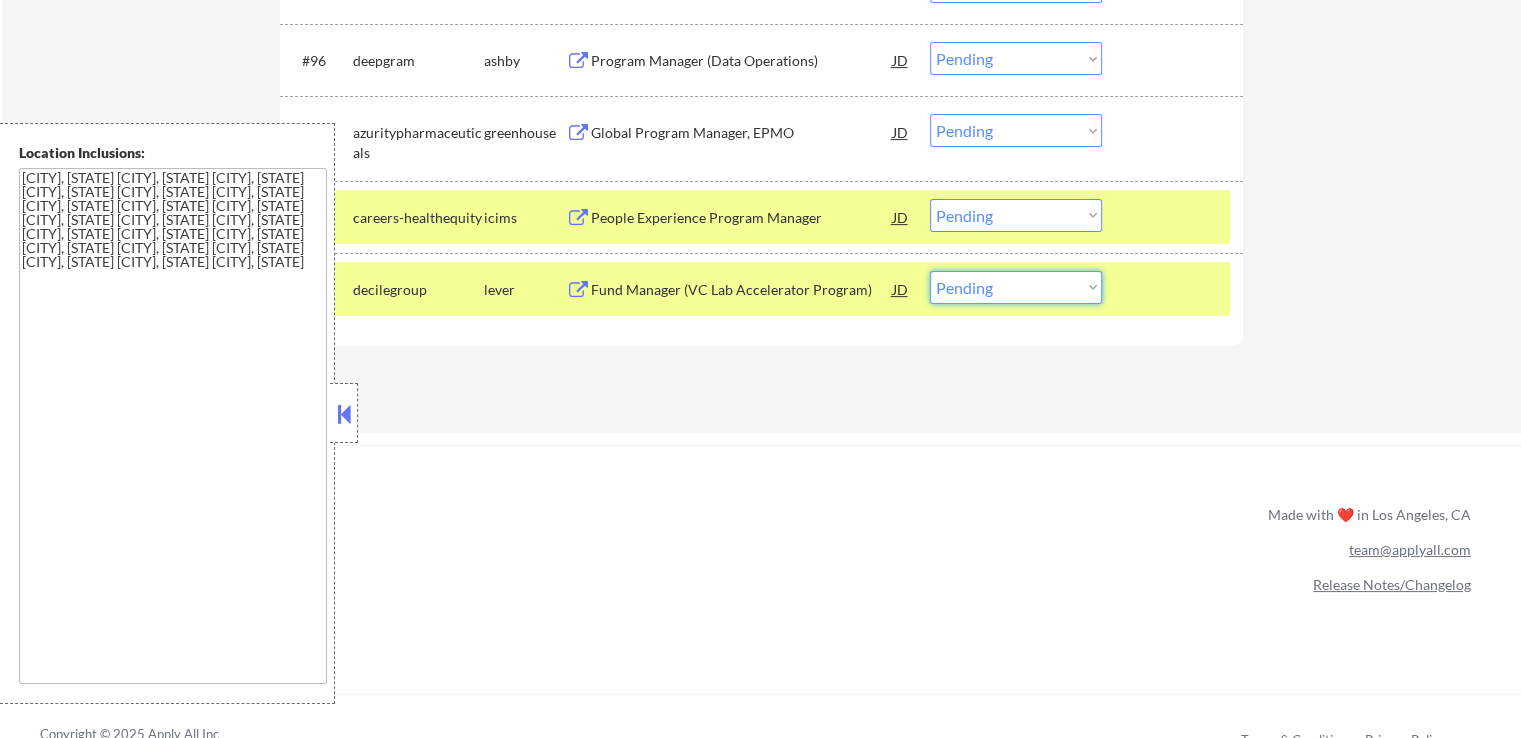 select on ""applied"" 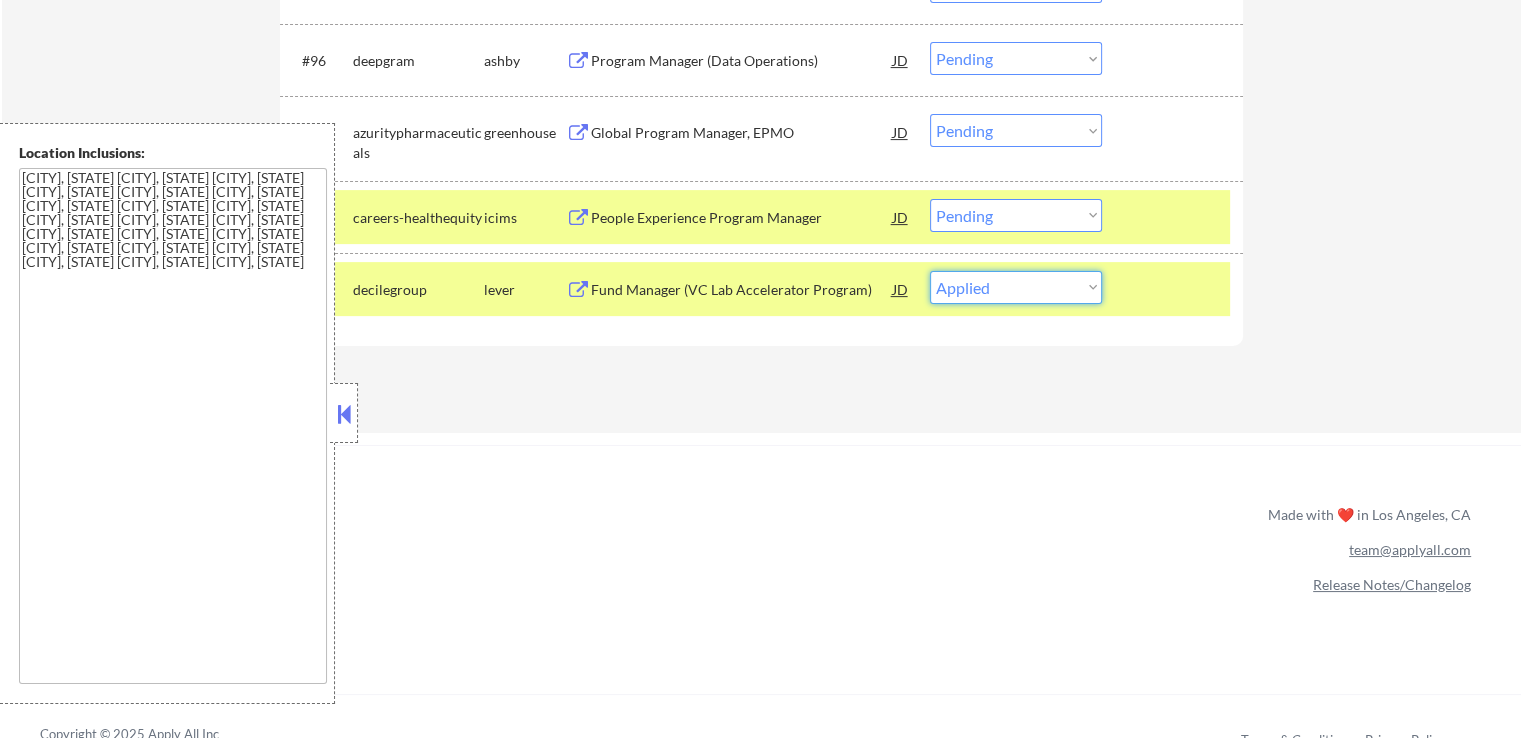 click on "Choose an option... Pending Applied Excluded (Questions) Excluded (Expired) Excluded (Location) Excluded (Bad Match) Excluded (Blocklist) Excluded (Salary) Excluded (Other)" at bounding box center [1016, 287] 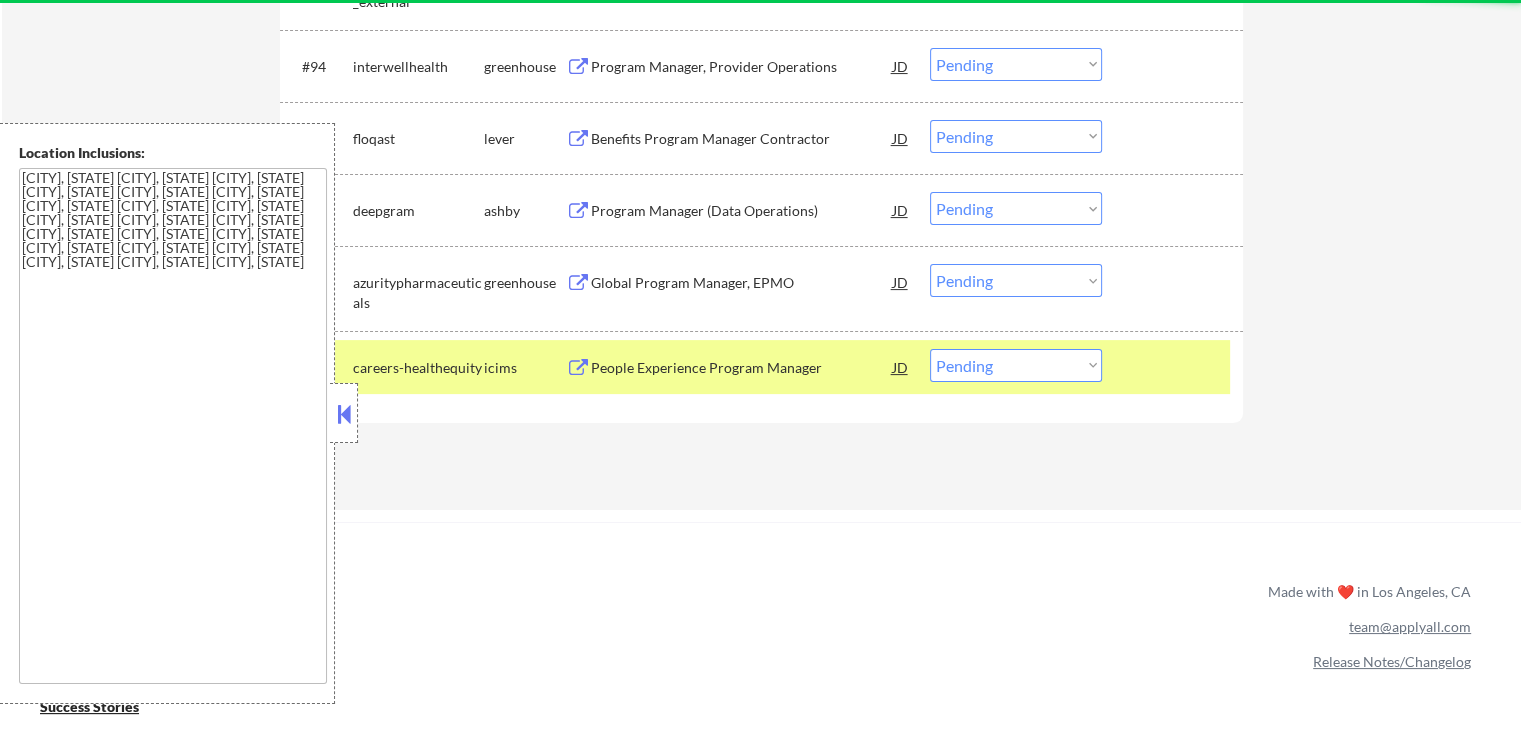 scroll, scrollTop: 8000, scrollLeft: 0, axis: vertical 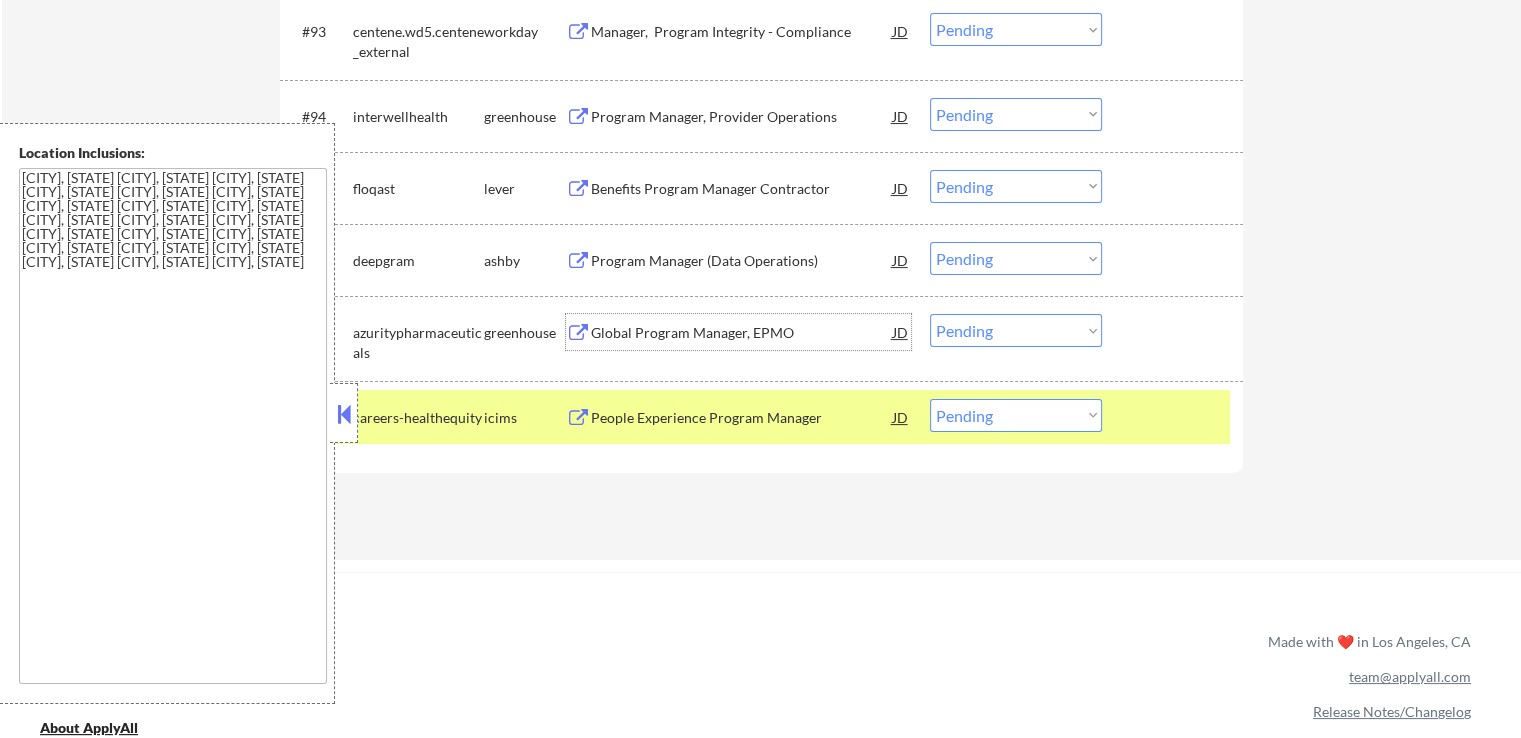 click on "Global Program Manager, EPMO" at bounding box center (742, 333) 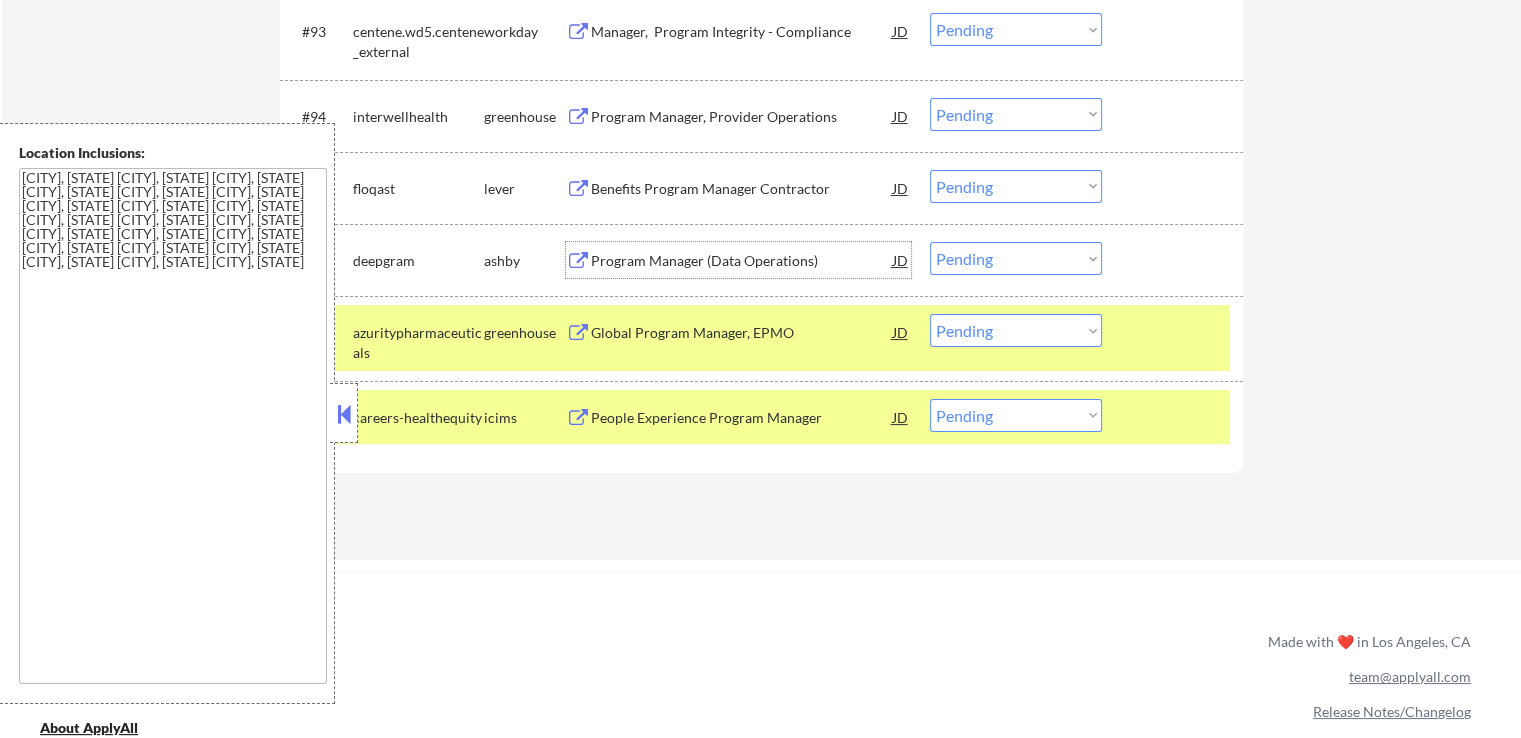 click on "Program Manager (Data Operations)" at bounding box center [742, 261] 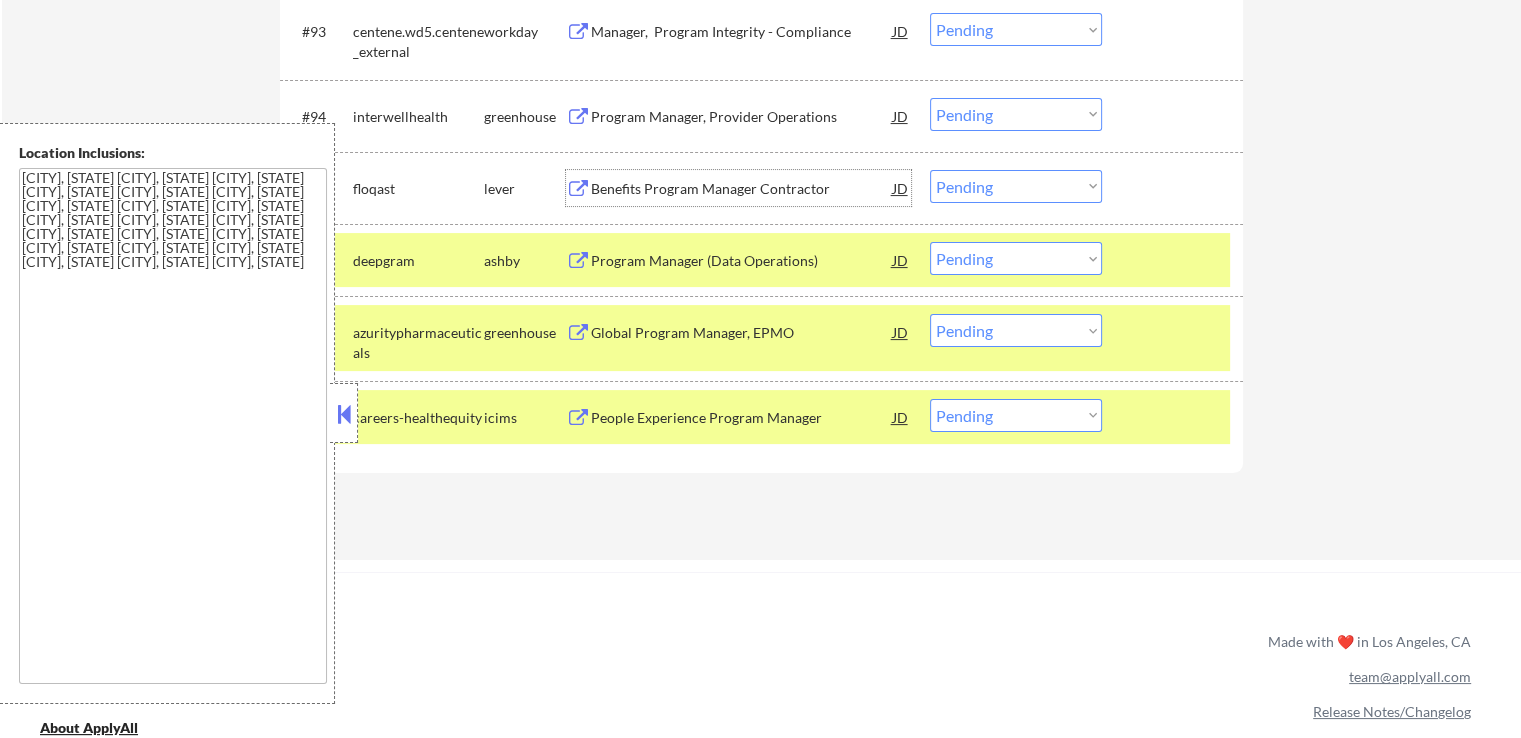 click on "Benefits Program Manager Contractor" at bounding box center [742, 189] 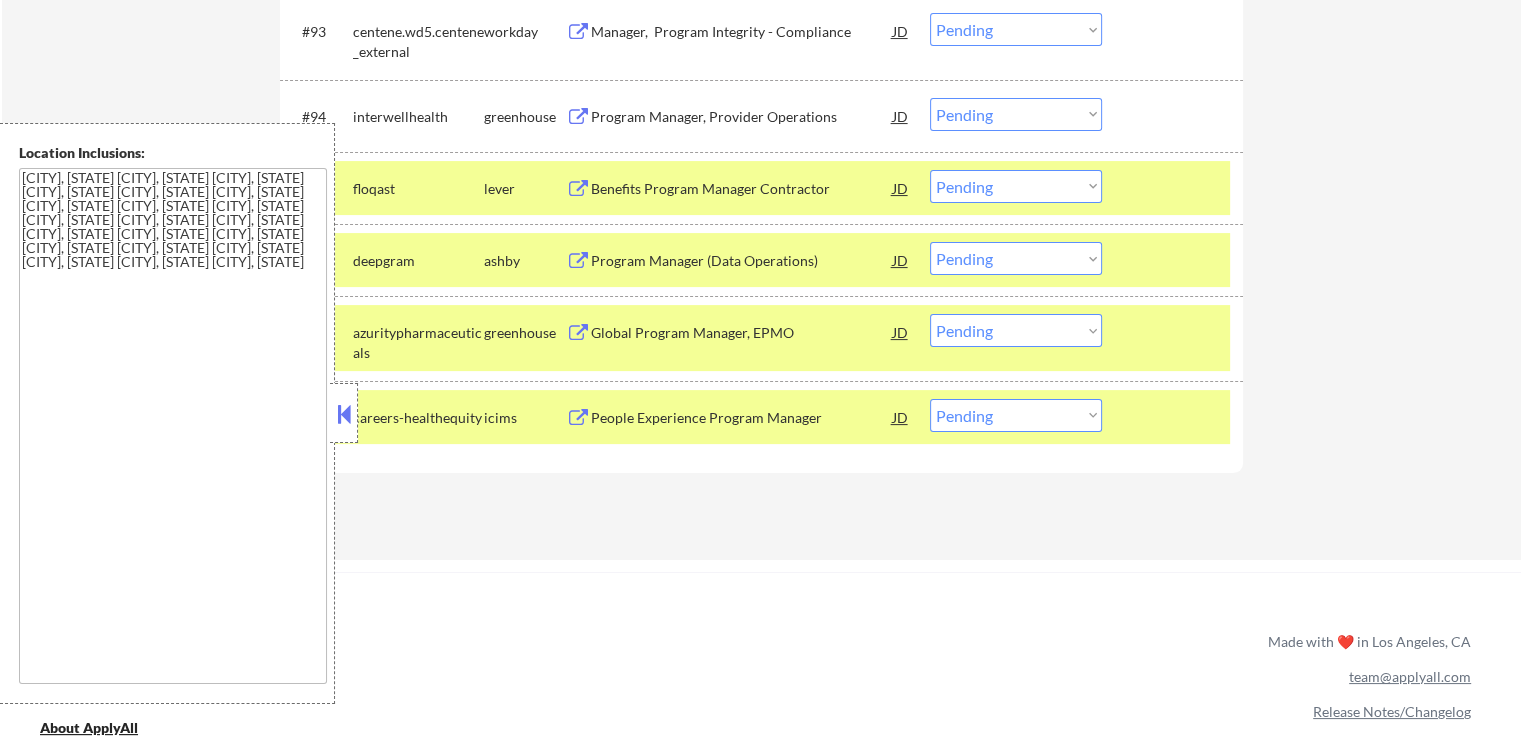 click on "Program Manager, Provider Operations" at bounding box center [742, 117] 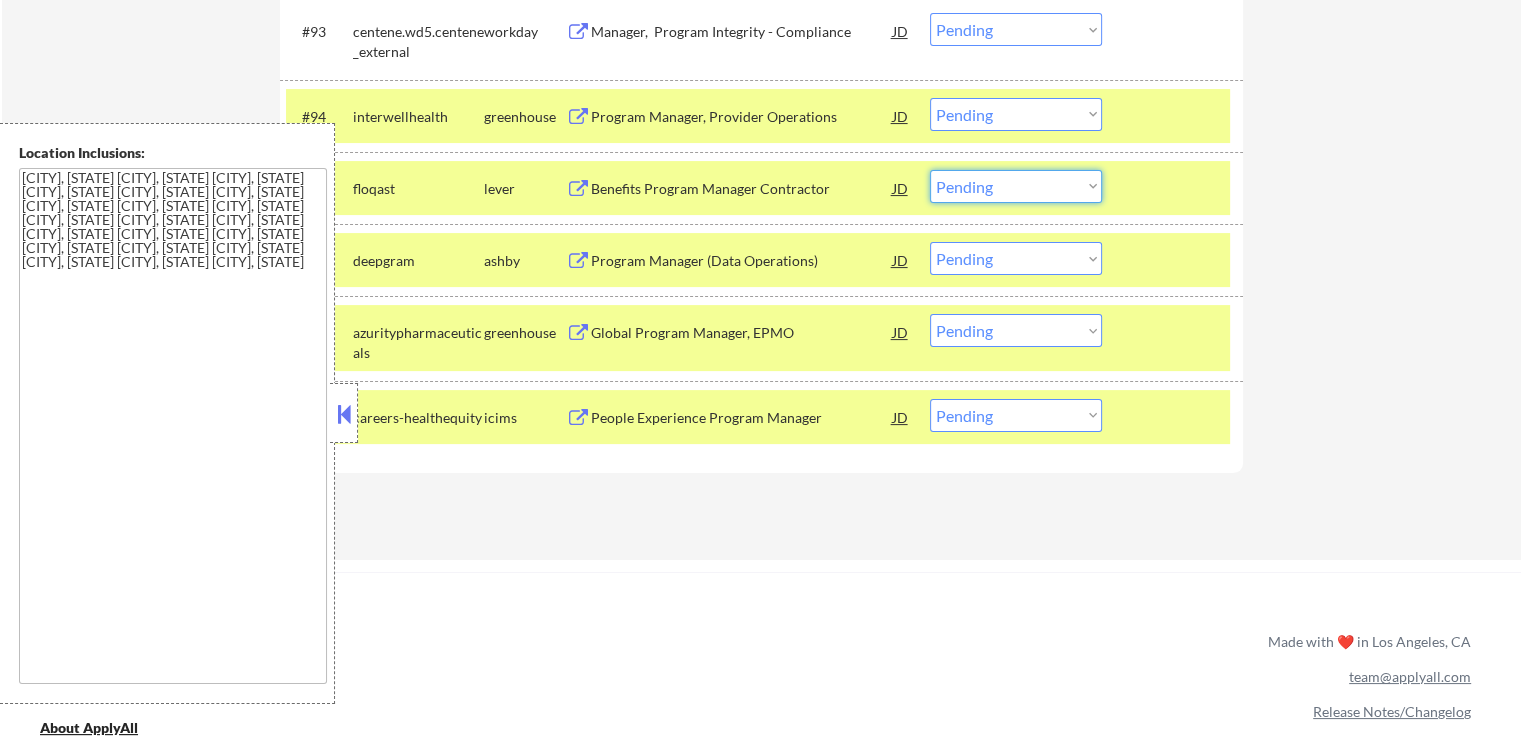 click on "Choose an option... Pending Applied Excluded (Questions) Excluded (Expired) Excluded (Location) Excluded (Bad Match) Excluded (Blocklist) Excluded (Salary) Excluded (Other)" at bounding box center [1016, 186] 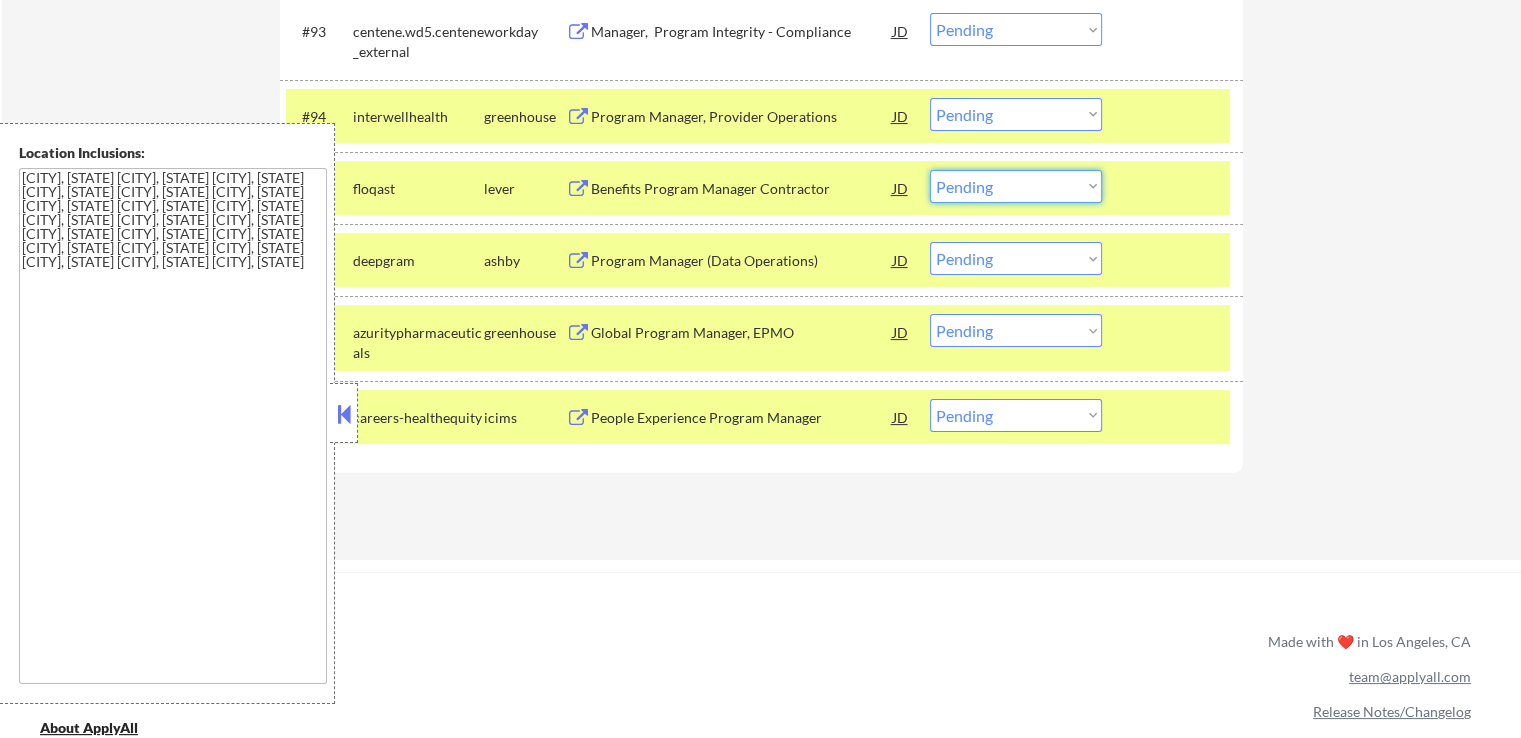 select on ""excluded__expired_"" 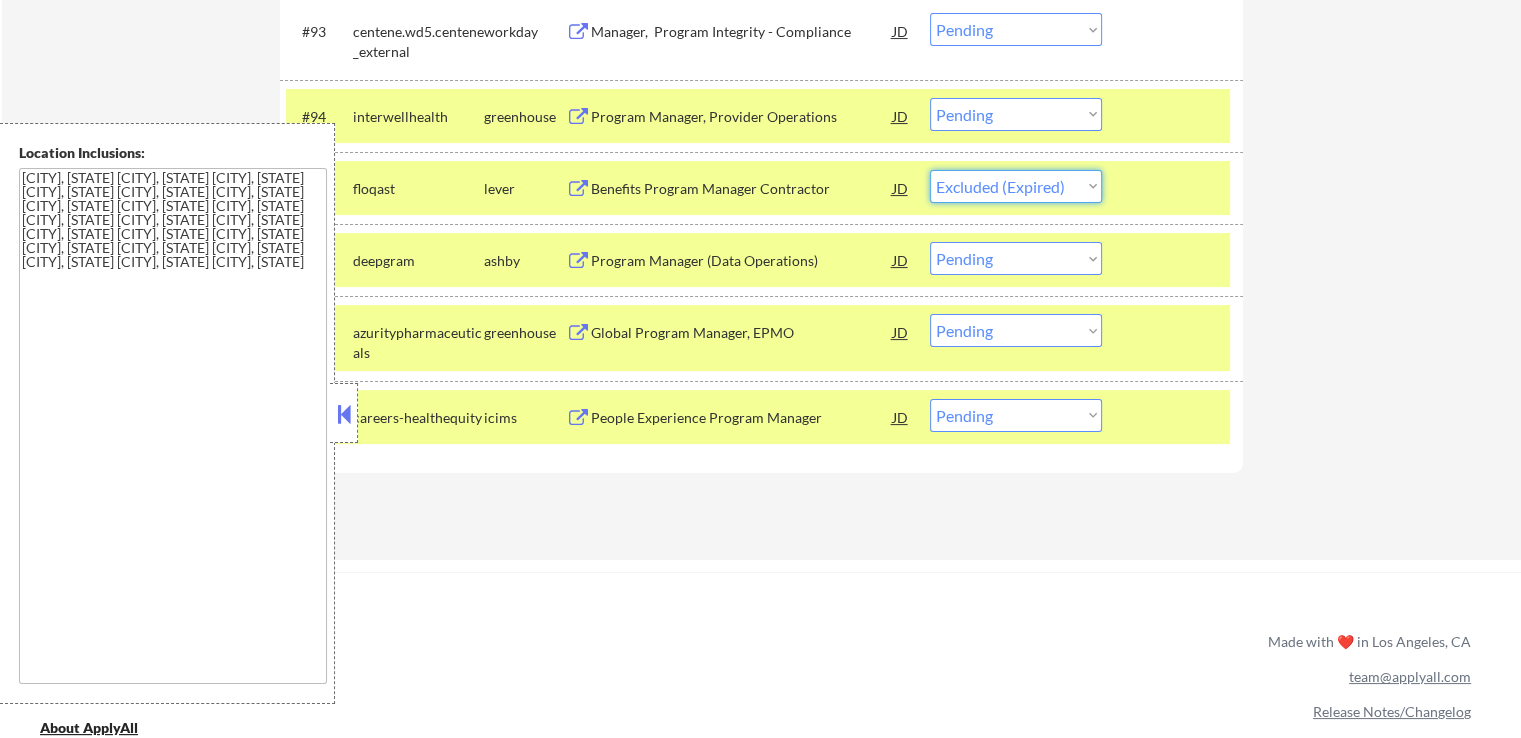 click on "Choose an option... Pending Applied Excluded (Questions) Excluded (Expired) Excluded (Location) Excluded (Bad Match) Excluded (Blocklist) Excluded (Salary) Excluded (Other)" at bounding box center (1016, 186) 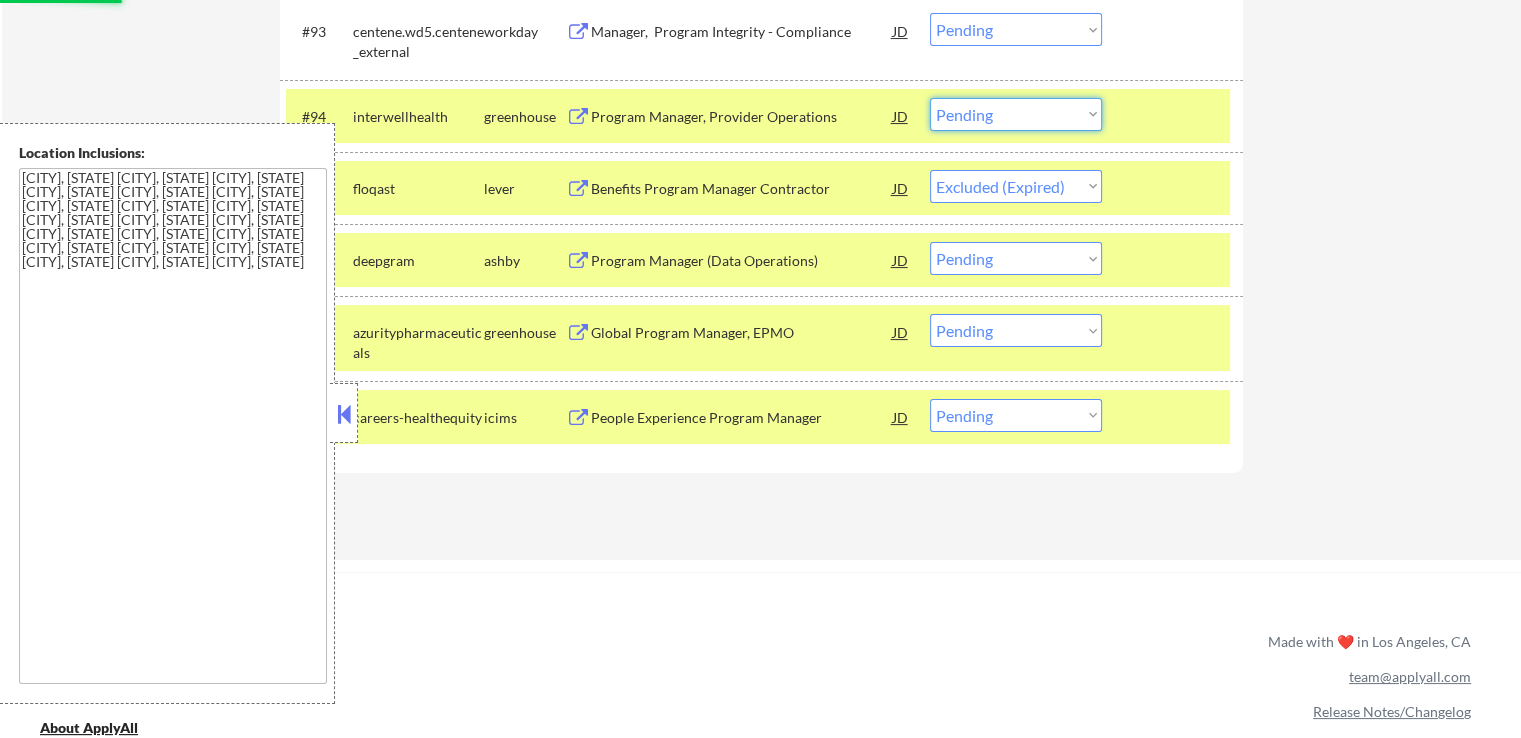 click on "Choose an option... Pending Applied Excluded (Questions) Excluded (Expired) Excluded (Location) Excluded (Bad Match) Excluded (Blocklist) Excluded (Salary) Excluded (Other)" at bounding box center [1016, 114] 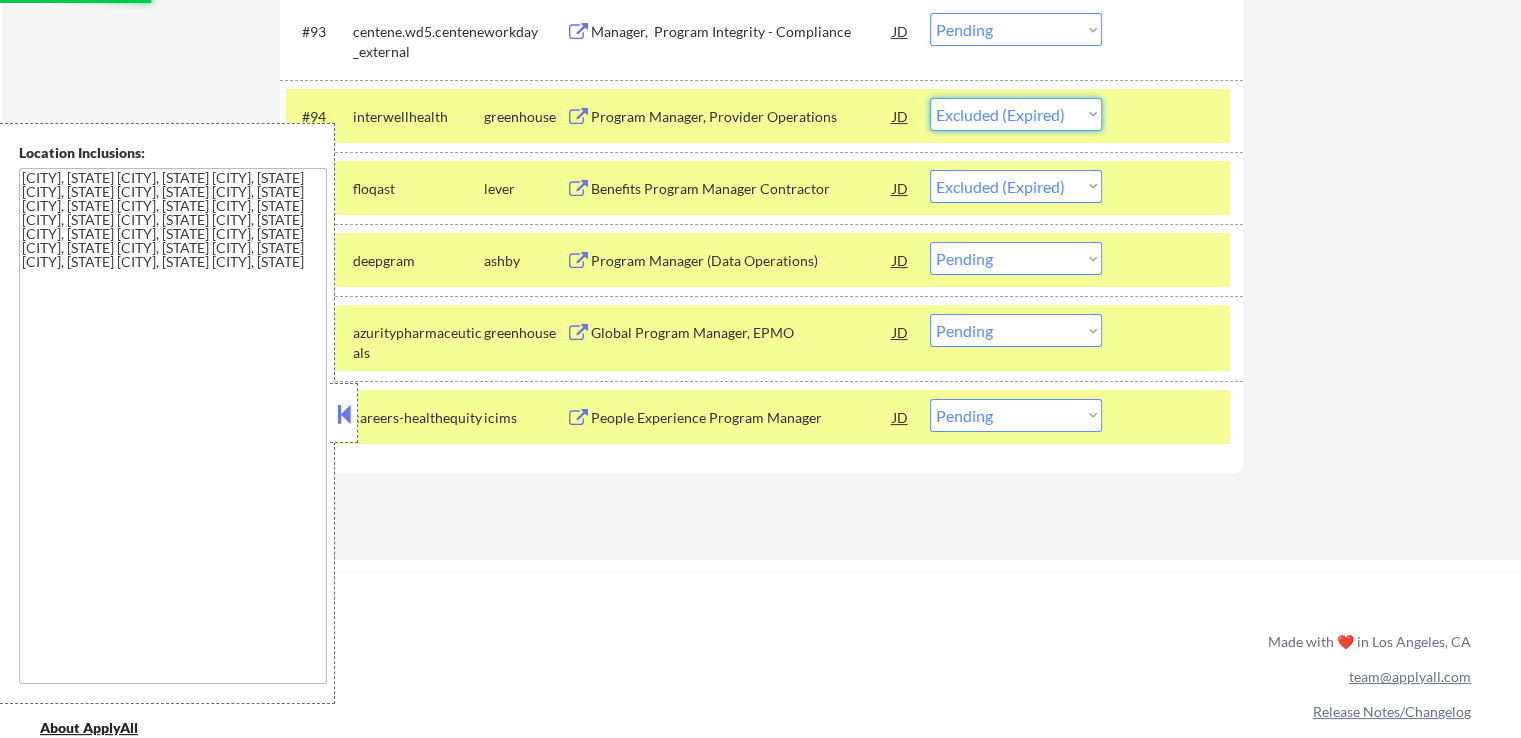 click on "Choose an option... Pending Applied Excluded (Questions) Excluded (Expired) Excluded (Location) Excluded (Bad Match) Excluded (Blocklist) Excluded (Salary) Excluded (Other)" at bounding box center [1016, 114] 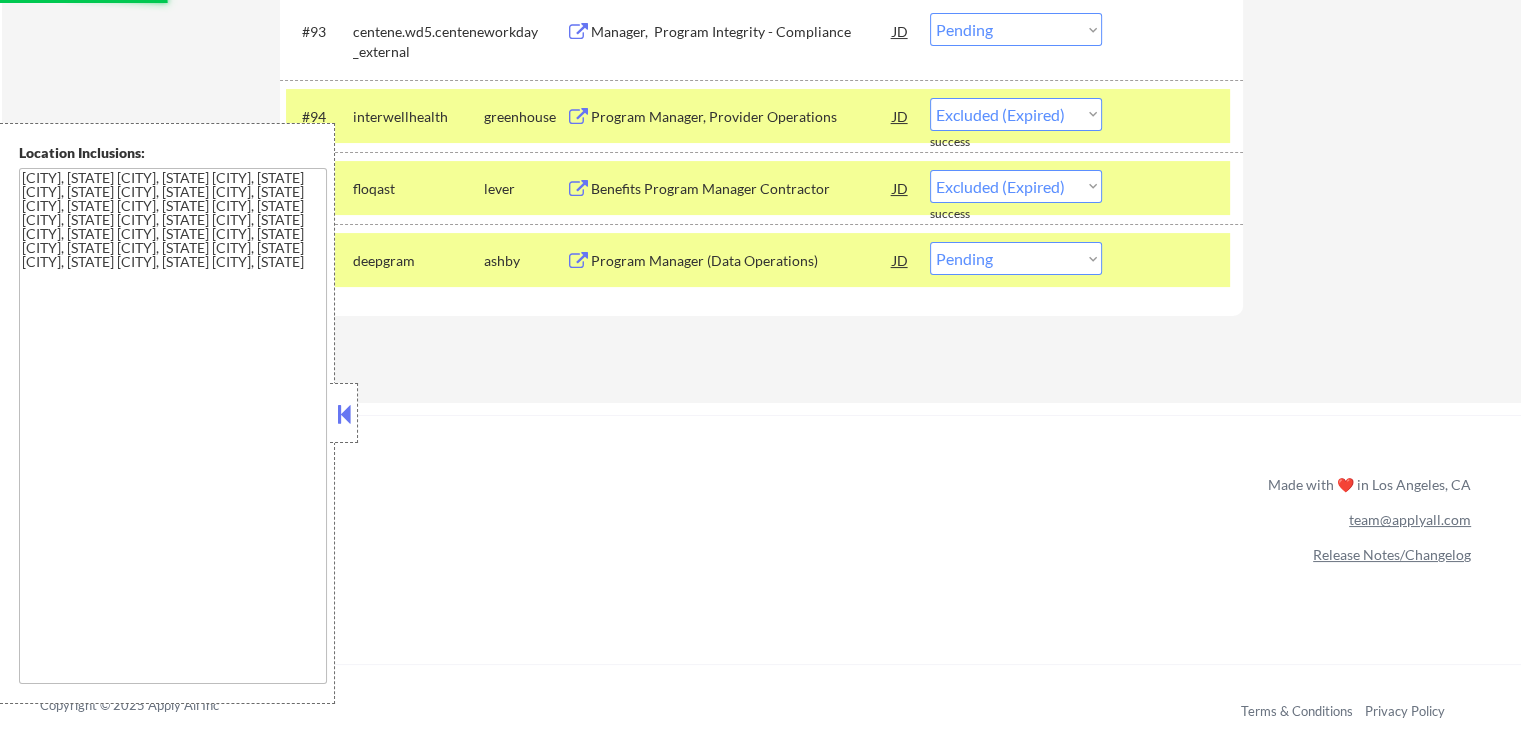 select on ""pending"" 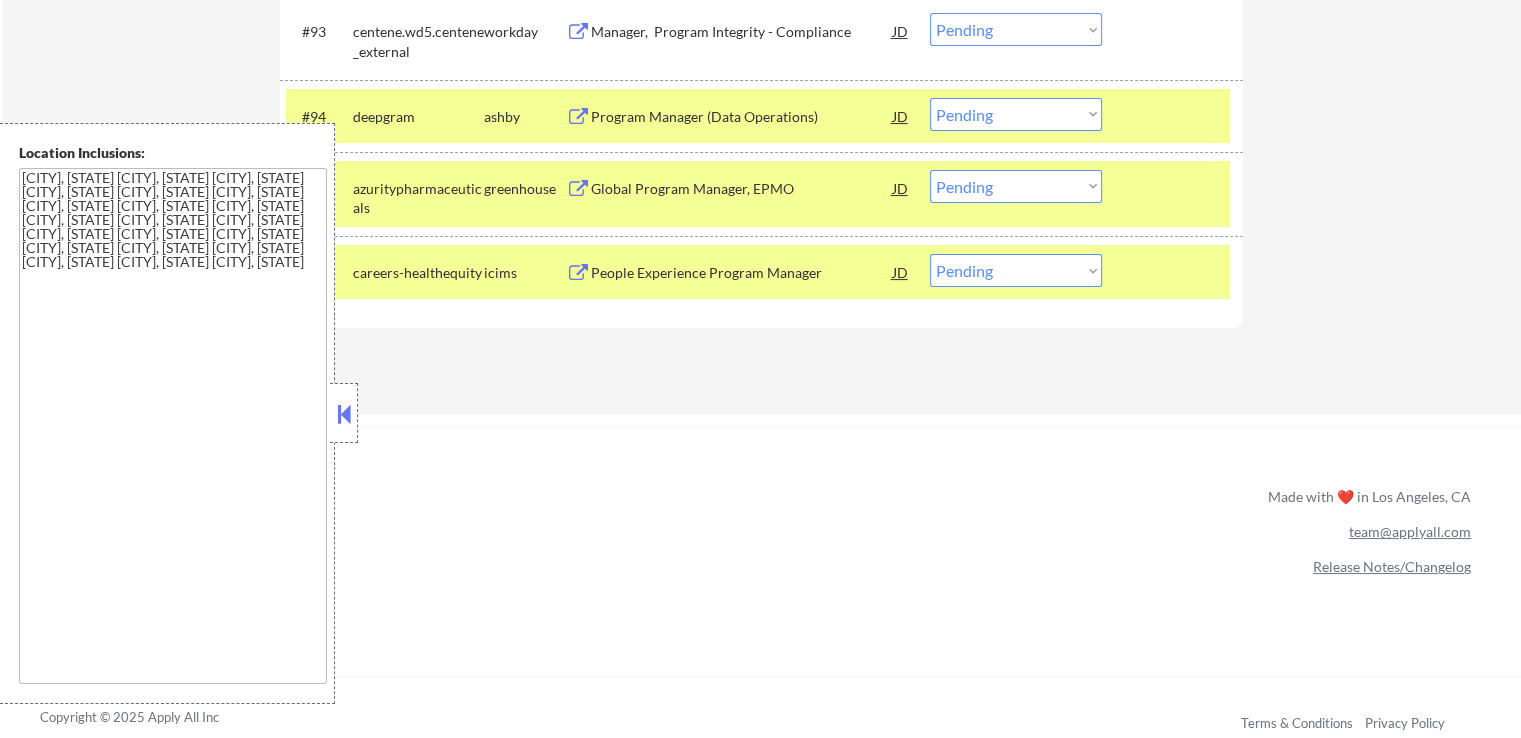 click on "Choose an option... Pending Applied Excluded (Questions) Excluded (Expired) Excluded (Location) Excluded (Bad Match) Excluded (Blocklist) Excluded (Salary) Excluded (Other)" at bounding box center [1016, 186] 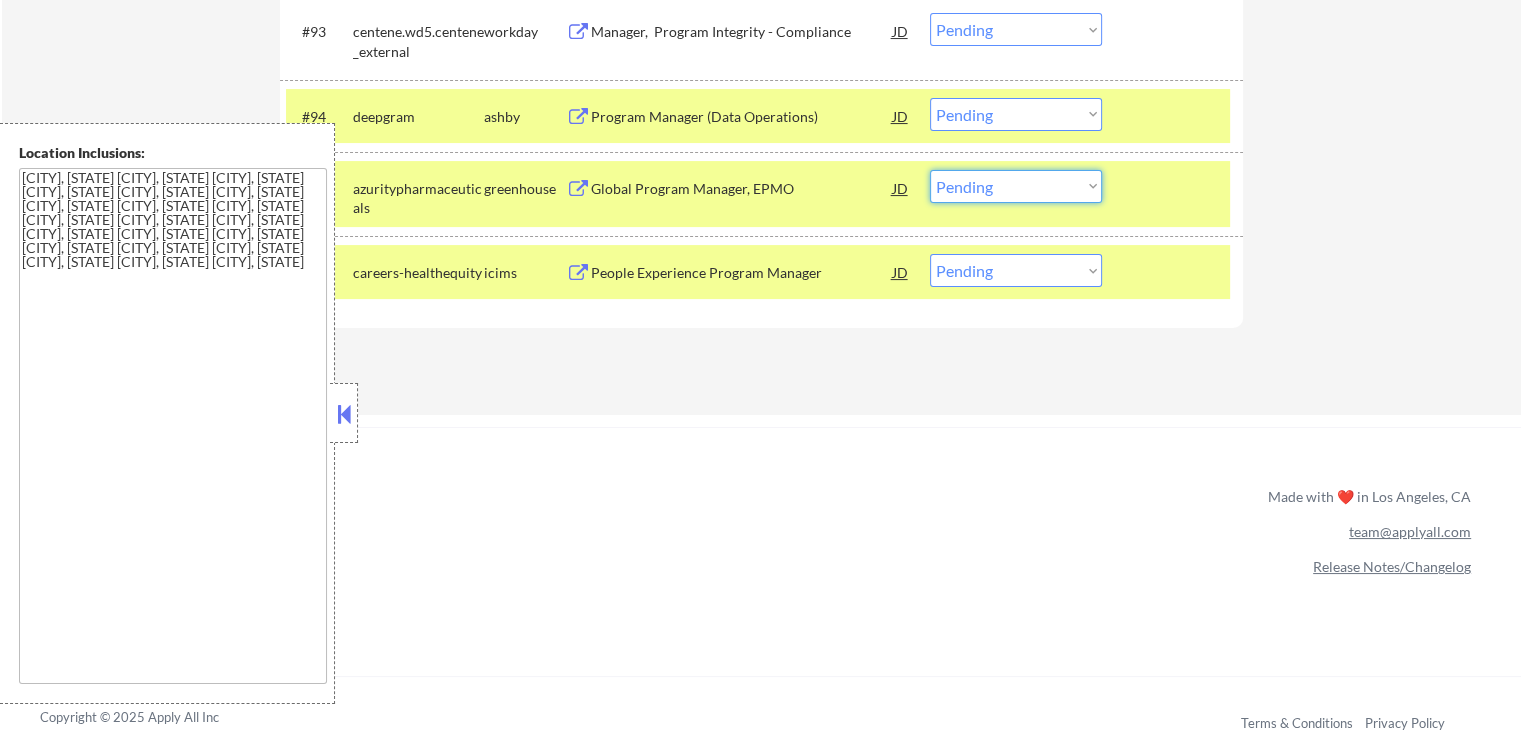 select on ""applied"" 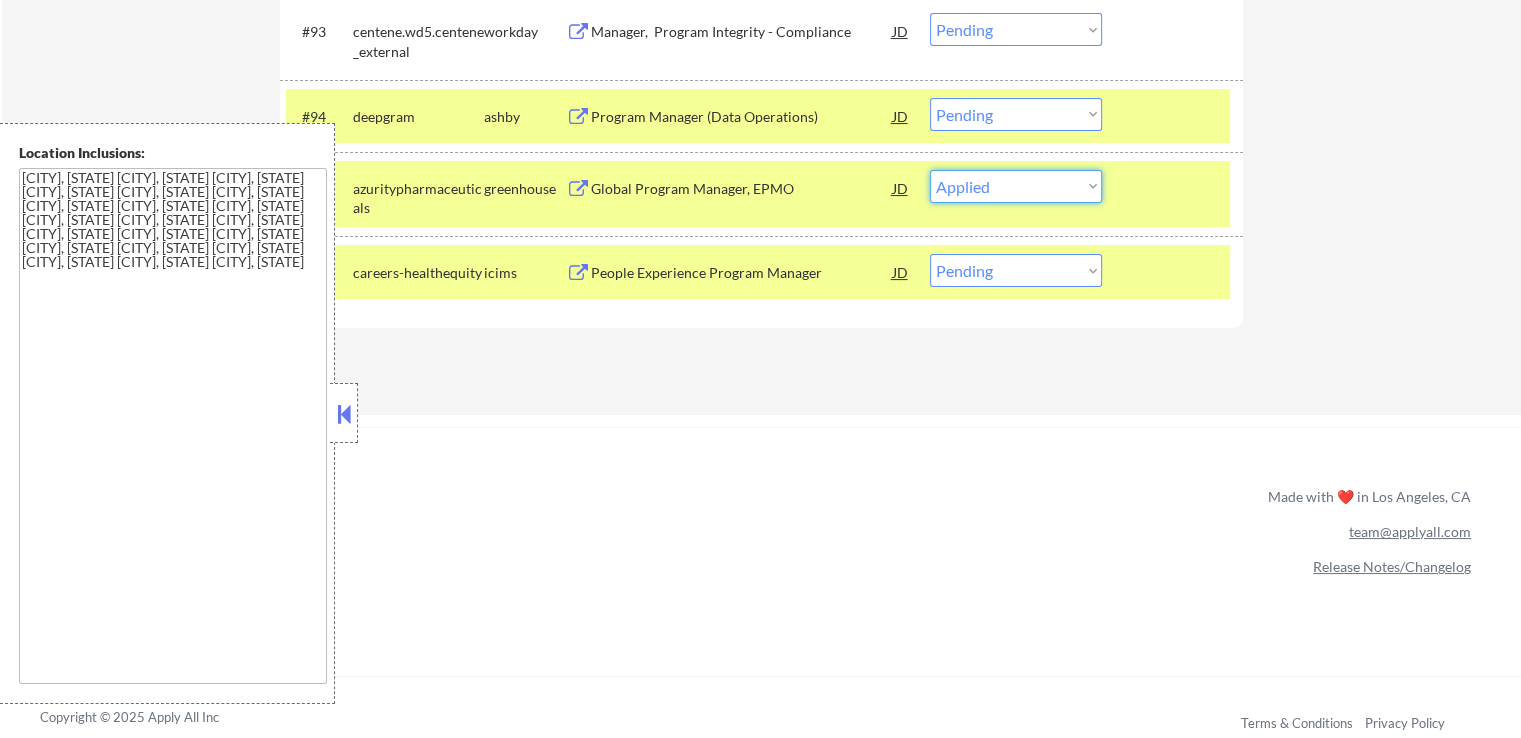 click on "Choose an option... Pending Applied Excluded (Questions) Excluded (Expired) Excluded (Location) Excluded (Bad Match) Excluded (Blocklist) Excluded (Salary) Excluded (Other)" at bounding box center (1016, 186) 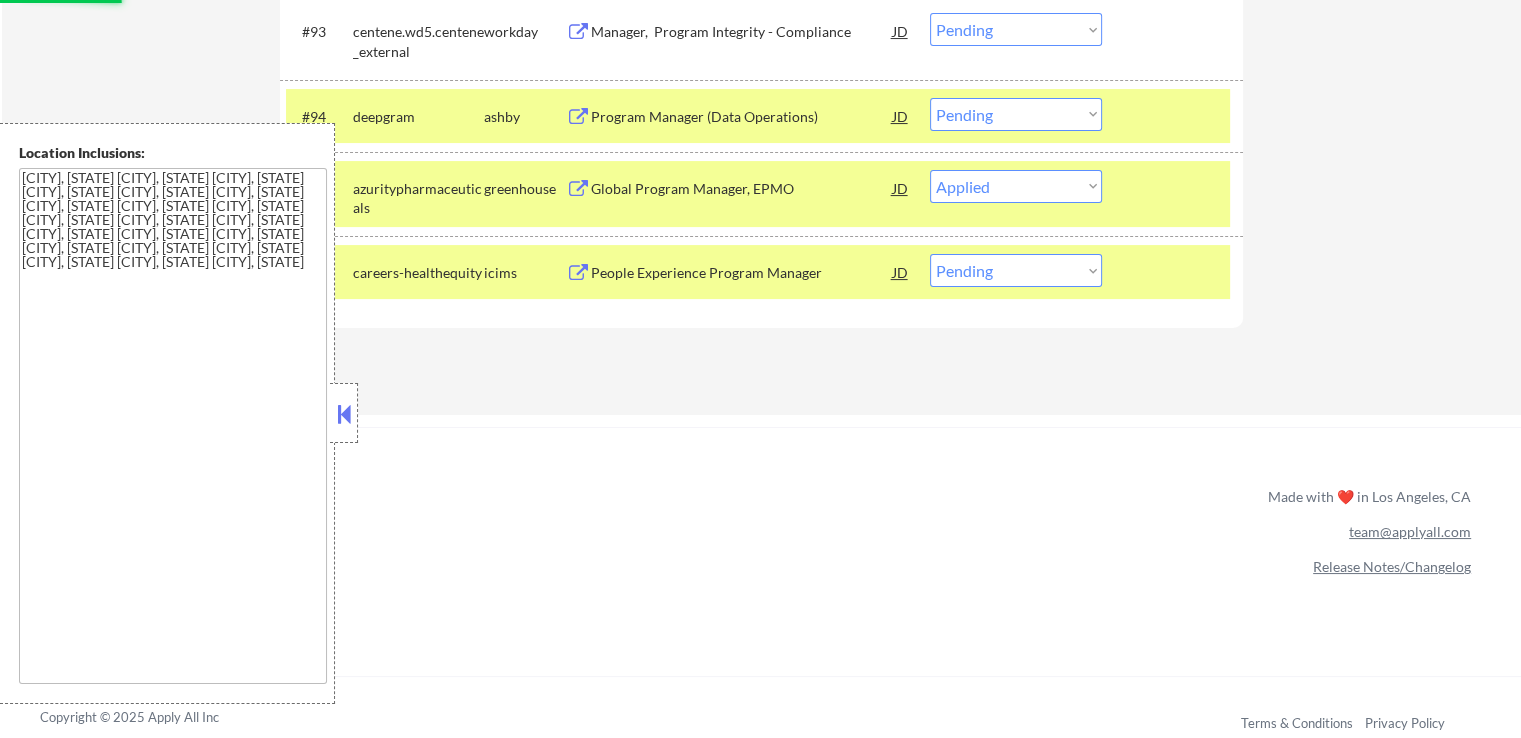 click on "Choose an option... Pending Applied Excluded (Questions) Excluded (Expired) Excluded (Location) Excluded (Bad Match) Excluded (Blocklist) Excluded (Salary) Excluded (Other)" at bounding box center [1016, 114] 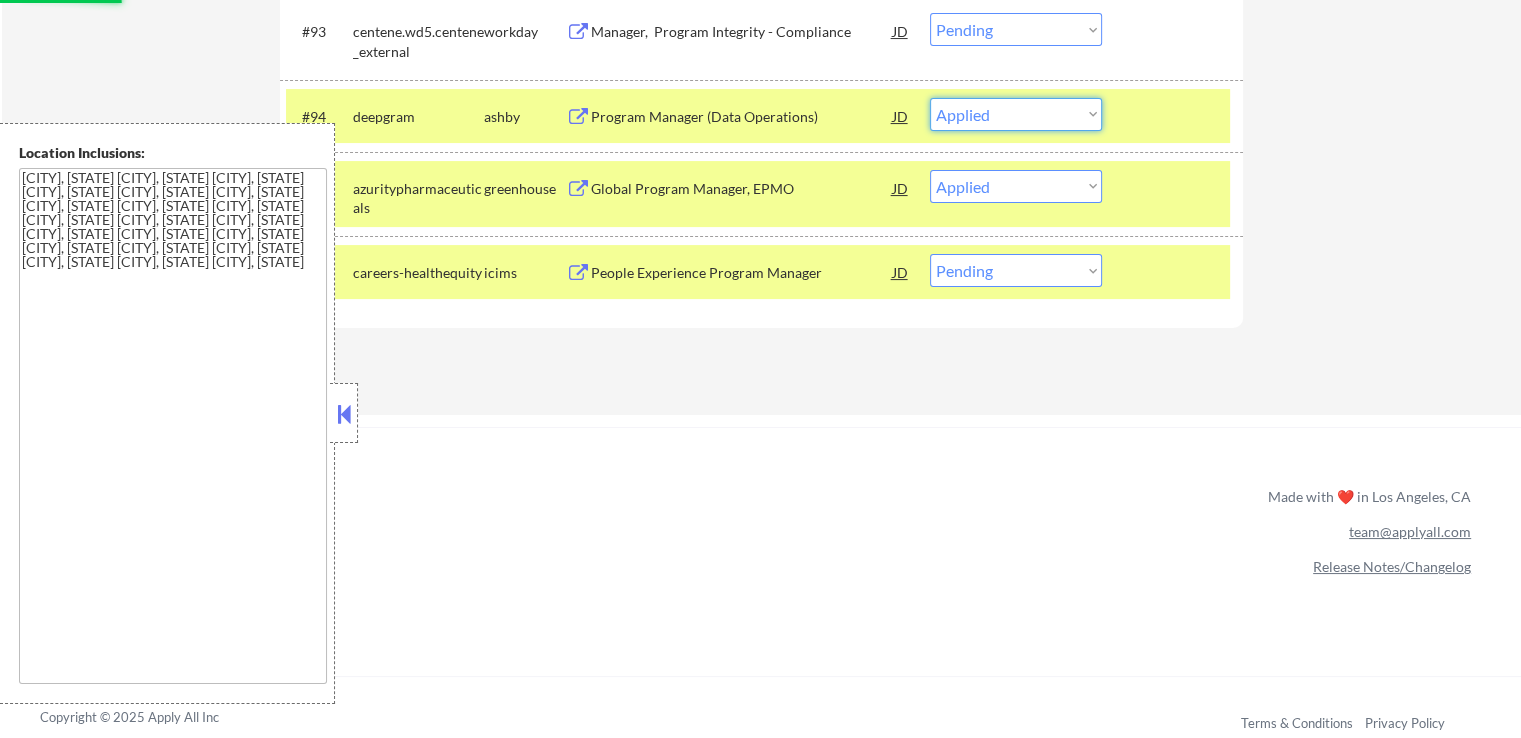click on "Choose an option... Pending Applied Excluded (Questions) Excluded (Expired) Excluded (Location) Excluded (Bad Match) Excluded (Blocklist) Excluded (Salary) Excluded (Other)" at bounding box center [1016, 114] 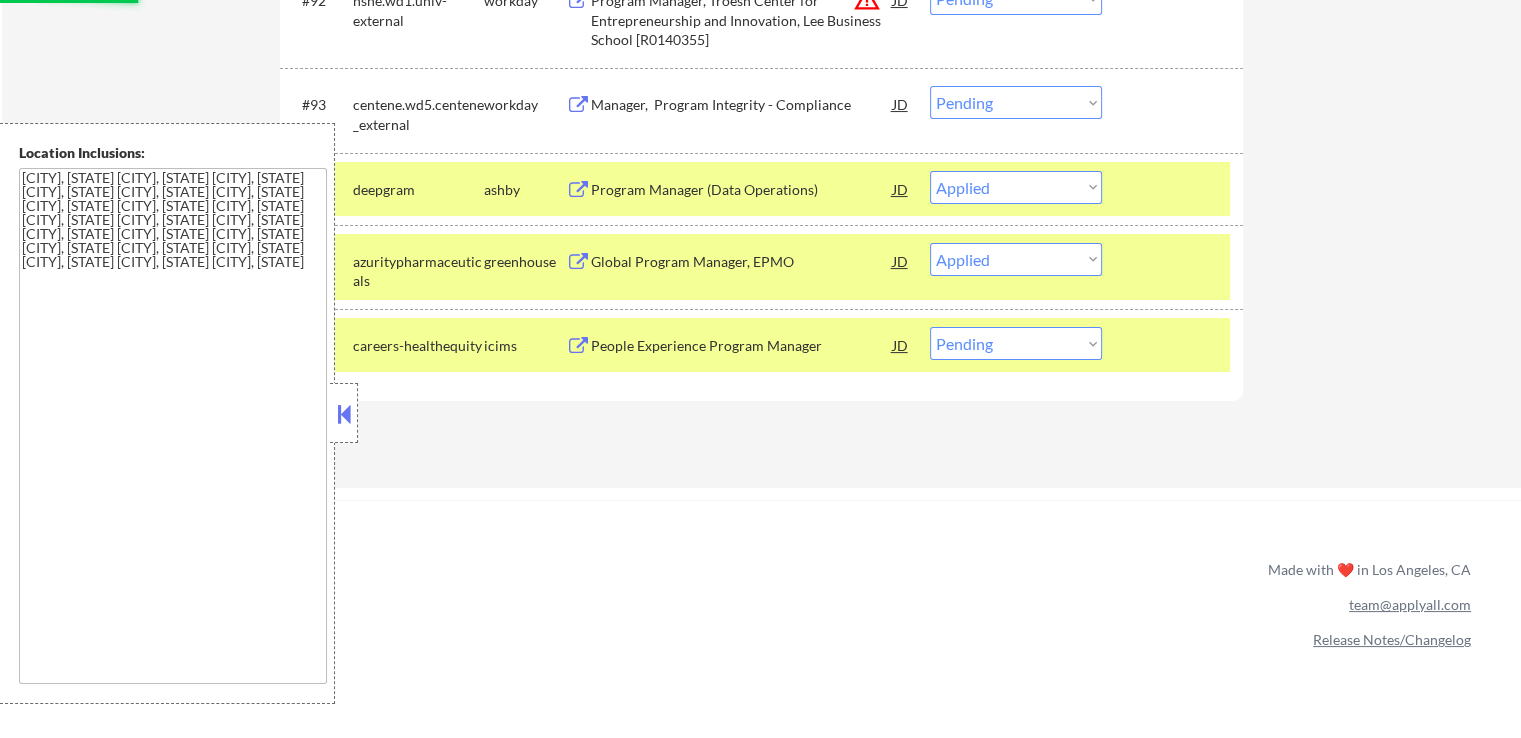 scroll, scrollTop: 7800, scrollLeft: 0, axis: vertical 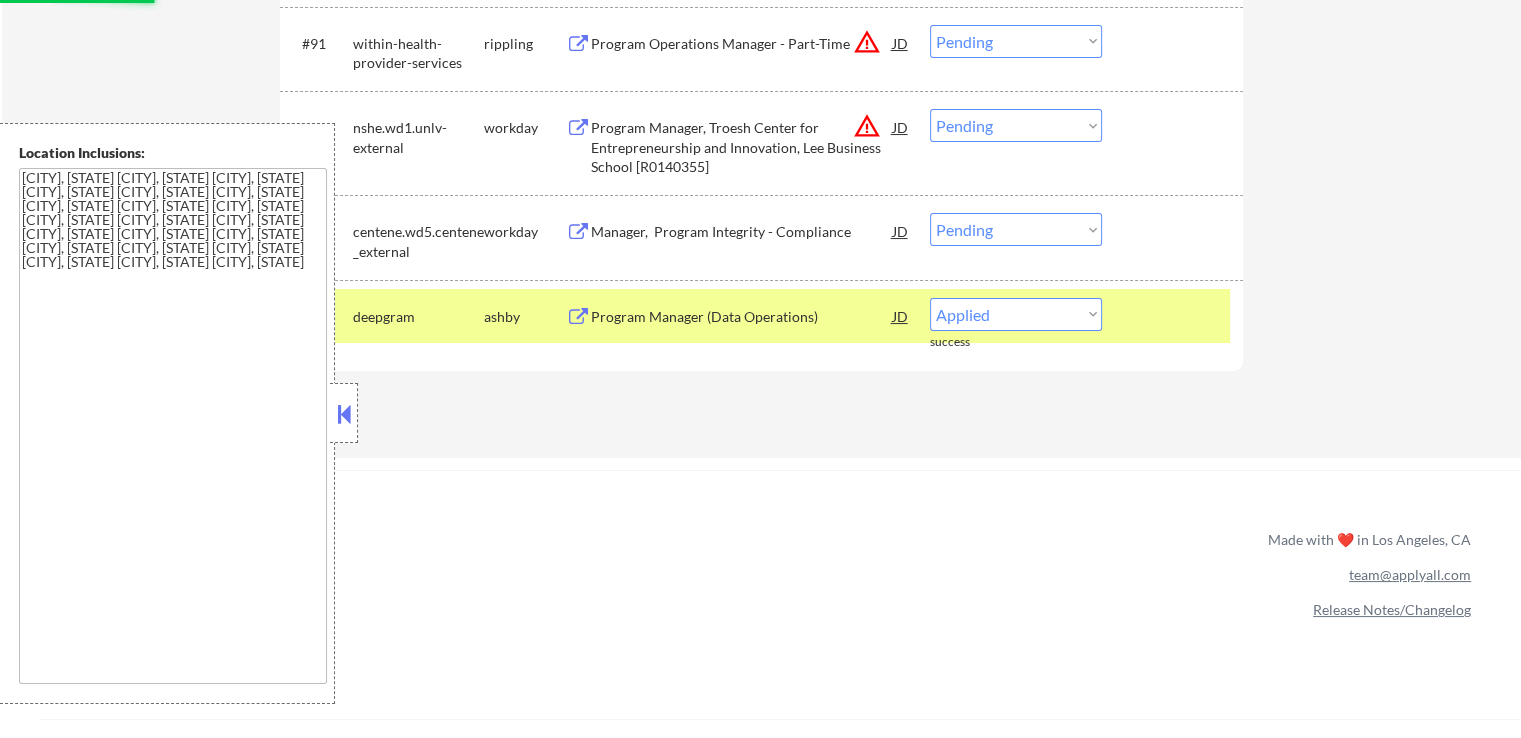 select on ""pending"" 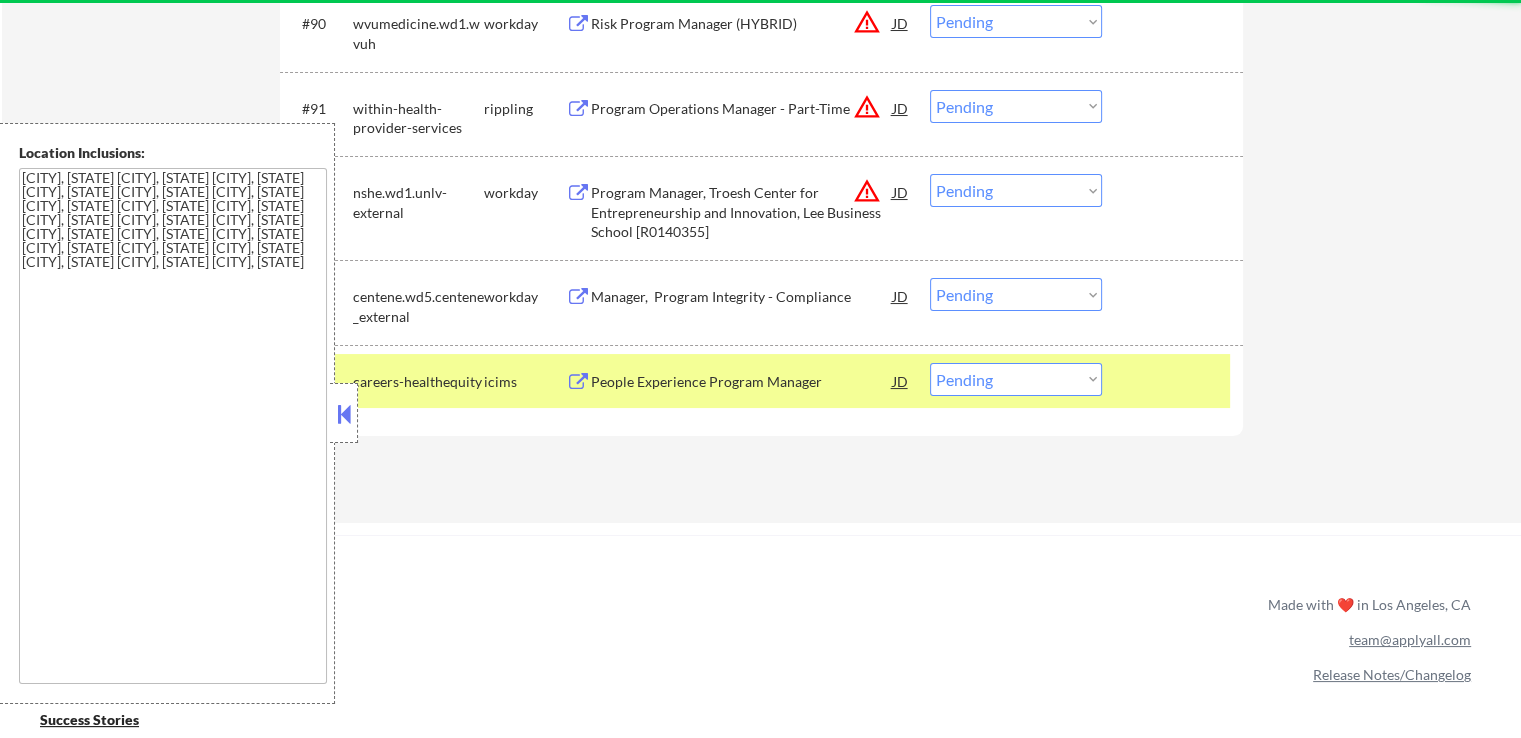 scroll, scrollTop: 7700, scrollLeft: 0, axis: vertical 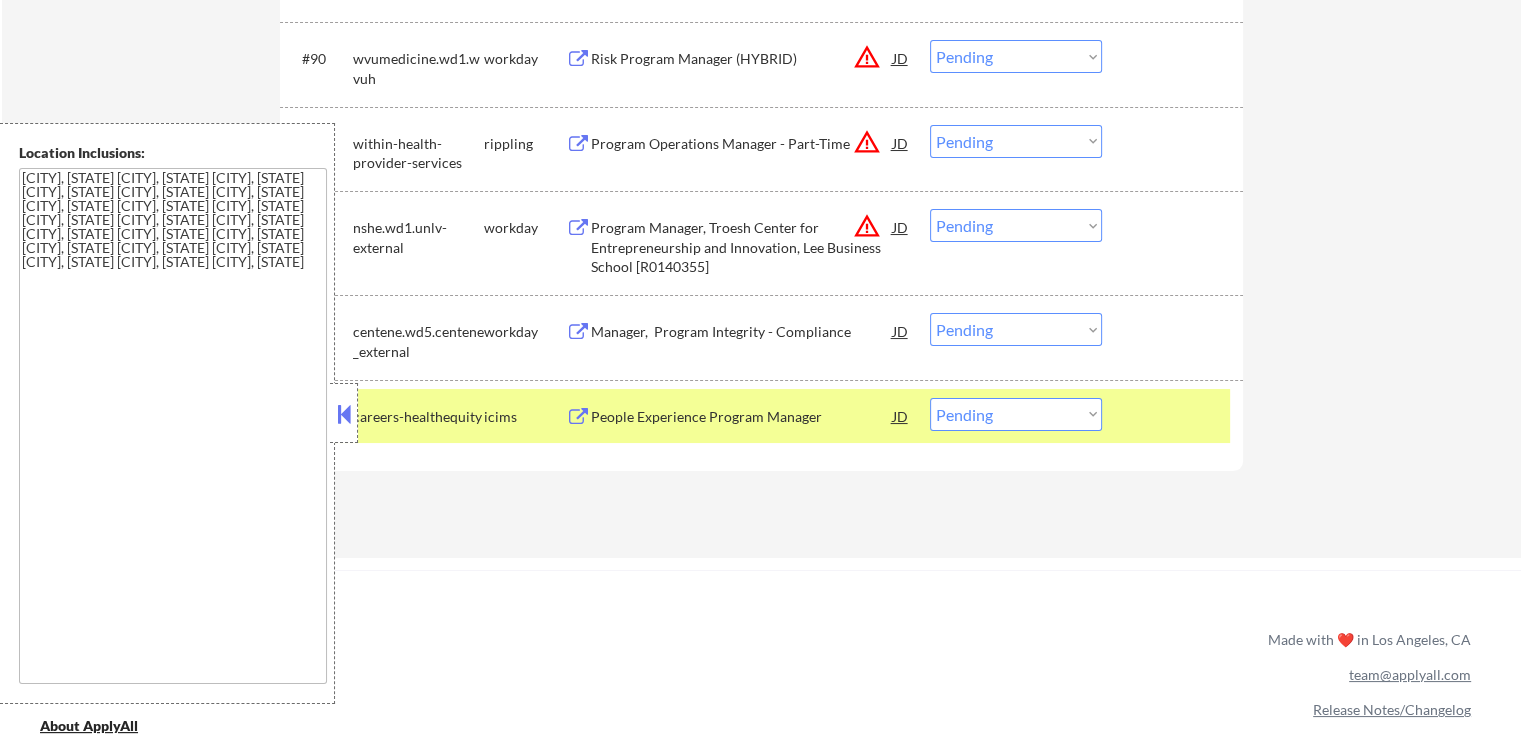 click on "Choose an option... Pending Applied Excluded (Questions) Excluded (Expired) Excluded (Location) Excluded (Bad Match) Excluded (Blocklist) Excluded (Salary) Excluded (Other)" at bounding box center [1016, 225] 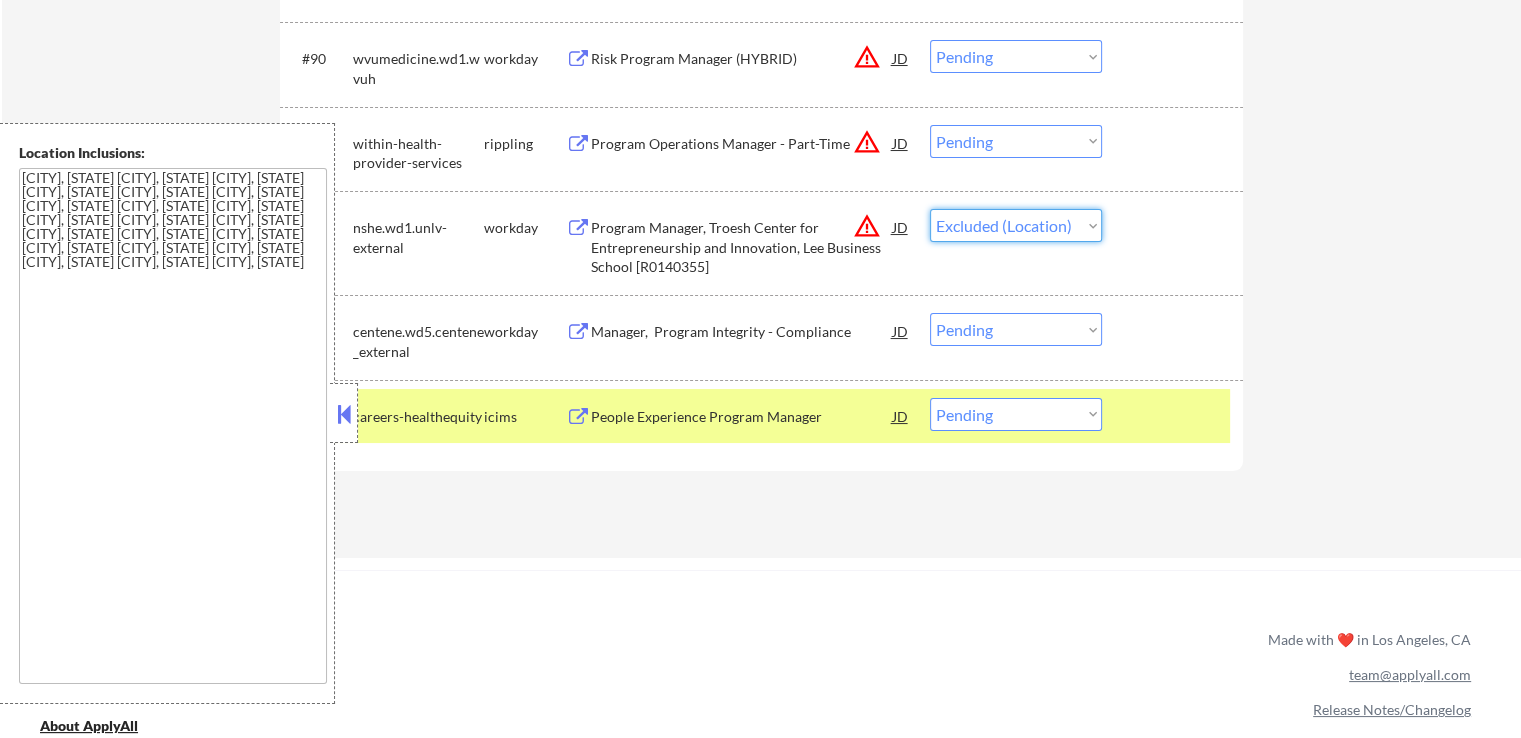 click on "Choose an option... Pending Applied Excluded (Questions) Excluded (Expired) Excluded (Location) Excluded (Bad Match) Excluded (Blocklist) Excluded (Salary) Excluded (Other)" at bounding box center (1016, 225) 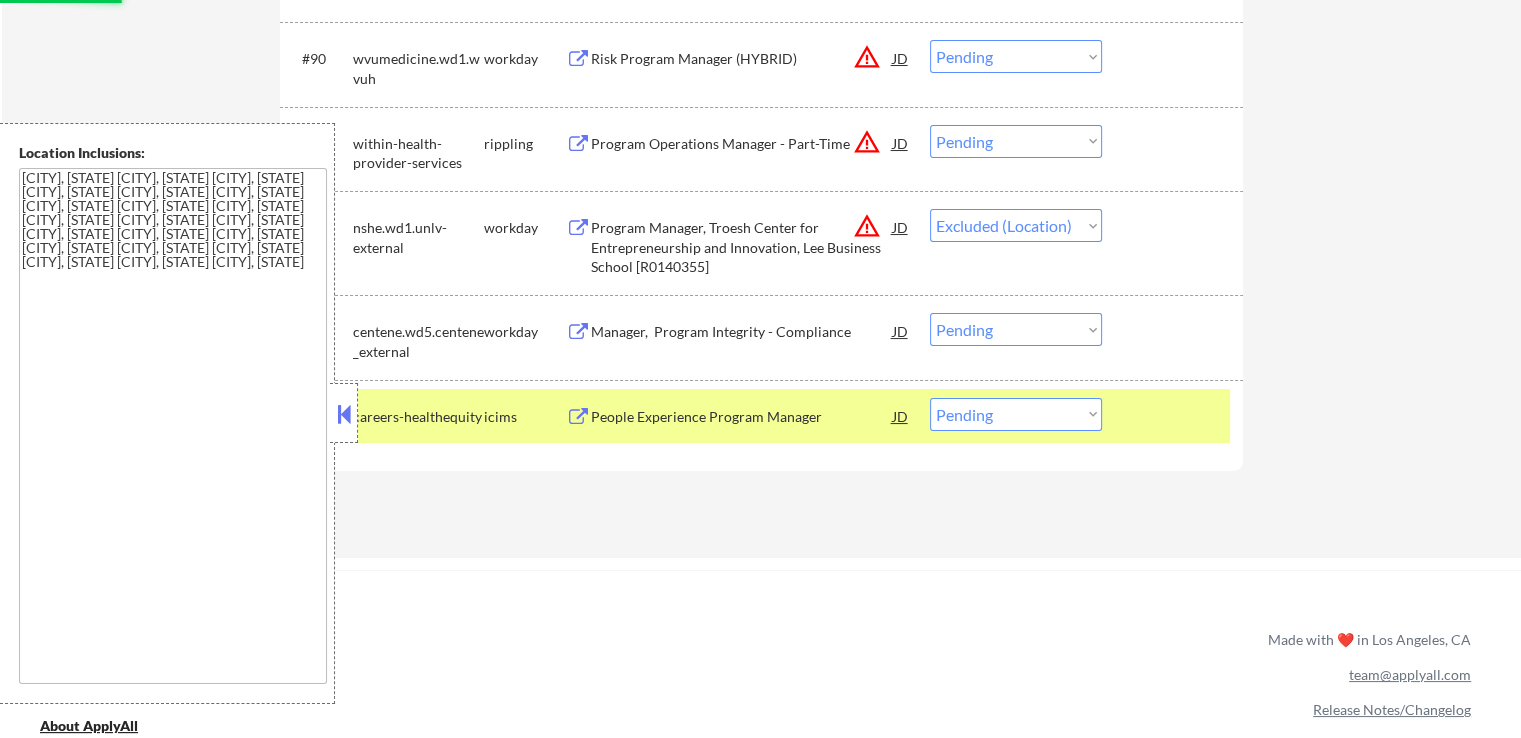 click on "Choose an option... Pending Applied Excluded (Questions) Excluded (Expired) Excluded (Location) Excluded (Bad Match) Excluded (Blocklist) Excluded (Salary) Excluded (Other)" at bounding box center [1016, 141] 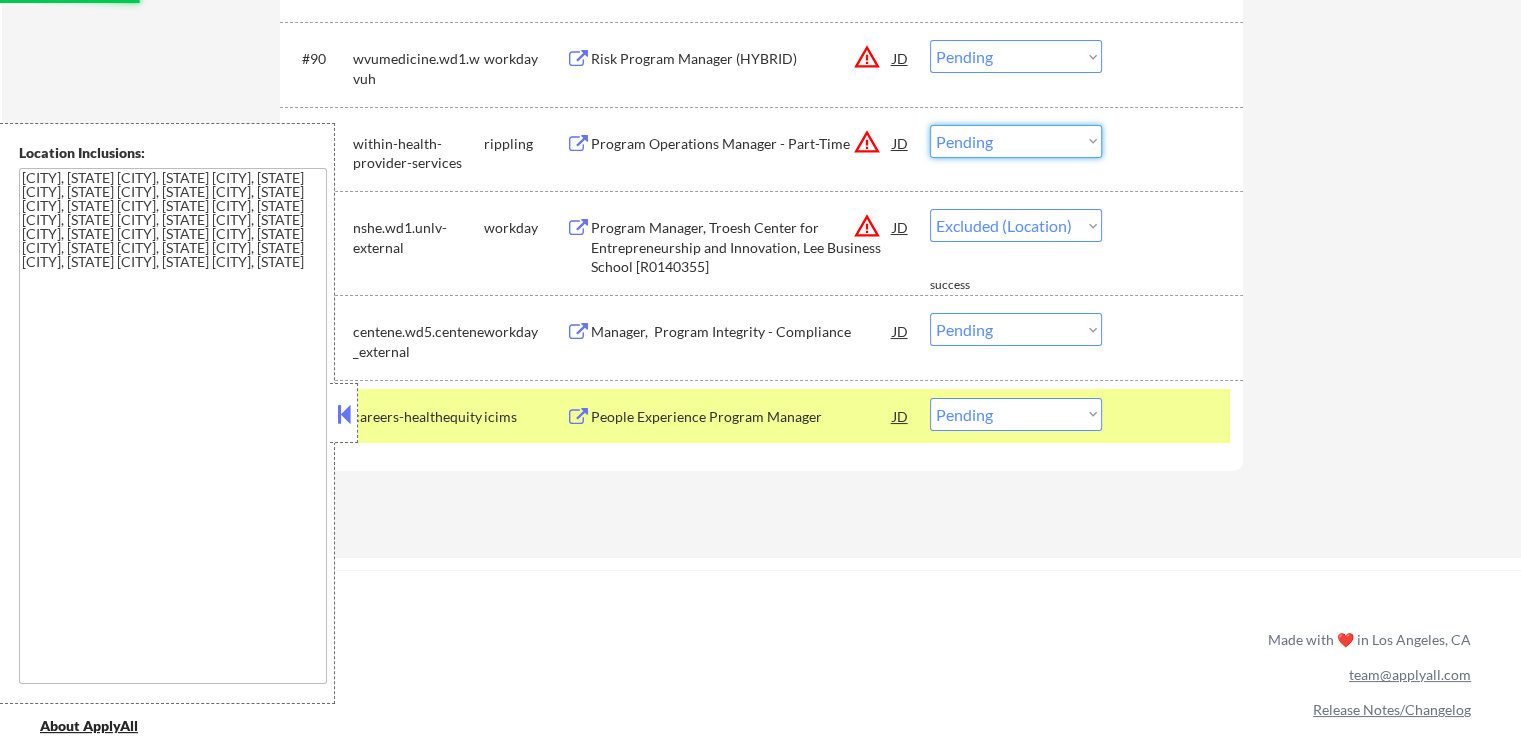 select on ""pending"" 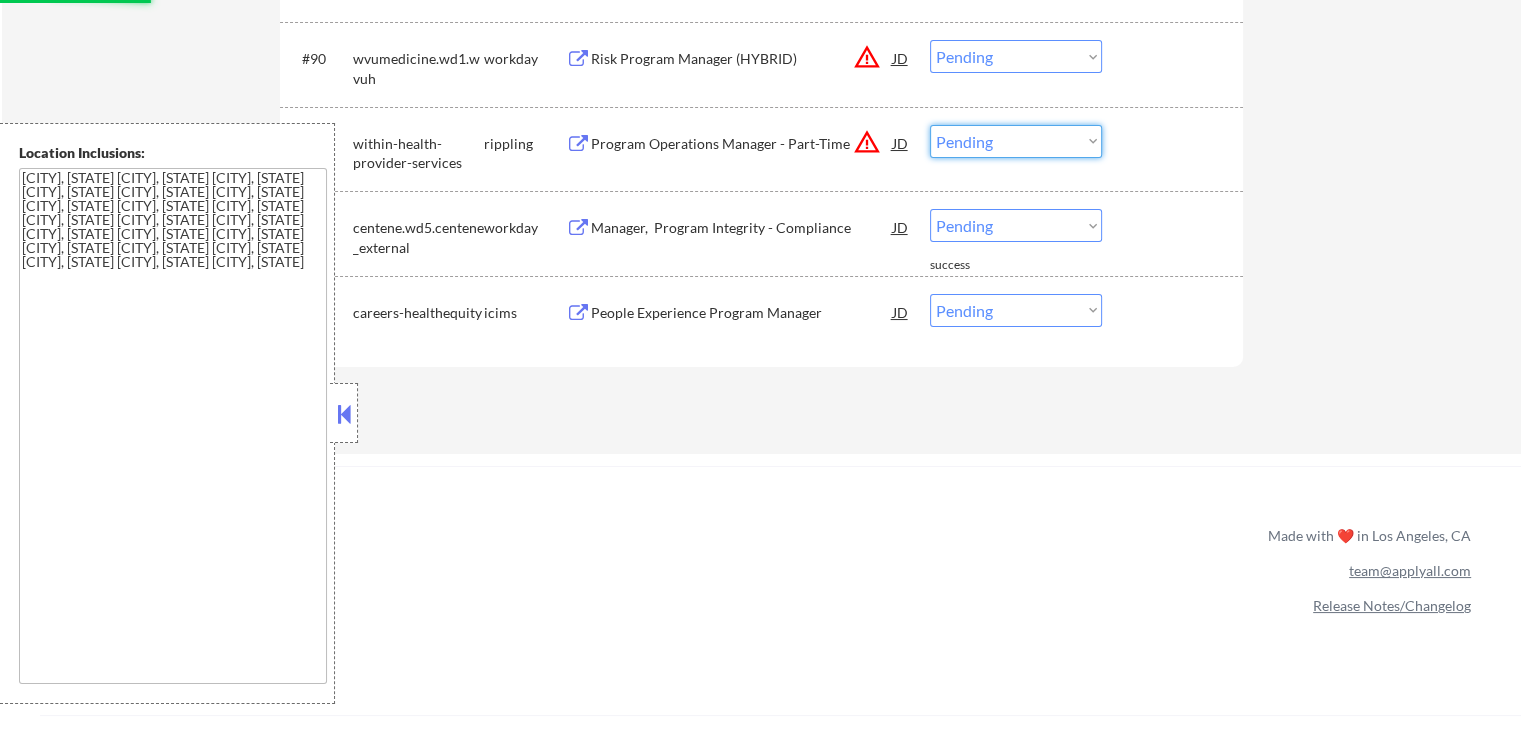 click on "Program Operations Manager - Part-Time" at bounding box center [742, 144] 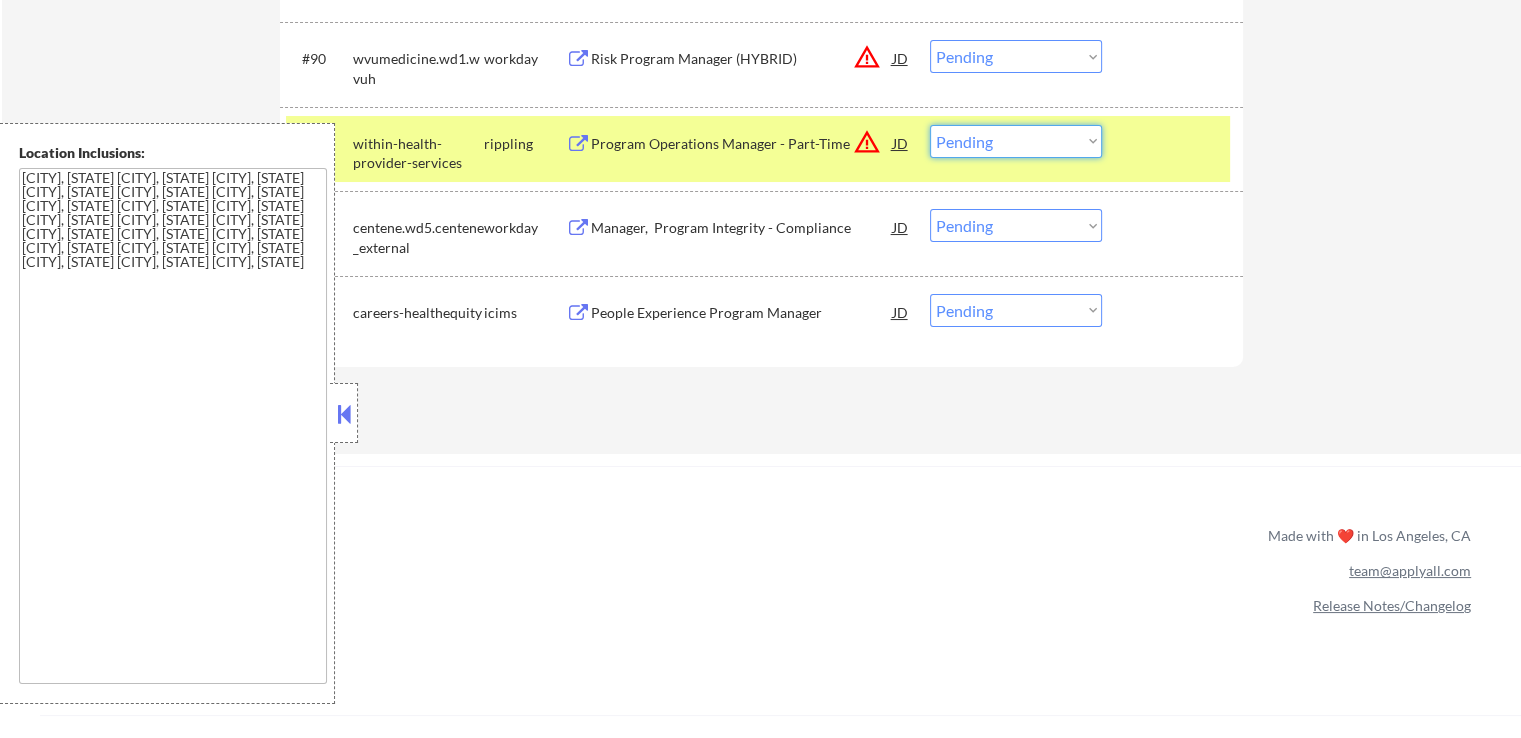 click on "Choose an option... Pending Applied Excluded (Questions) Excluded (Expired) Excluded (Location) Excluded (Bad Match) Excluded (Blocklist) Excluded (Salary) Excluded (Other)" at bounding box center [1016, 141] 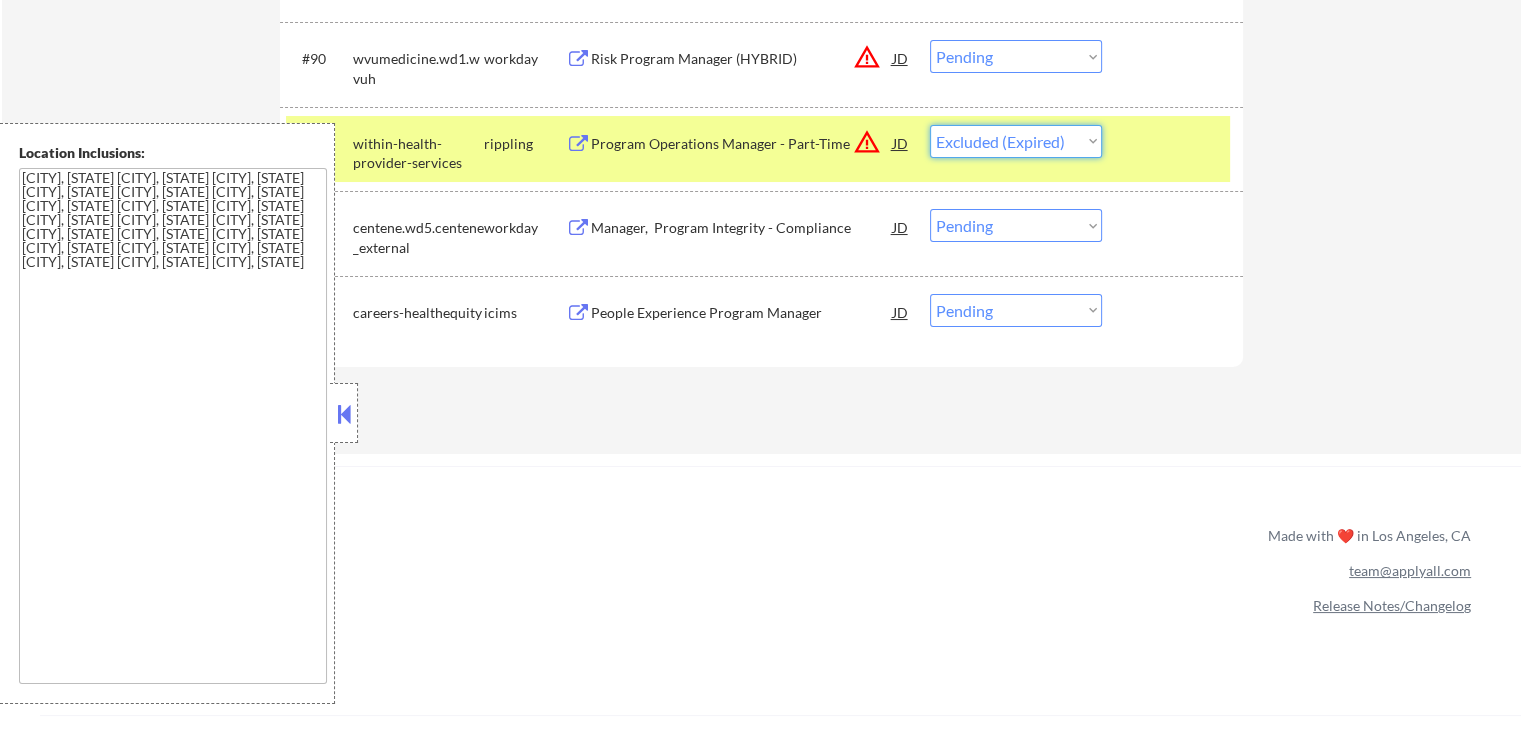 click on "Choose an option... Pending Applied Excluded (Questions) Excluded (Expired) Excluded (Location) Excluded (Bad Match) Excluded (Blocklist) Excluded (Salary) Excluded (Other)" at bounding box center [1016, 141] 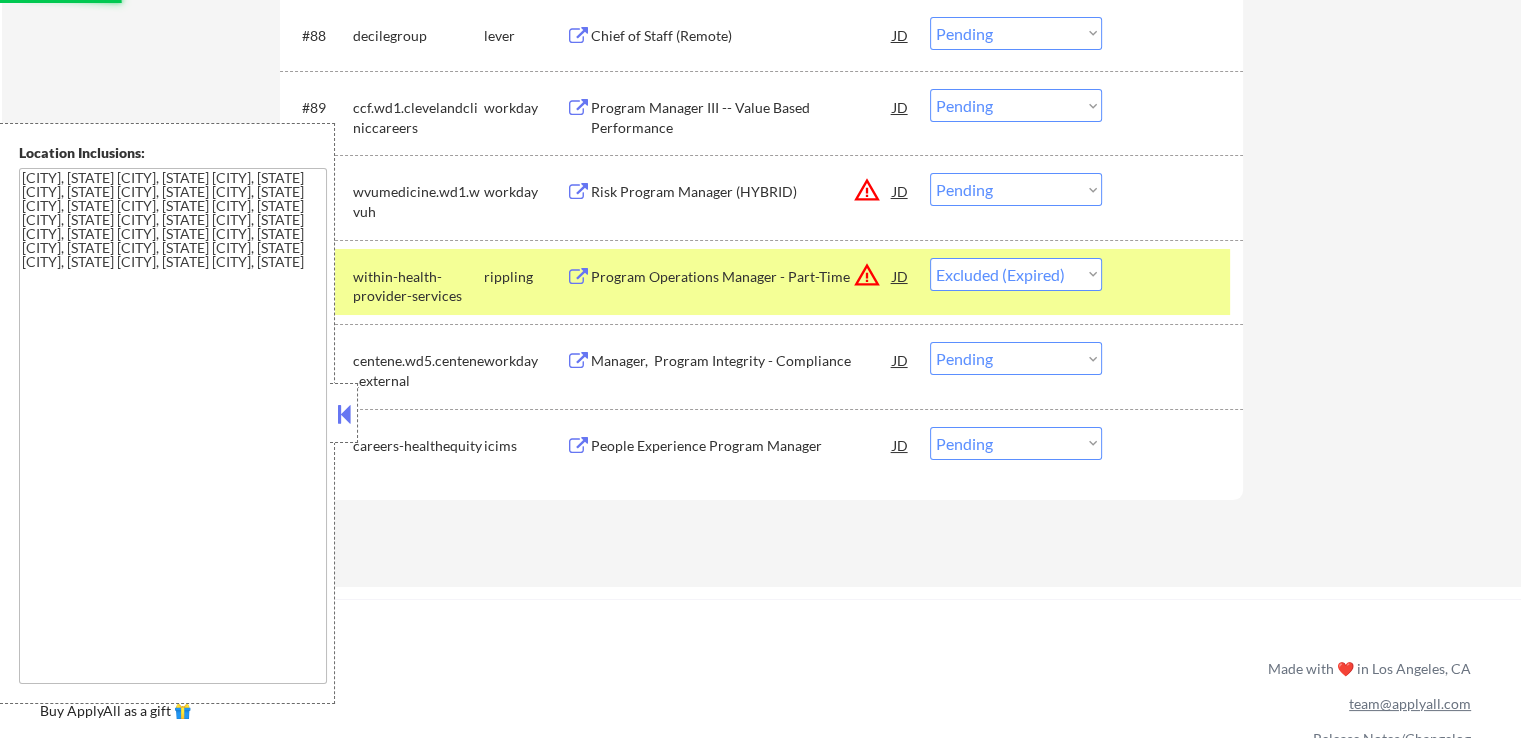 scroll, scrollTop: 7500, scrollLeft: 0, axis: vertical 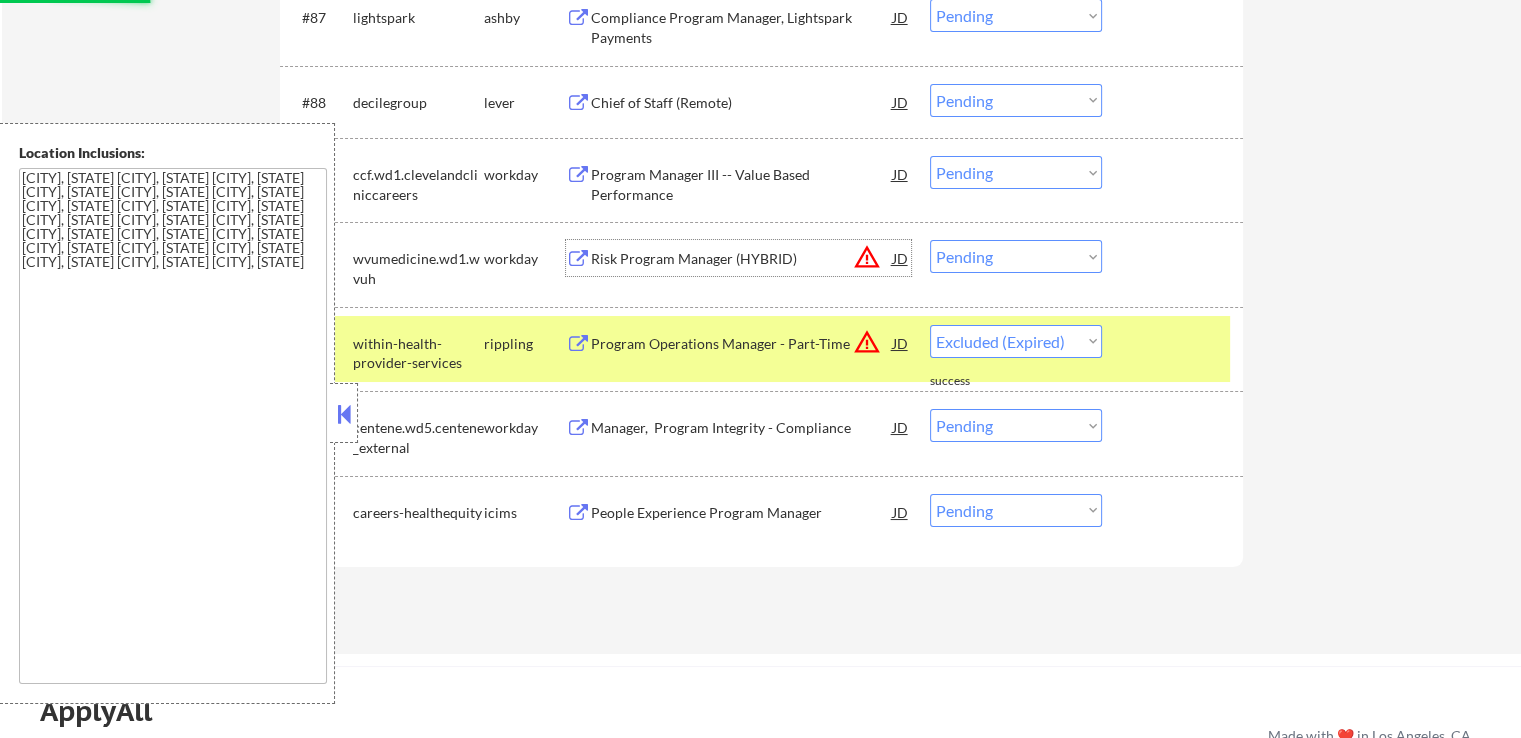 click on "Risk Program Manager (HYBRID)" at bounding box center [742, 259] 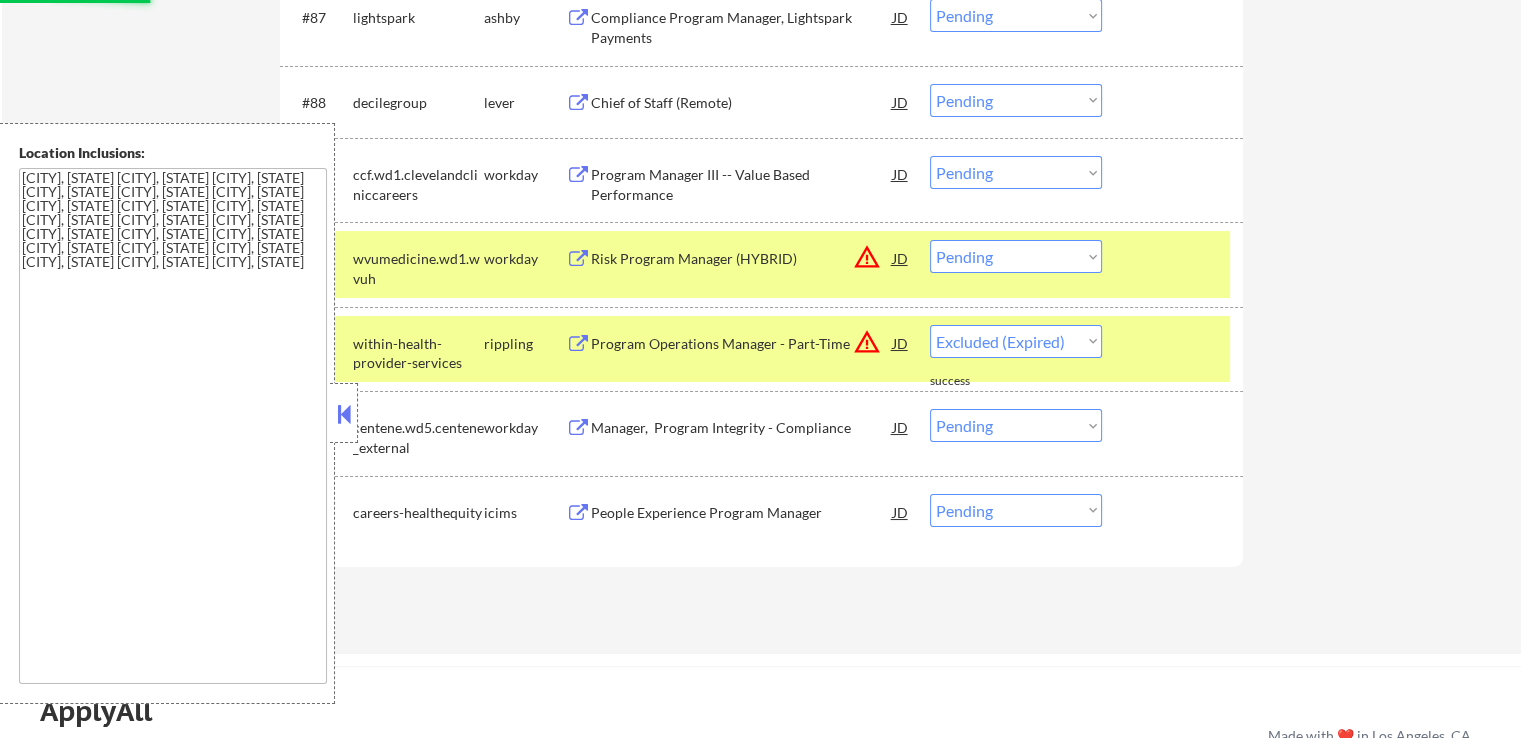 select on ""pending"" 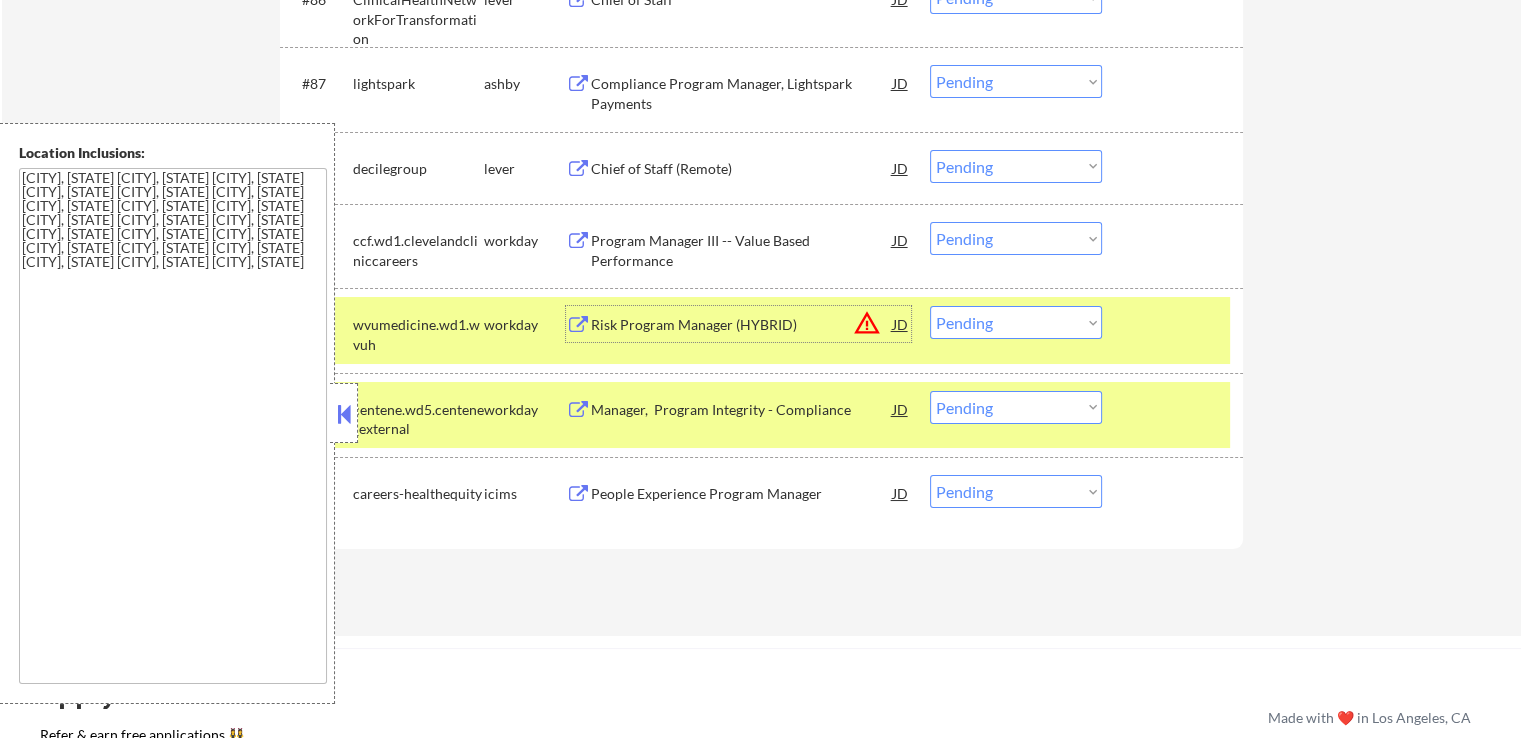 scroll, scrollTop: 7400, scrollLeft: 0, axis: vertical 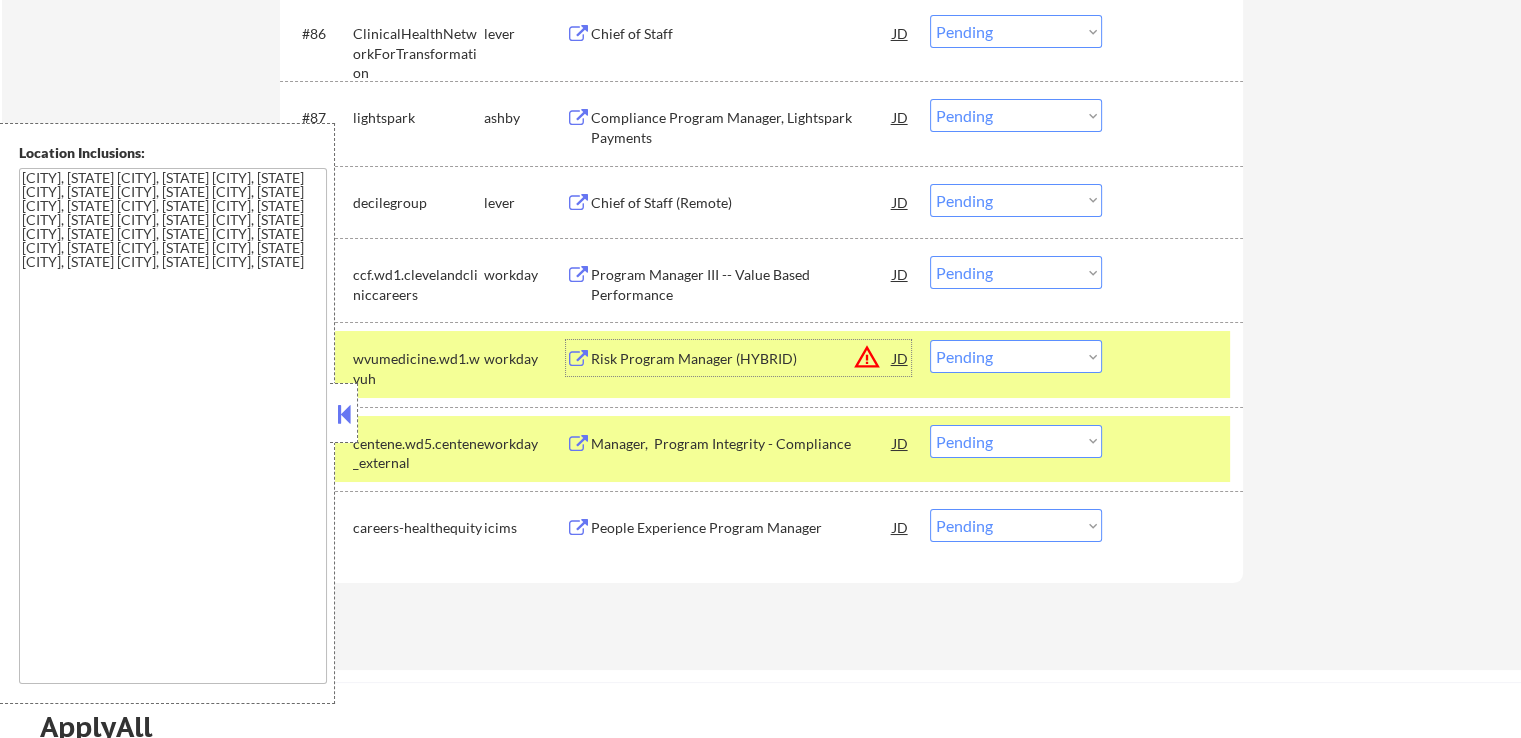 click on "Chief of Staff (Remote)" at bounding box center [742, 203] 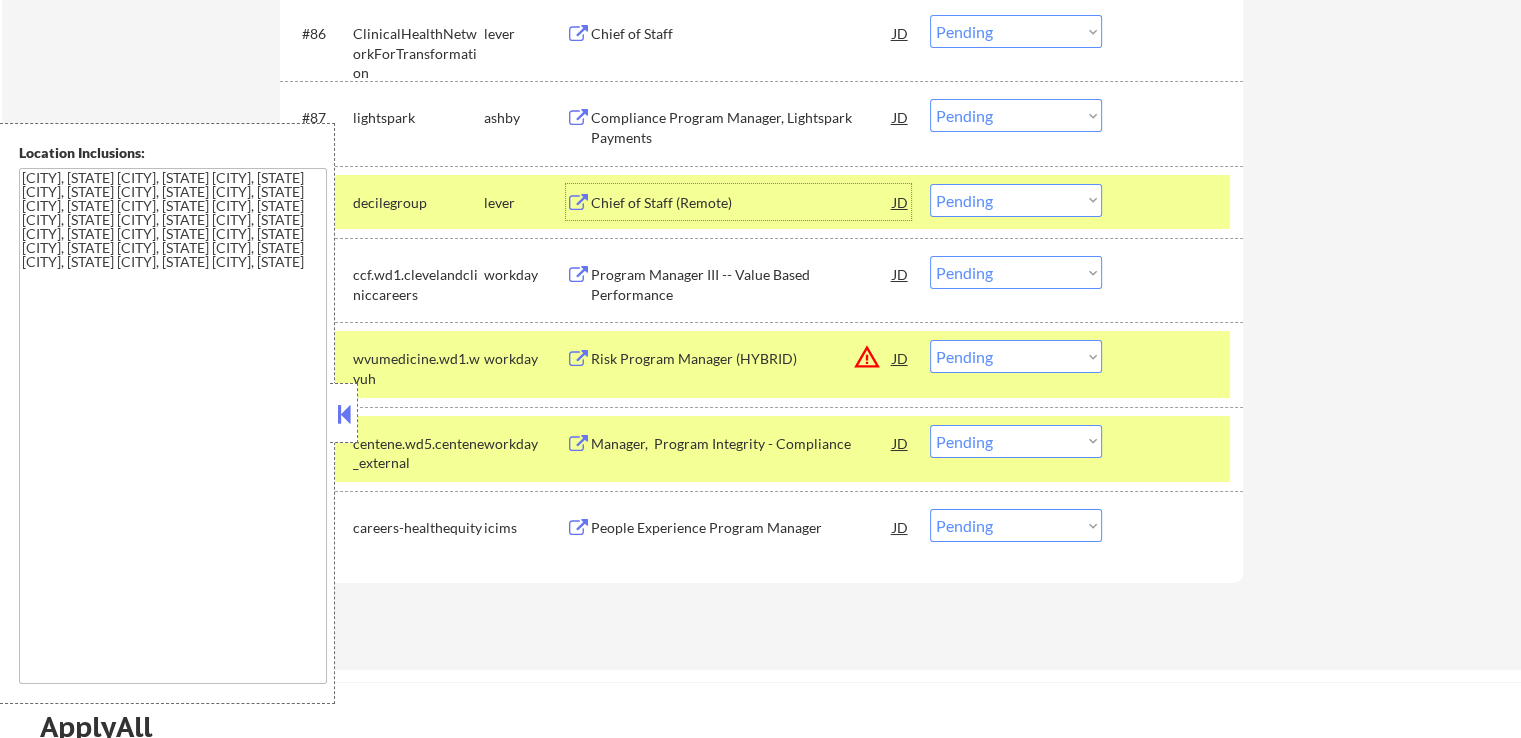 click on "#87 lightspark ashby Compliance Program Manager, Lightspark Payments JD Choose an option... Pending Applied Excluded (Questions) Excluded (Expired) Excluded (Location) Excluded (Bad Match) Excluded (Blocklist) Excluded (Salary) Excluded (Other)" at bounding box center (758, 123) 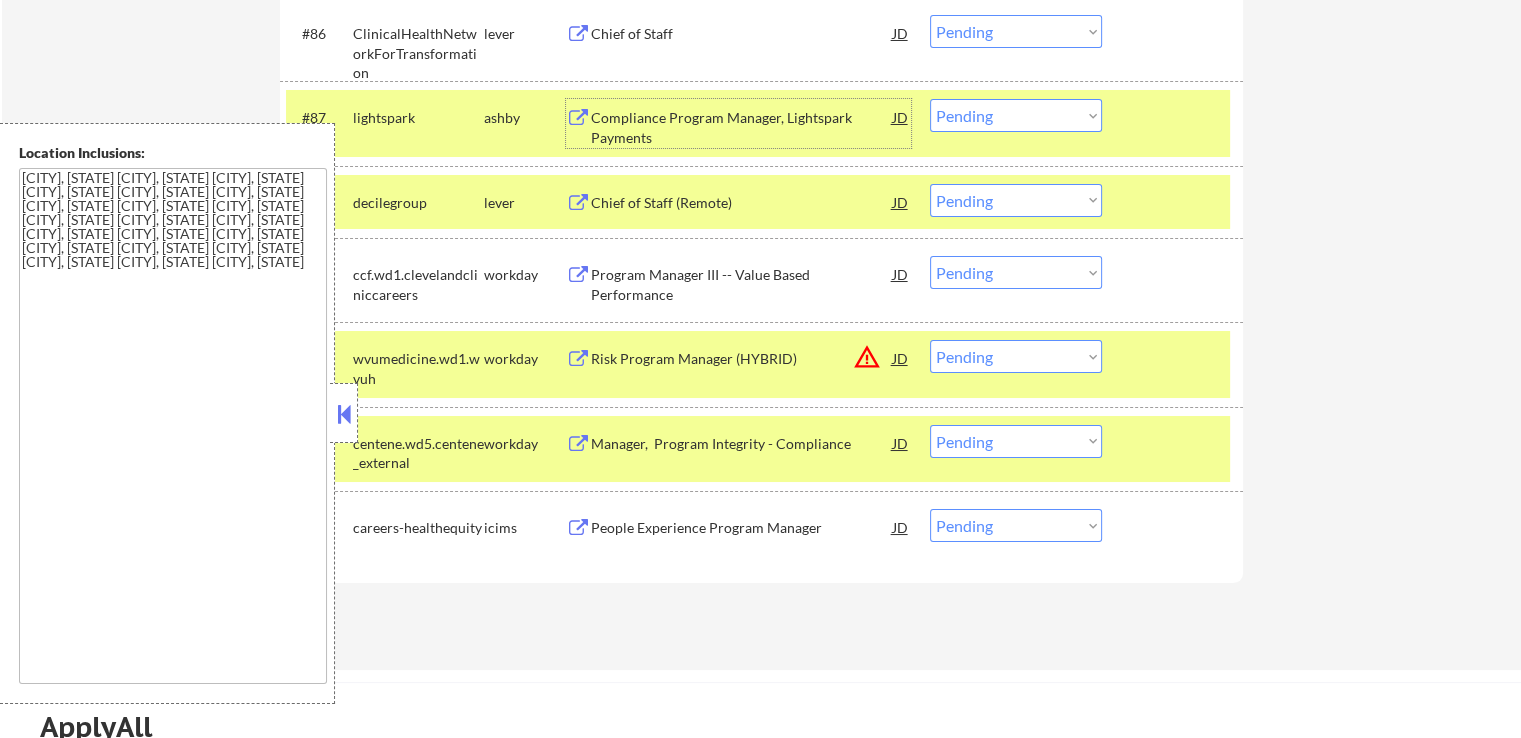 click on "Compliance Program Manager, Lightspark Payments" at bounding box center (742, 127) 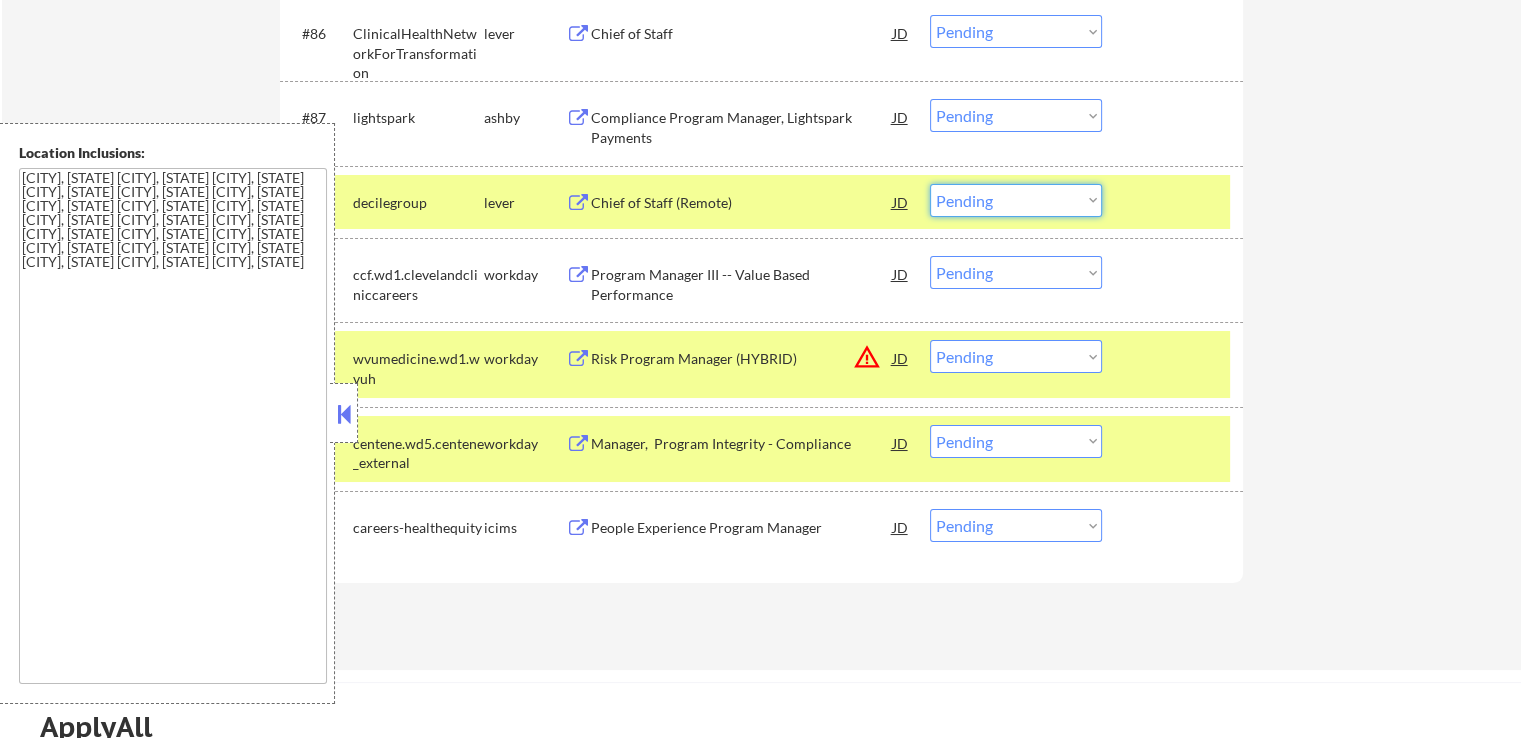 click on "Choose an option... Pending Applied Excluded (Questions) Excluded (Expired) Excluded (Location) Excluded (Bad Match) Excluded (Blocklist) Excluded (Salary) Excluded (Other)" at bounding box center [1016, 200] 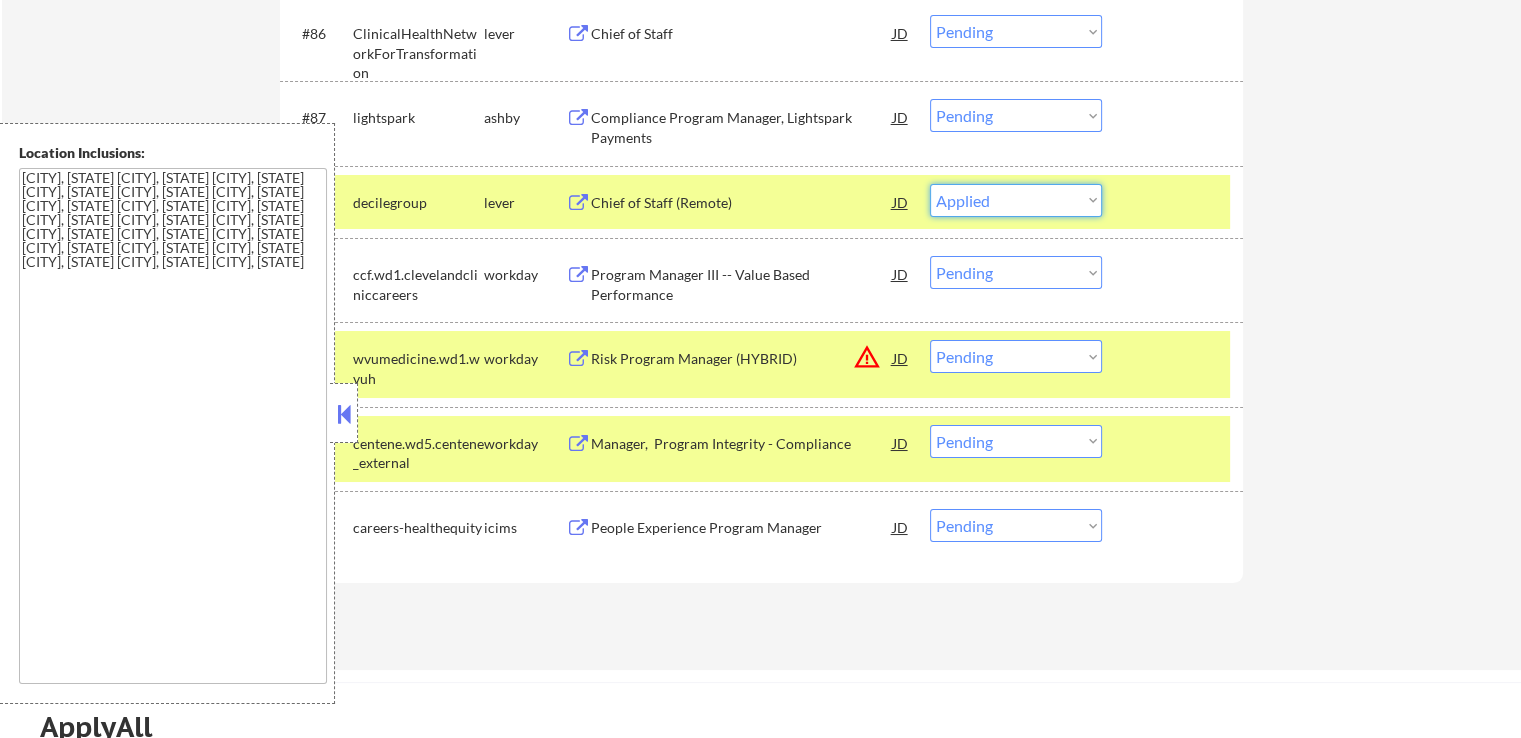click on "Choose an option... Pending Applied Excluded (Questions) Excluded (Expired) Excluded (Location) Excluded (Bad Match) Excluded (Blocklist) Excluded (Salary) Excluded (Other)" at bounding box center [1016, 200] 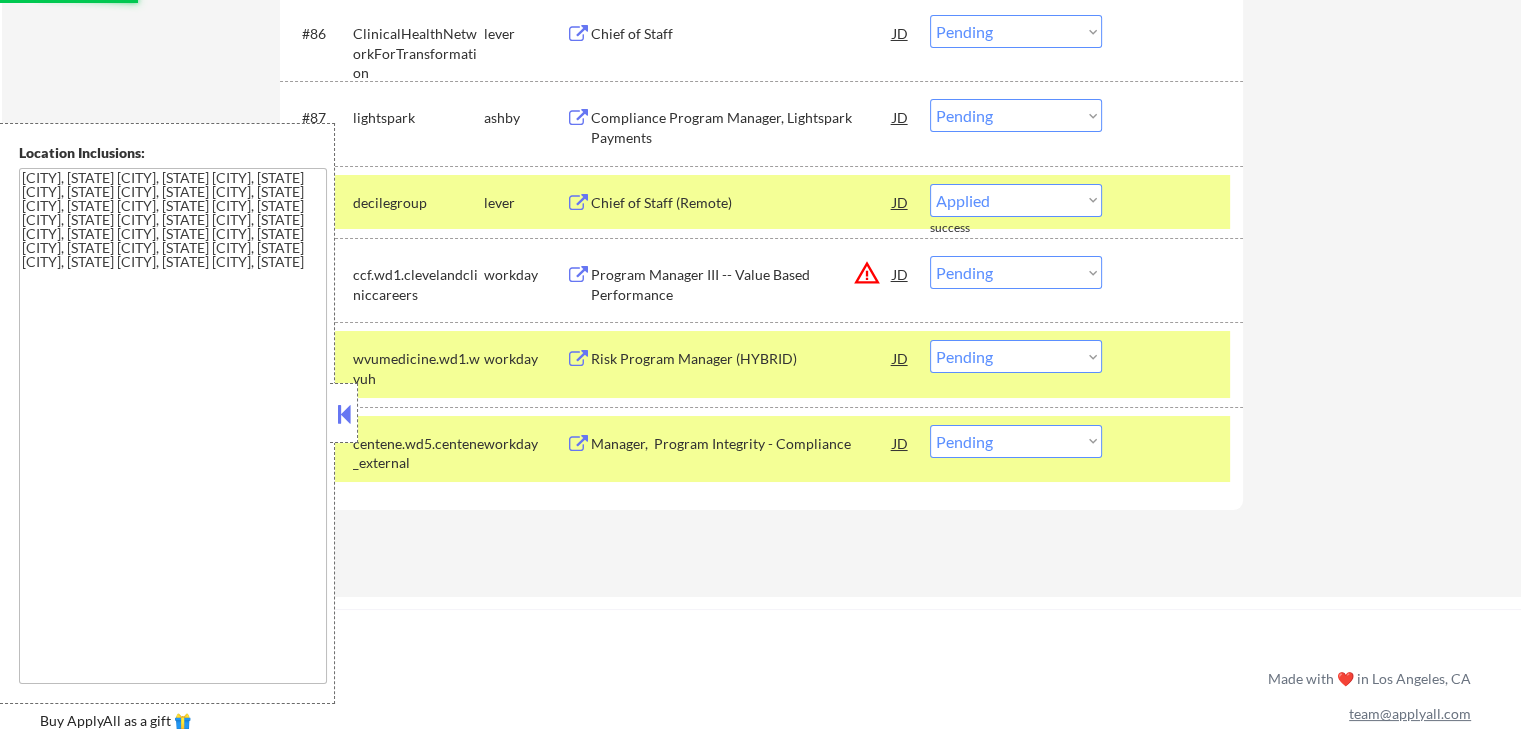 select on ""pending"" 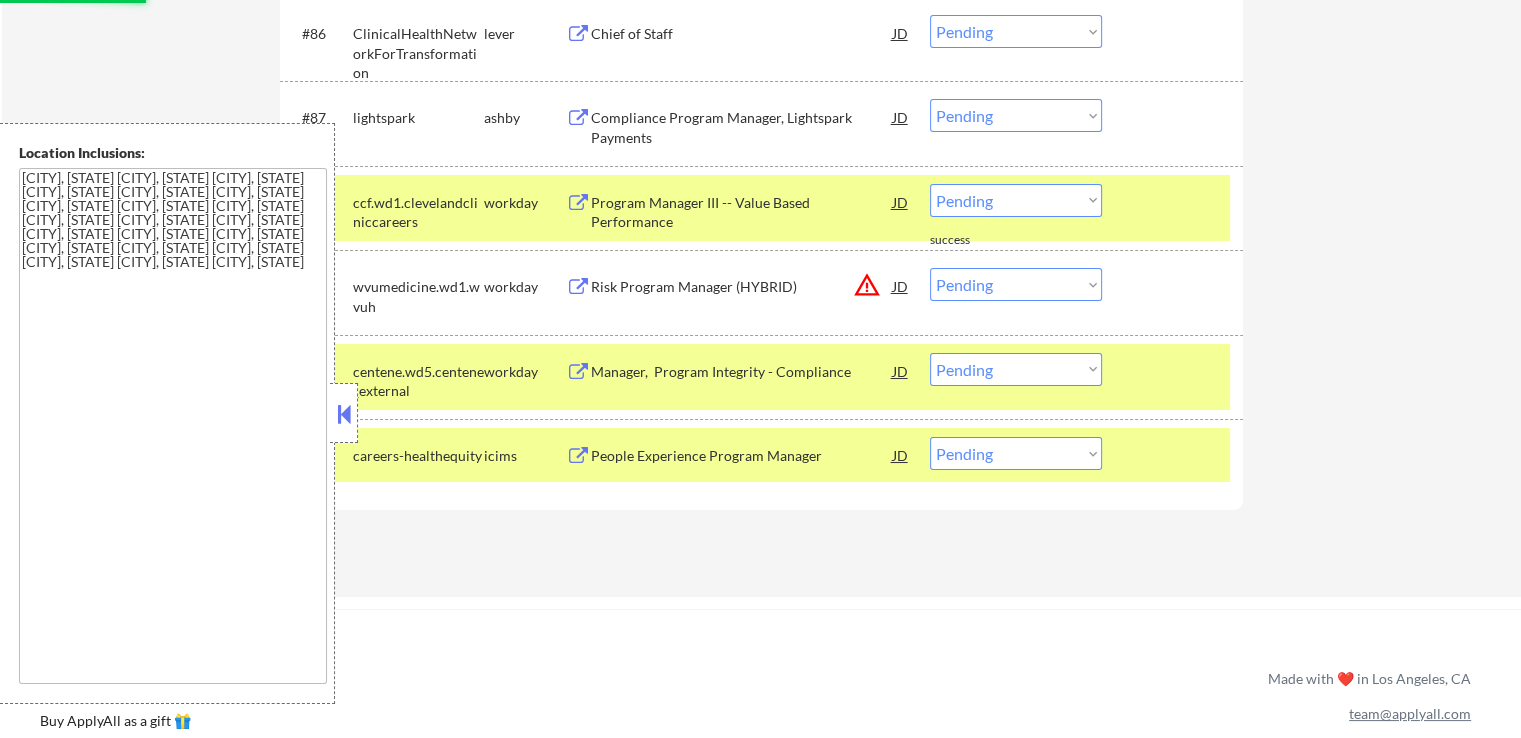 click on "Choose an option... Pending Applied Excluded (Questions) Excluded (Expired) Excluded (Location) Excluded (Bad Match) Excluded (Blocklist) Excluded (Salary) Excluded (Other)" at bounding box center (1016, 115) 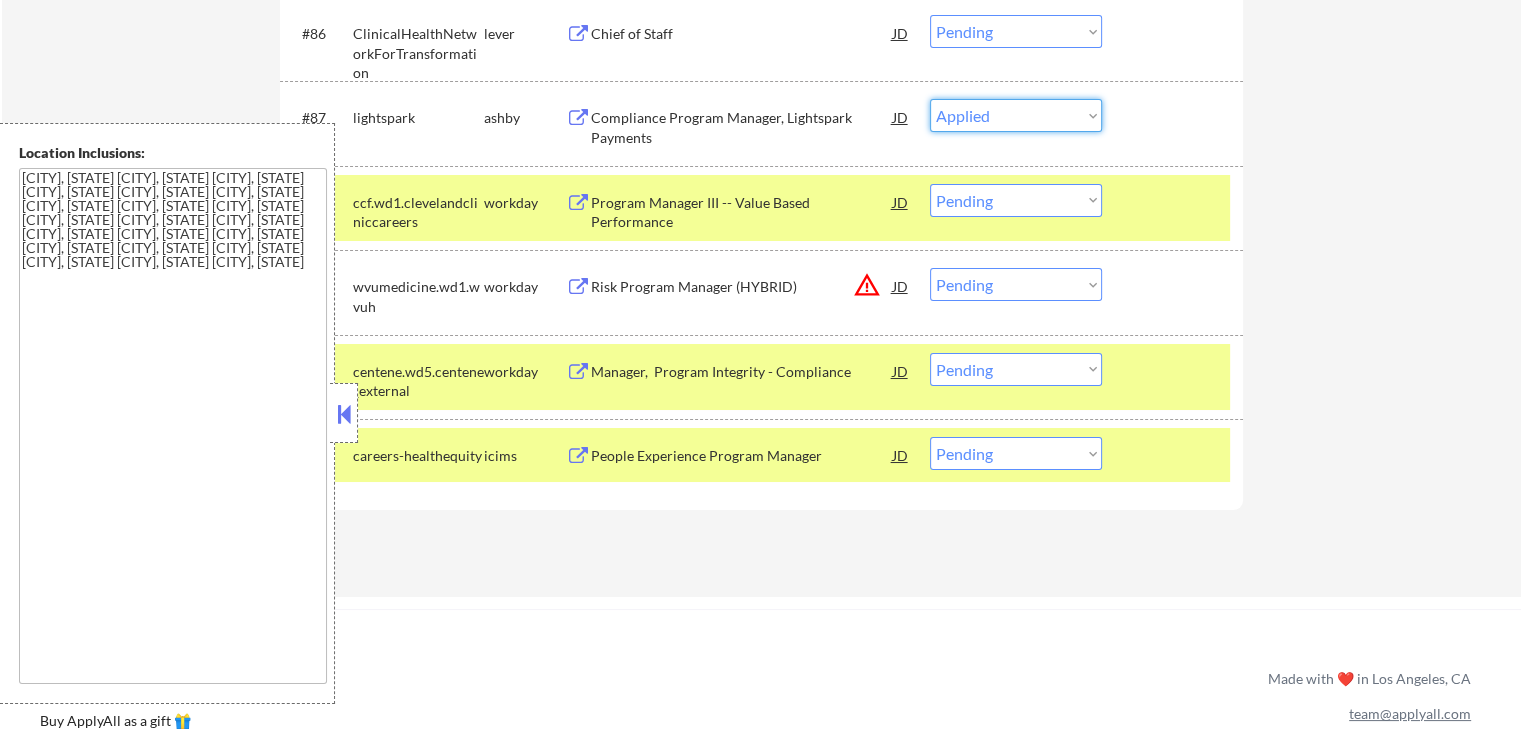 click on "Choose an option... Pending Applied Excluded (Questions) Excluded (Expired) Excluded (Location) Excluded (Bad Match) Excluded (Blocklist) Excluded (Salary) Excluded (Other)" at bounding box center [1016, 115] 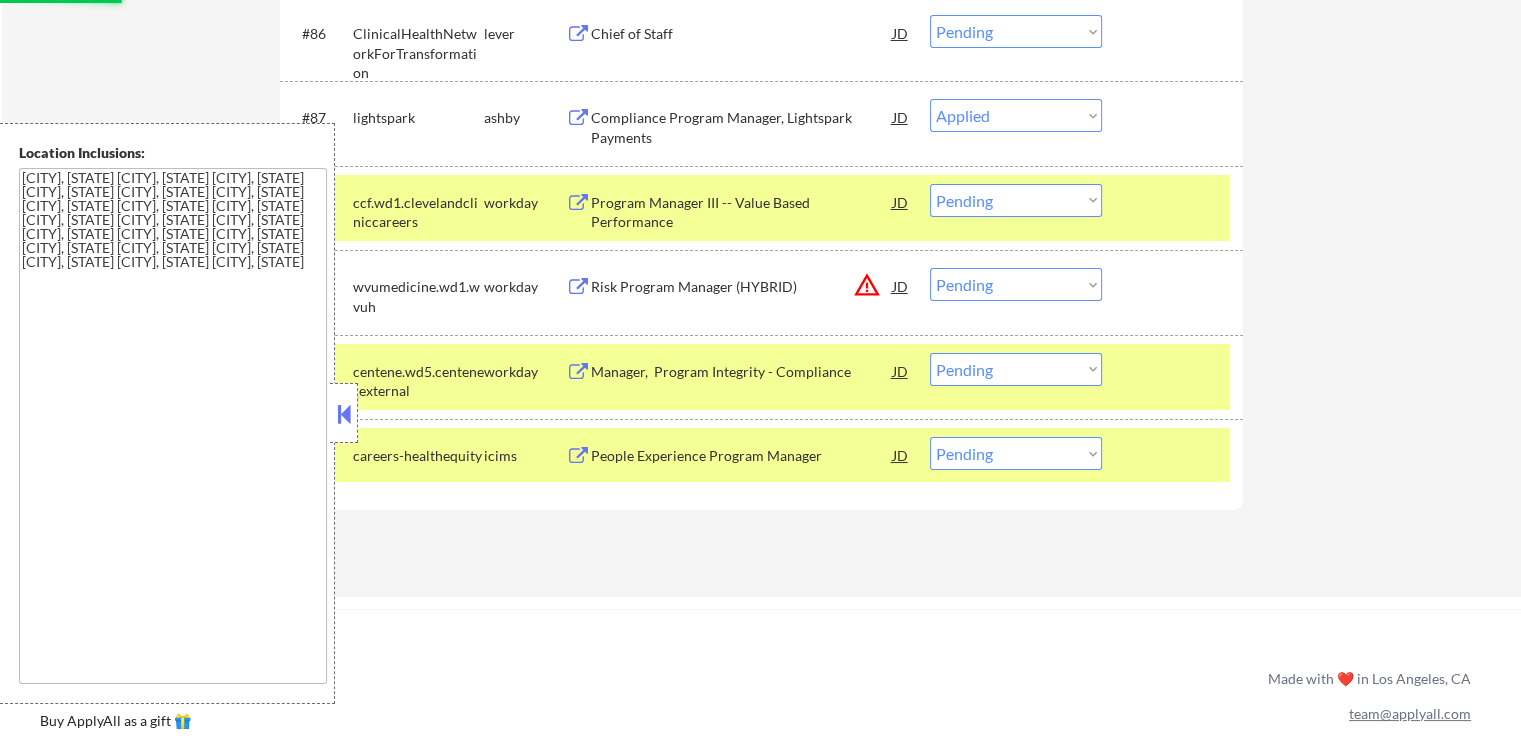 select on ""pending"" 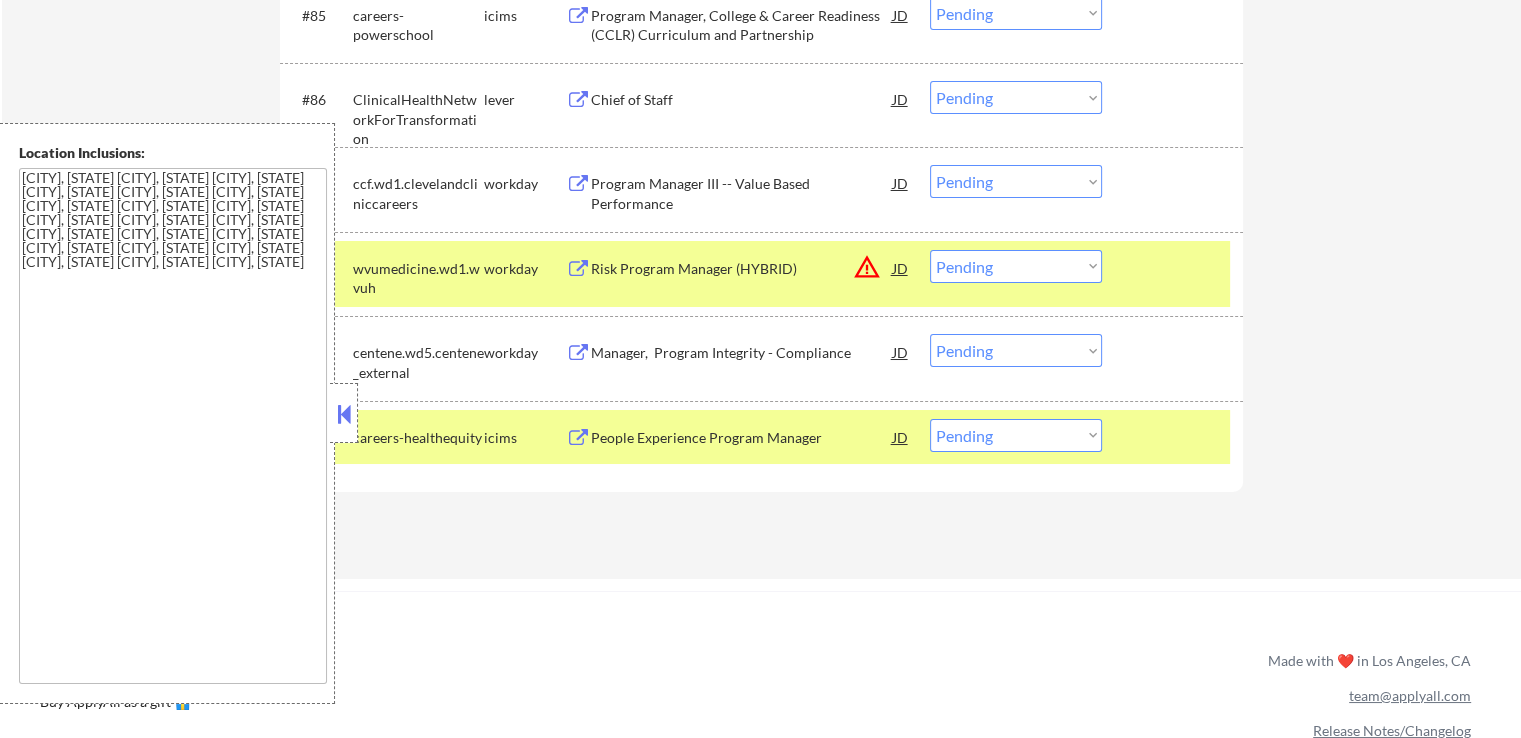 scroll, scrollTop: 7300, scrollLeft: 0, axis: vertical 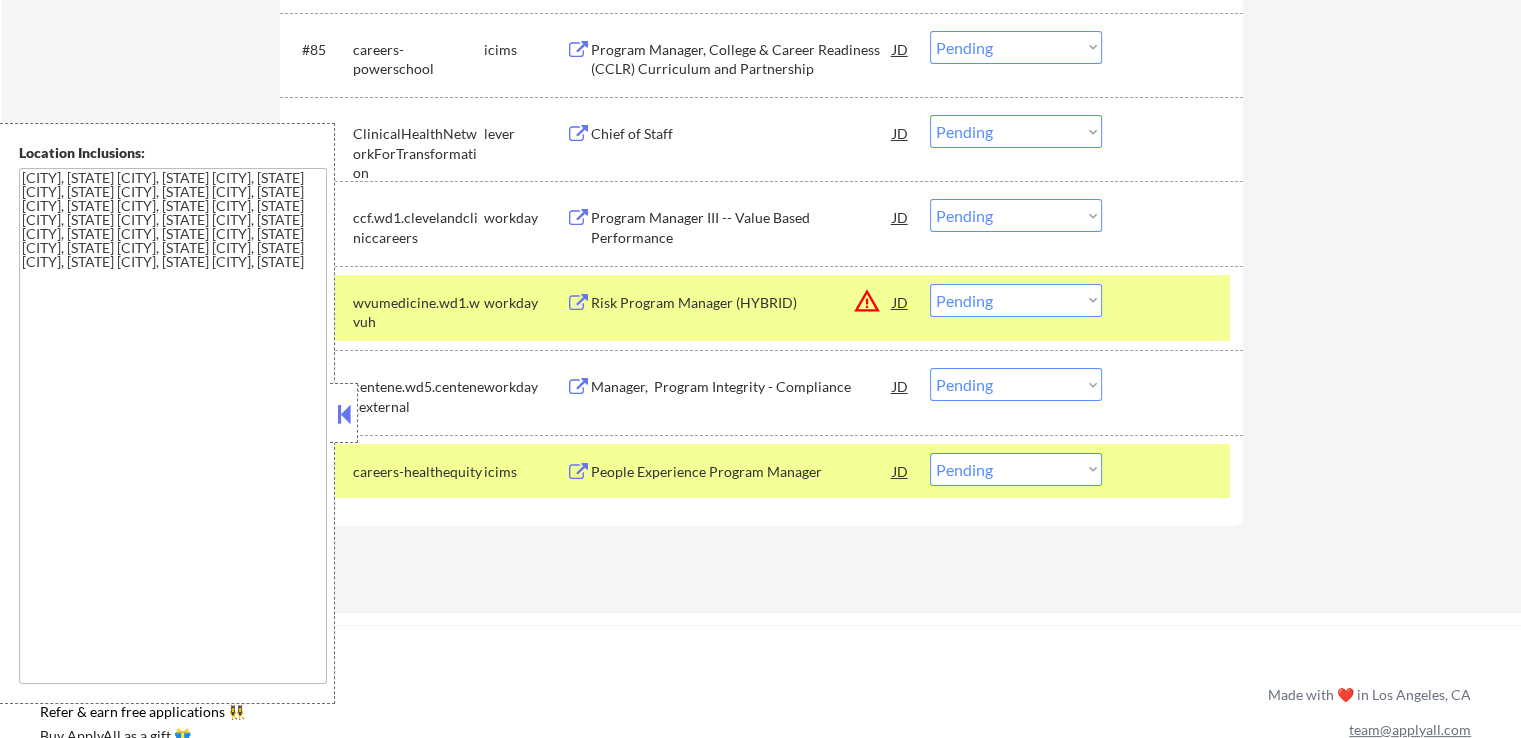 click on "Chief of Staff" at bounding box center [742, 134] 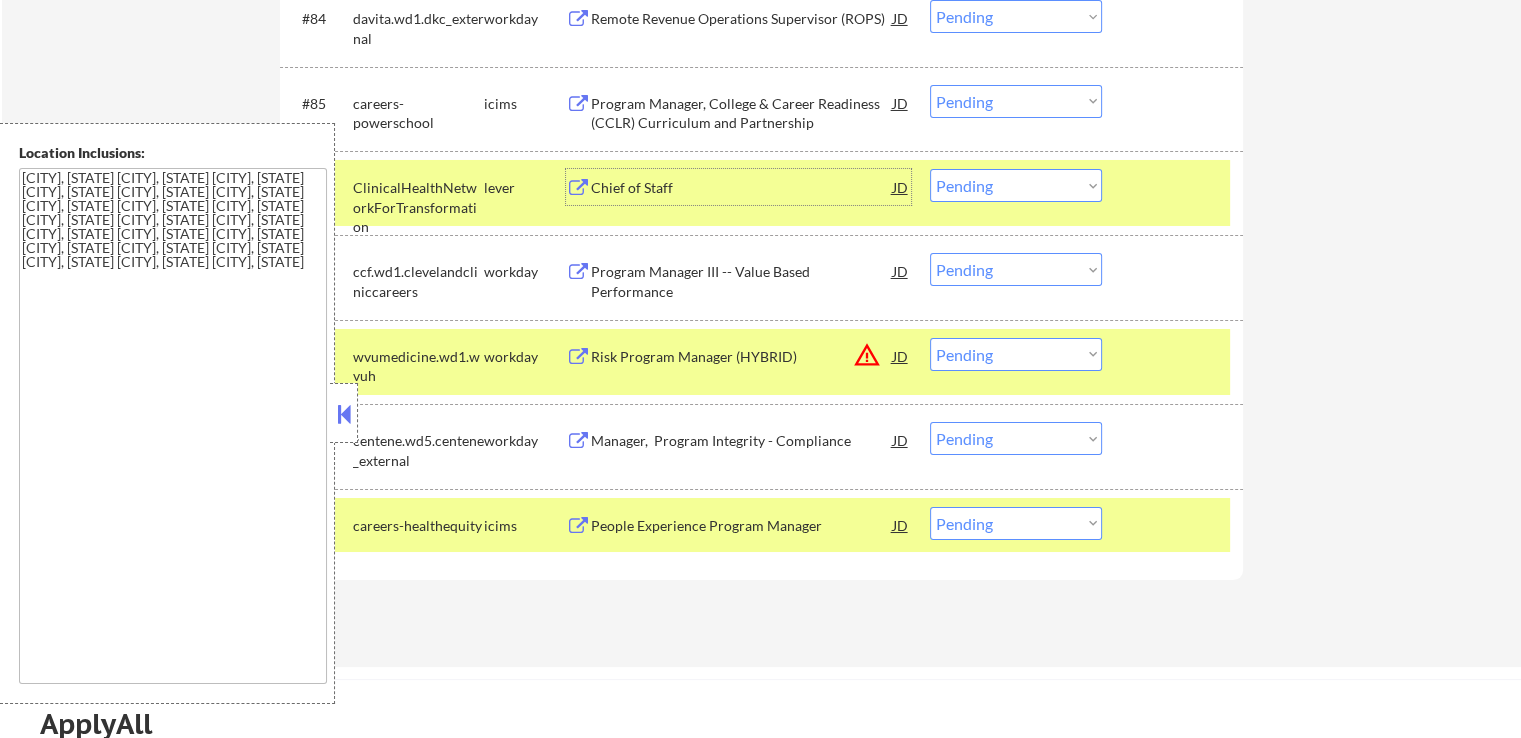 scroll, scrollTop: 7200, scrollLeft: 0, axis: vertical 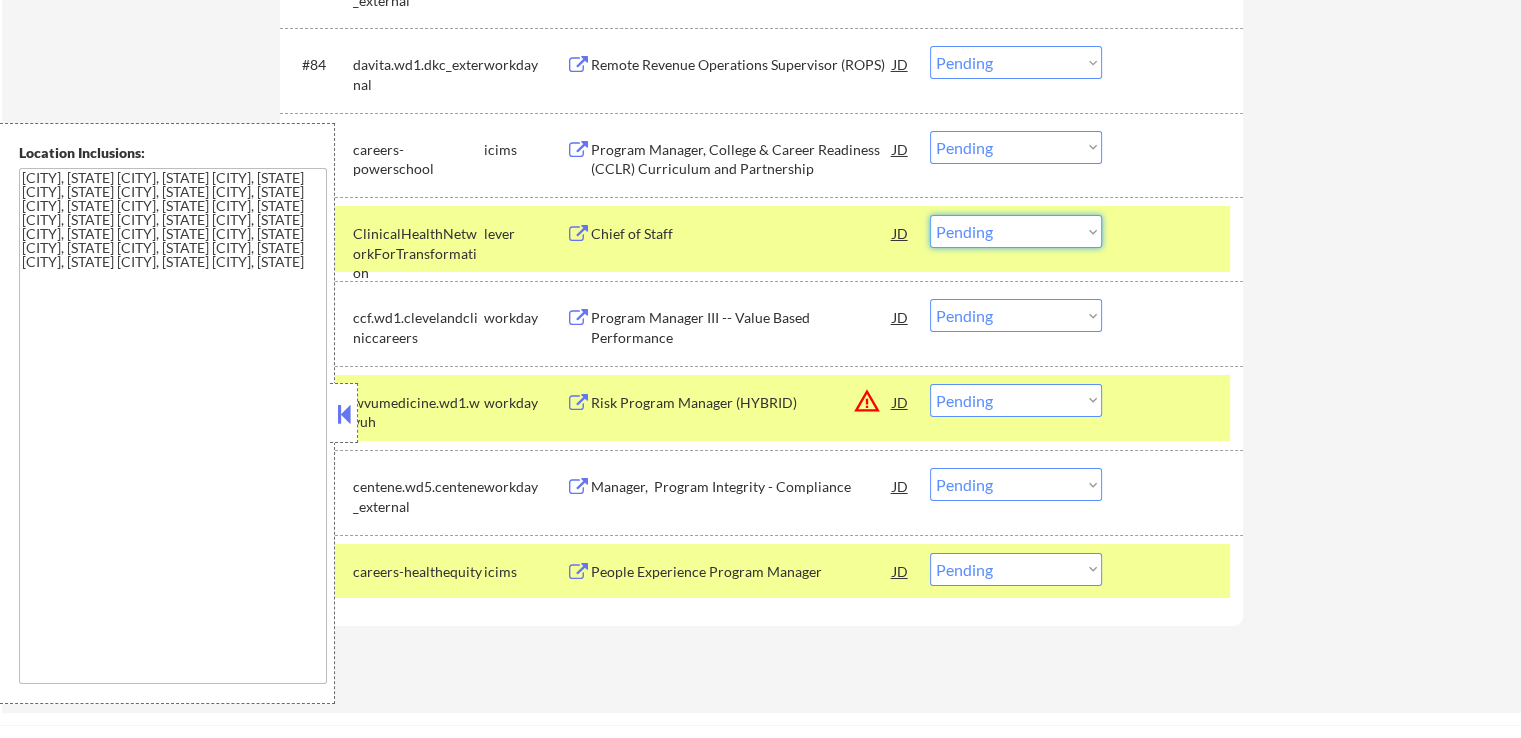 click on "Choose an option... Pending Applied Excluded (Questions) Excluded (Expired) Excluded (Location) Excluded (Bad Match) Excluded (Blocklist) Excluded (Salary) Excluded (Other)" at bounding box center [1016, 231] 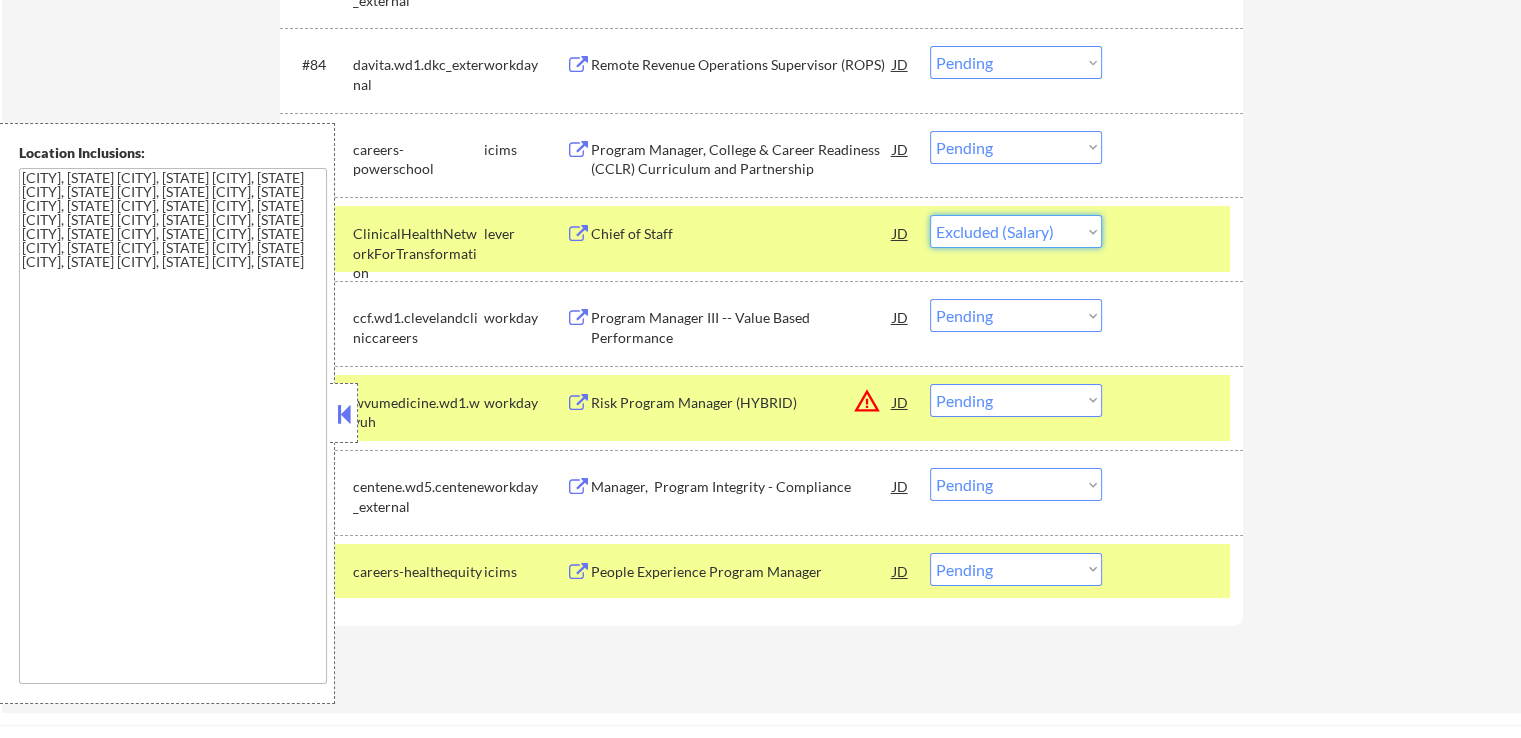 click on "Choose an option... Pending Applied Excluded (Questions) Excluded (Expired) Excluded (Location) Excluded (Bad Match) Excluded (Blocklist) Excluded (Salary) Excluded (Other)" at bounding box center (1016, 231) 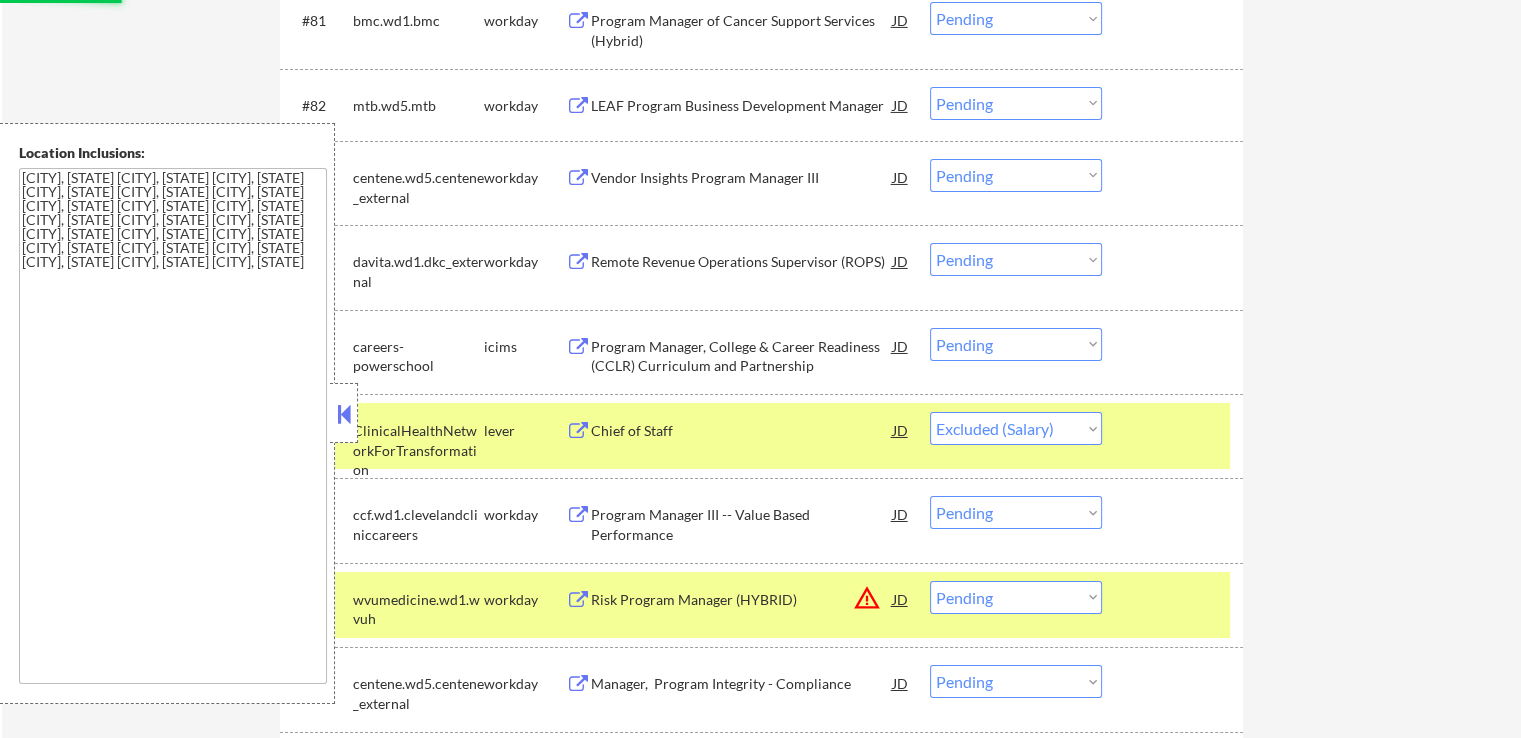 scroll, scrollTop: 7000, scrollLeft: 0, axis: vertical 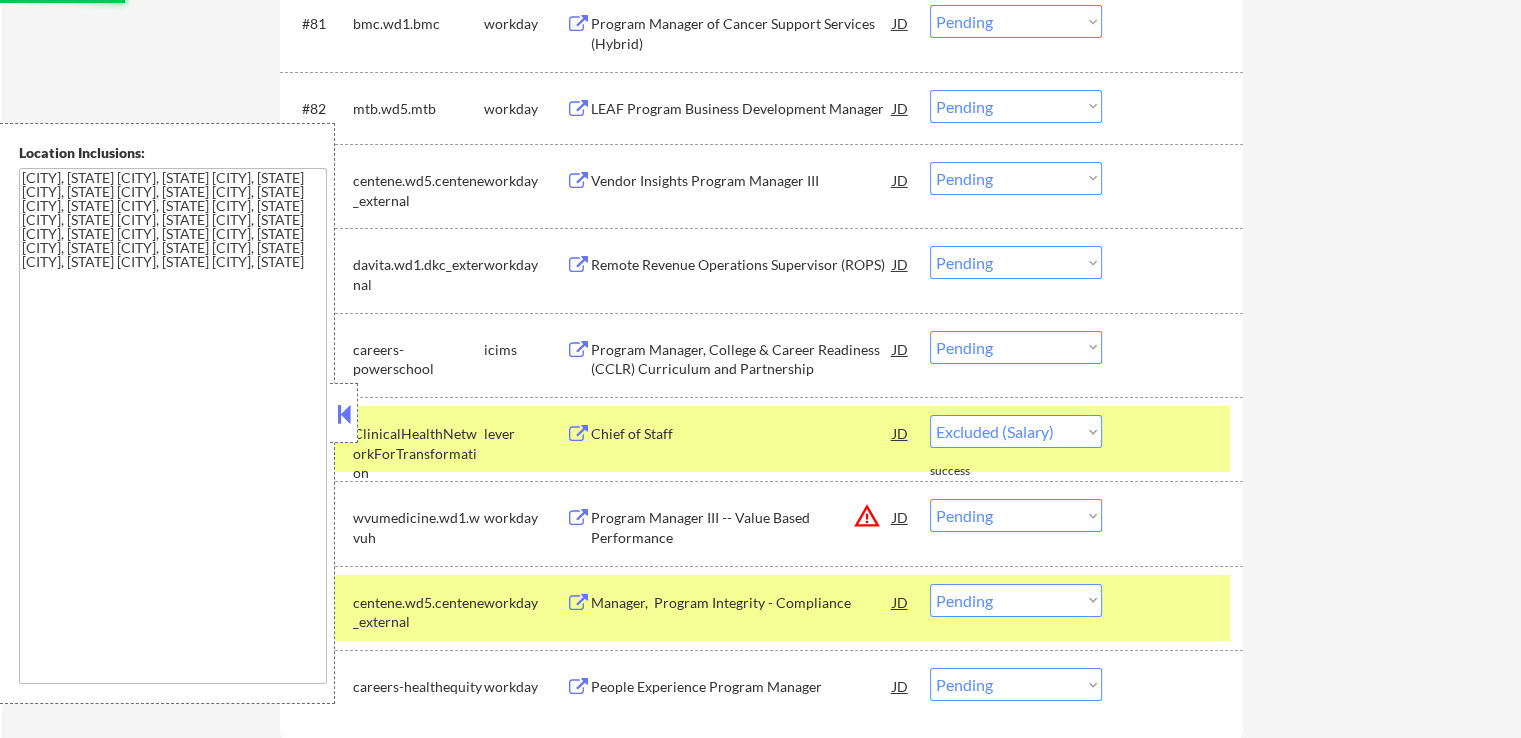 select on ""pending"" 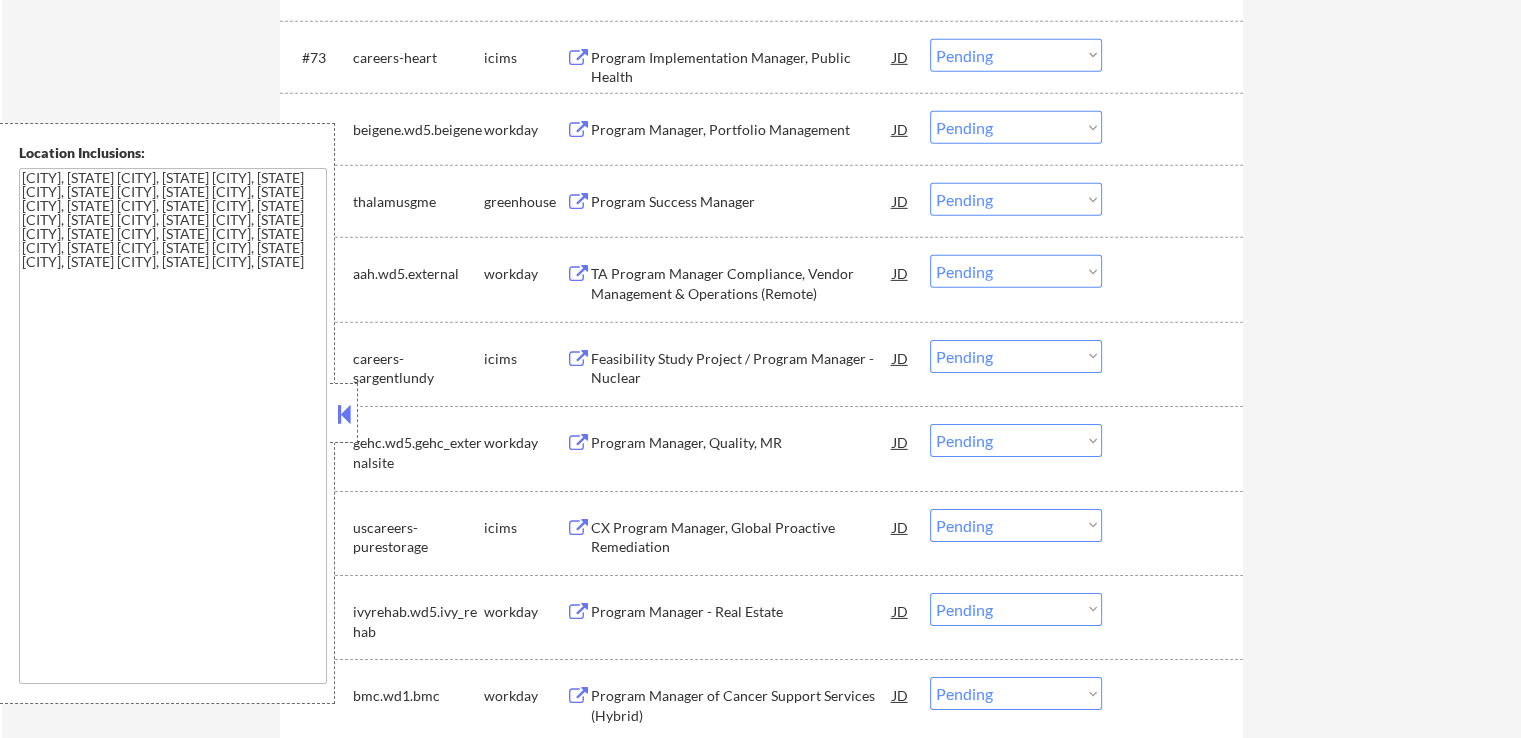 scroll, scrollTop: 6300, scrollLeft: 0, axis: vertical 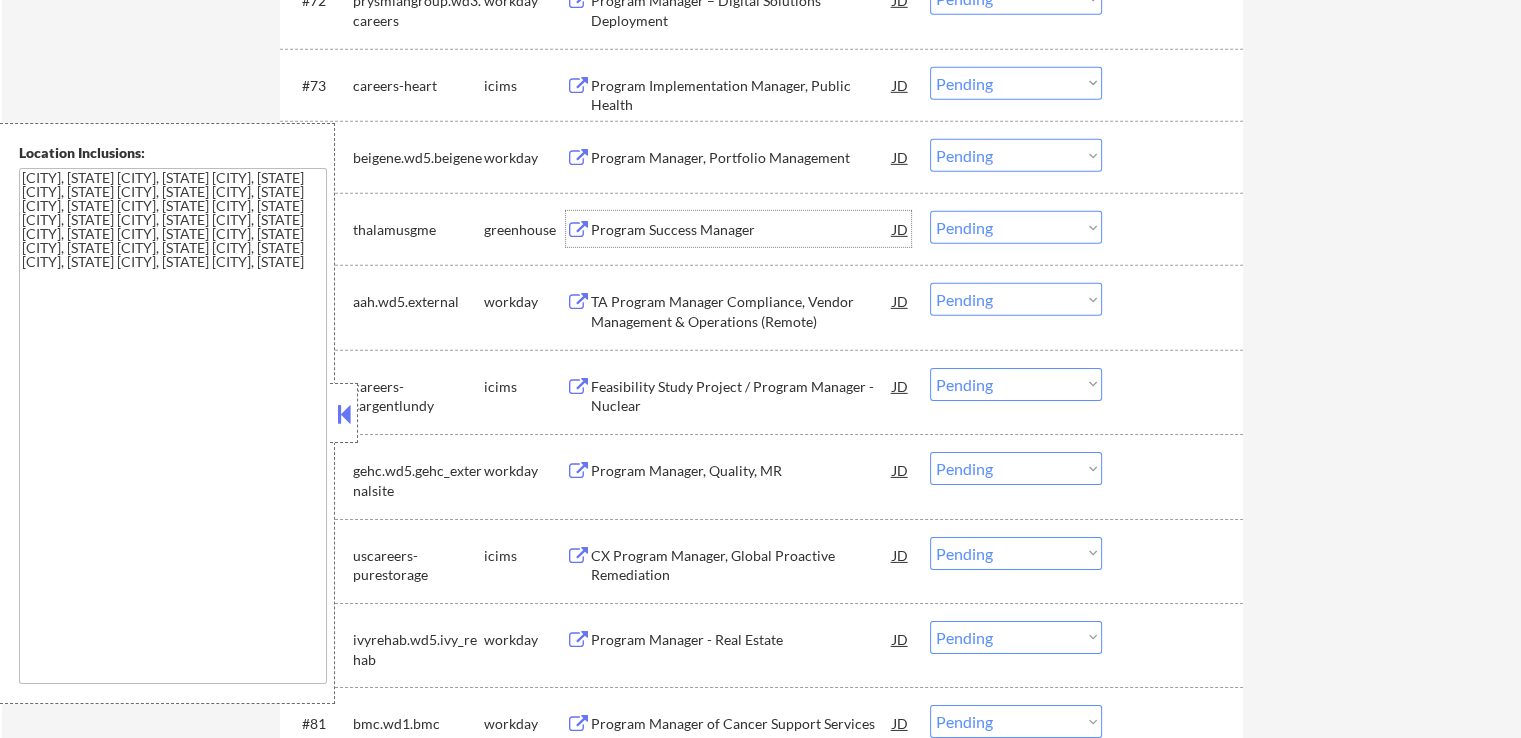 click on "Program Success Manager" at bounding box center [742, 230] 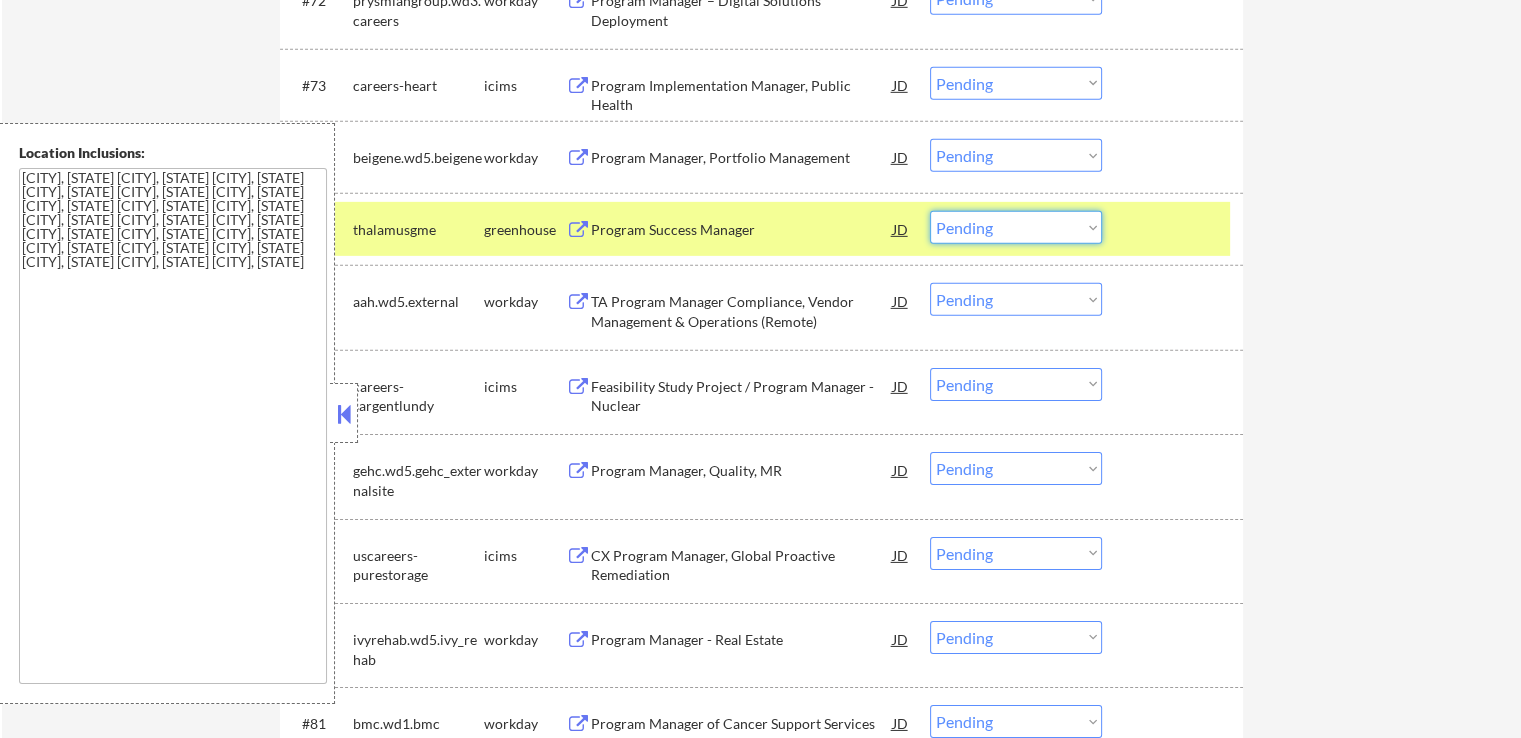 click on "Choose an option... Pending Applied Excluded (Questions) Excluded (Expired) Excluded (Location) Excluded (Bad Match) Excluded (Blocklist) Excluded (Salary) Excluded (Other)" at bounding box center [1016, 227] 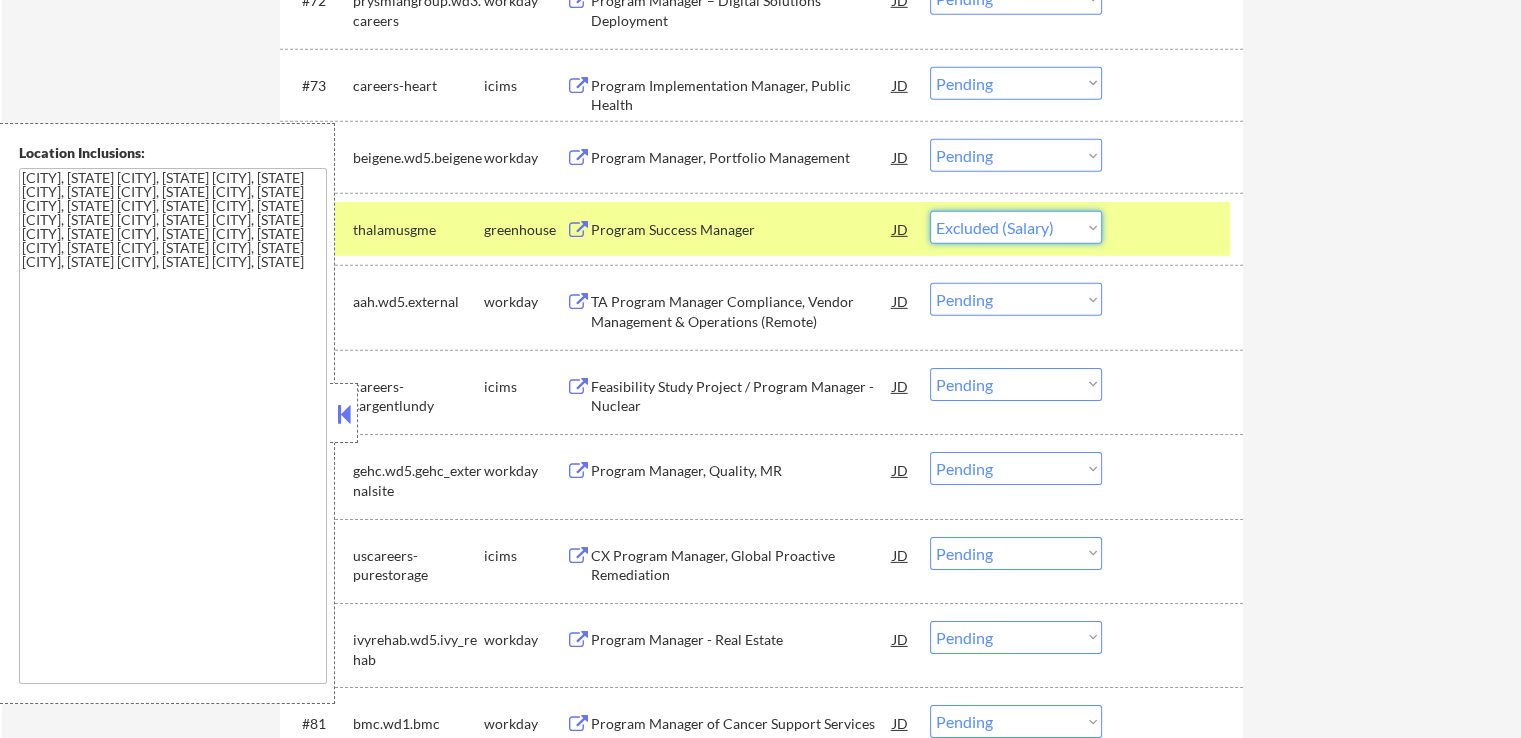 click on "Choose an option... Pending Applied Excluded (Questions) Excluded (Expired) Excluded (Location) Excluded (Bad Match) Excluded (Blocklist) Excluded (Salary) Excluded (Other)" at bounding box center [1016, 227] 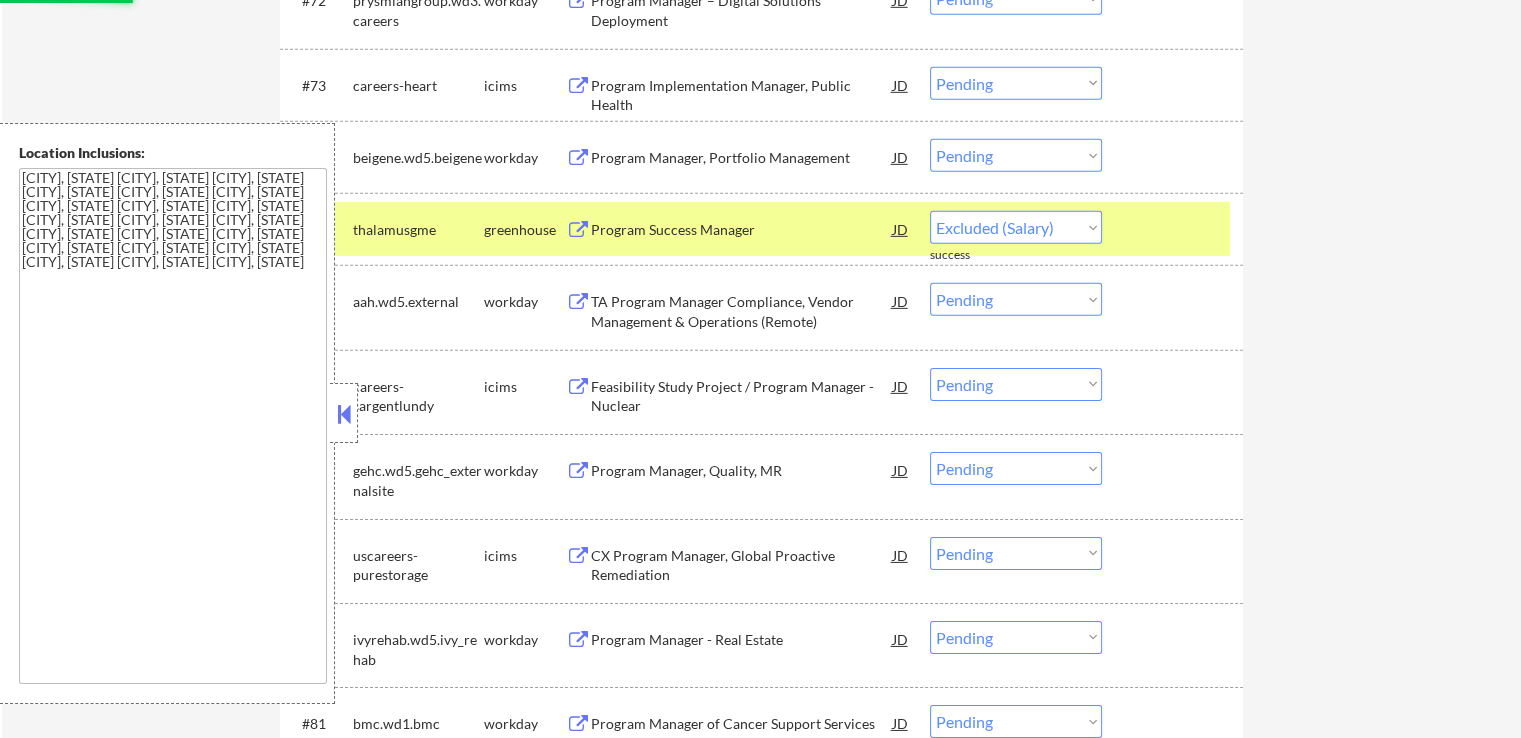 select on ""pending"" 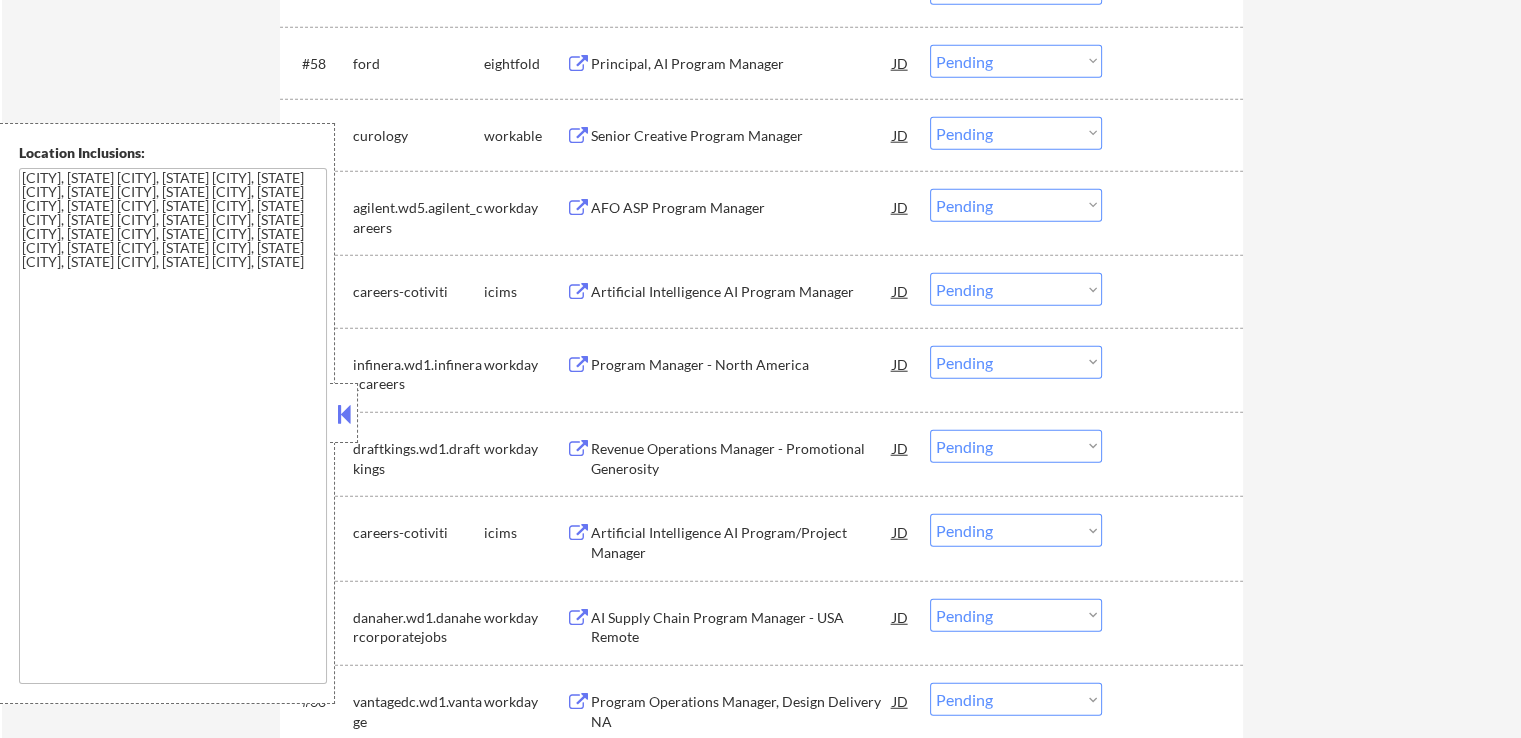 scroll, scrollTop: 4800, scrollLeft: 0, axis: vertical 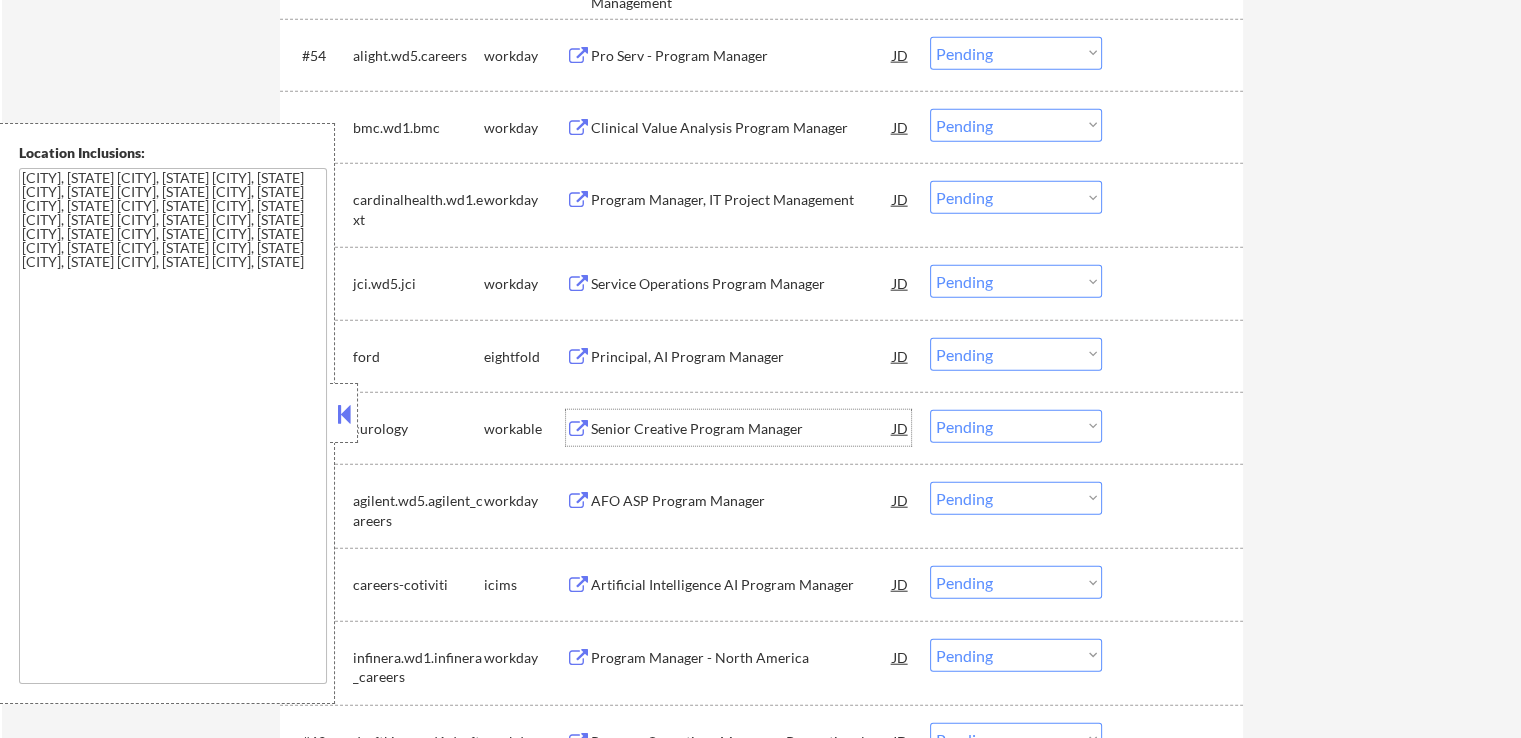 click on "Senior Creative Program Manager" at bounding box center (742, 429) 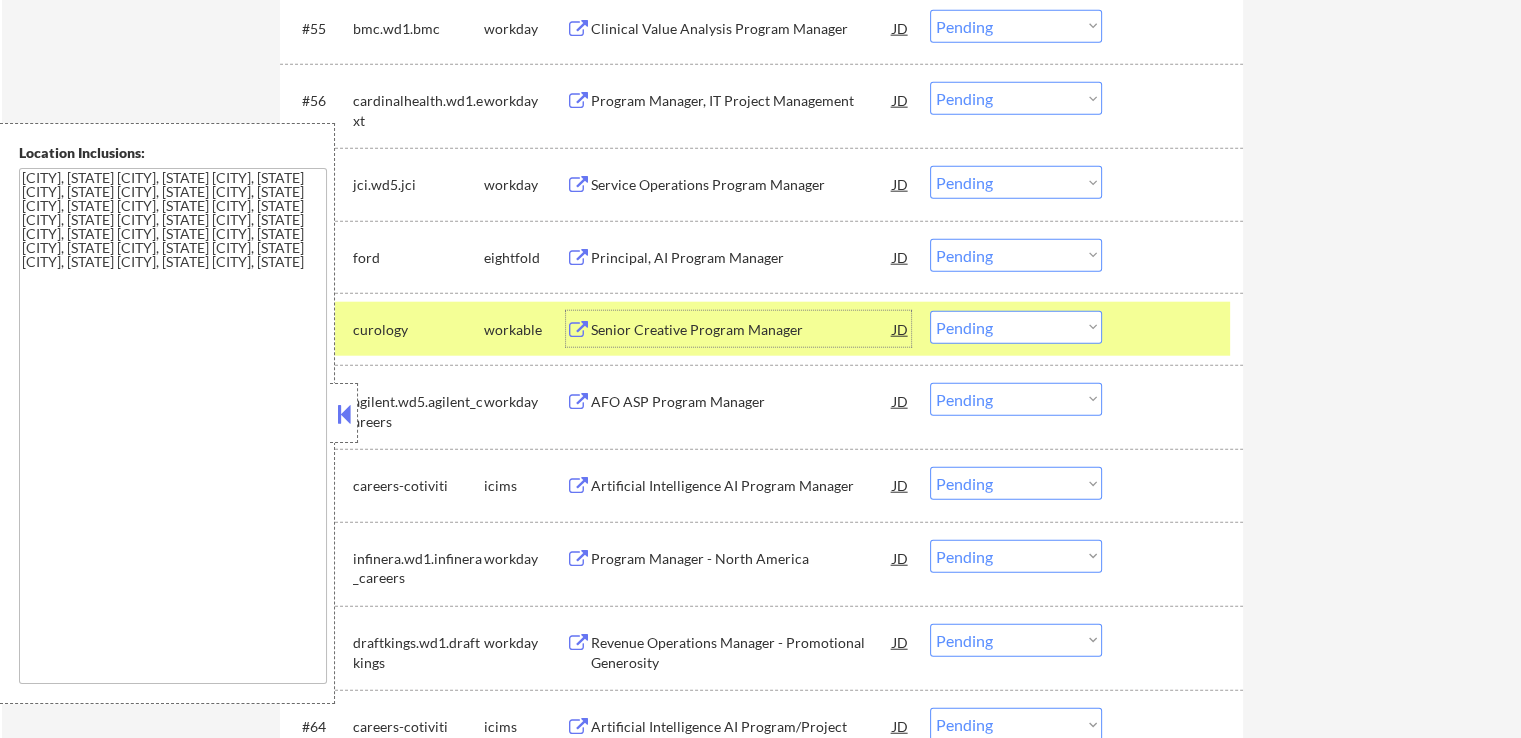 scroll, scrollTop: 4900, scrollLeft: 0, axis: vertical 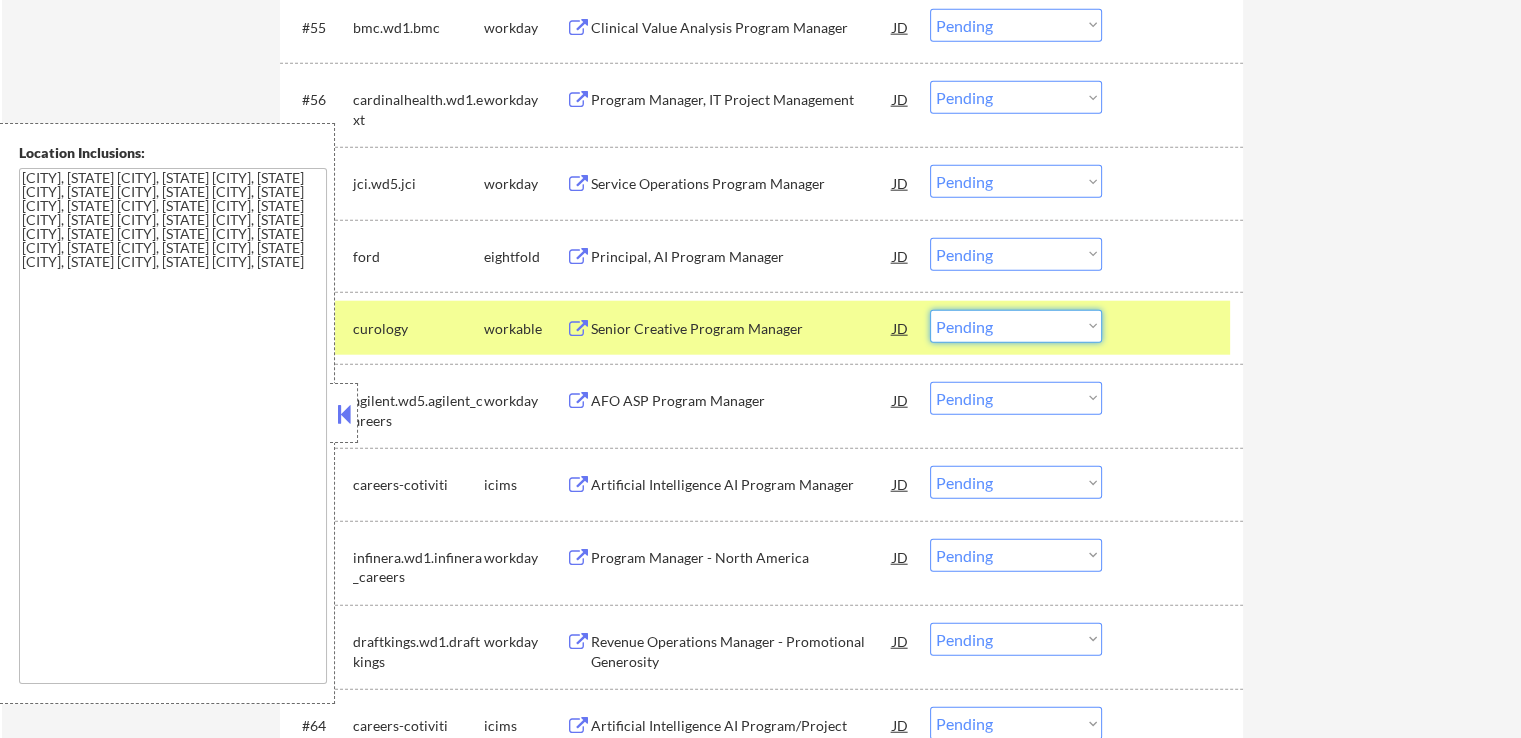 click on "Choose an option... Pending Applied Excluded (Questions) Excluded (Expired) Excluded (Location) Excluded (Bad Match) Excluded (Blocklist) Excluded (Salary) Excluded (Other)" at bounding box center [1016, 326] 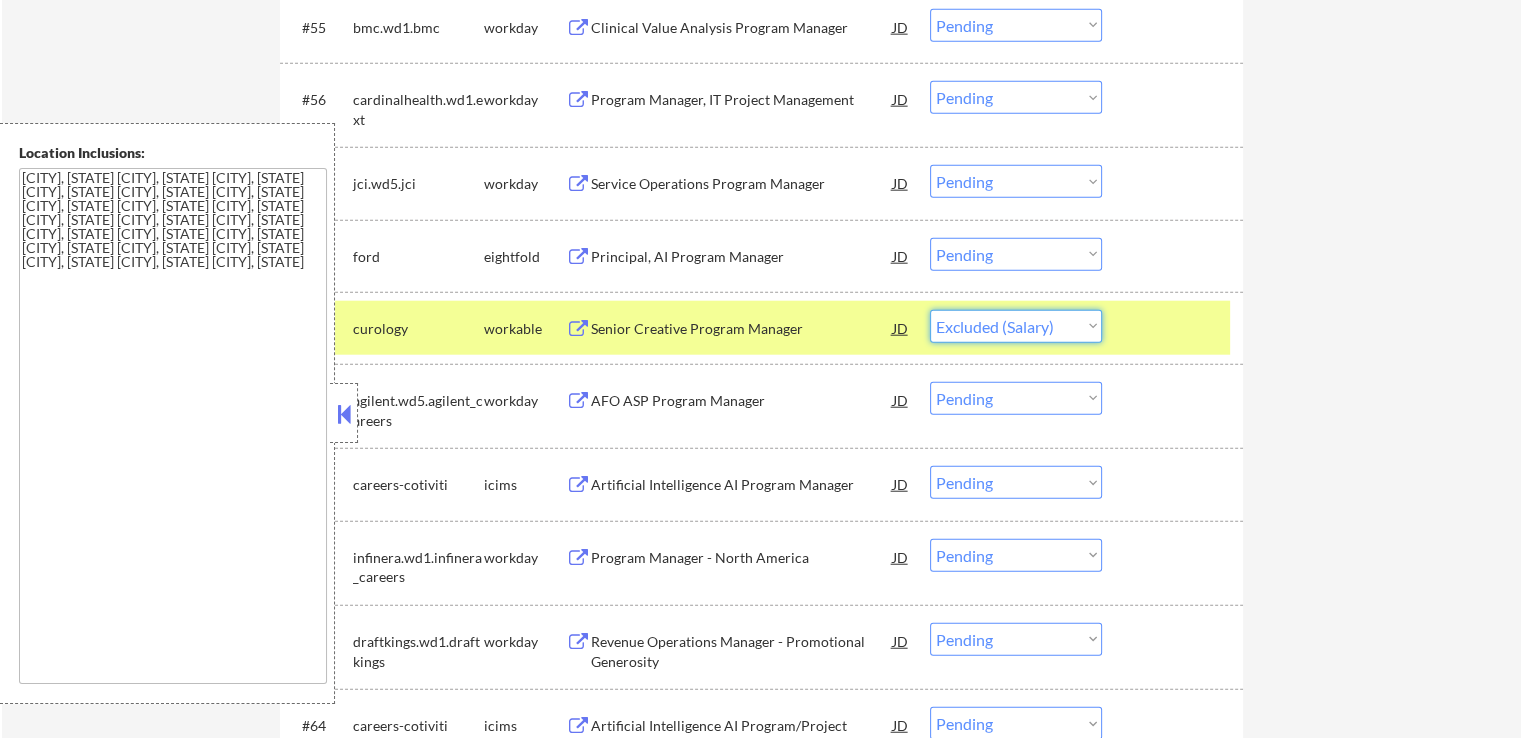 click on "Choose an option... Pending Applied Excluded (Questions) Excluded (Expired) Excluded (Location) Excluded (Bad Match) Excluded (Blocklist) Excluded (Salary) Excluded (Other)" at bounding box center [1016, 326] 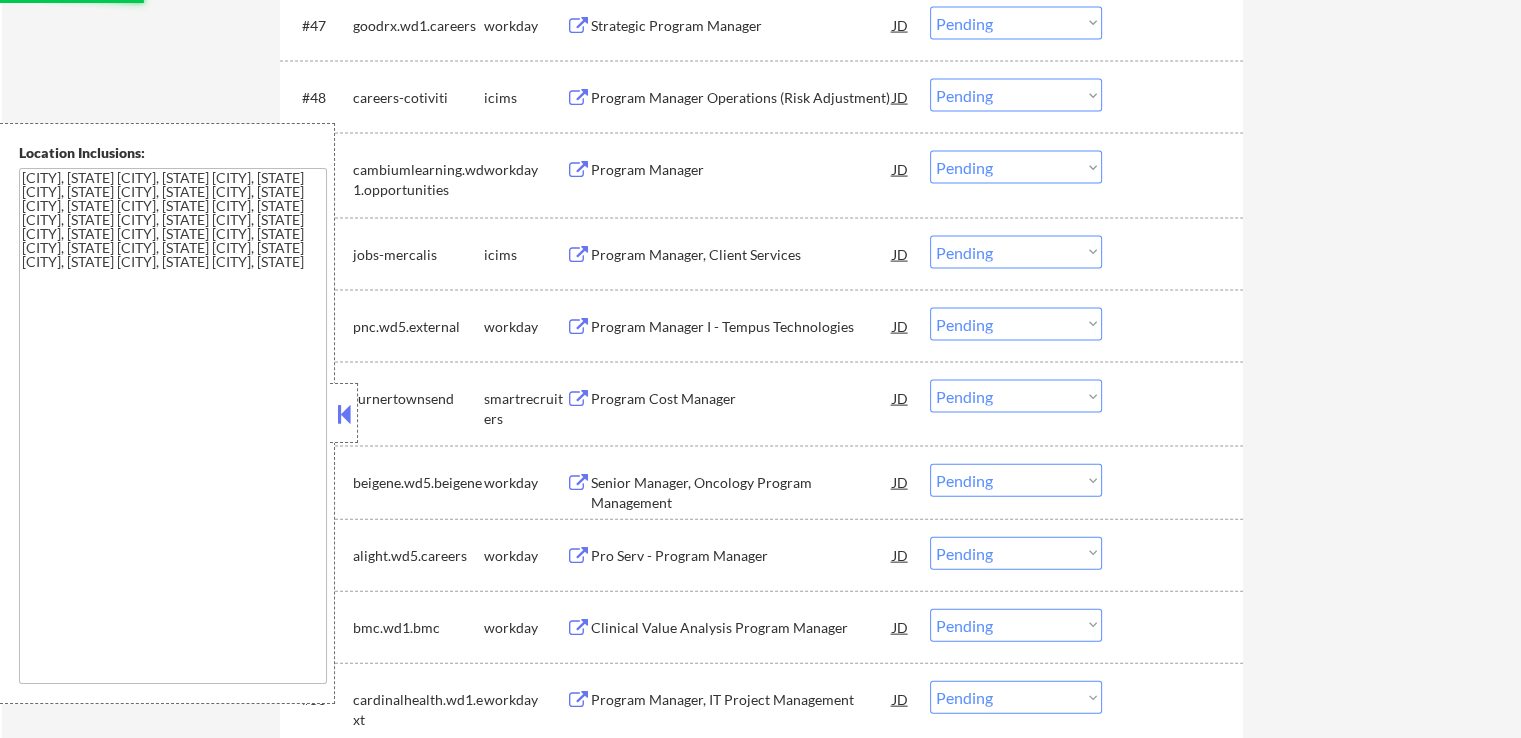 select on ""pending"" 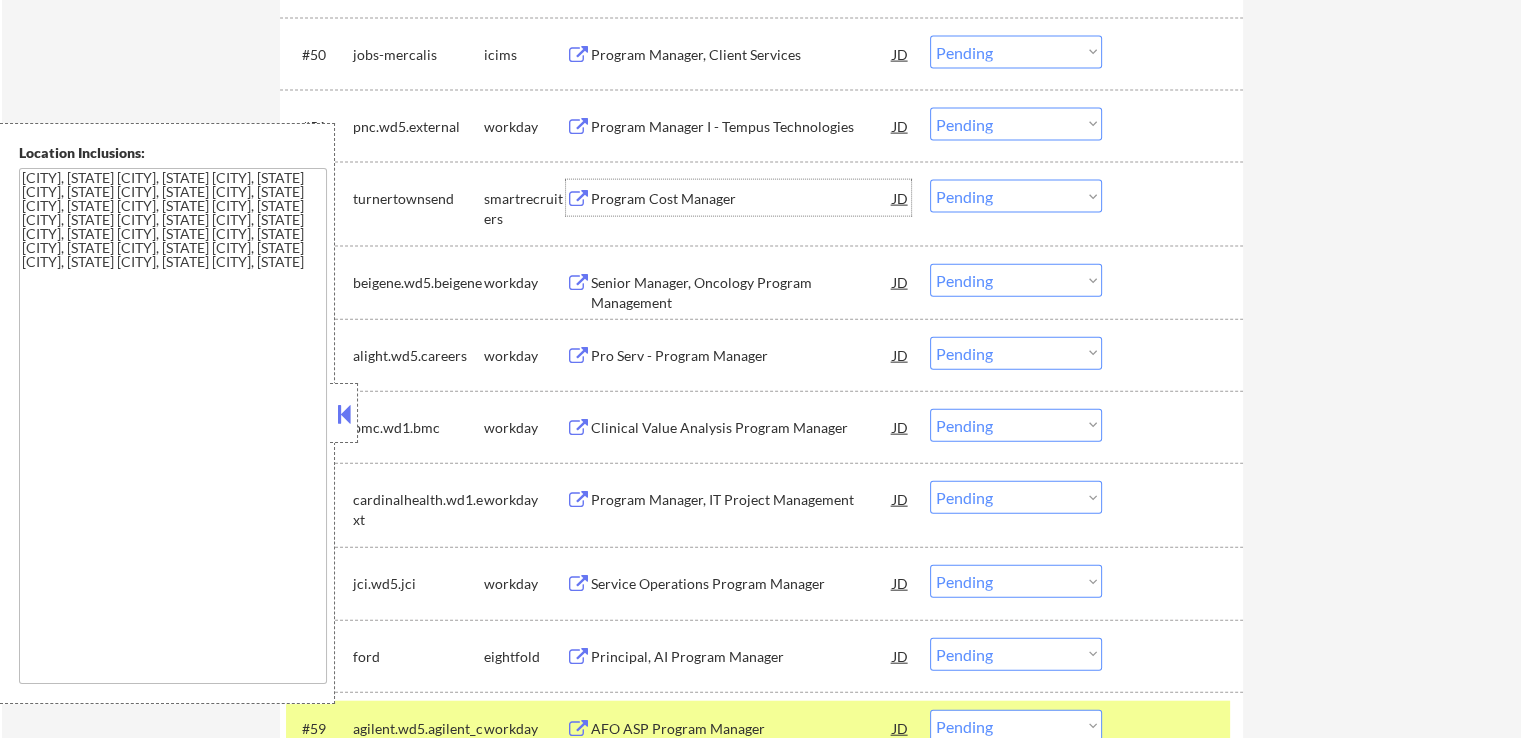 click on "Program Cost Manager" at bounding box center (742, 199) 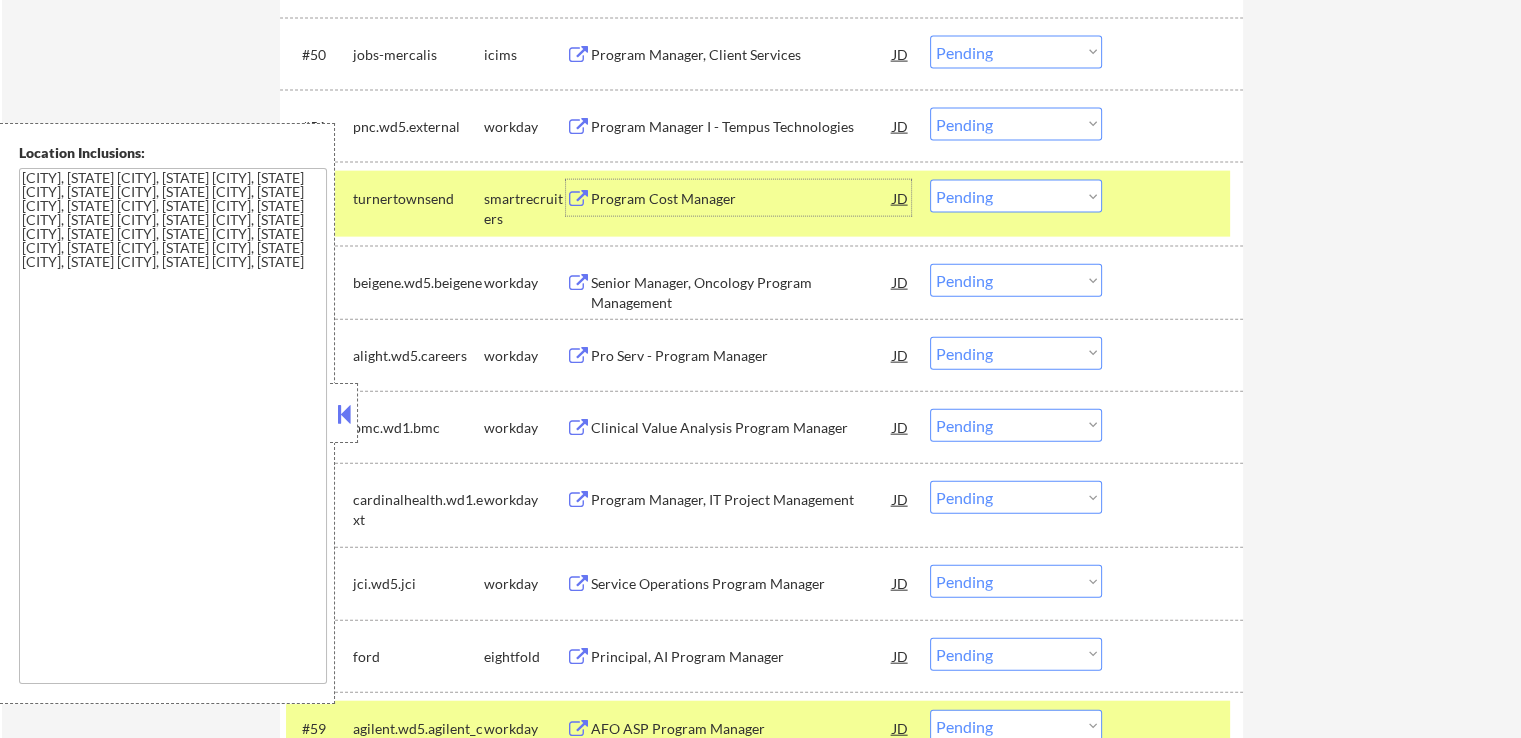 click on "Choose an option... Pending Applied Excluded (Questions) Excluded (Expired) Excluded (Location) Excluded (Bad Match) Excluded (Blocklist) Excluded (Salary) Excluded (Other)" at bounding box center [1016, 196] 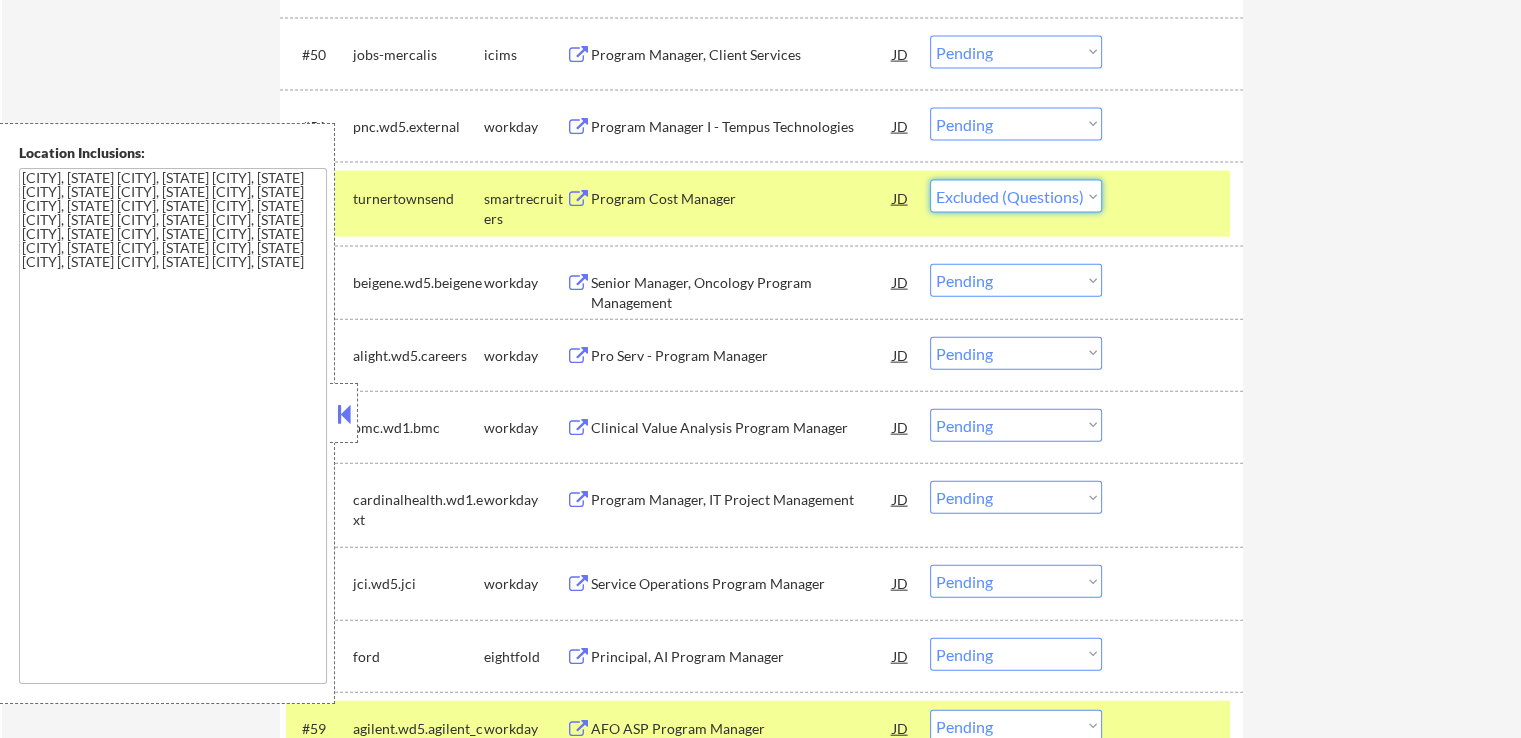 click on "Choose an option... Pending Applied Excluded (Questions) Excluded (Expired) Excluded (Location) Excluded (Bad Match) Excluded (Blocklist) Excluded (Salary) Excluded (Other)" at bounding box center (1016, 196) 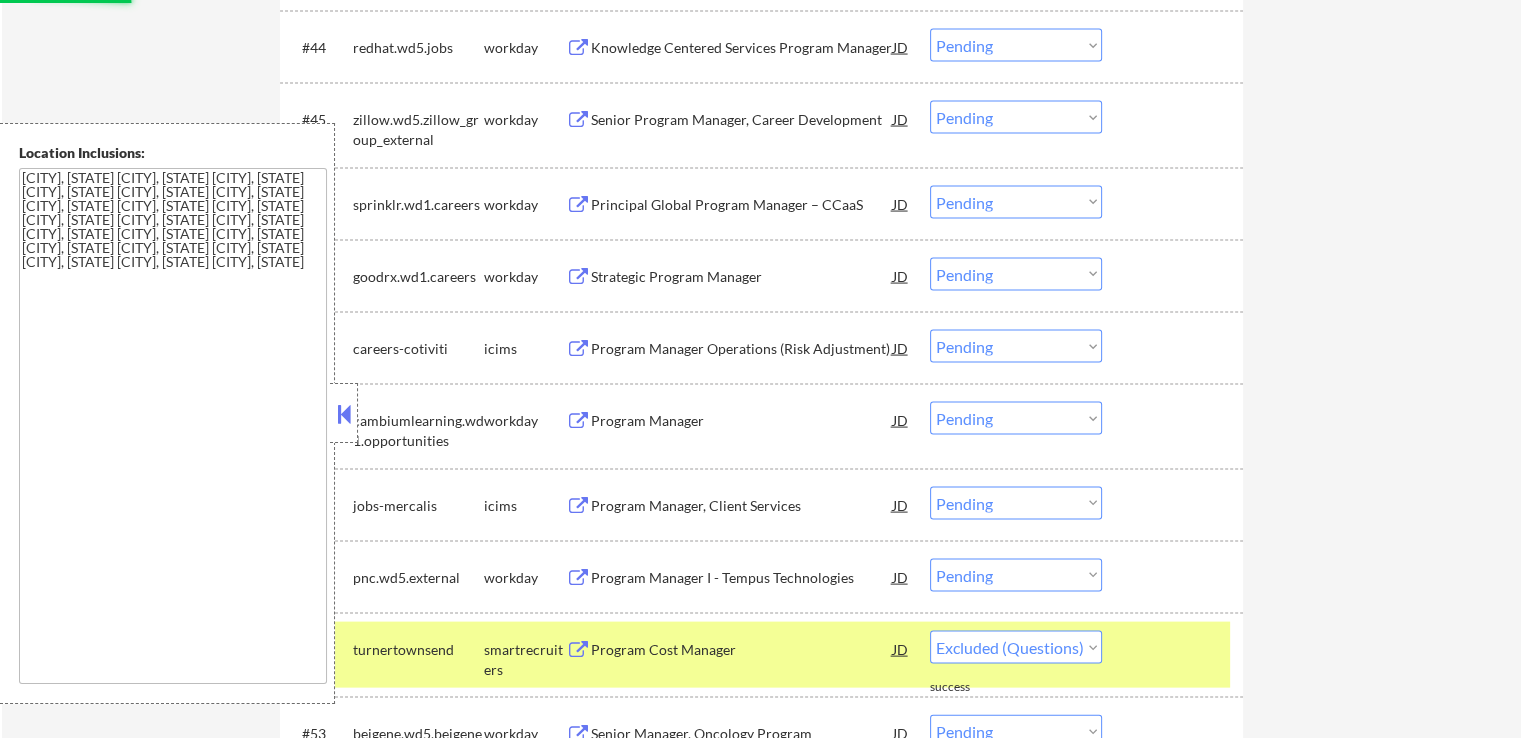 select on ""pending"" 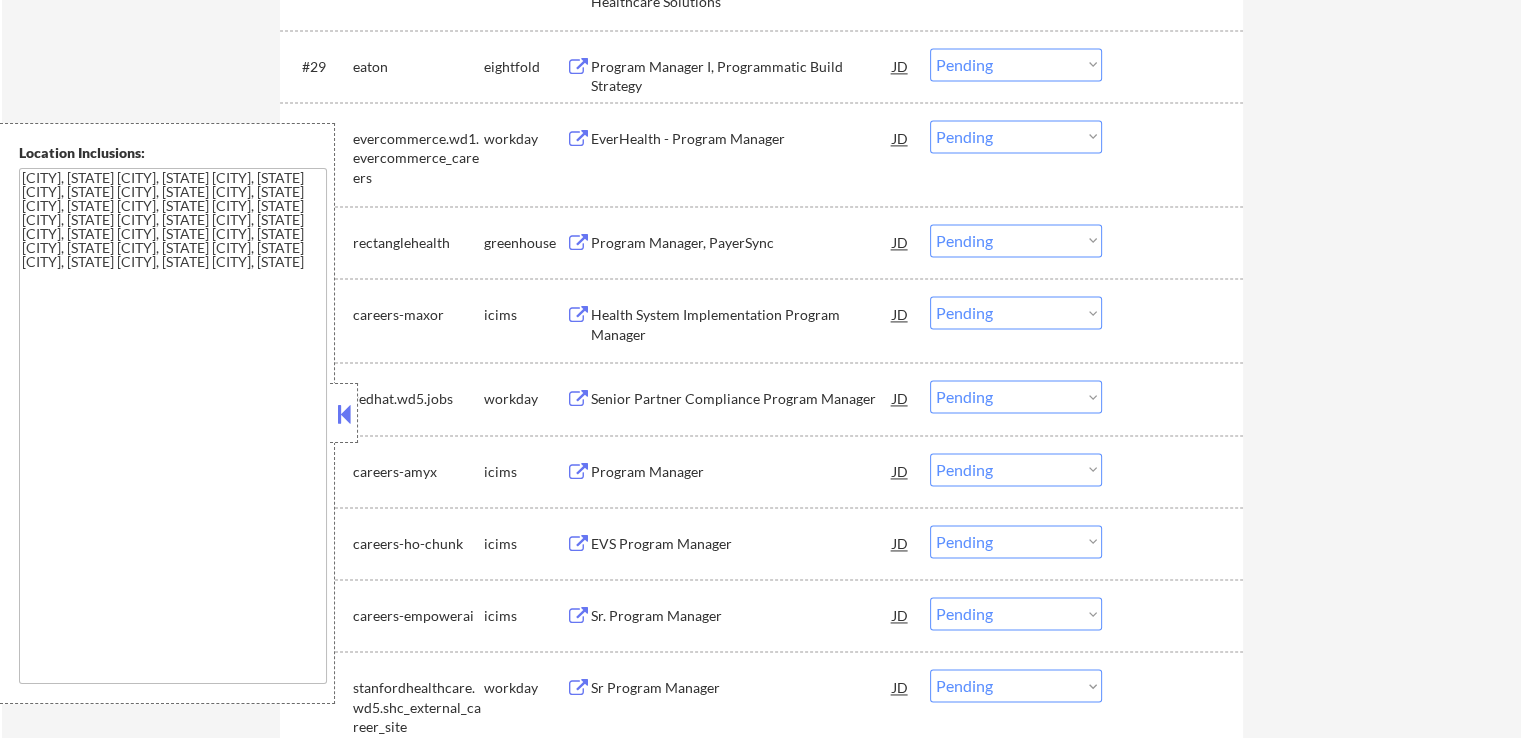 scroll, scrollTop: 2800, scrollLeft: 0, axis: vertical 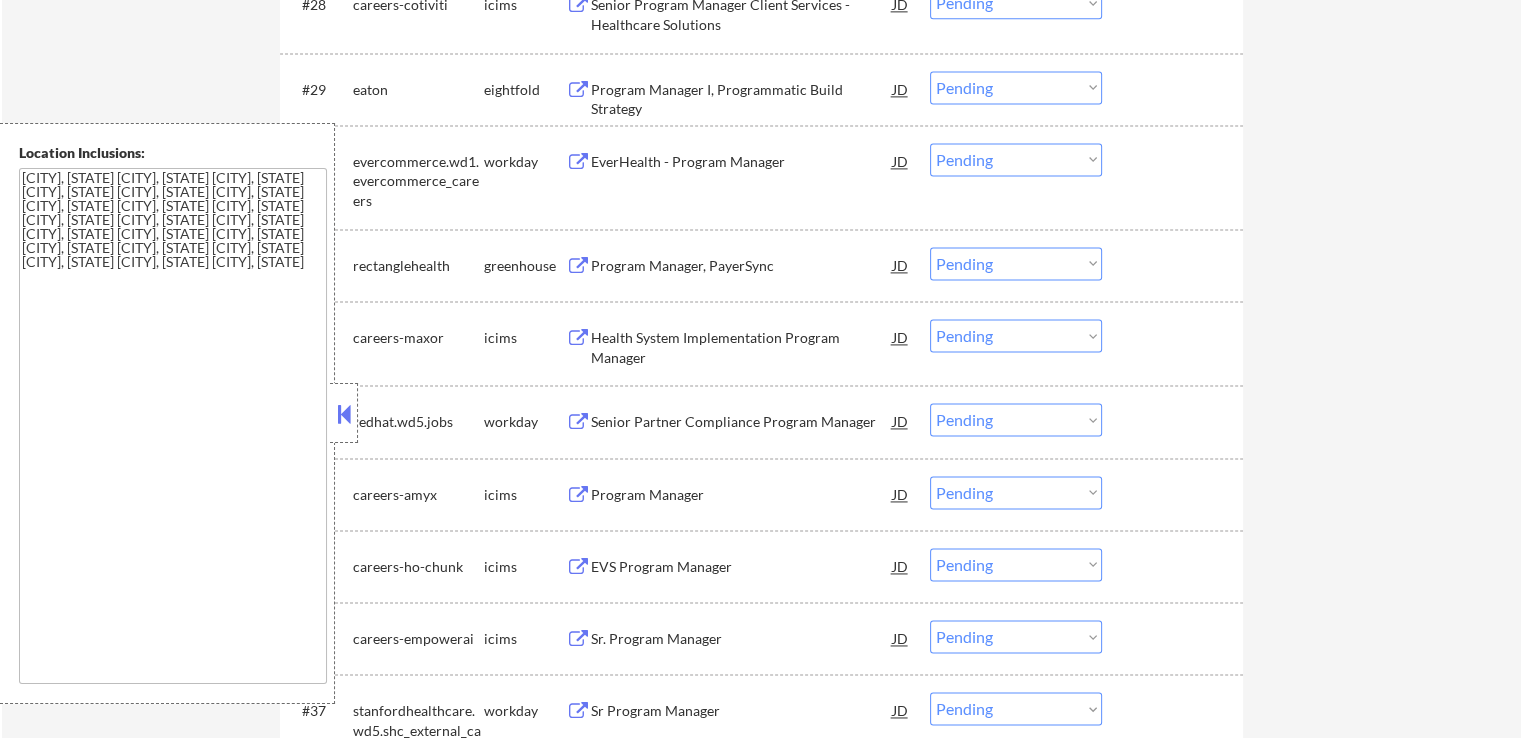 click on "Program Manager, PayerSync" at bounding box center (742, 266) 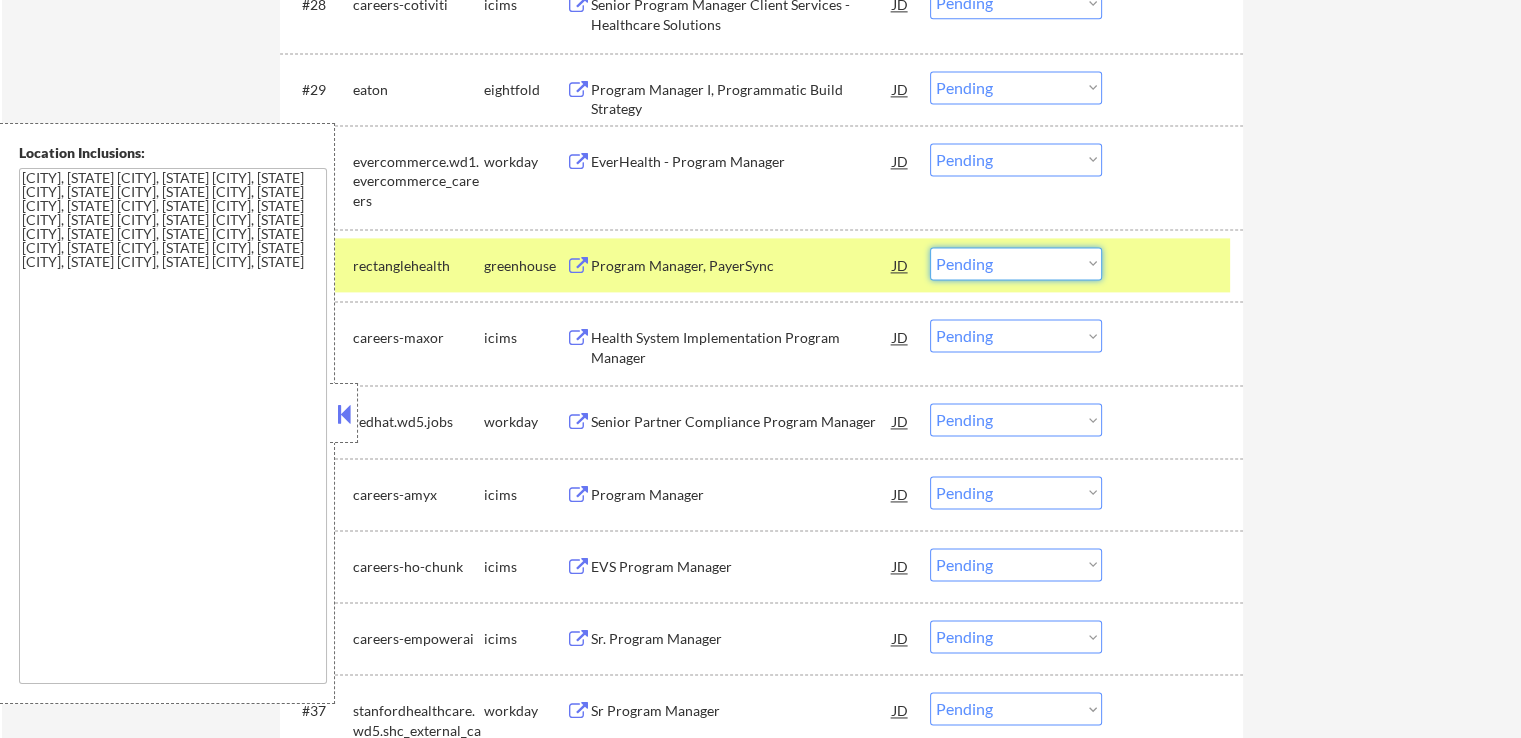 click on "Choose an option... Pending Applied Excluded (Questions) Excluded (Expired) Excluded (Location) Excluded (Bad Match) Excluded (Blocklist) Excluded (Salary) Excluded (Other)" at bounding box center [1016, 263] 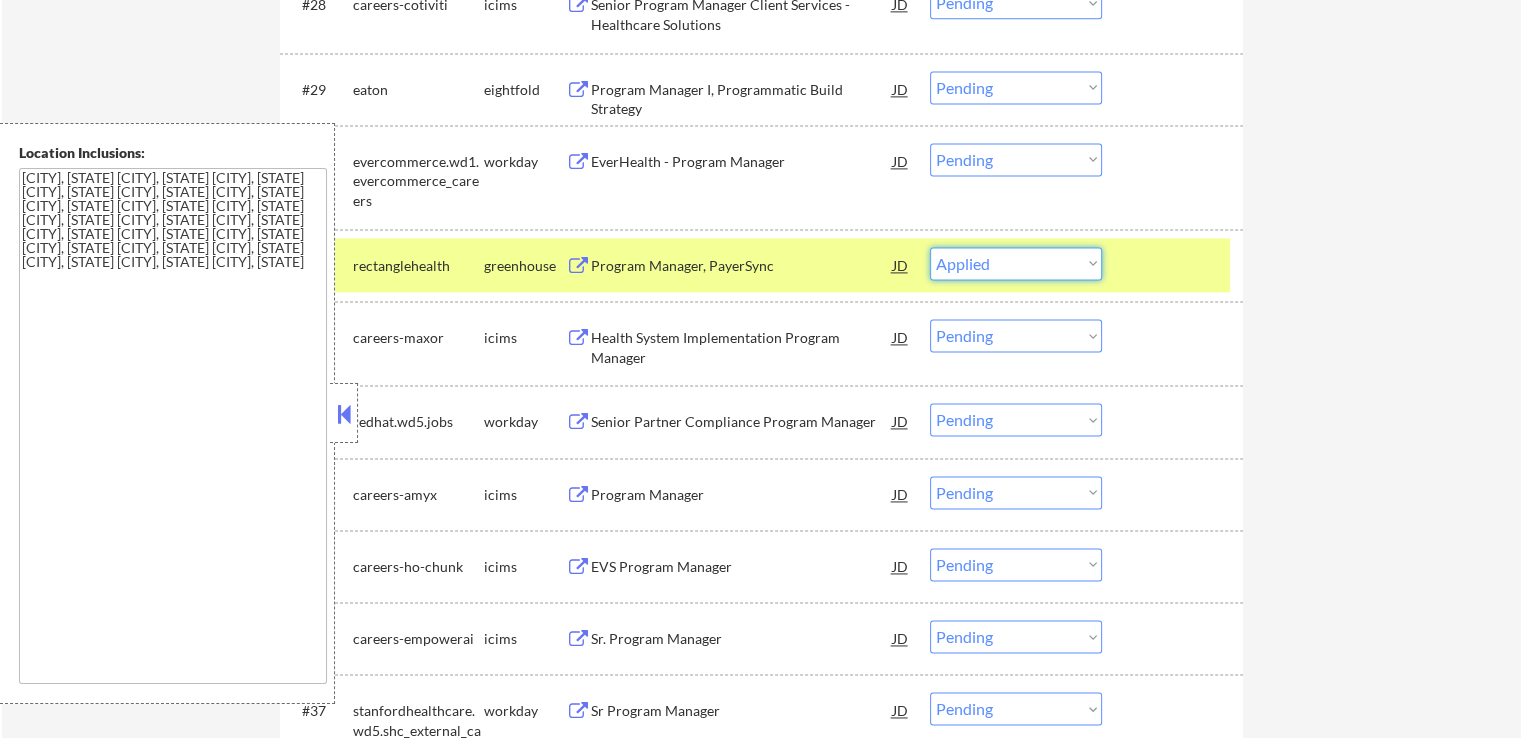 click on "Choose an option... Pending Applied Excluded (Questions) Excluded (Expired) Excluded (Location) Excluded (Bad Match) Excluded (Blocklist) Excluded (Salary) Excluded (Other)" at bounding box center (1016, 263) 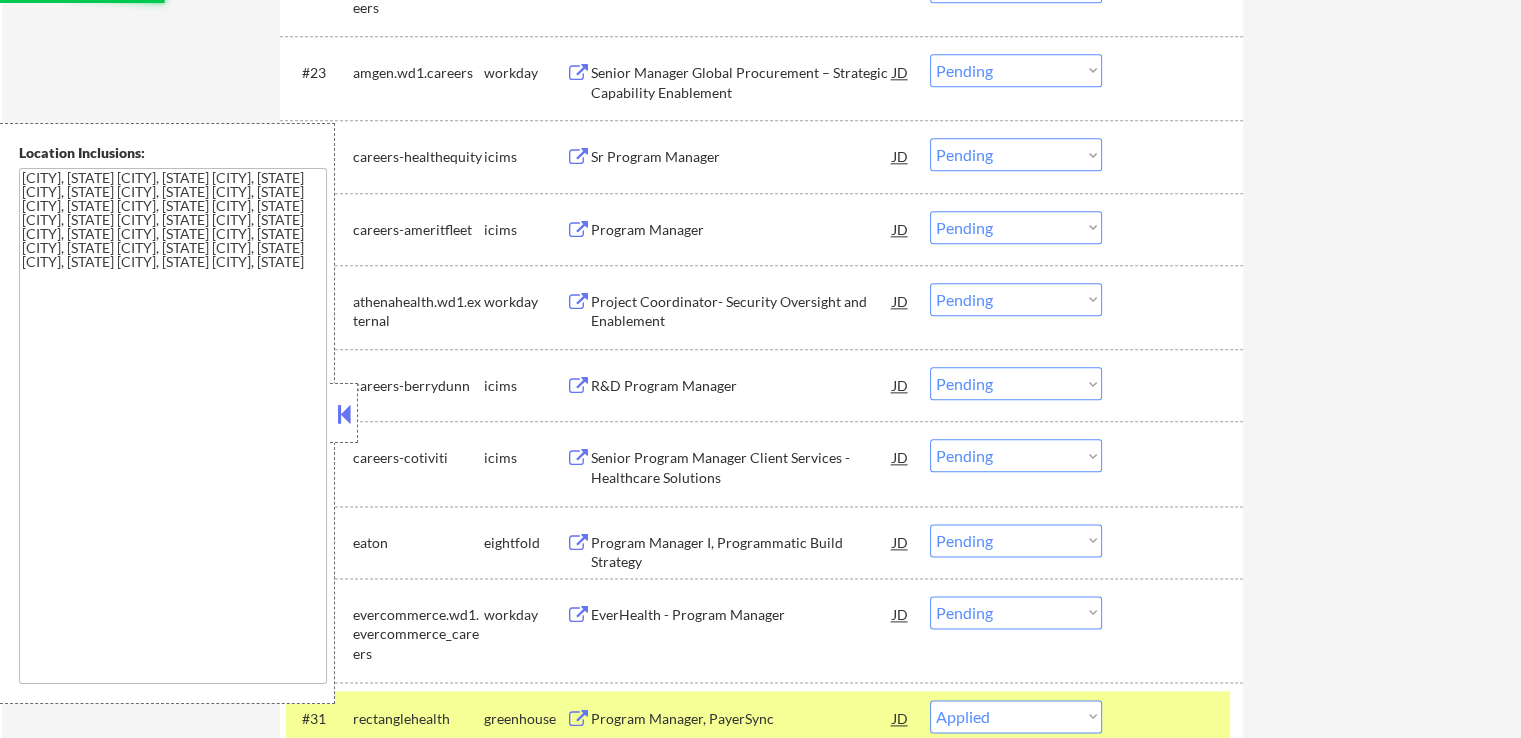 select on ""pending"" 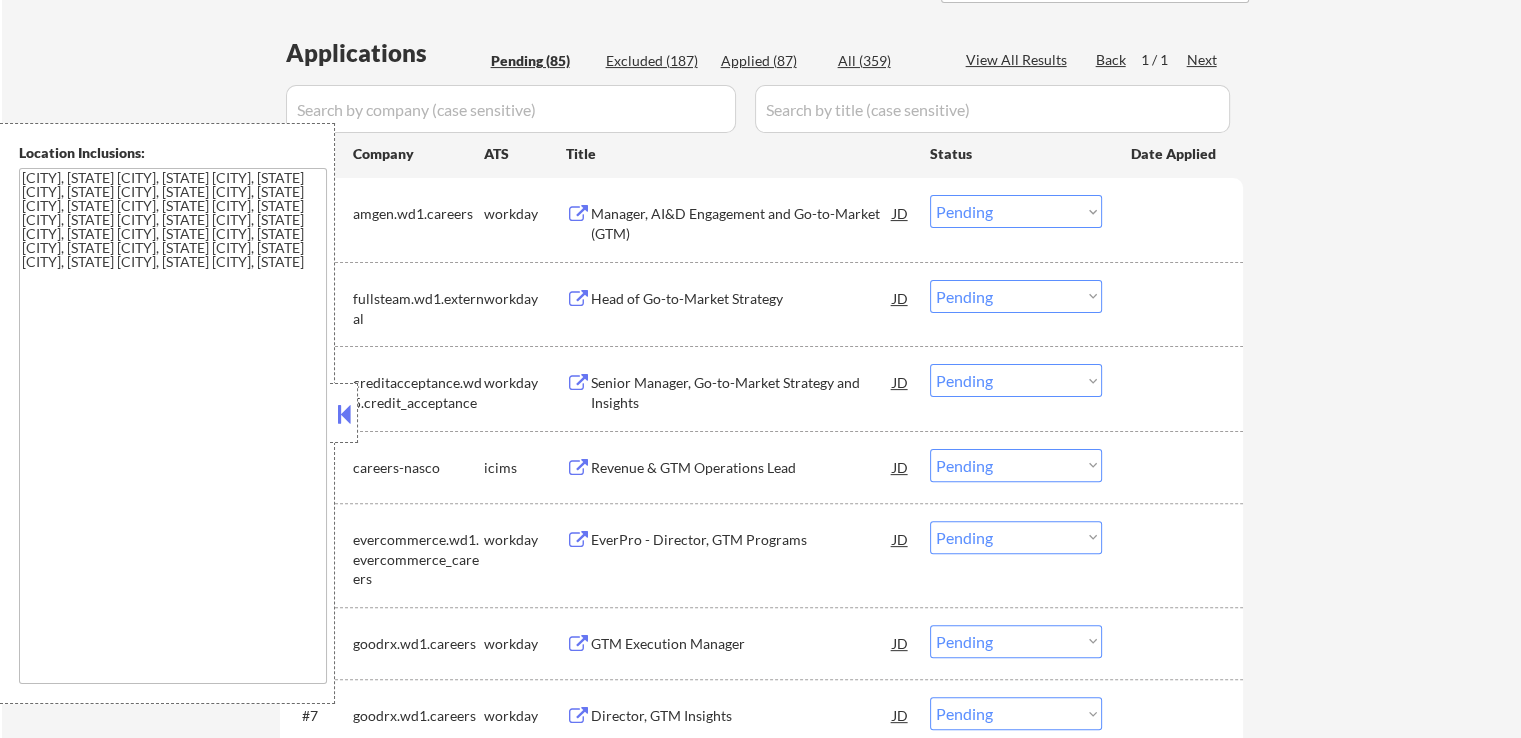 scroll, scrollTop: 500, scrollLeft: 0, axis: vertical 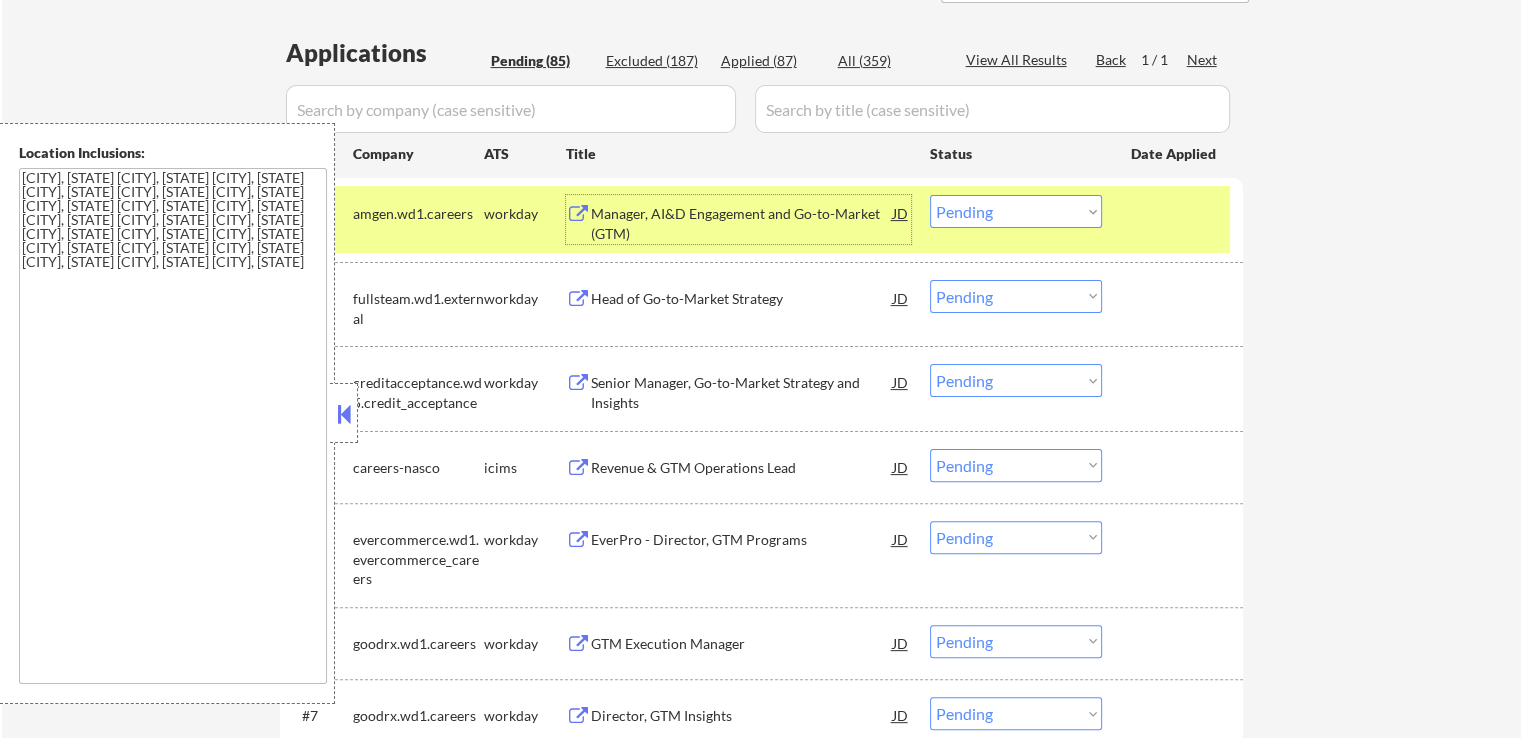 click on "Head of Go-to-Market Strategy" at bounding box center (742, 299) 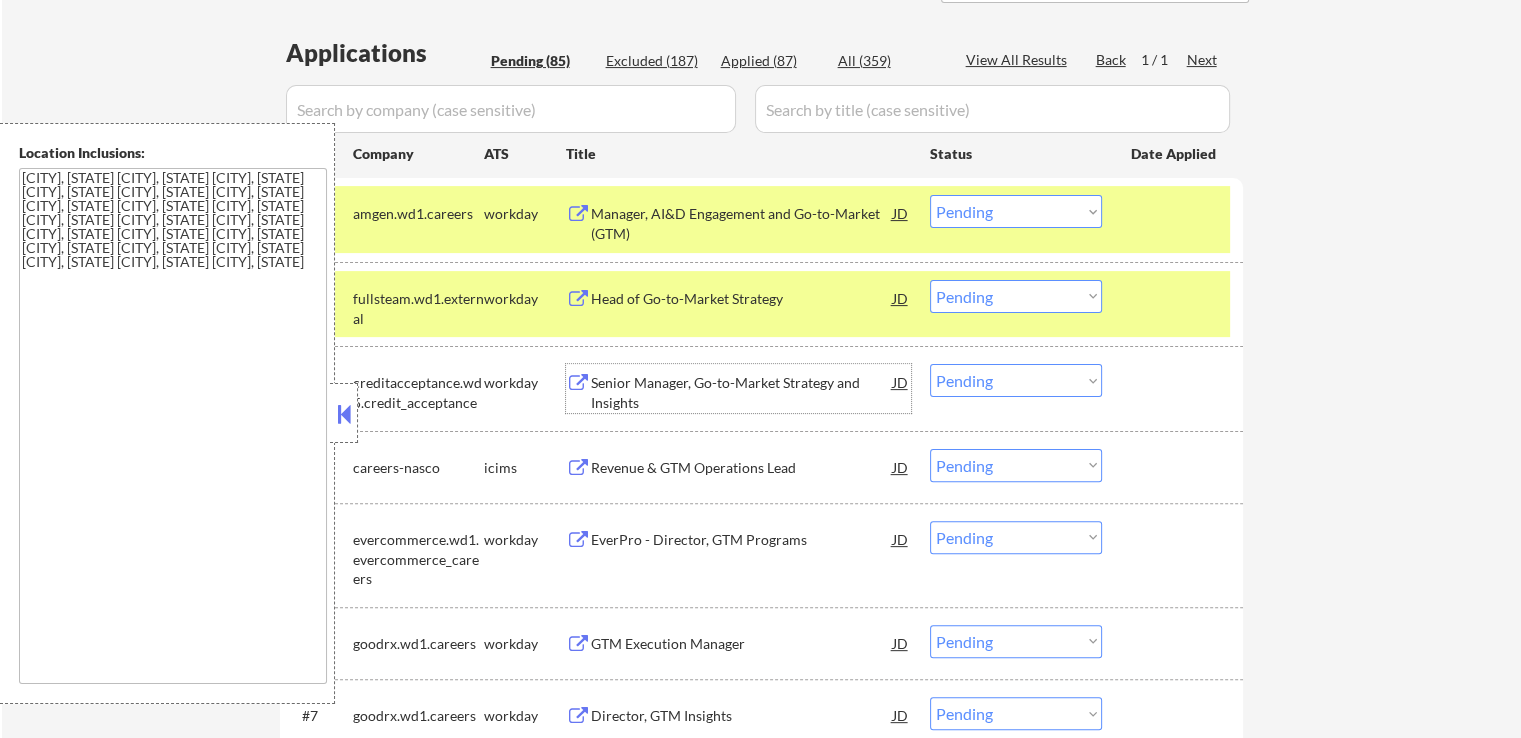 click on "Senior Manager, Go-to-Market Strategy and Insights" at bounding box center [742, 392] 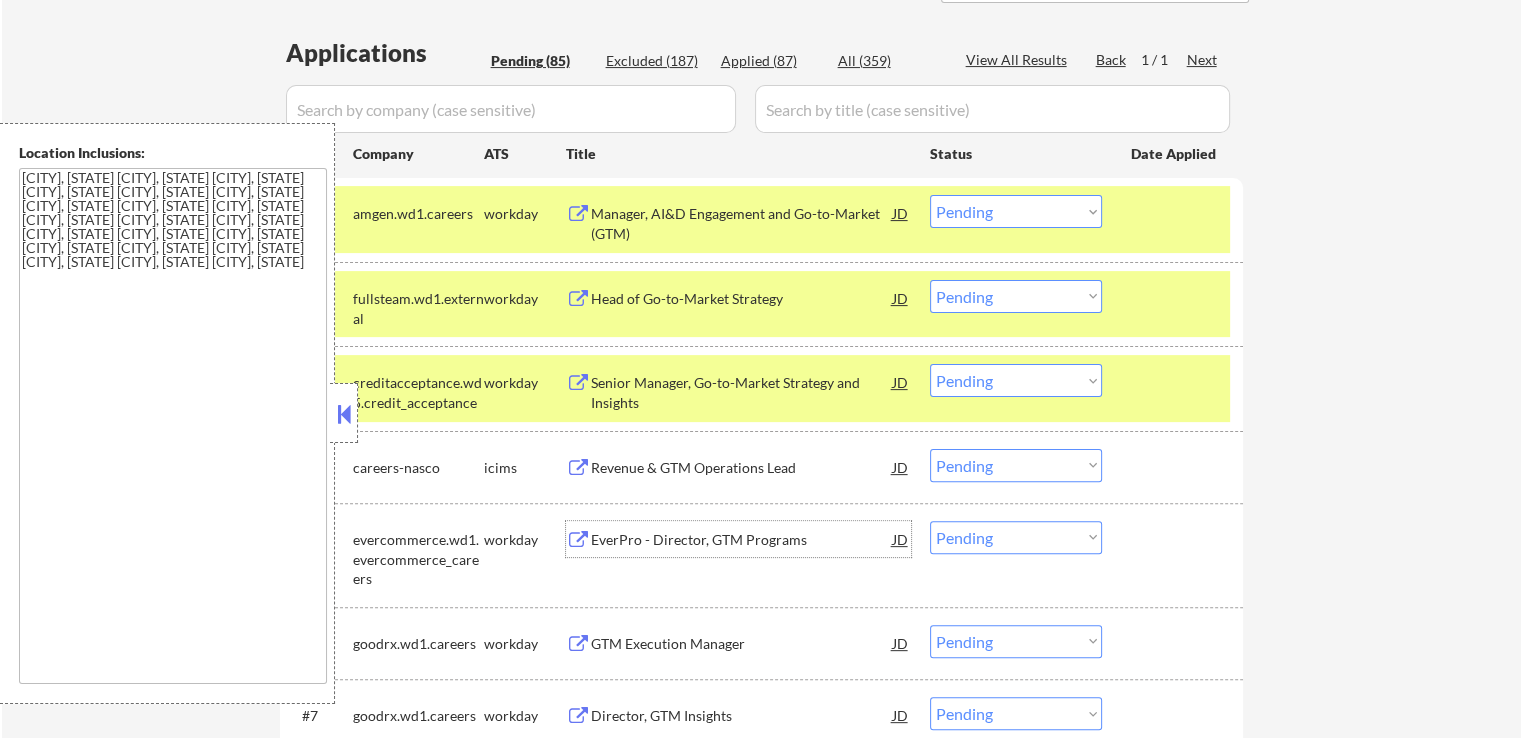 click on "EverPro - Director, GTM Programs" at bounding box center [742, 539] 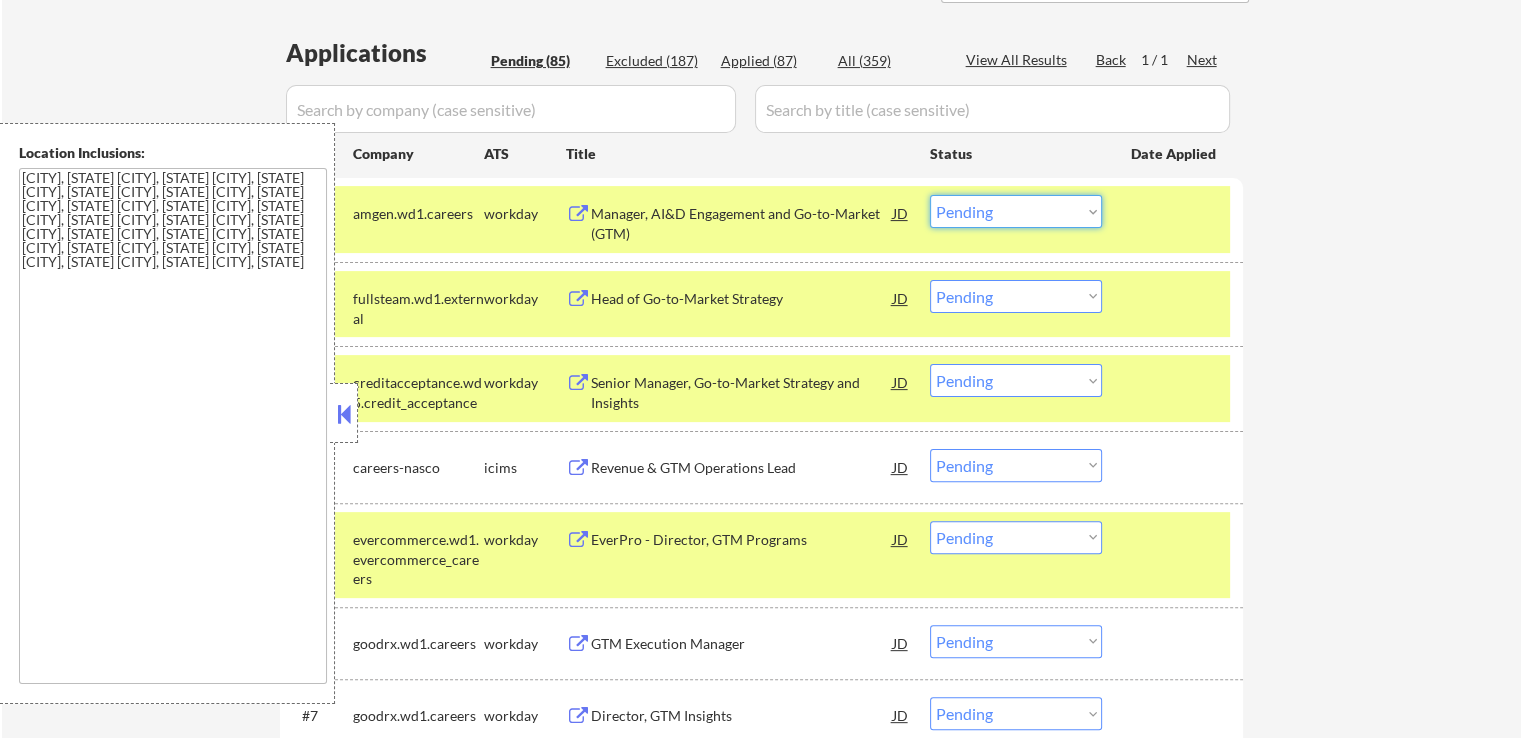 drag, startPoint x: 1002, startPoint y: 208, endPoint x: 1012, endPoint y: 226, distance: 20.59126 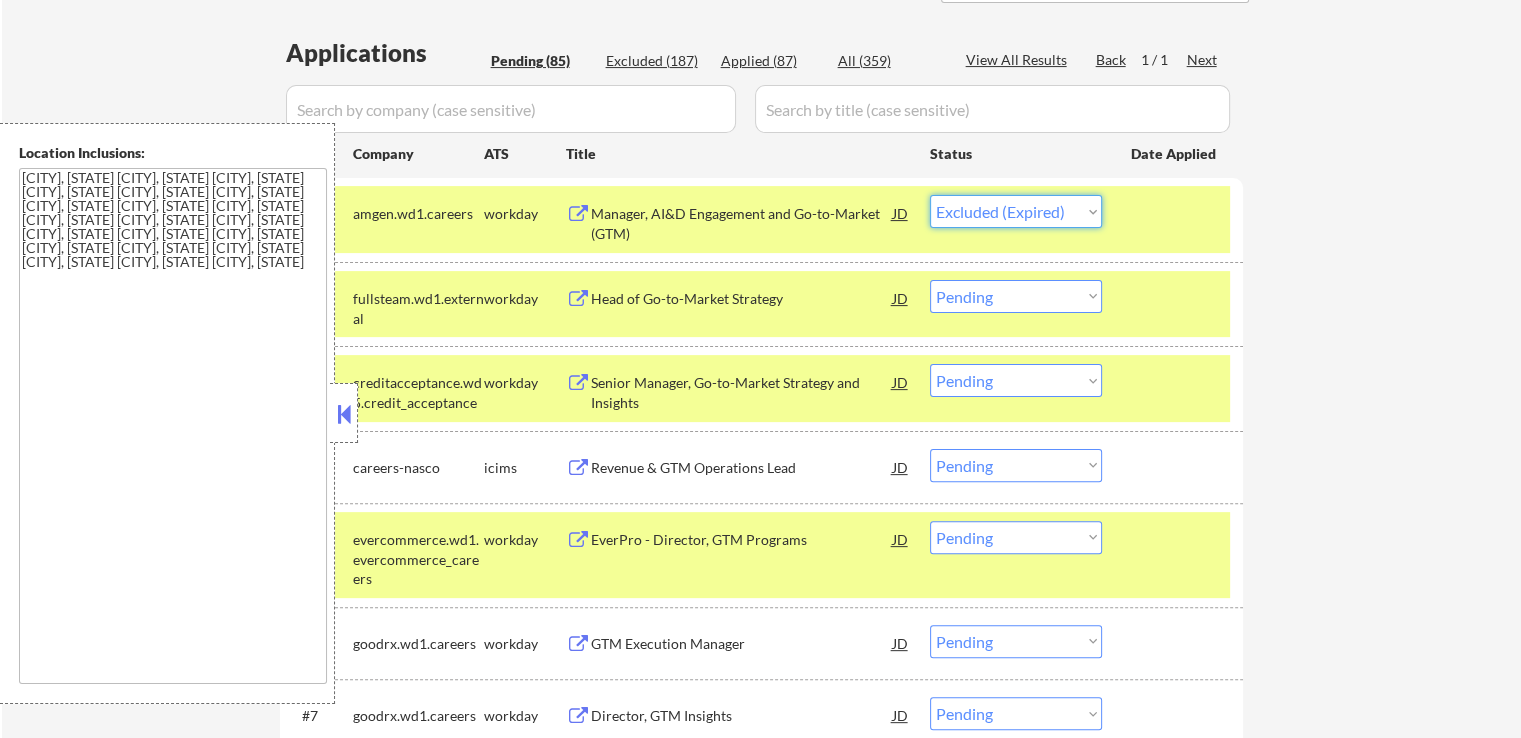 click on "Choose an option... Pending Applied Excluded (Questions) Excluded (Expired) Excluded (Location) Excluded (Bad Match) Excluded (Blocklist) Excluded (Salary) Excluded (Other)" at bounding box center [1016, 211] 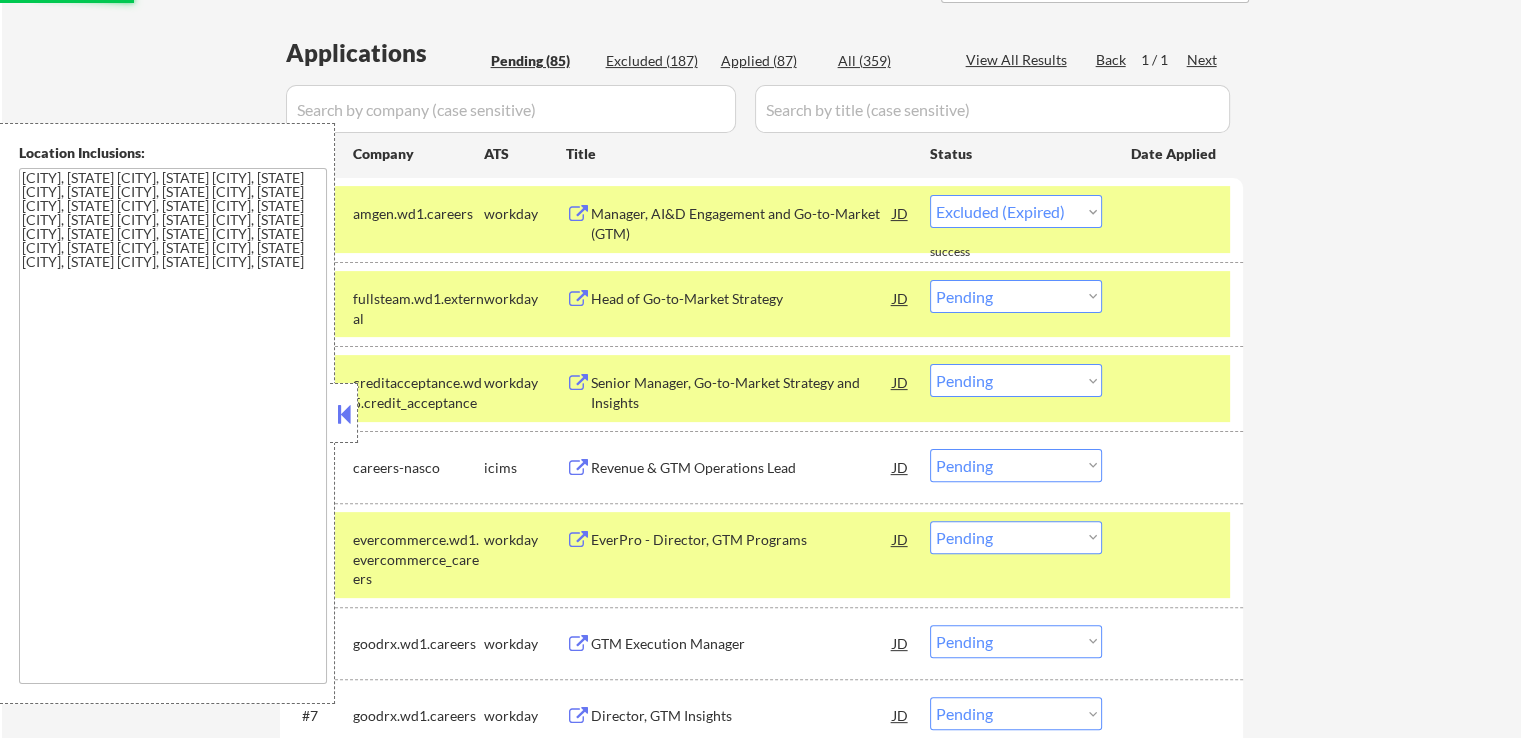 select on ""pending"" 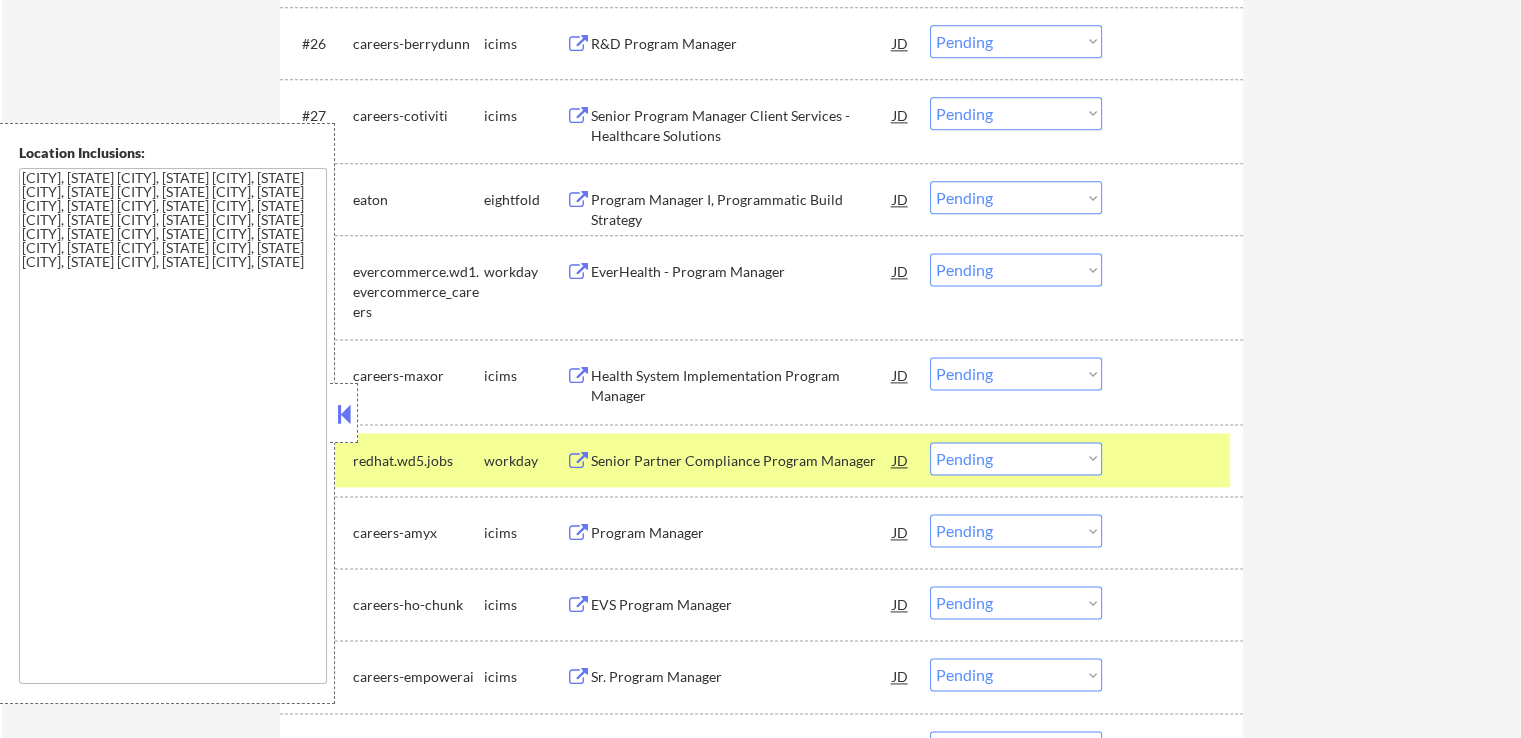 scroll, scrollTop: 2608, scrollLeft: 0, axis: vertical 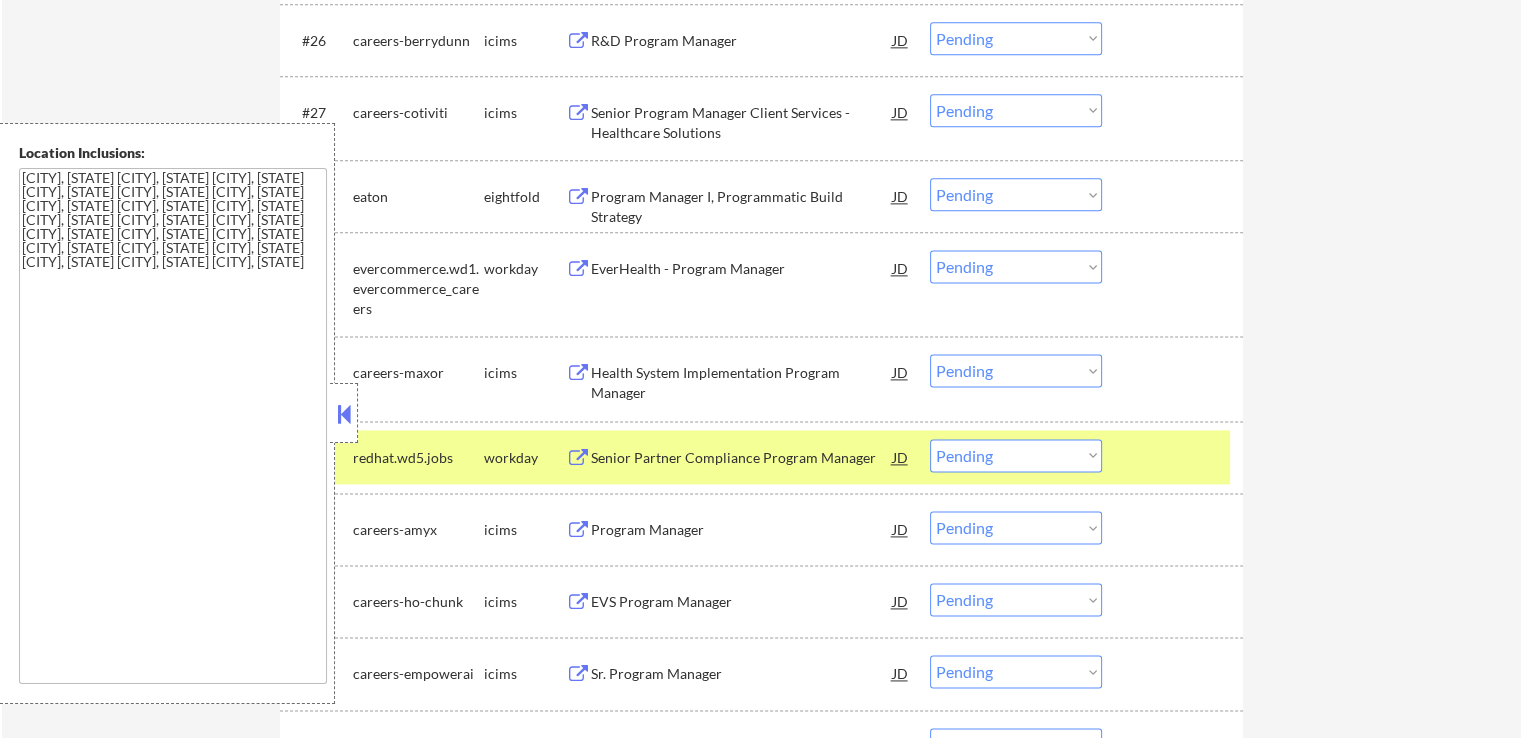 drag, startPoint x: 1036, startPoint y: 260, endPoint x: 1041, endPoint y: 282, distance: 22.561028 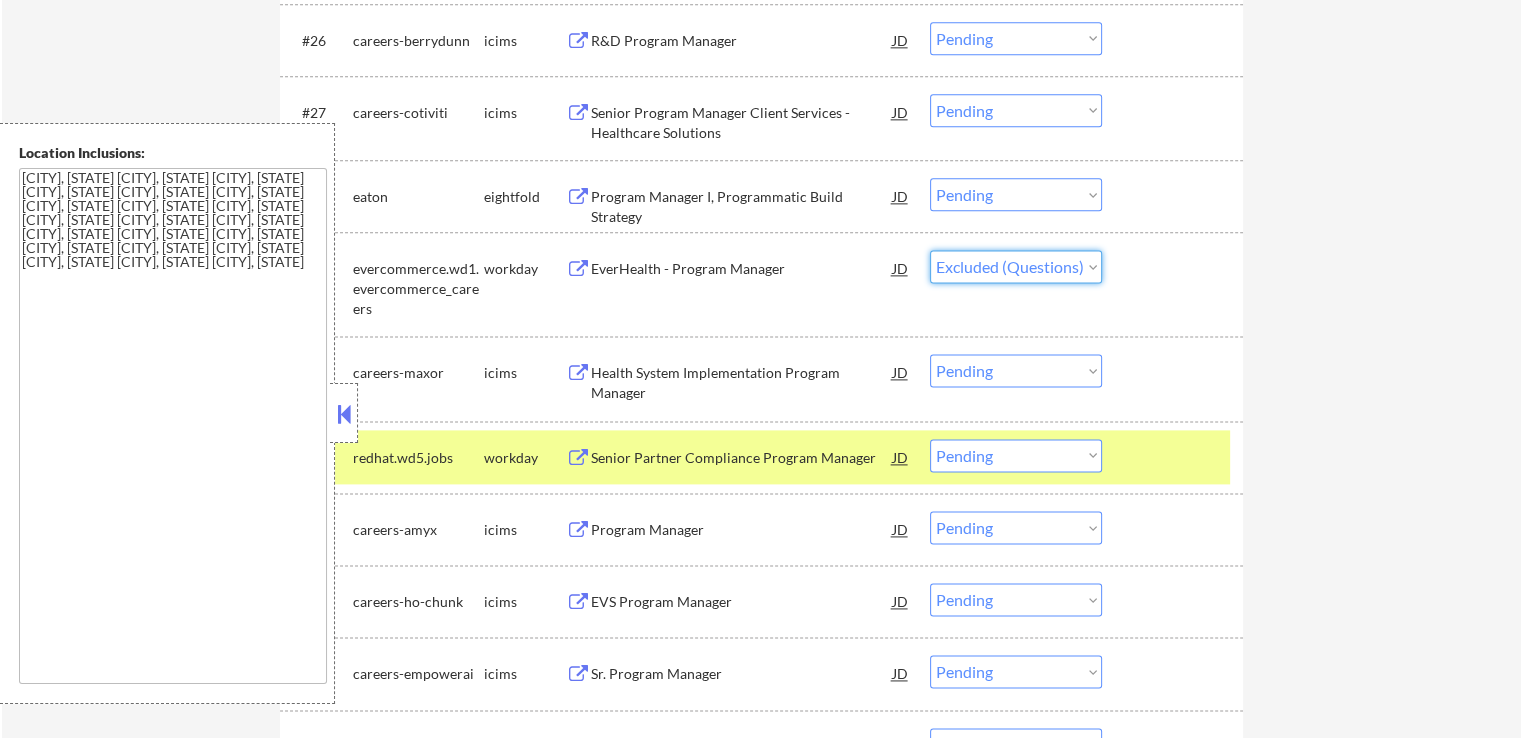 click on "Choose an option... Pending Applied Excluded (Questions) Excluded (Expired) Excluded (Location) Excluded (Bad Match) Excluded (Blocklist) Excluded (Salary) Excluded (Other)" at bounding box center [1016, 266] 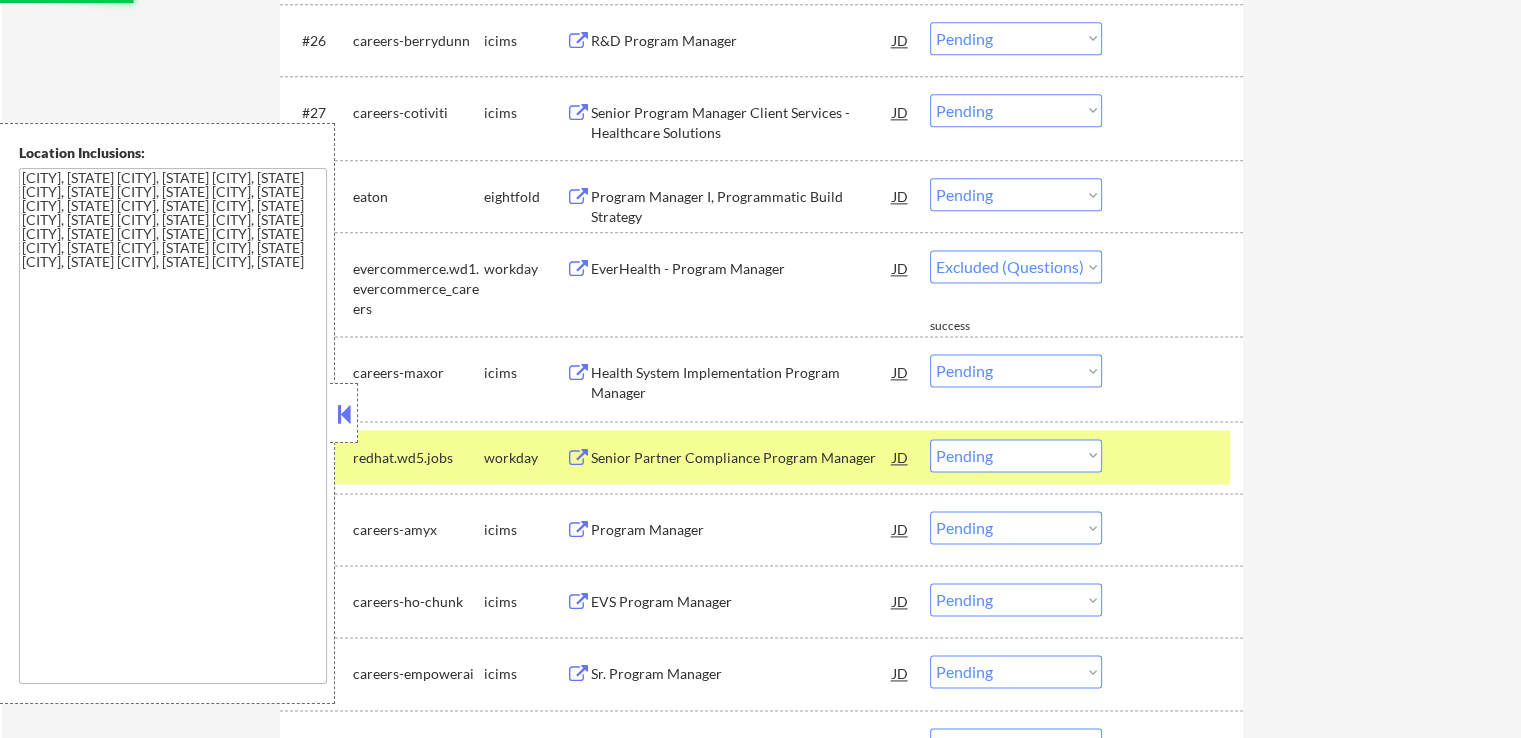 select on ""pending"" 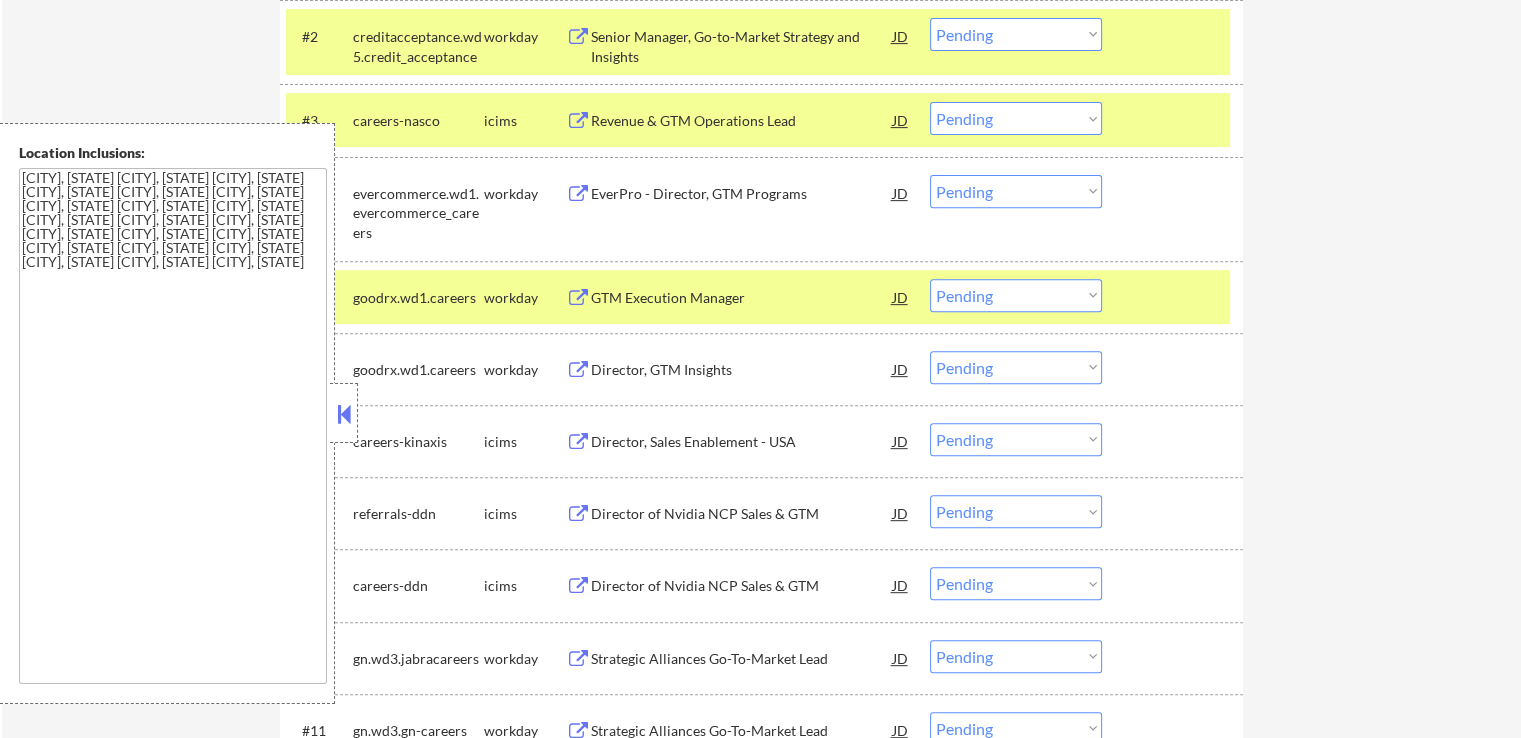scroll, scrollTop: 785, scrollLeft: 0, axis: vertical 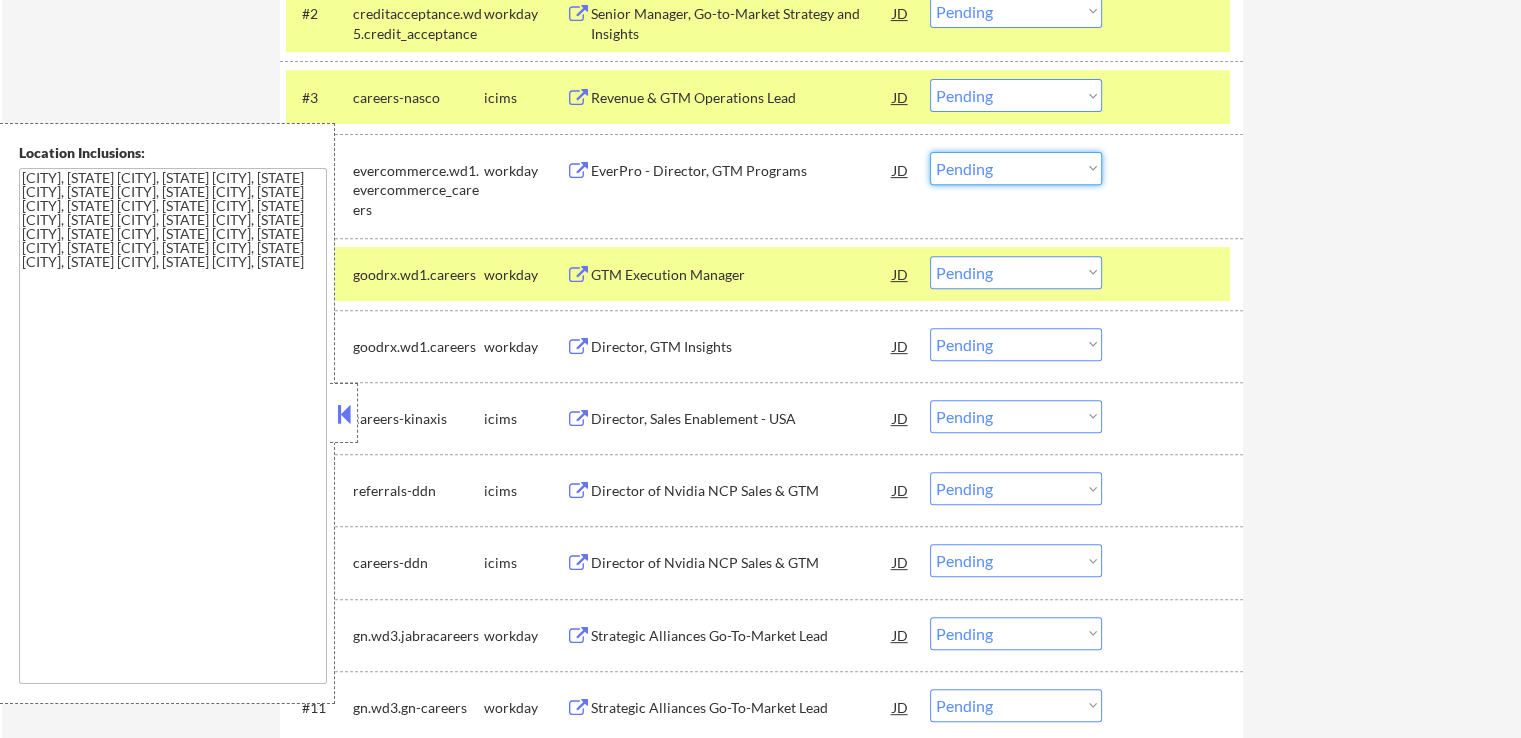 click on "Choose an option... Pending Applied Excluded (Questions) Excluded (Expired) Excluded (Location) Excluded (Bad Match) Excluded (Blocklist) Excluded (Salary) Excluded (Other)" at bounding box center [1016, 168] 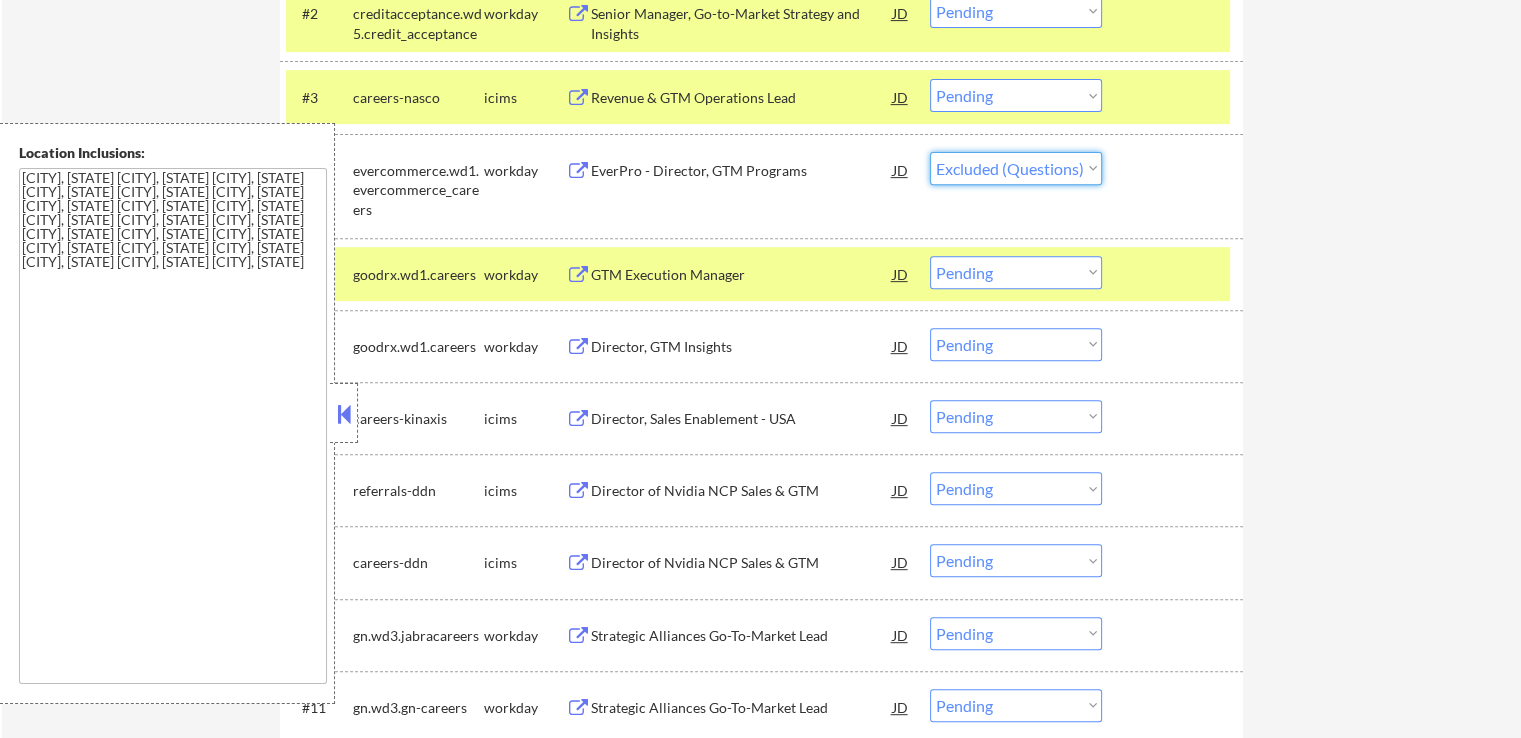 click on "Choose an option... Pending Applied Excluded (Questions) Excluded (Expired) Excluded (Location) Excluded (Bad Match) Excluded (Blocklist) Excluded (Salary) Excluded (Other)" at bounding box center [1016, 168] 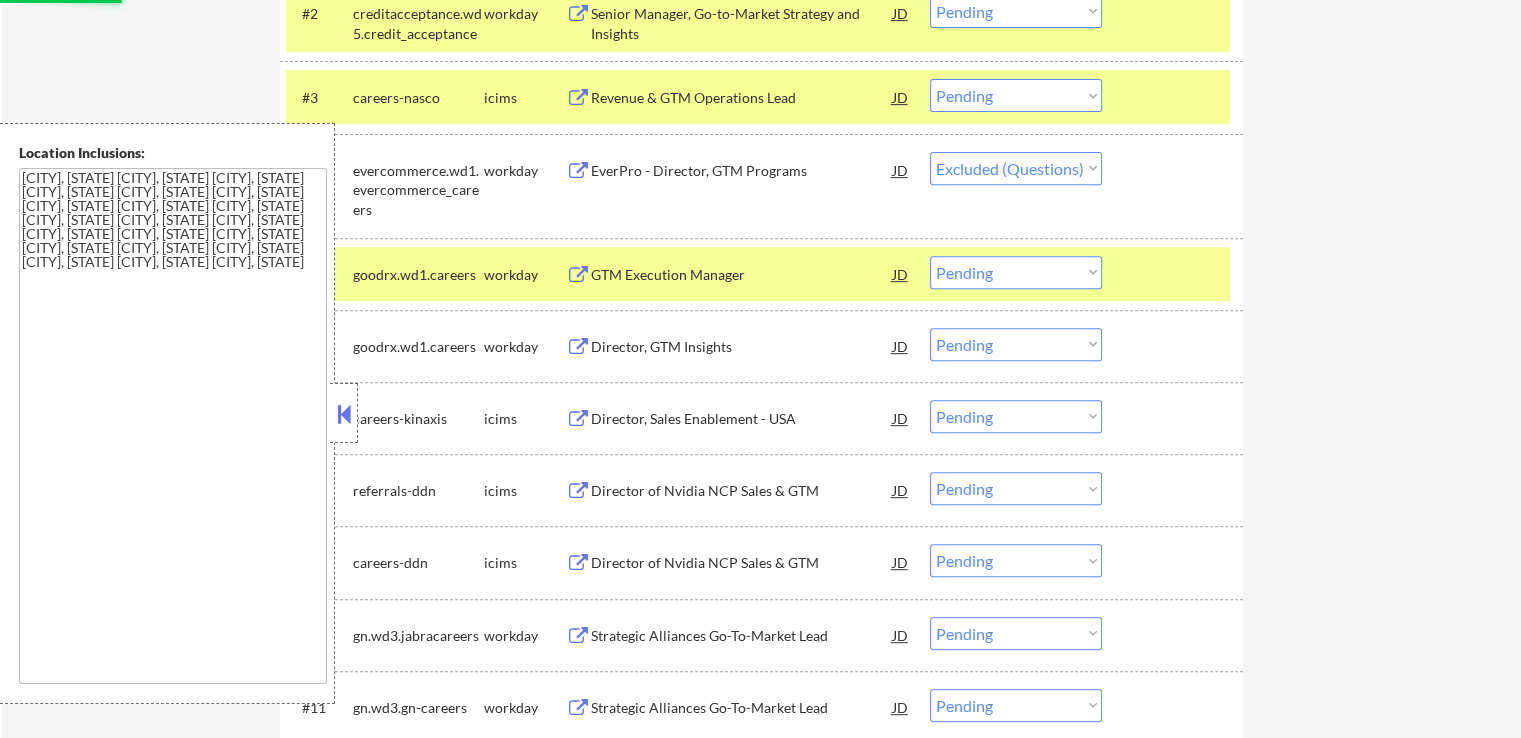 select on ""pending"" 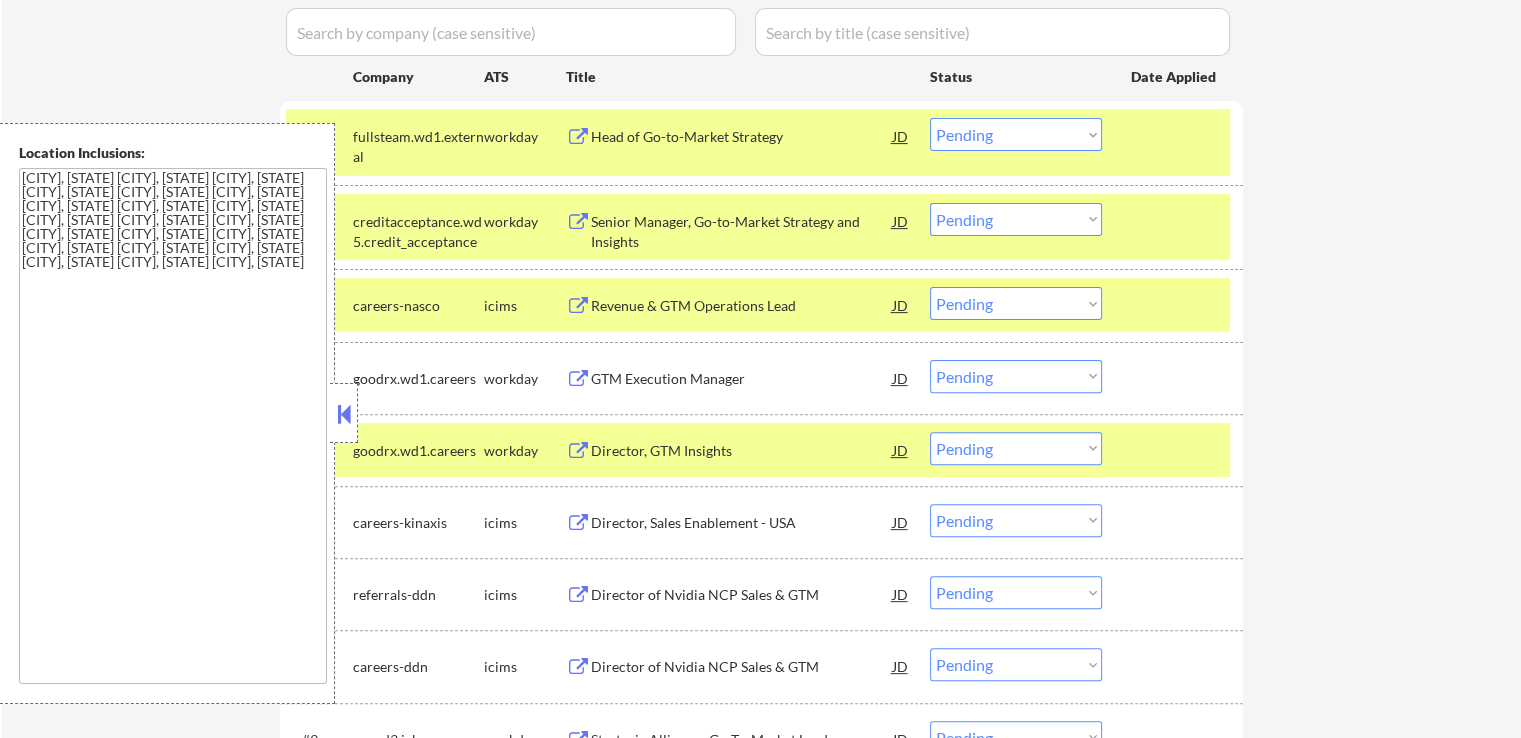 scroll, scrollTop: 585, scrollLeft: 0, axis: vertical 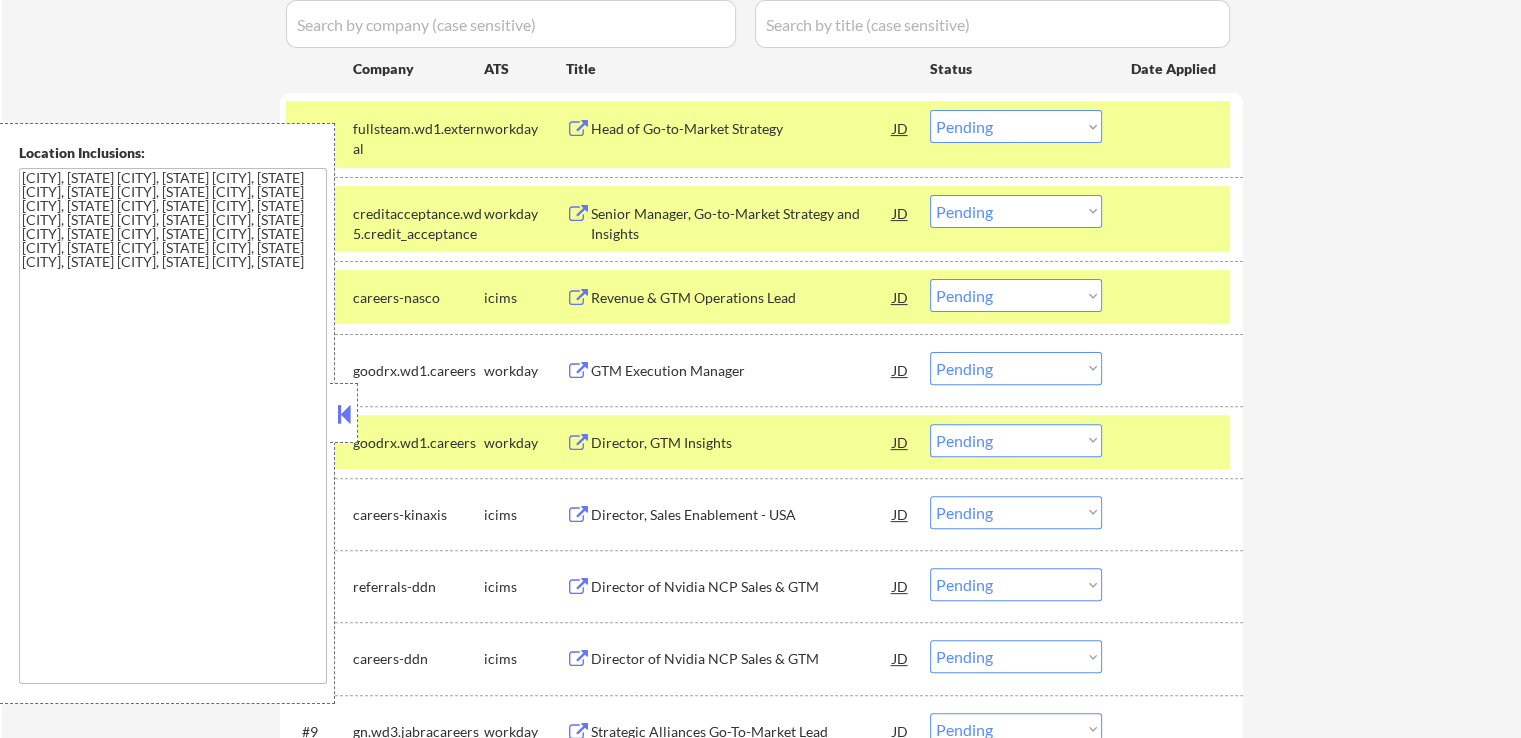 click on "Choose an option... Pending Applied Excluded (Questions) Excluded (Expired) Excluded (Location) Excluded (Bad Match) Excluded (Blocklist) Excluded (Salary) Excluded (Other)" at bounding box center [1016, 126] 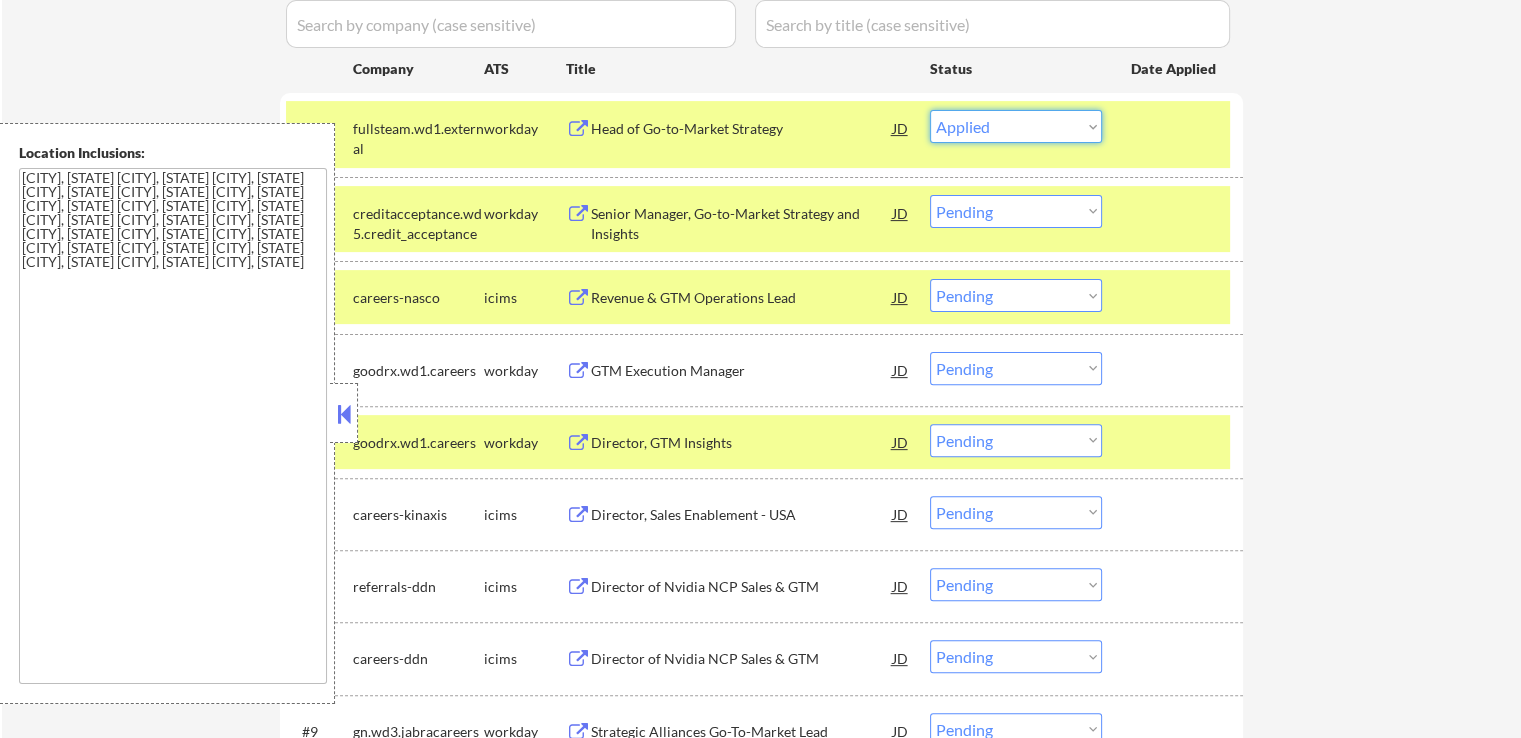 click on "Choose an option... Pending Applied Excluded (Questions) Excluded (Expired) Excluded (Location) Excluded (Bad Match) Excluded (Blocklist) Excluded (Salary) Excluded (Other)" at bounding box center (1016, 126) 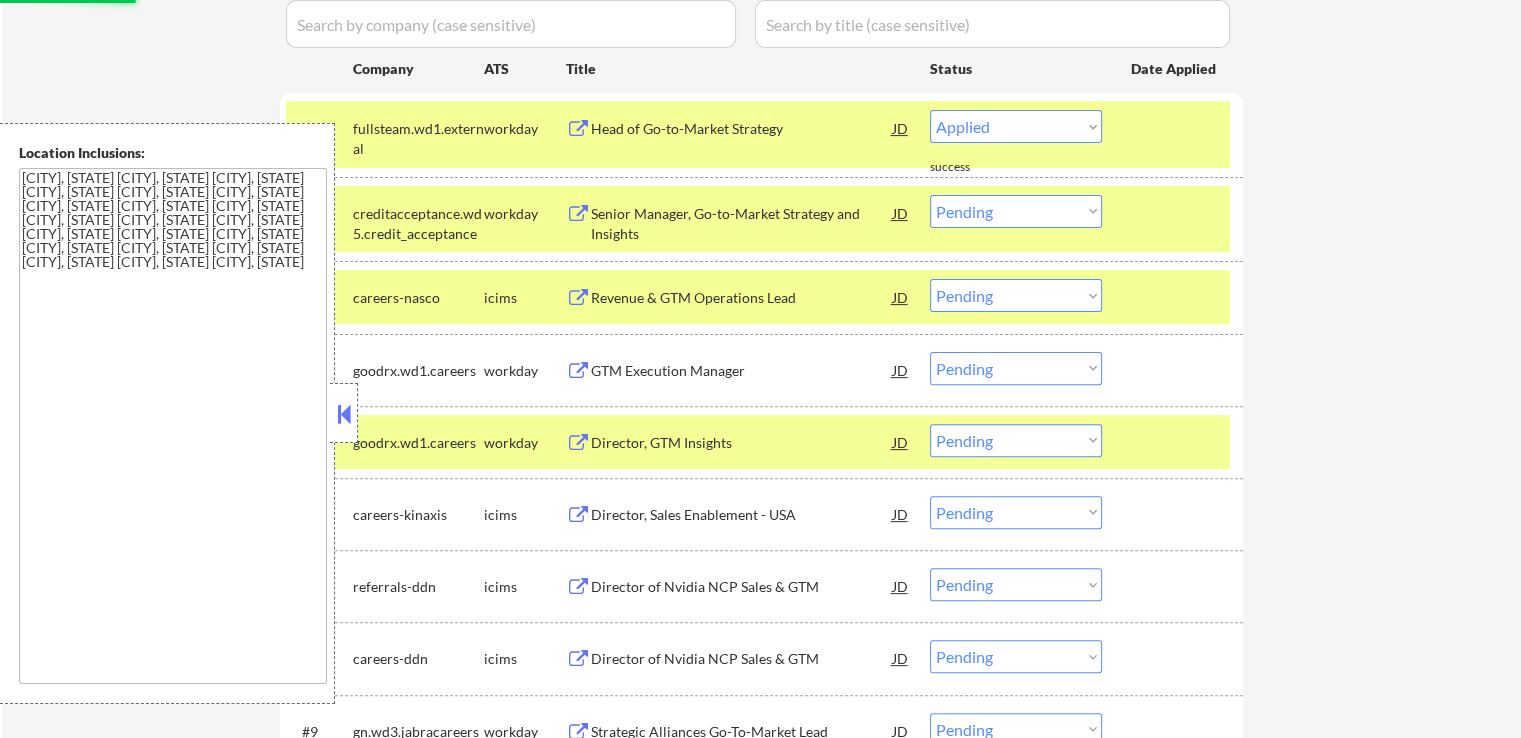 select on ""pending"" 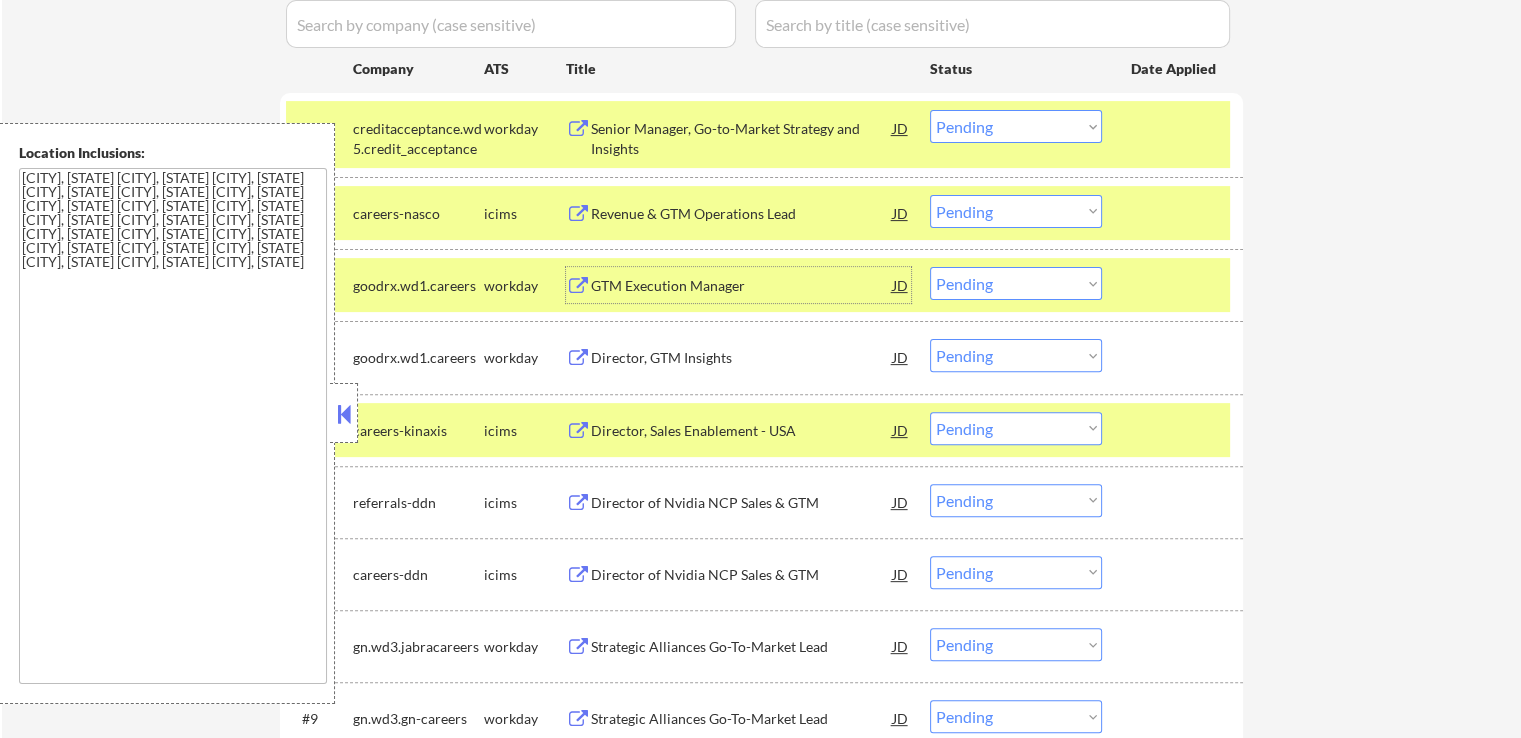 click on "GTM Execution Manager" at bounding box center [742, 286] 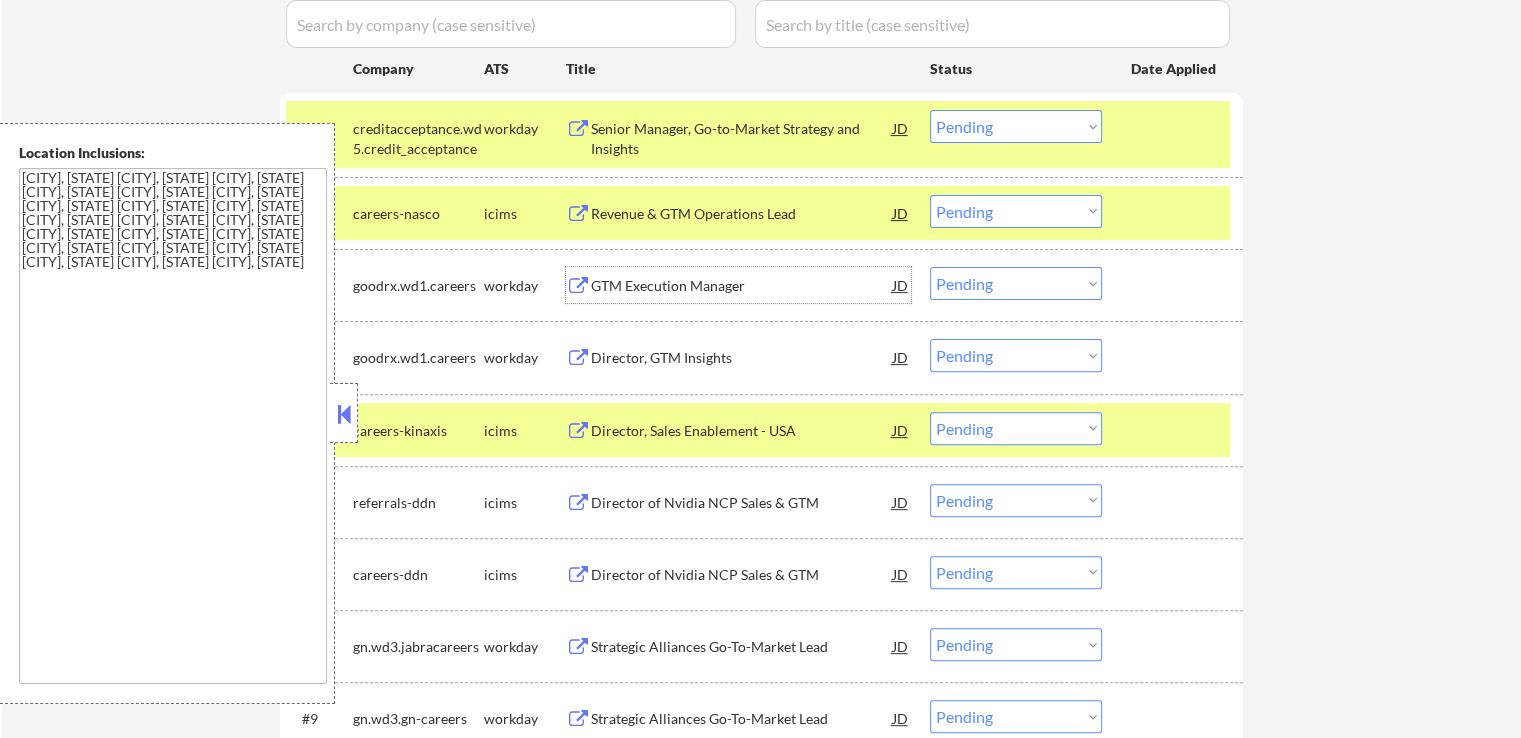 click on "Choose an option... Pending Applied Excluded (Questions) Excluded (Expired) Excluded (Location) Excluded (Bad Match) Excluded (Blocklist) Excluded (Salary) Excluded (Other)" at bounding box center (1016, 283) 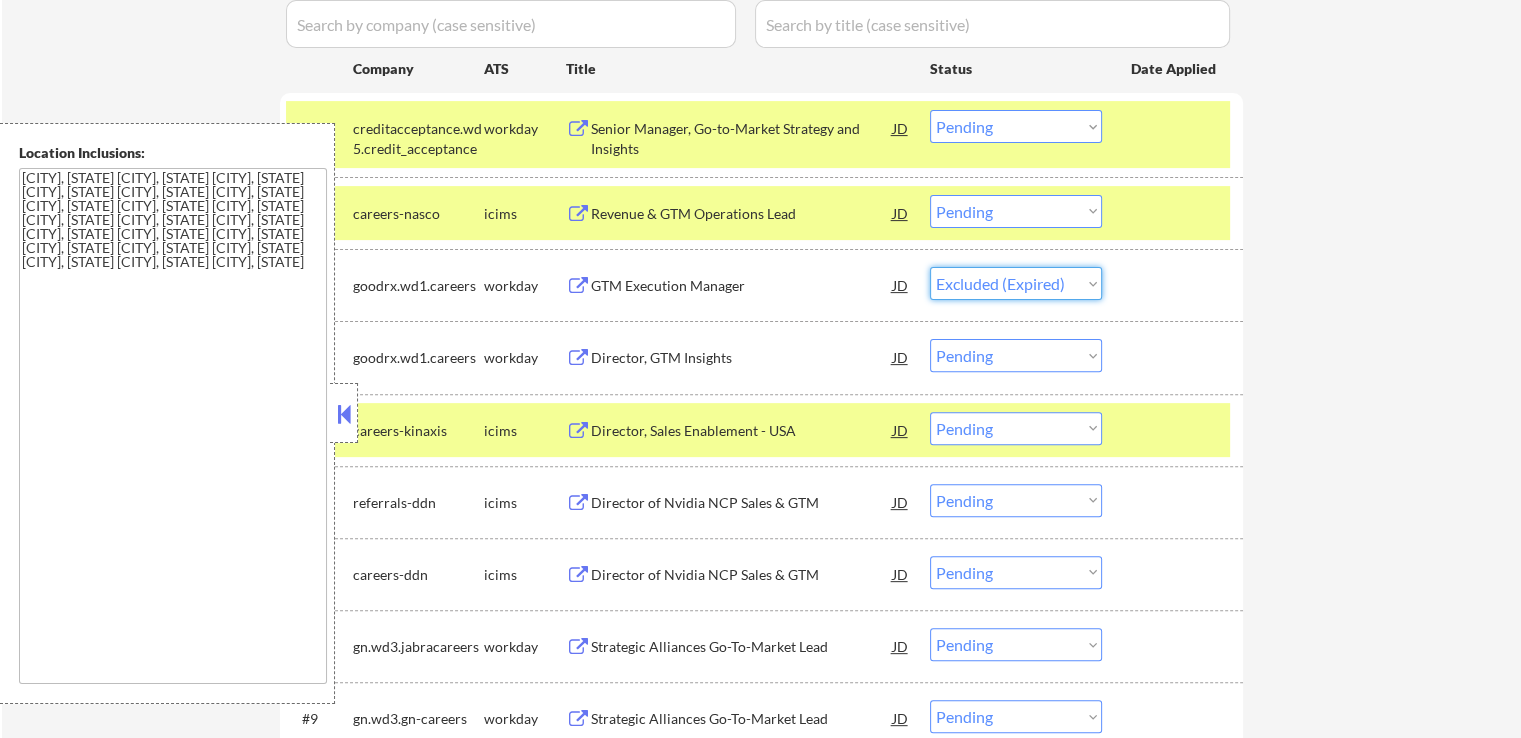 click on "Choose an option... Pending Applied Excluded (Questions) Excluded (Expired) Excluded (Location) Excluded (Bad Match) Excluded (Blocklist) Excluded (Salary) Excluded (Other)" at bounding box center [1016, 283] 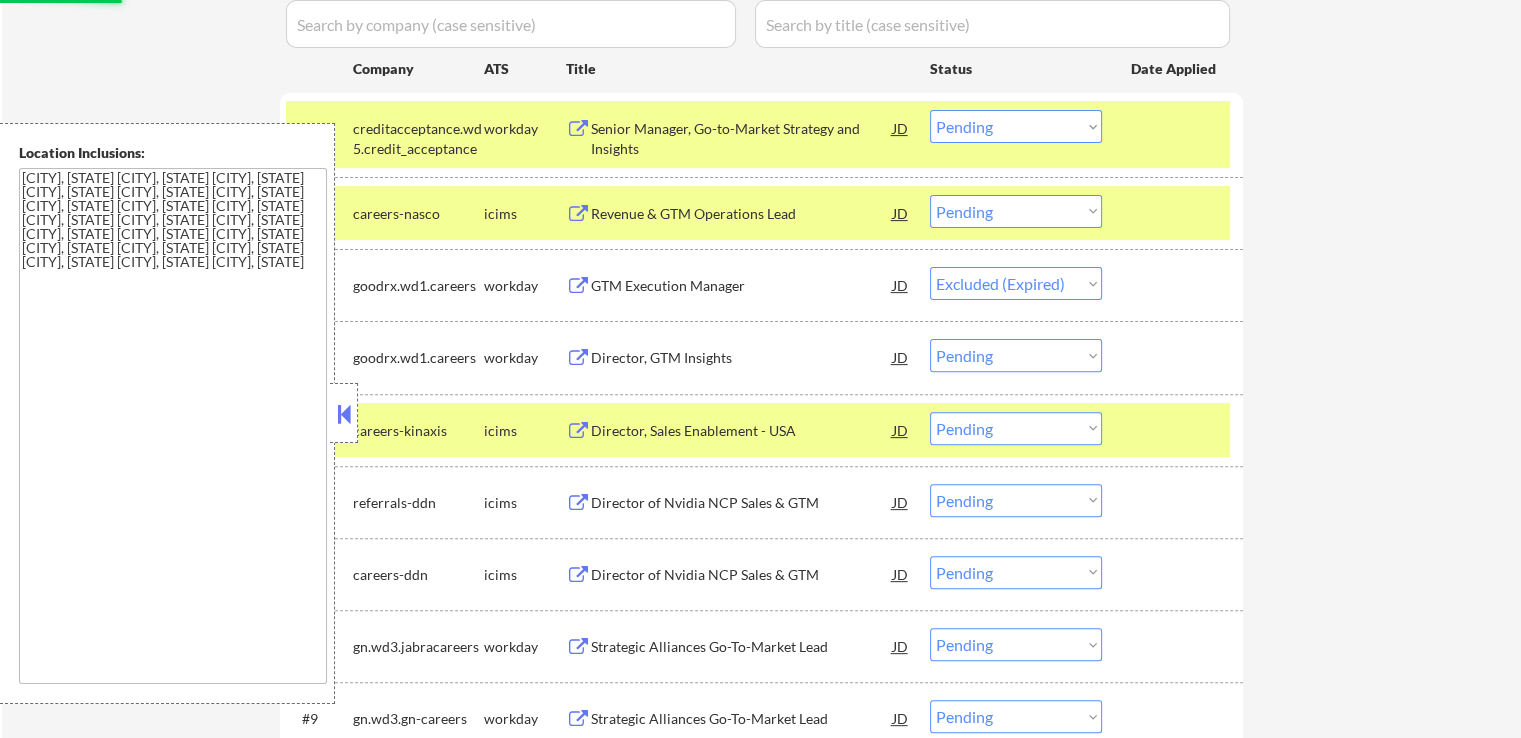 click on "Director, GTM Insights" at bounding box center (742, 358) 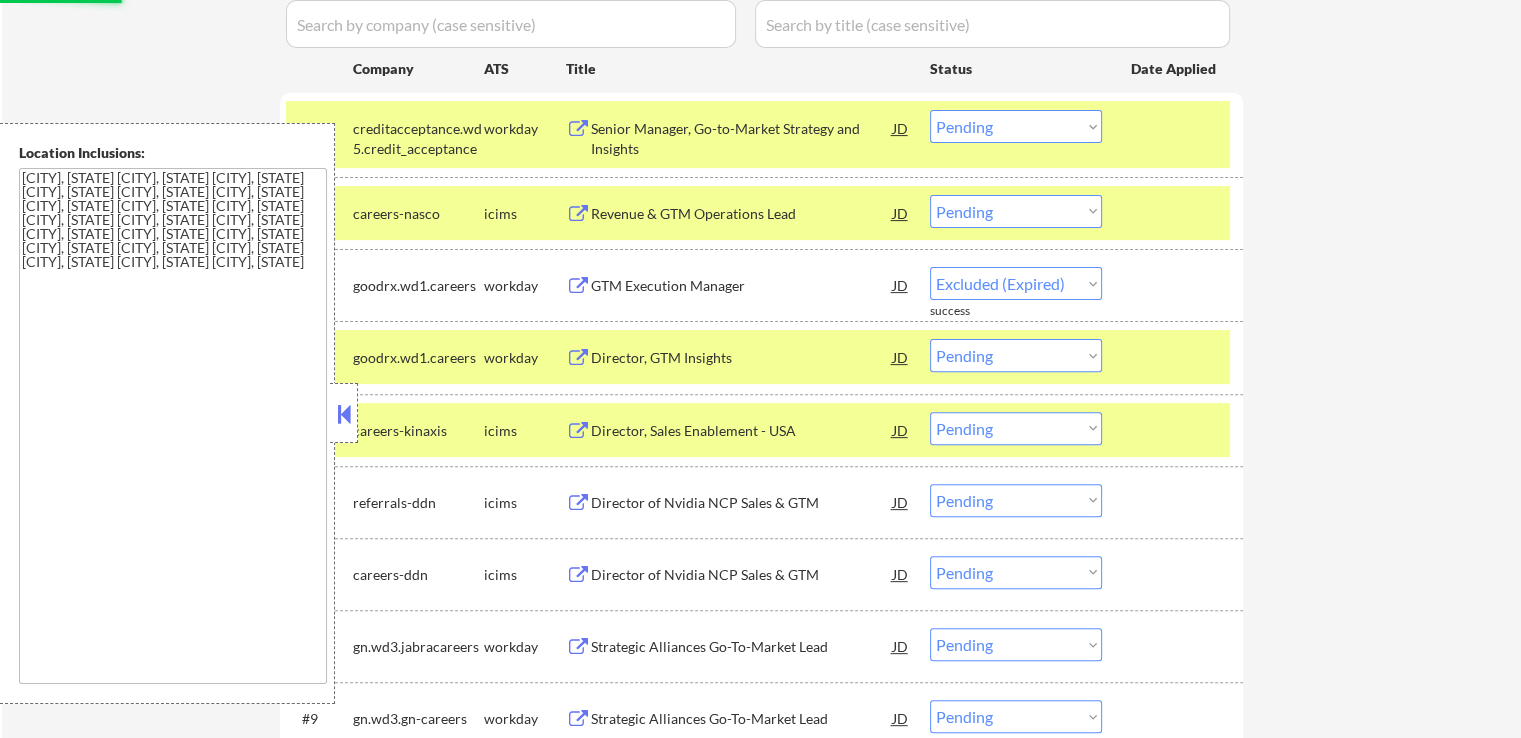 select on ""pending"" 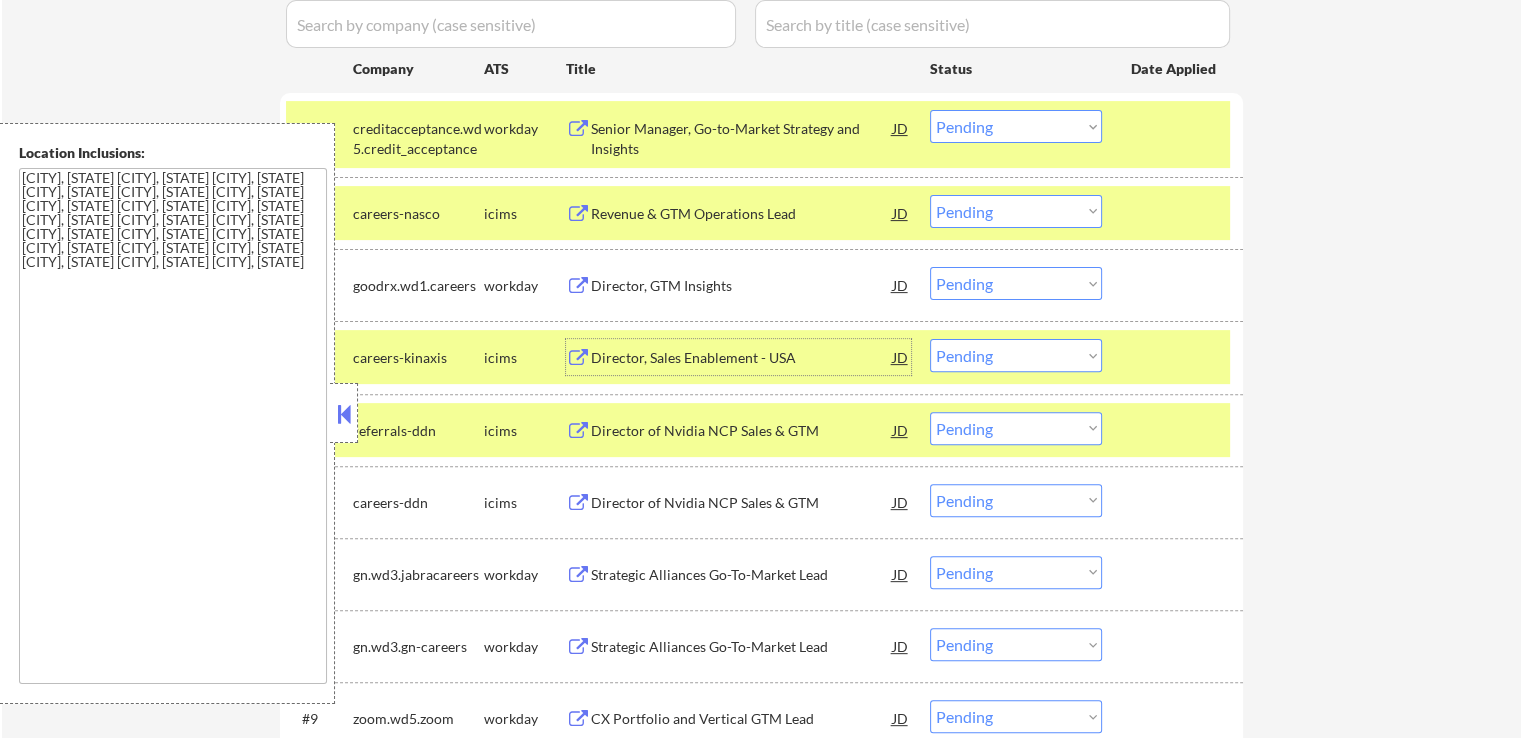 click on "Choose an option... Pending Applied Excluded (Questions) Excluded (Expired) Excluded (Location) Excluded (Bad Match) Excluded (Blocklist) Excluded (Salary) Excluded (Other)" at bounding box center [1016, 126] 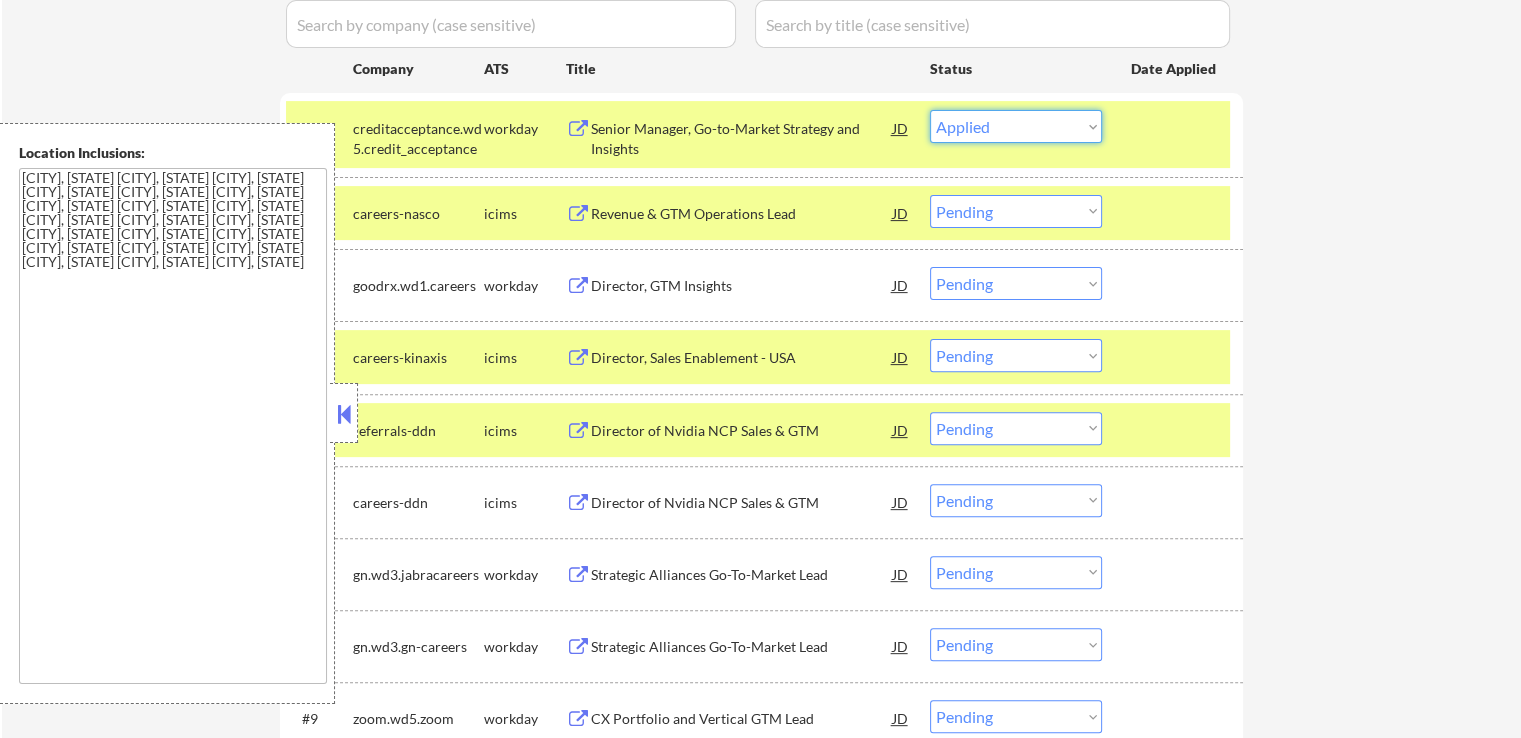 click on "Choose an option... Pending Applied Excluded (Questions) Excluded (Expired) Excluded (Location) Excluded (Bad Match) Excluded (Blocklist) Excluded (Salary) Excluded (Other)" at bounding box center [1016, 126] 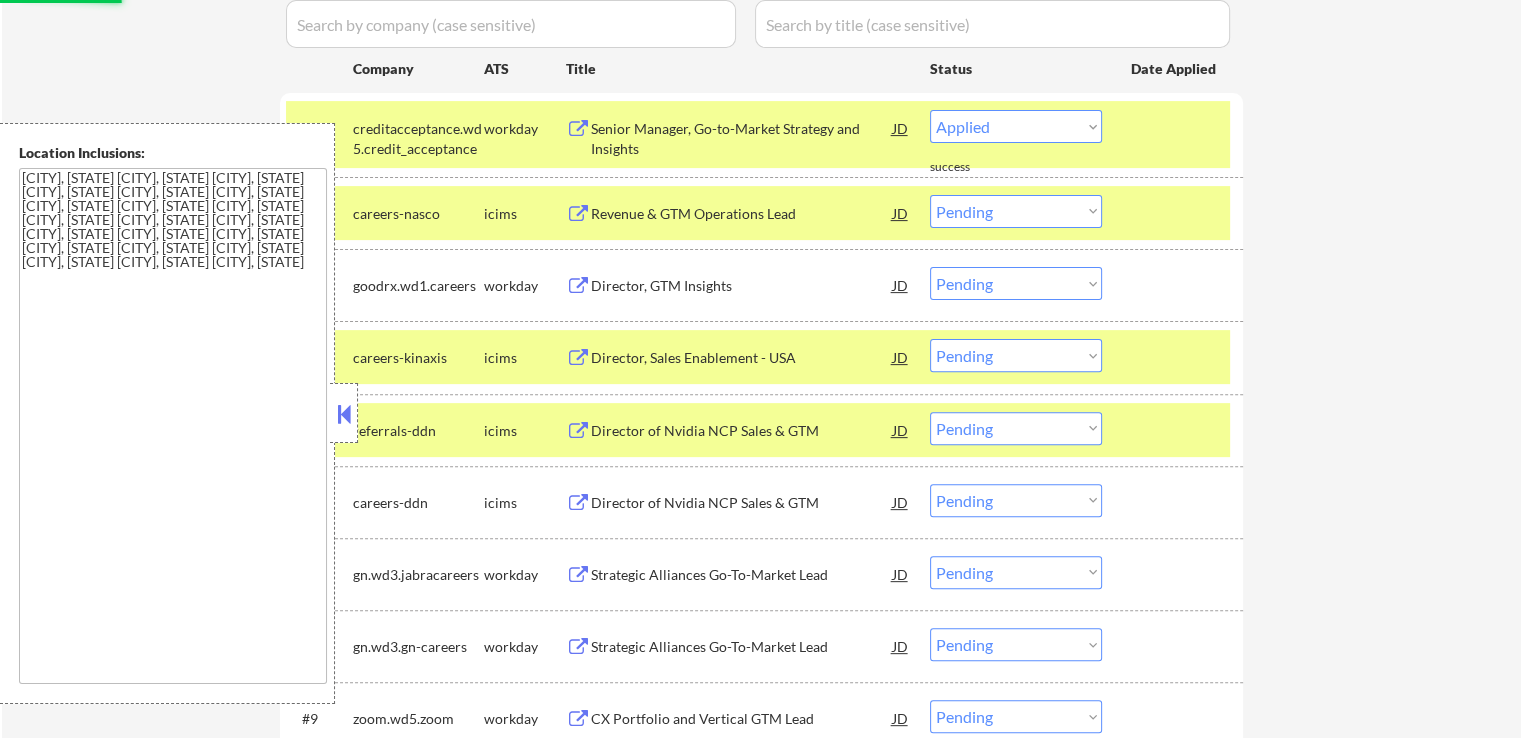 select on ""pending"" 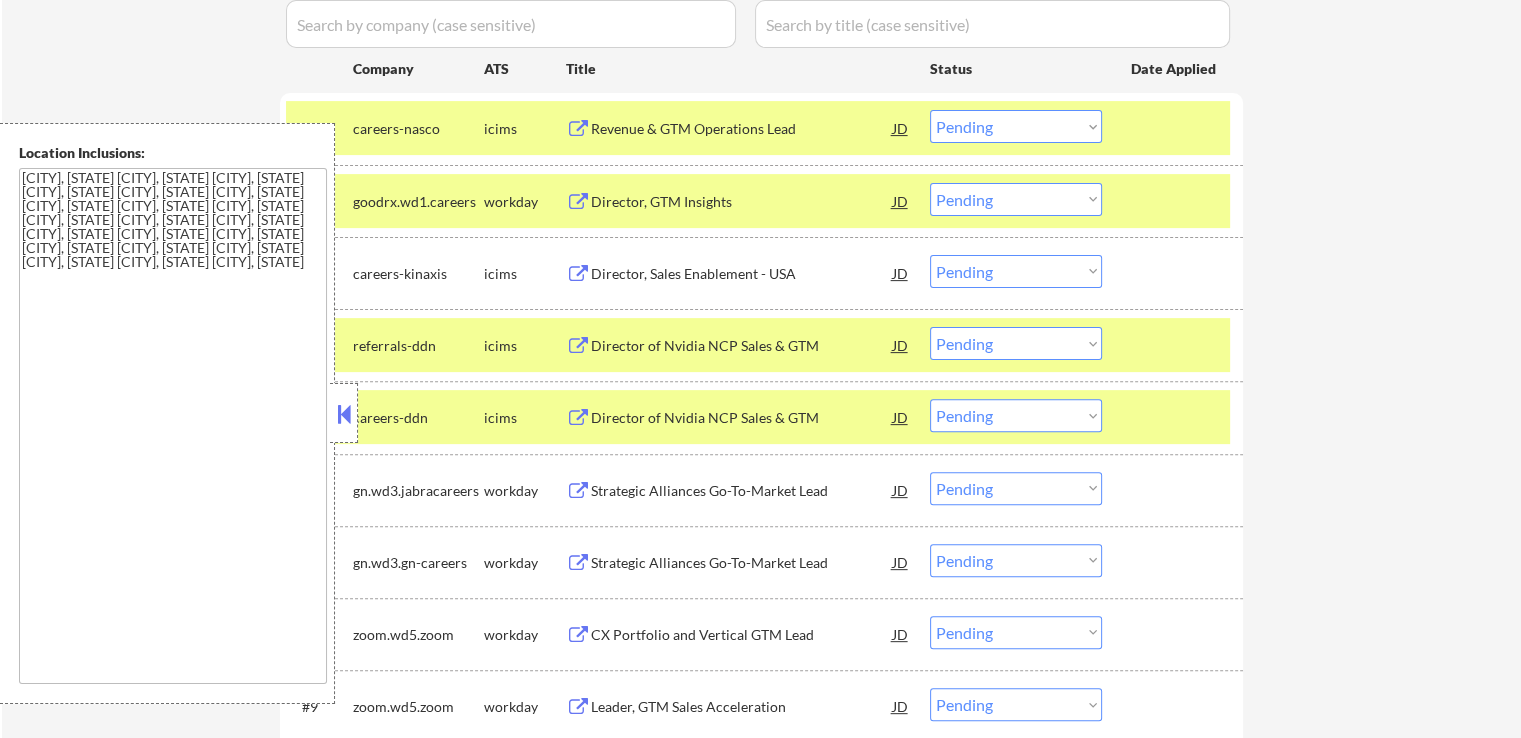 click on "Choose an option... Pending Applied Excluded (Questions) Excluded (Expired) Excluded (Location) Excluded (Bad Match) Excluded (Blocklist) Excluded (Salary) Excluded (Other)" at bounding box center [1016, 199] 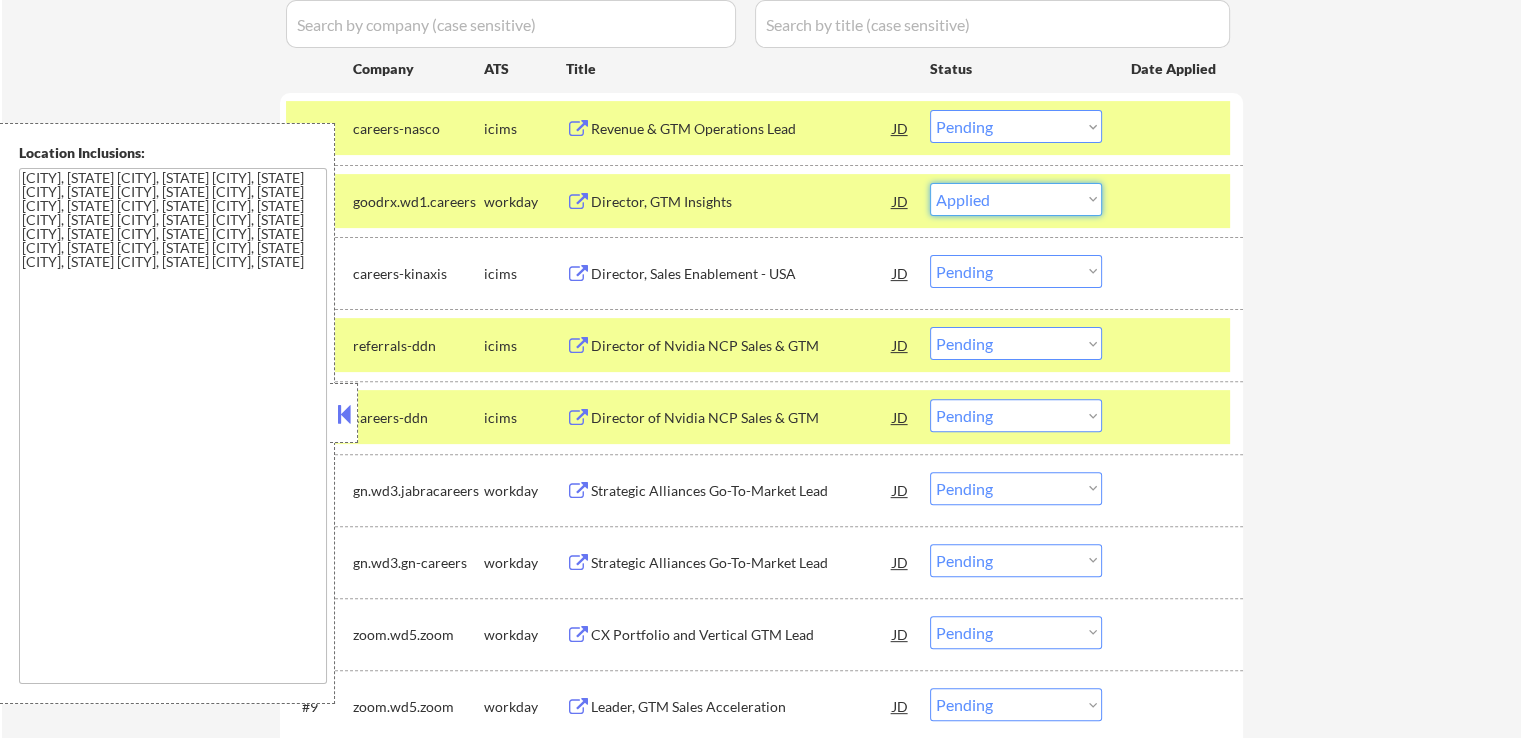 click on "Choose an option... Pending Applied Excluded (Questions) Excluded (Expired) Excluded (Location) Excluded (Bad Match) Excluded (Blocklist) Excluded (Salary) Excluded (Other)" at bounding box center [1016, 199] 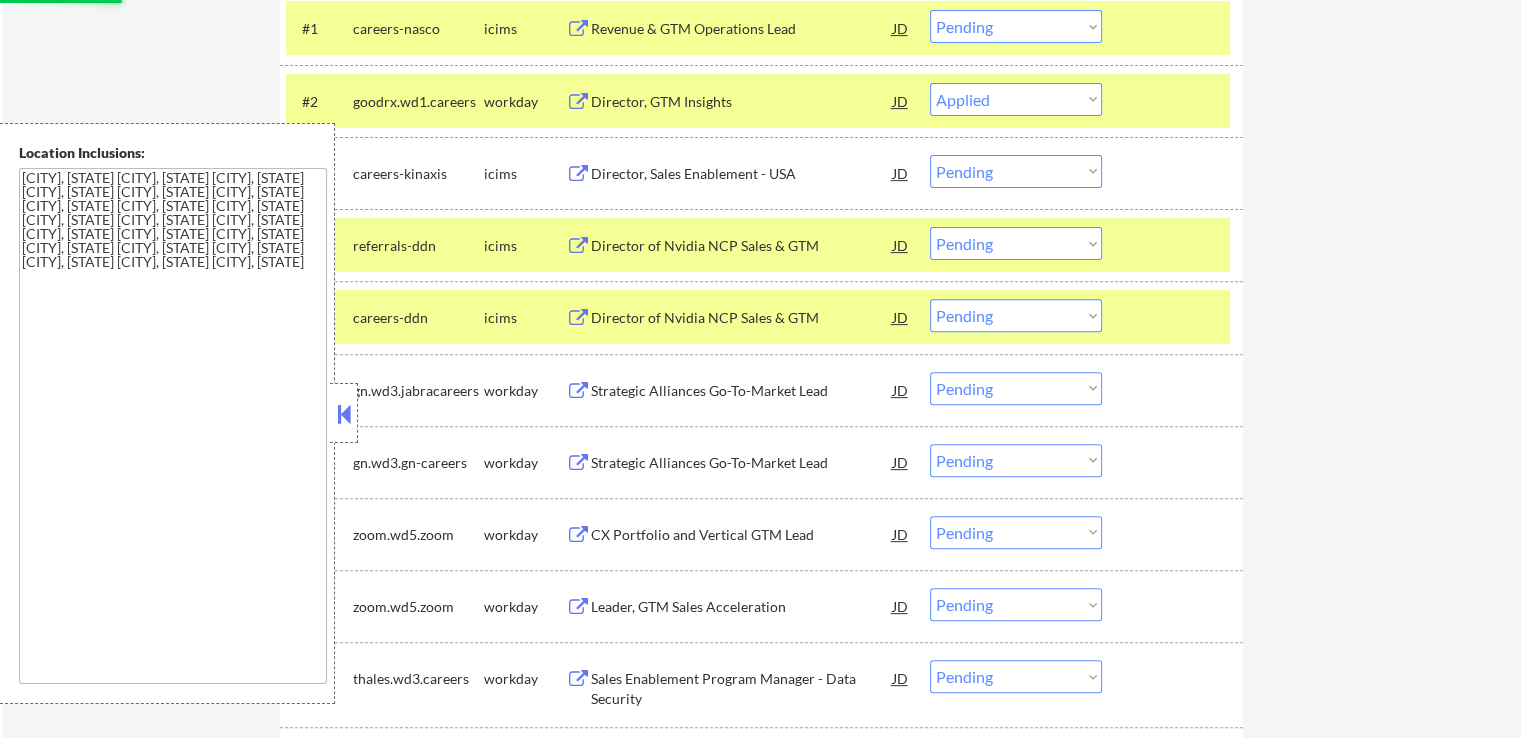 scroll, scrollTop: 785, scrollLeft: 0, axis: vertical 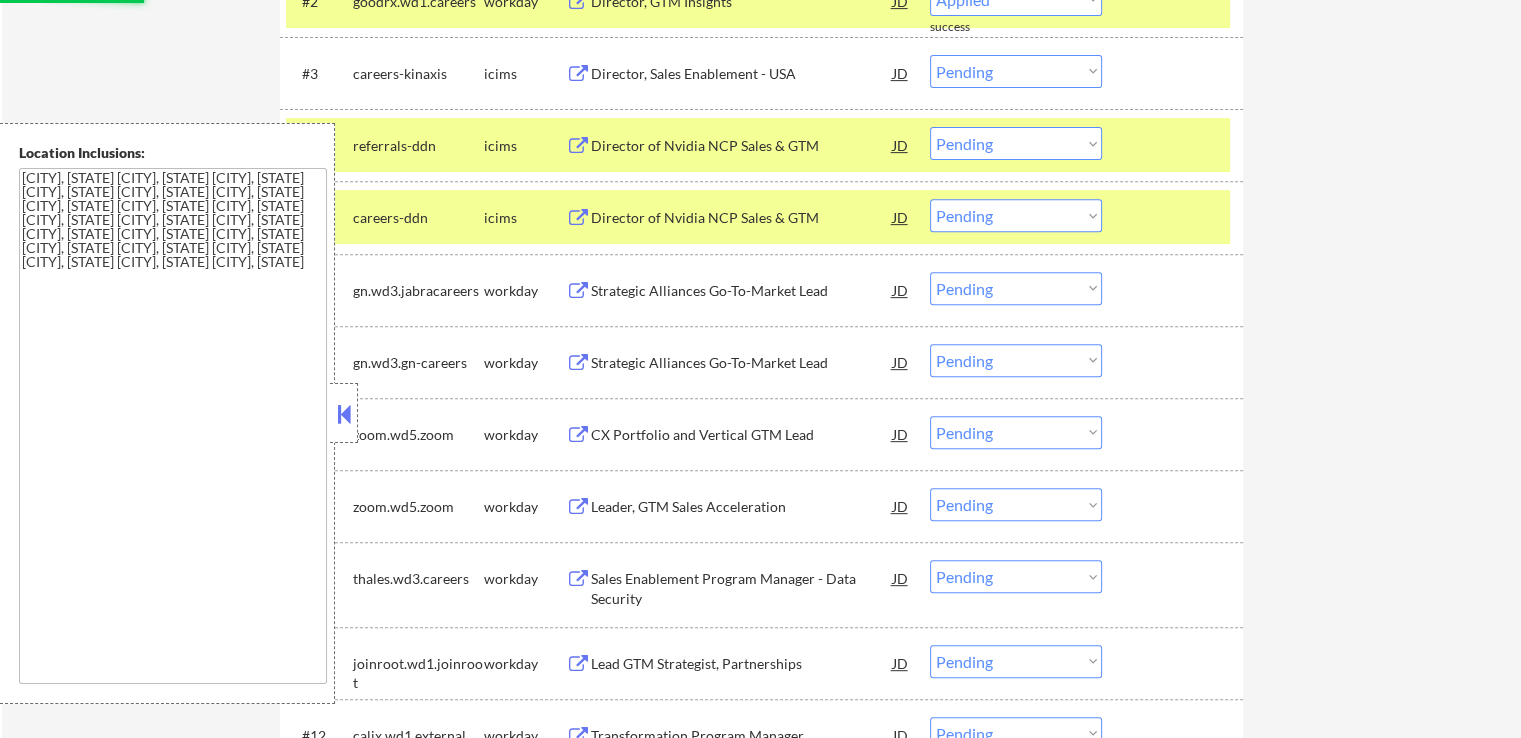 select on ""pending"" 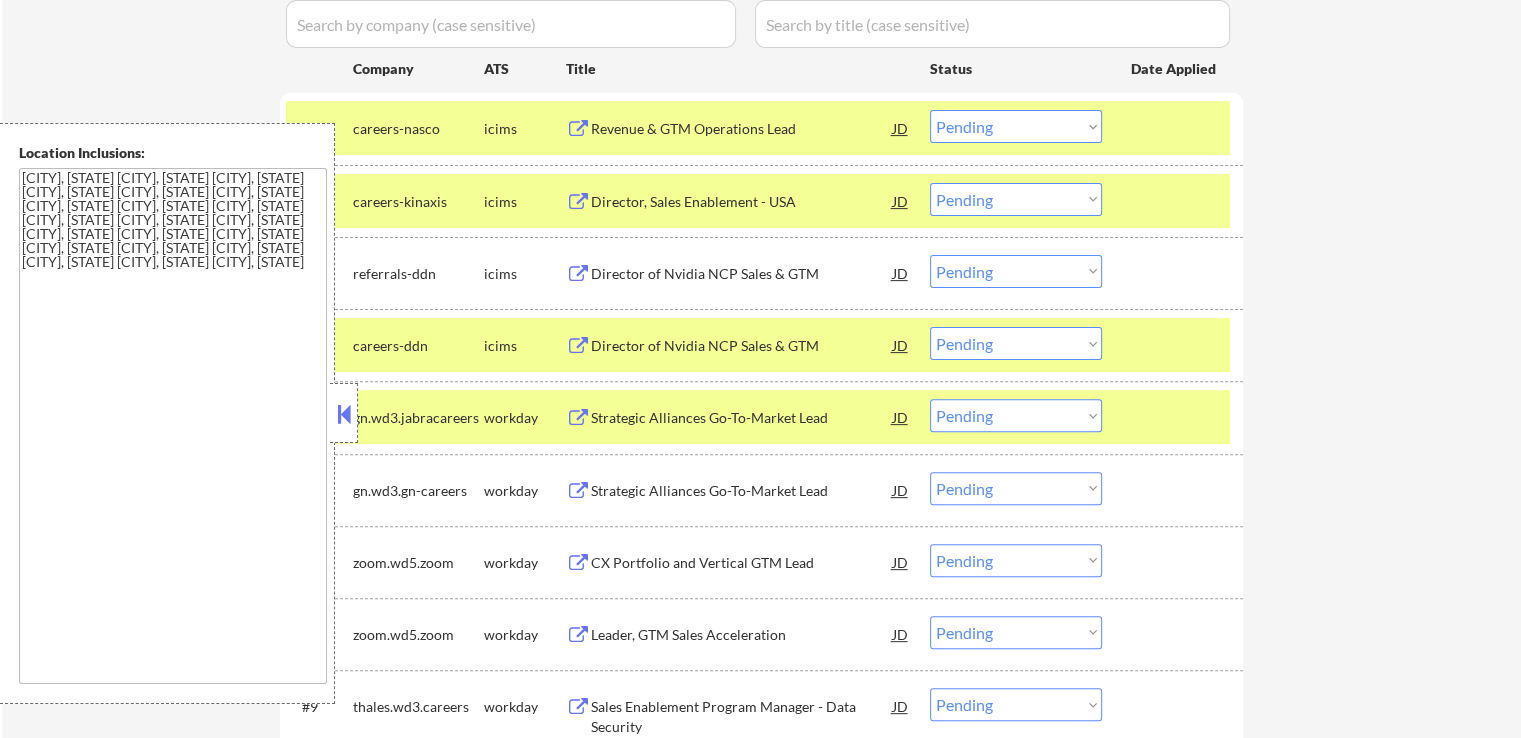 scroll, scrollTop: 785, scrollLeft: 0, axis: vertical 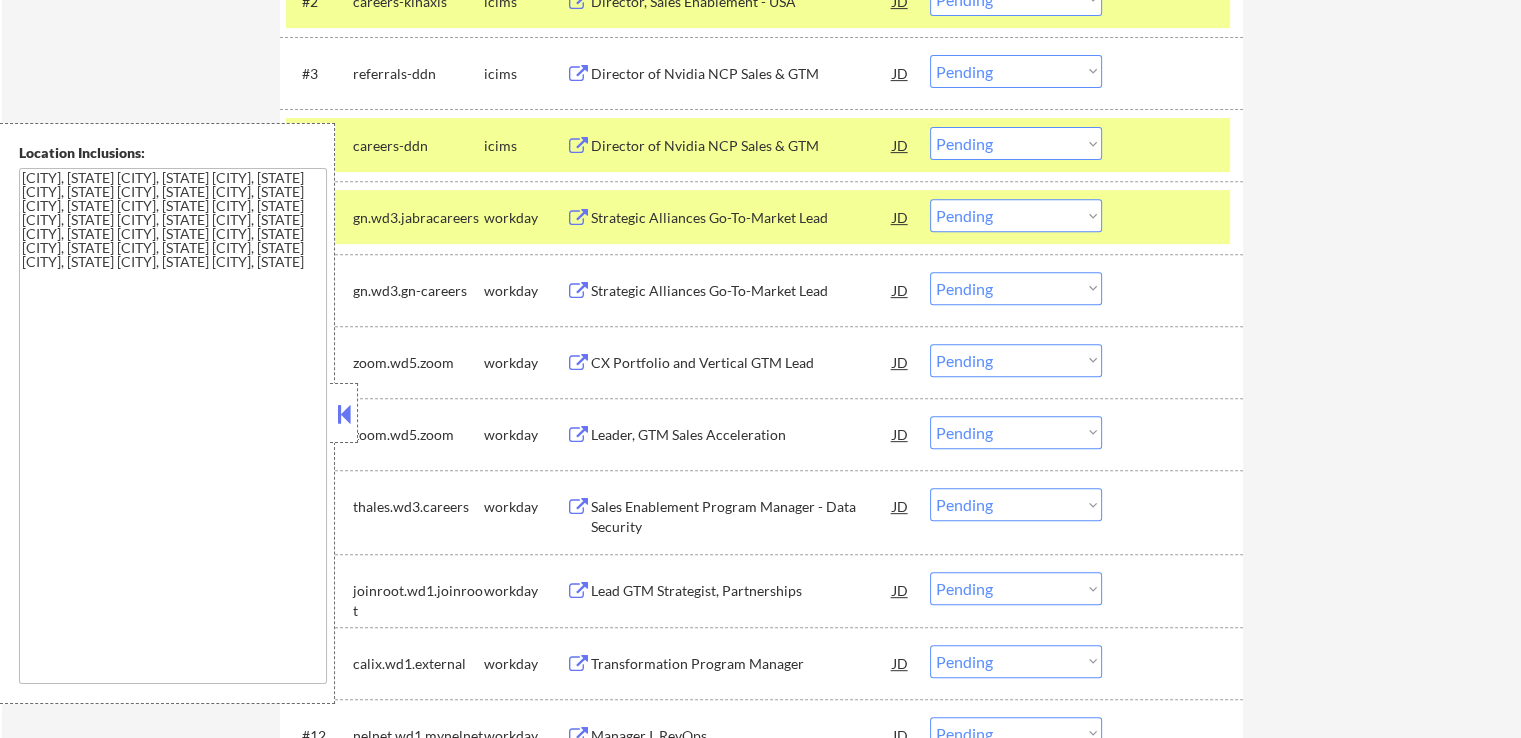 click at bounding box center [578, 218] 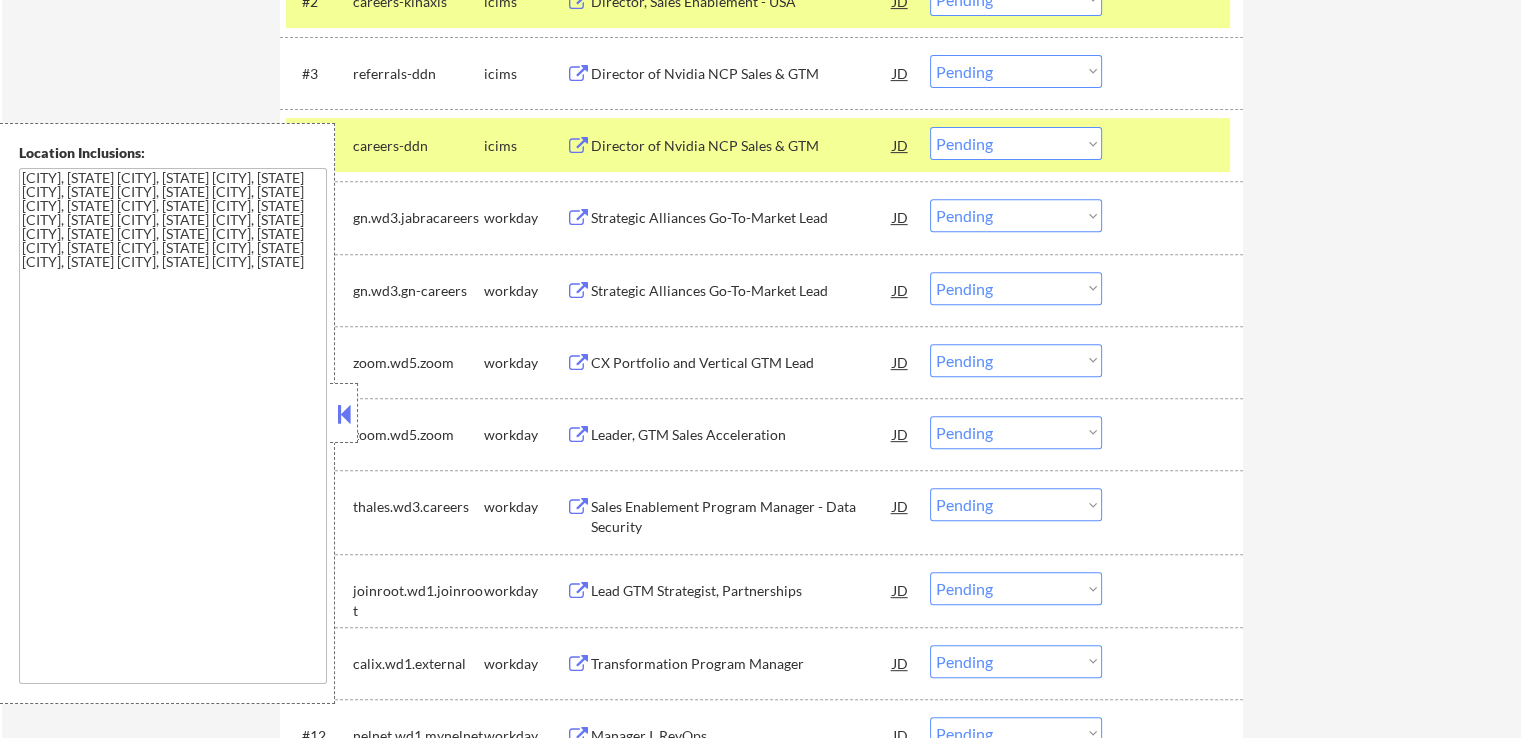 click at bounding box center [578, 363] 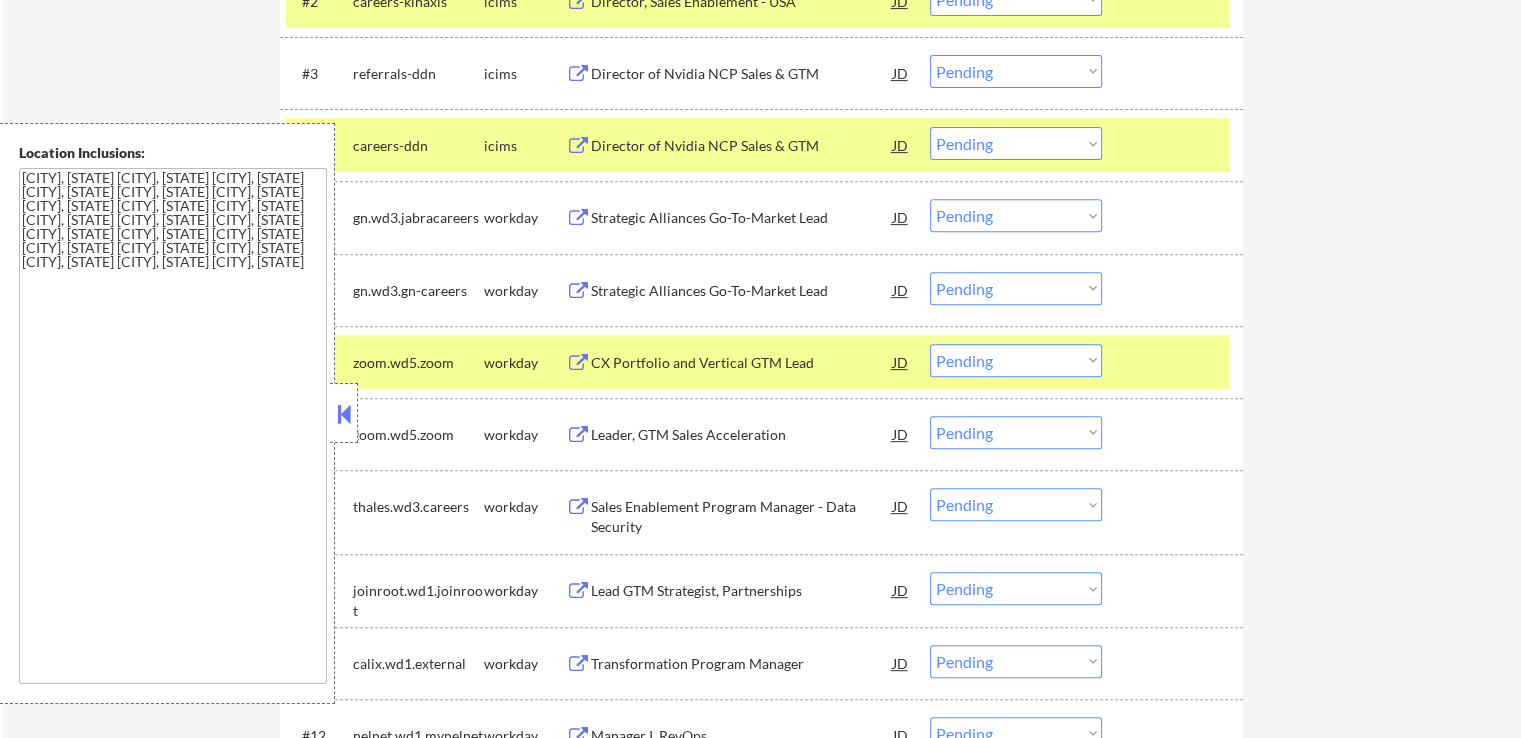 click on "Strategic Alliances Go-To-Market Lead" at bounding box center [742, 290] 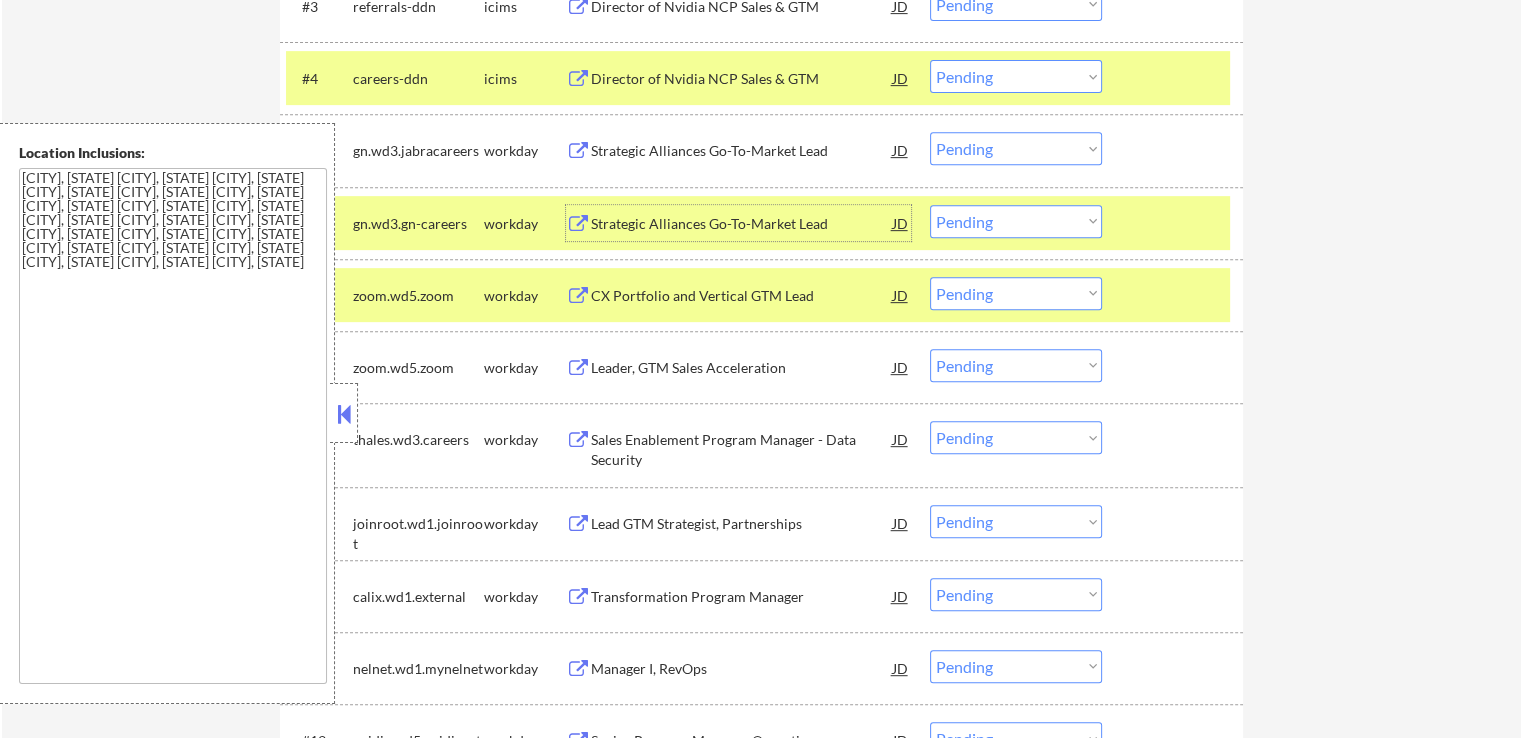 scroll, scrollTop: 885, scrollLeft: 0, axis: vertical 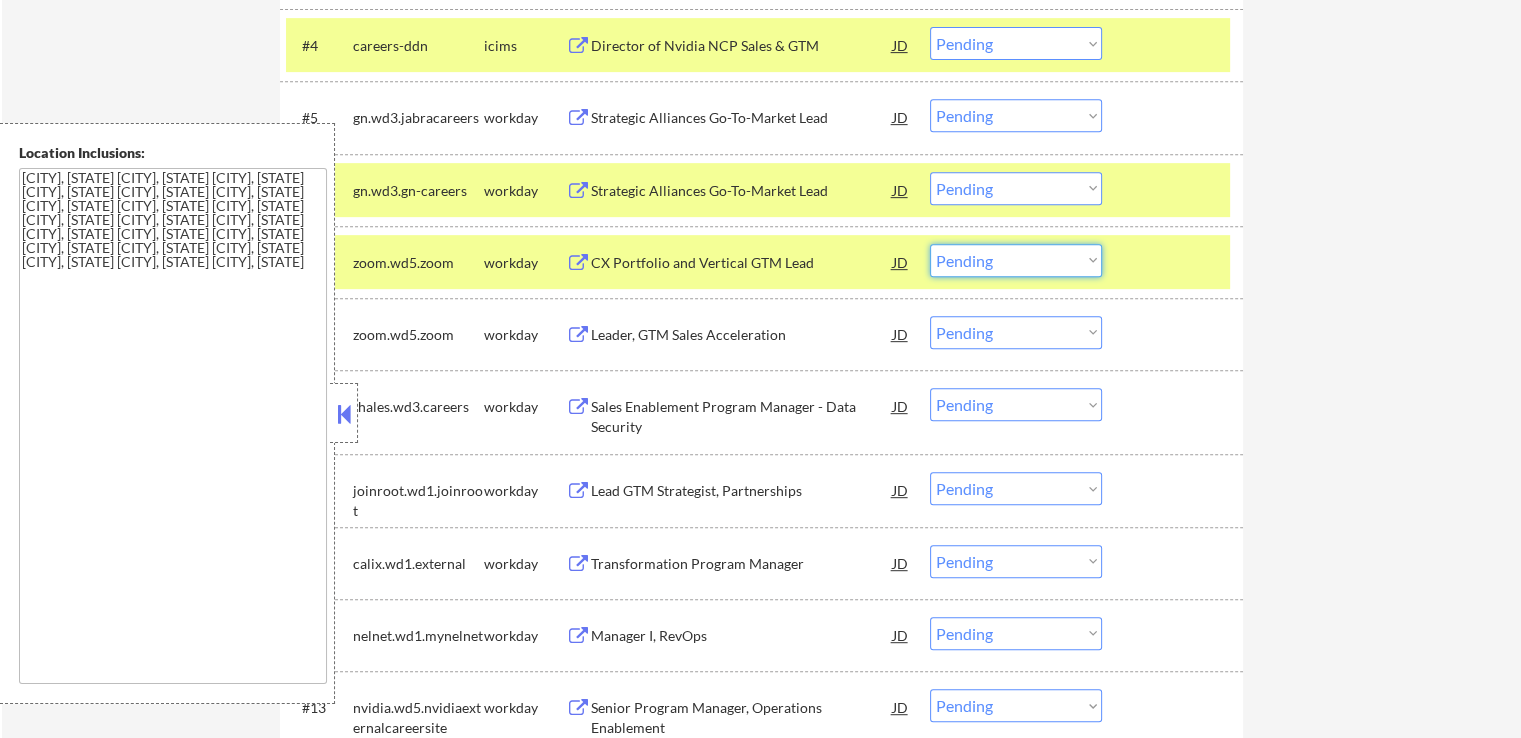 drag, startPoint x: 991, startPoint y: 254, endPoint x: 1000, endPoint y: 272, distance: 20.12461 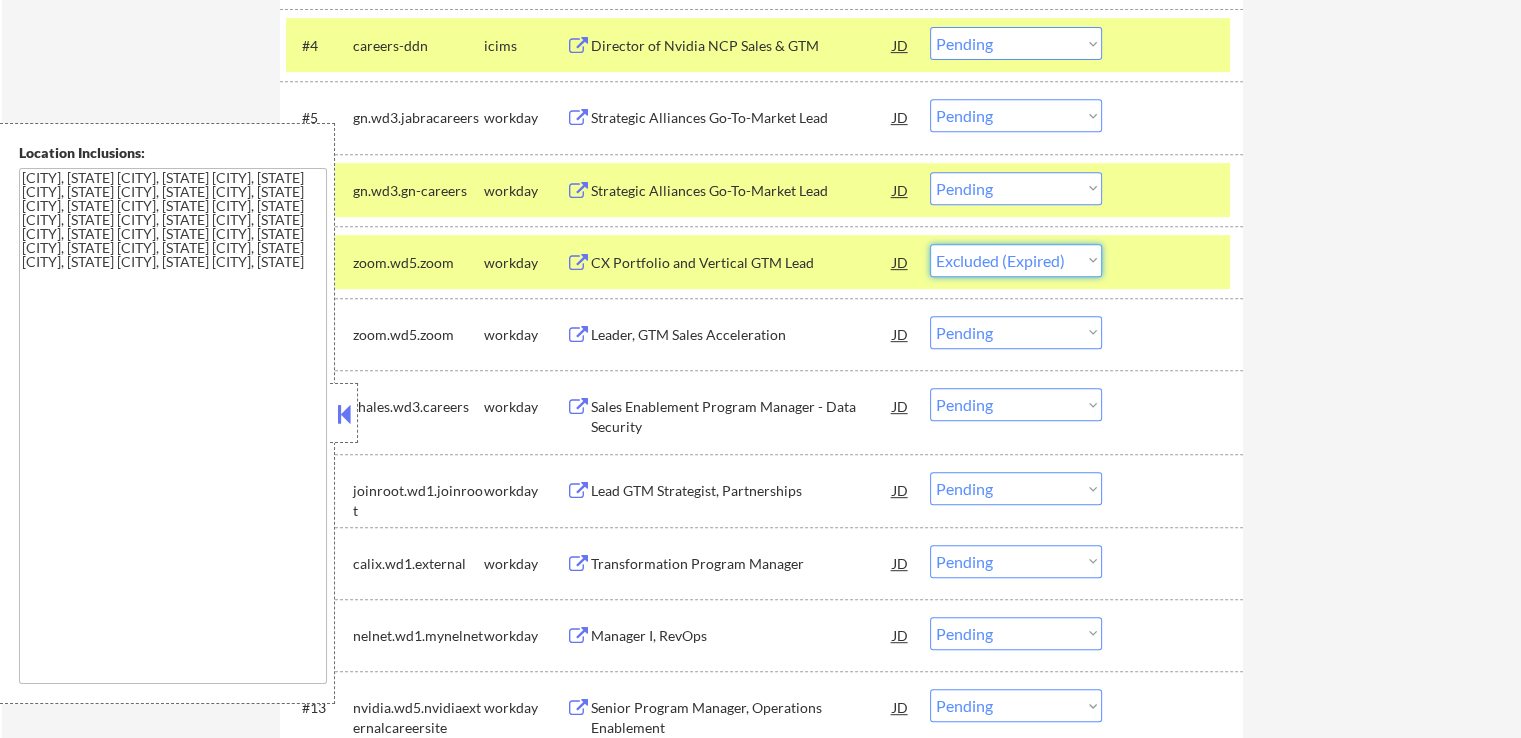 click on "Choose an option... Pending Applied Excluded (Questions) Excluded (Expired) Excluded (Location) Excluded (Bad Match) Excluded (Blocklist) Excluded (Salary) Excluded (Other)" at bounding box center [1016, 260] 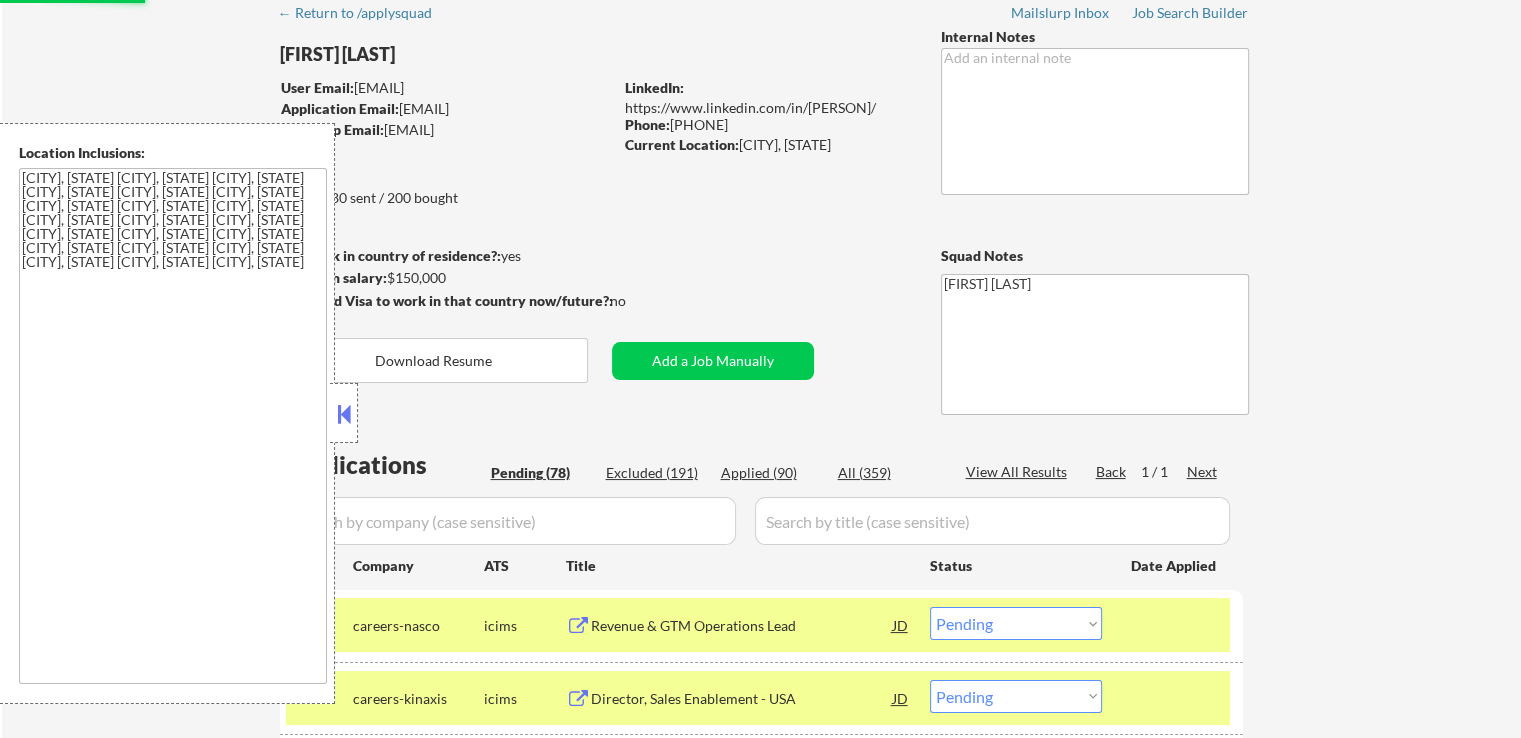 scroll, scrollTop: 85, scrollLeft: 0, axis: vertical 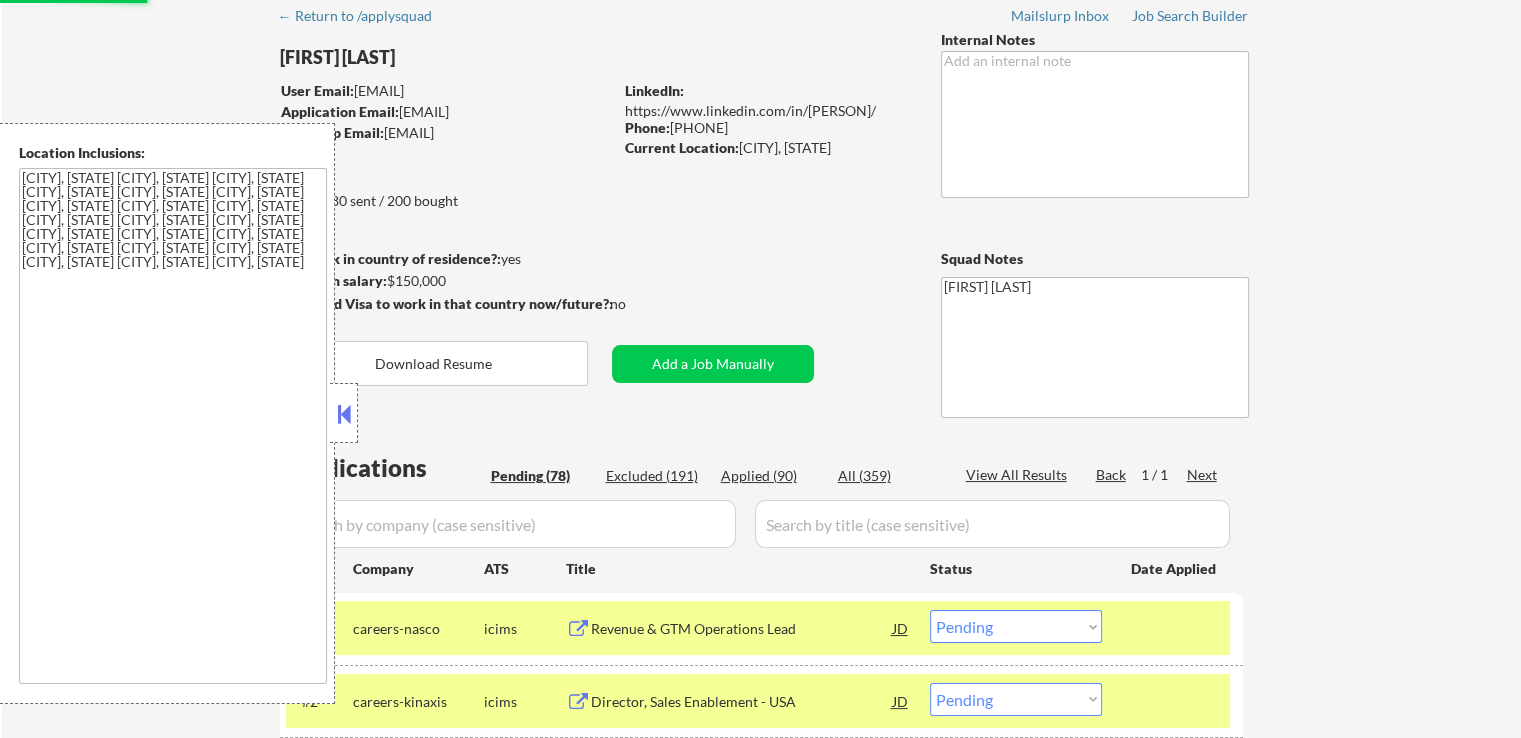 select on ""pending"" 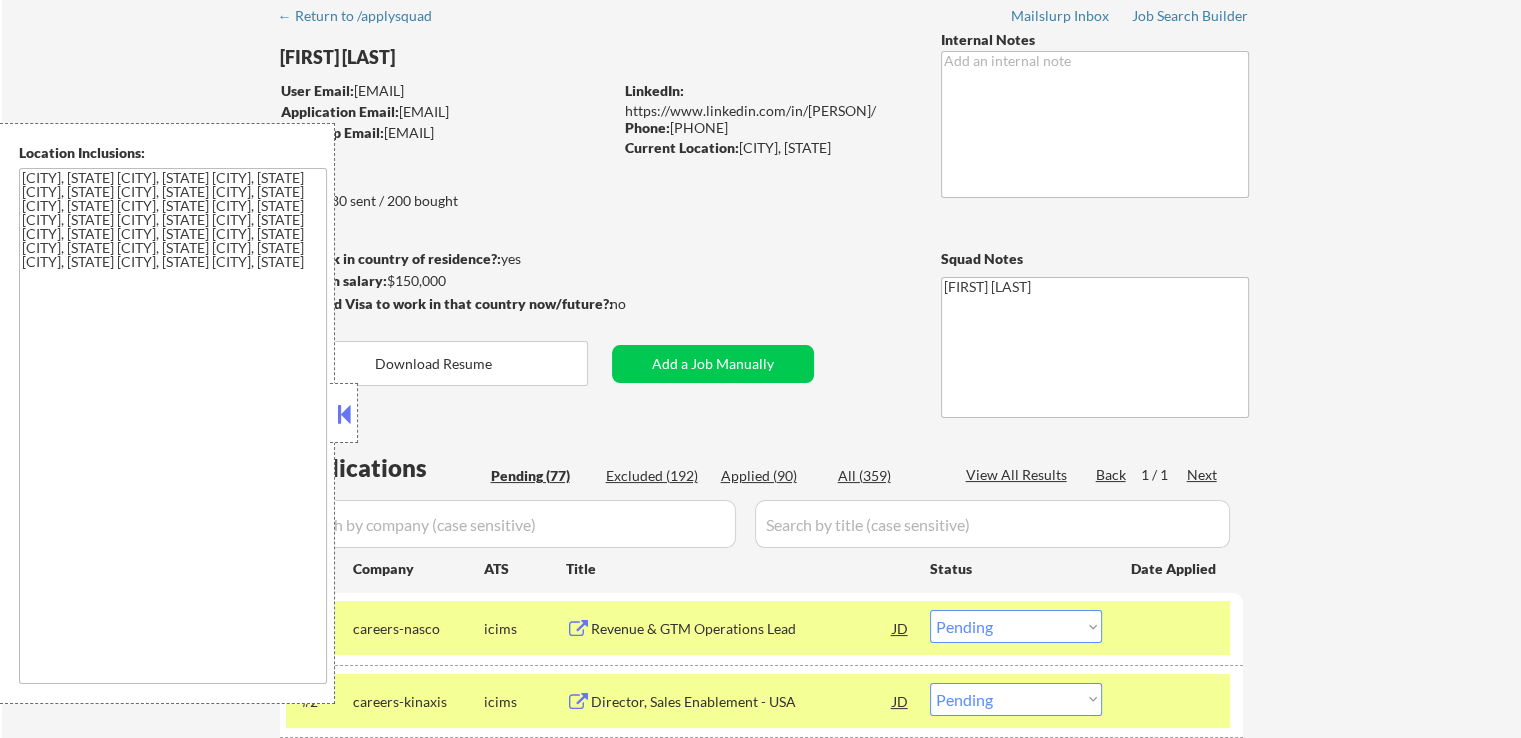 click at bounding box center [344, 414] 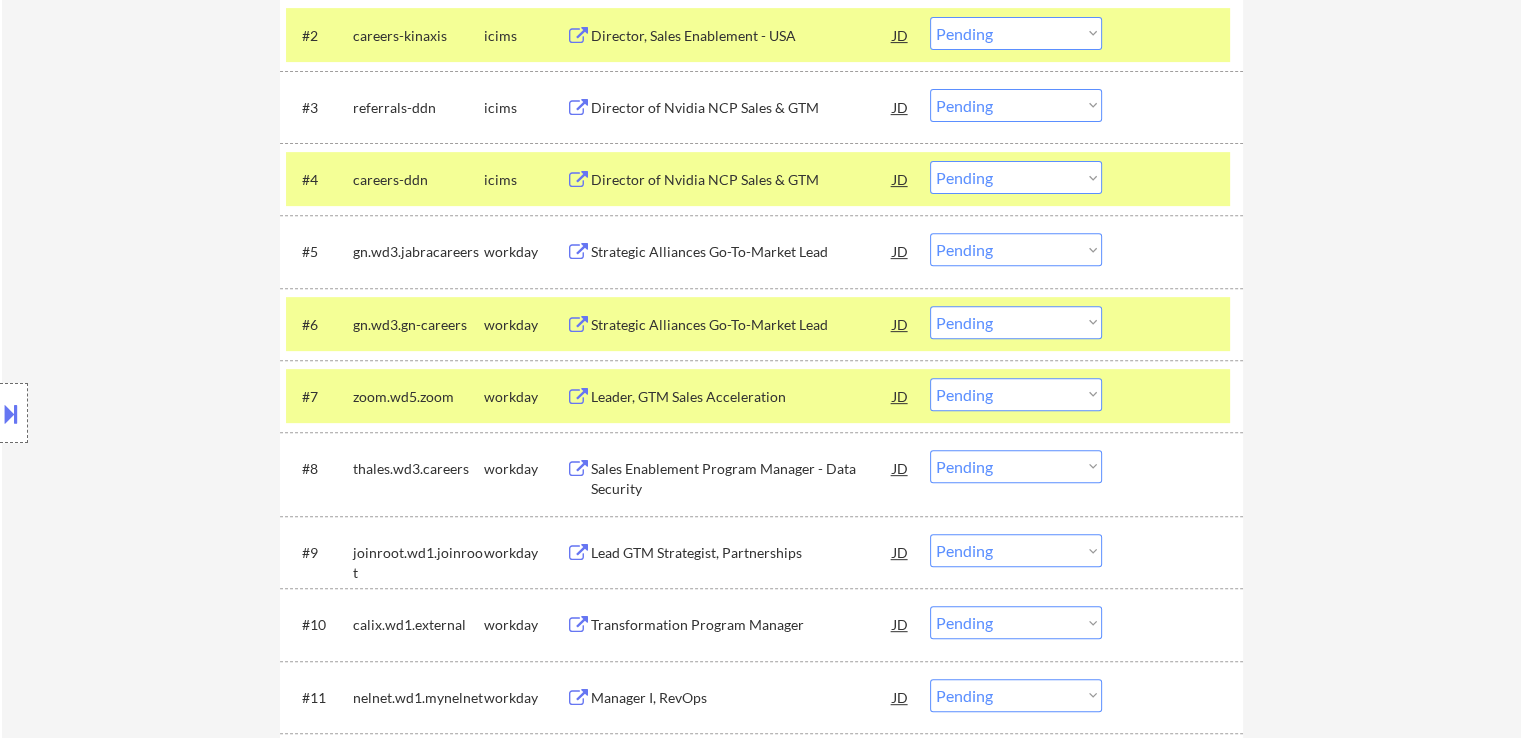 scroll, scrollTop: 785, scrollLeft: 0, axis: vertical 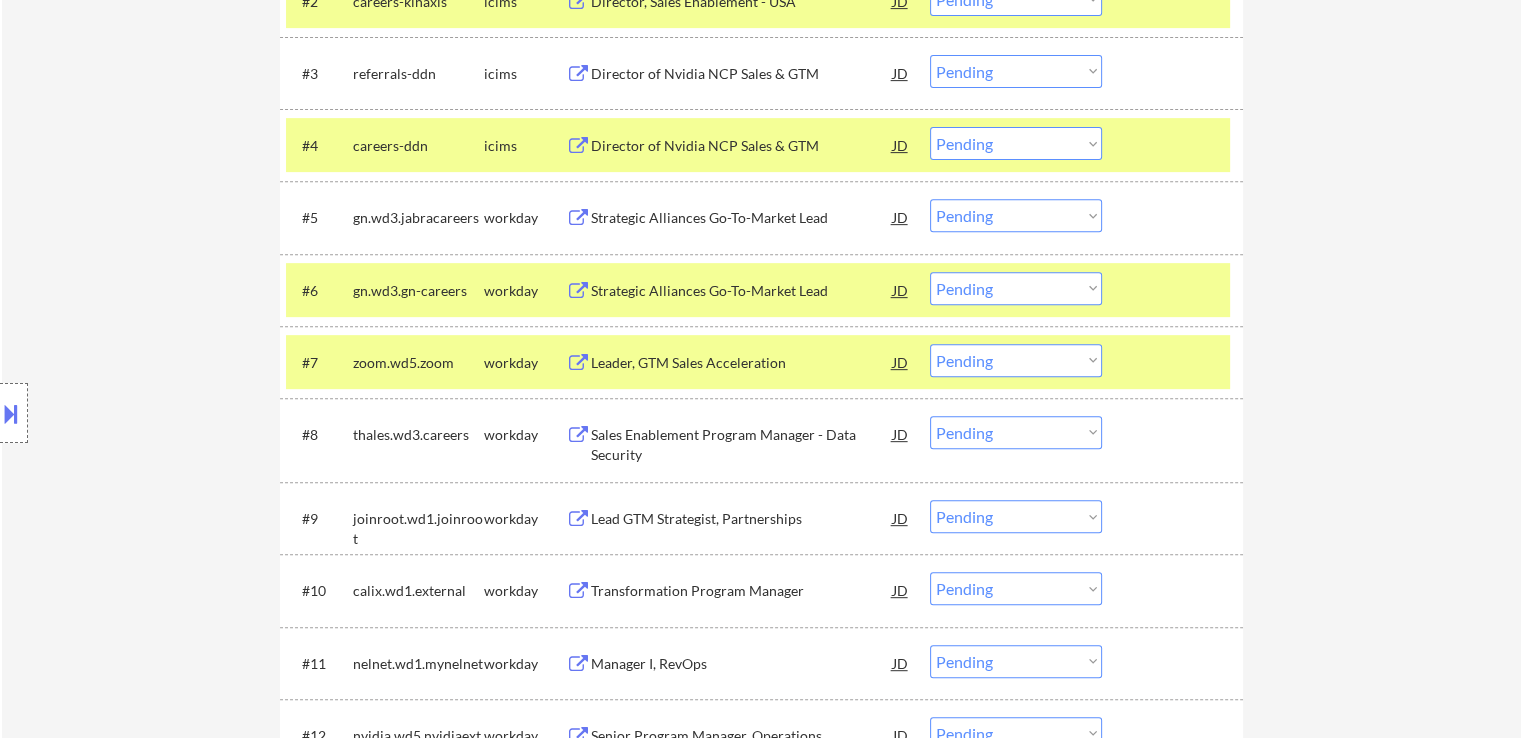 click on "Choose an option... Pending Applied Excluded (Questions) Excluded (Expired) Excluded (Location) Excluded (Bad Match) Excluded (Blocklist) Excluded (Salary) Excluded (Other)" at bounding box center [1016, 288] 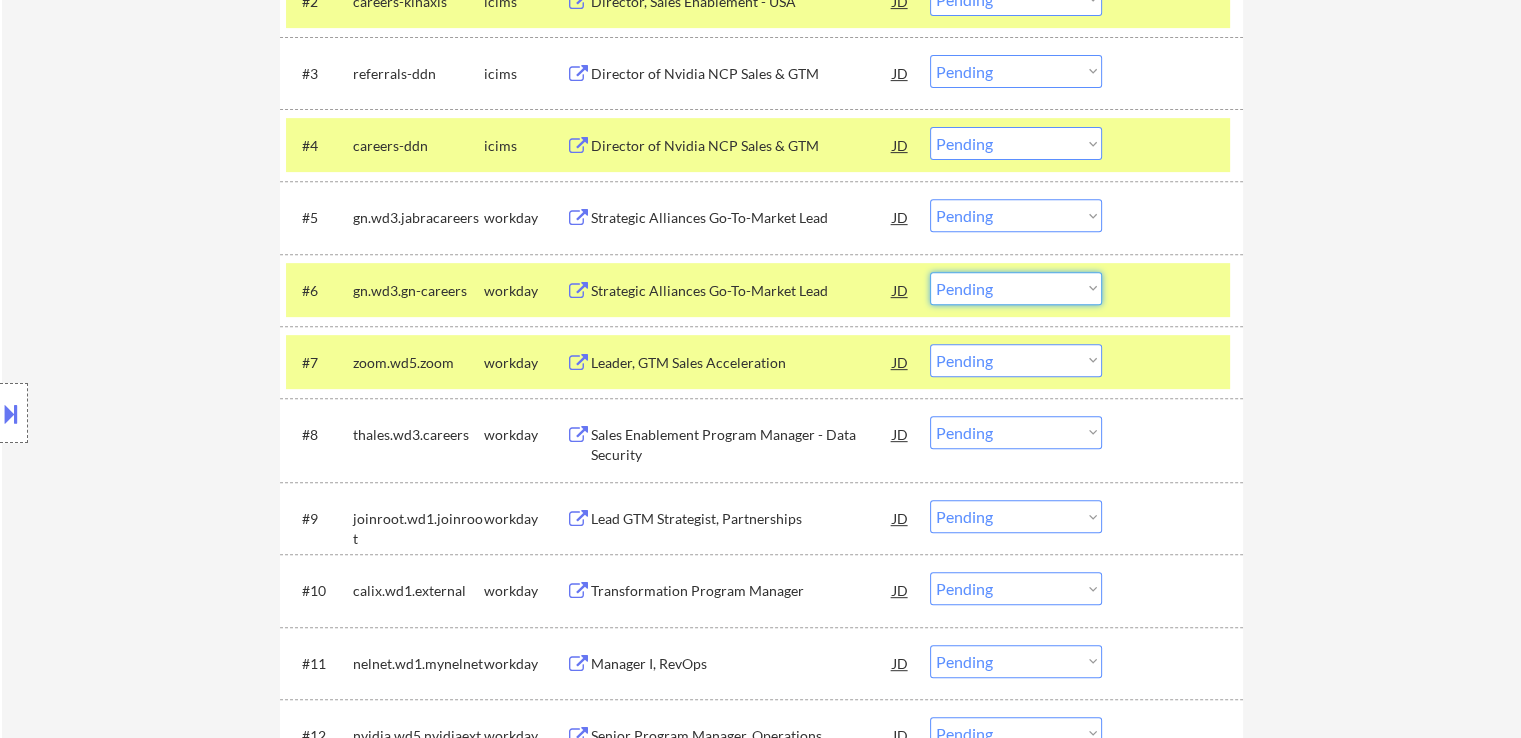 select on ""applied"" 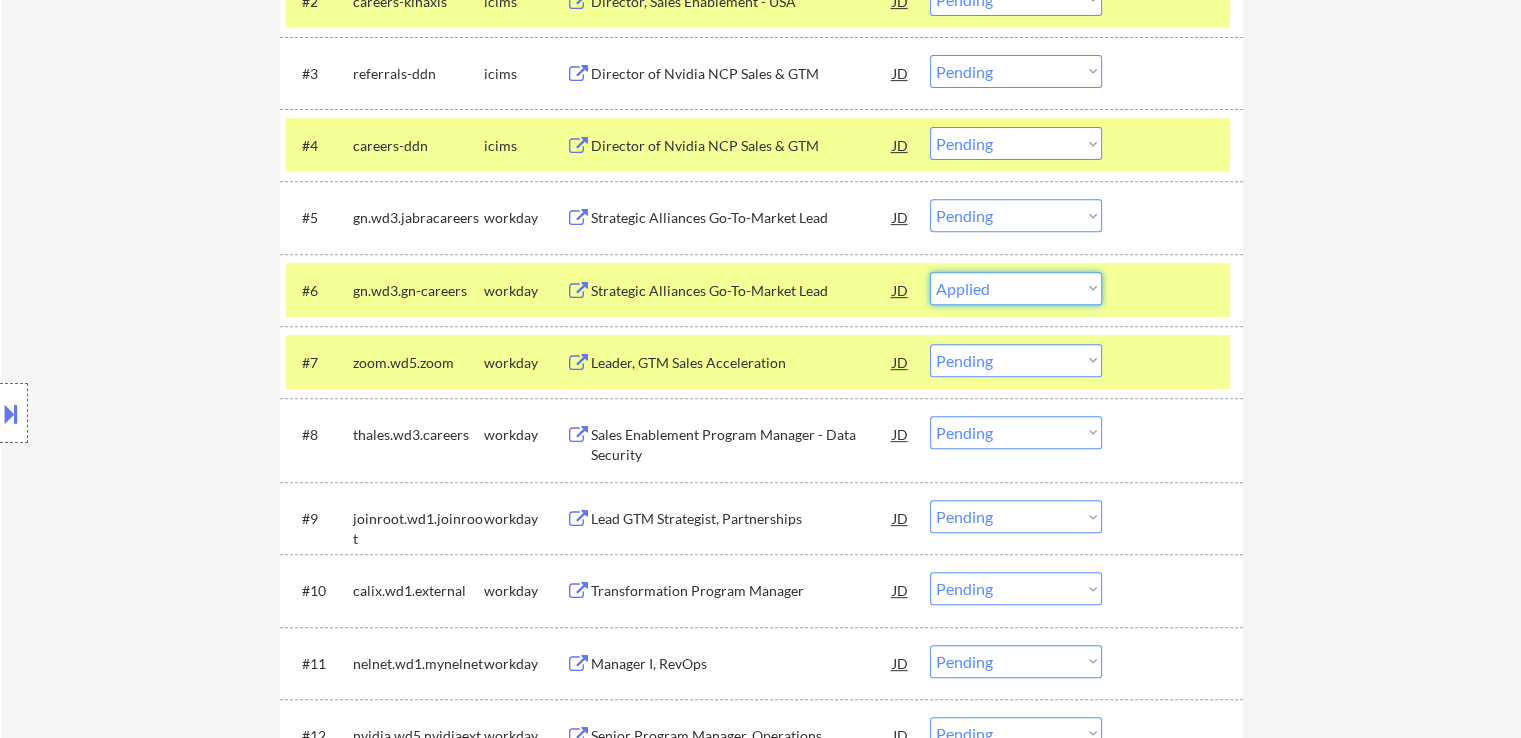 click on "Choose an option... Pending Applied Excluded (Questions) Excluded (Expired) Excluded (Location) Excluded (Bad Match) Excluded (Blocklist) Excluded (Salary) Excluded (Other)" at bounding box center (1016, 288) 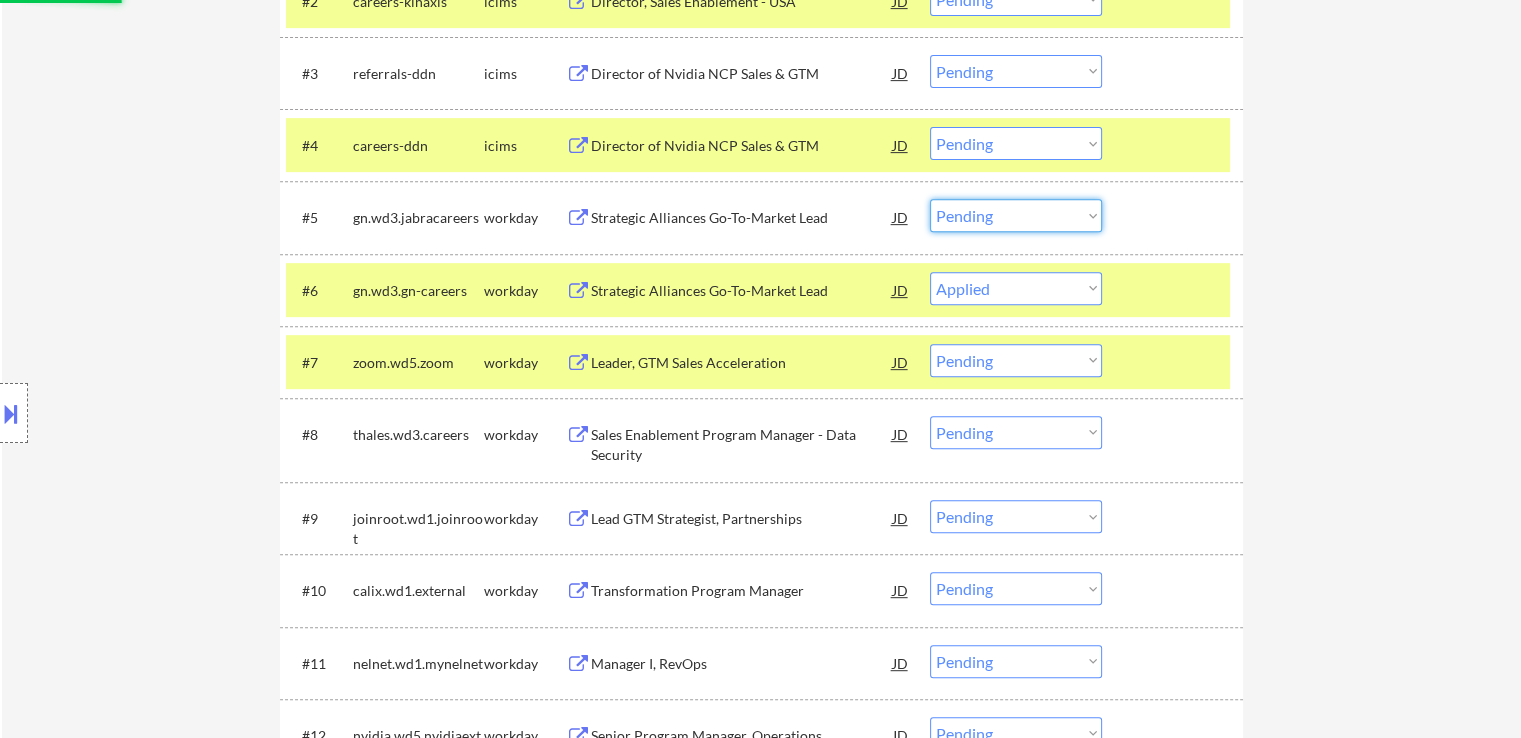 click on "Choose an option... Pending Applied Excluded (Questions) Excluded (Expired) Excluded (Location) Excluded (Bad Match) Excluded (Blocklist) Excluded (Salary) Excluded (Other)" at bounding box center [1016, 215] 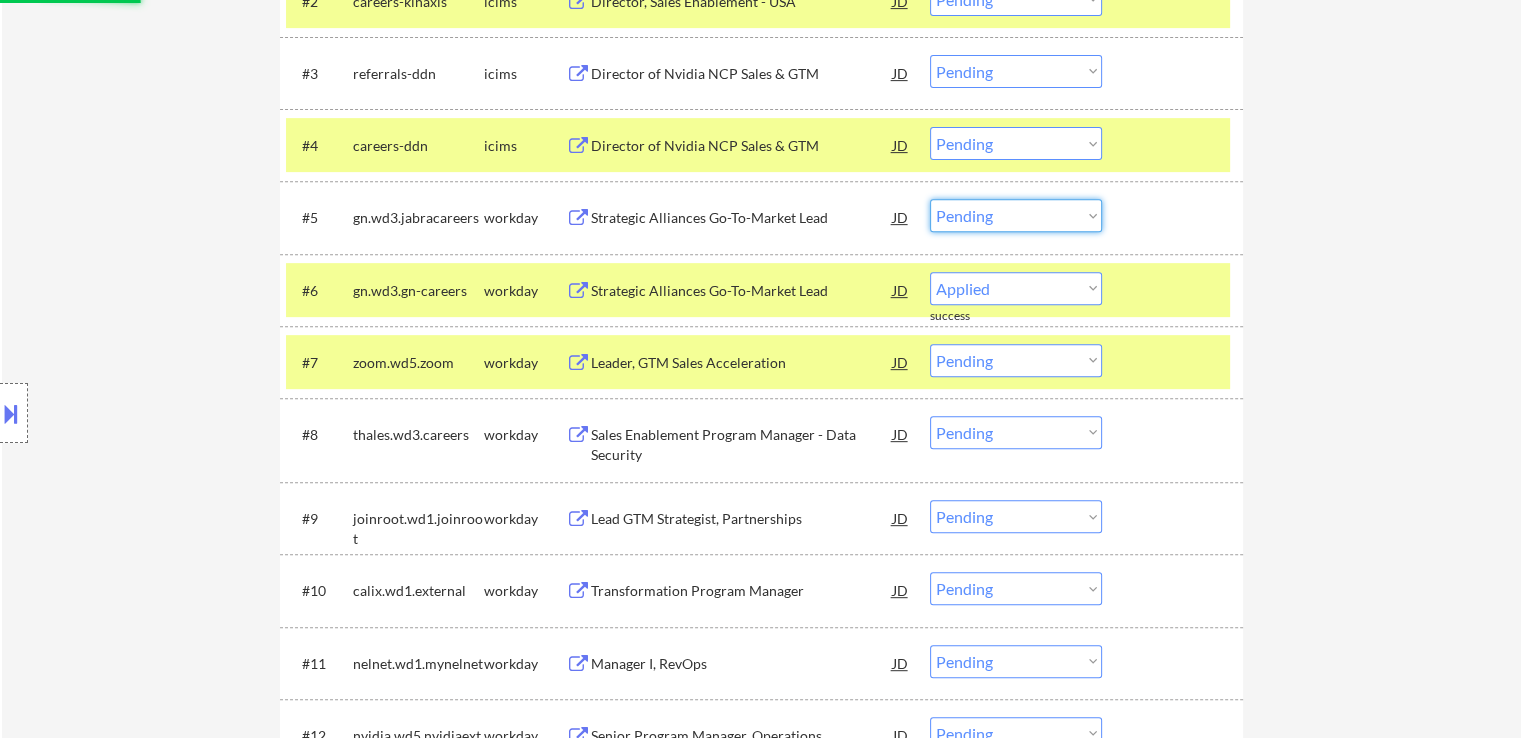 select on ""applied"" 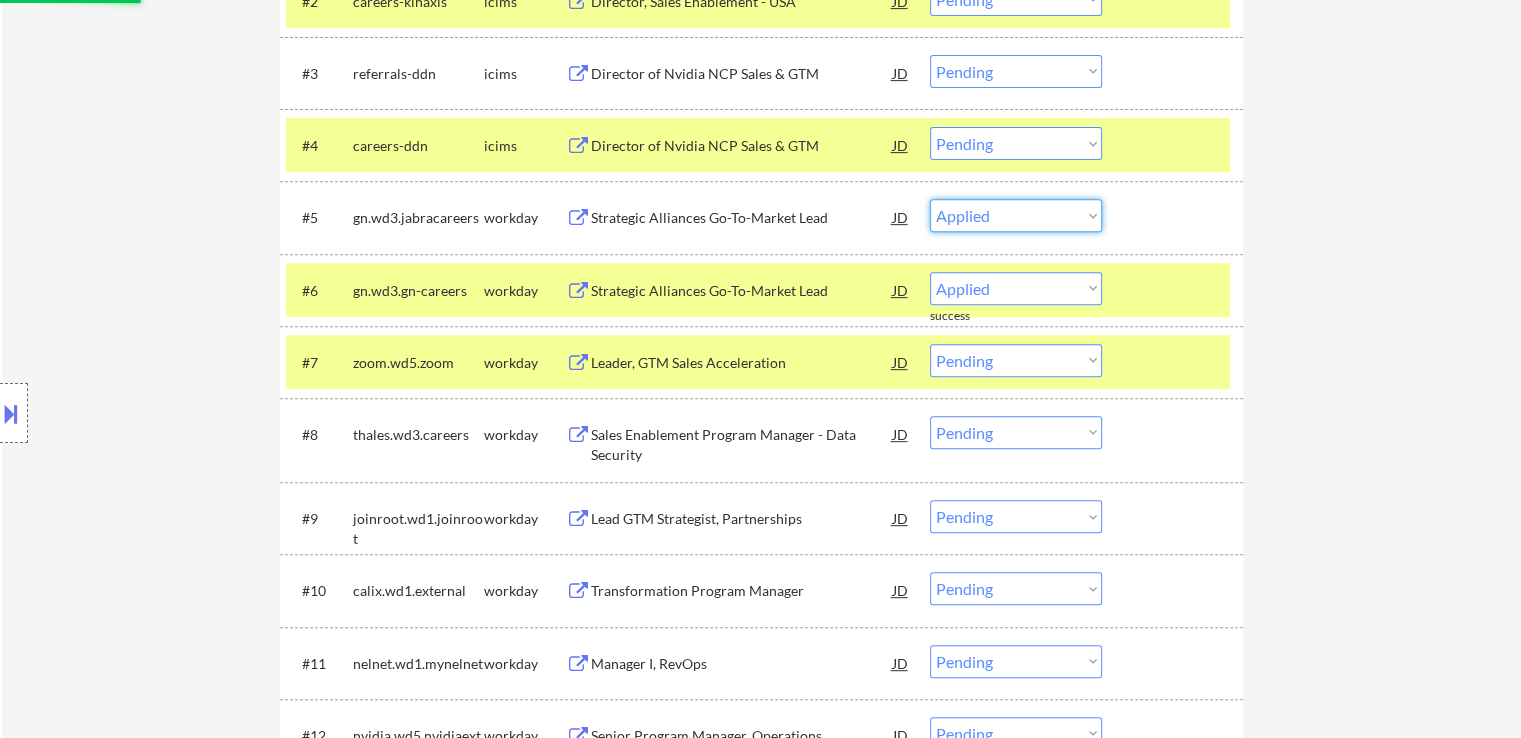 click on "Choose an option... Pending Applied Excluded (Questions) Excluded (Expired) Excluded (Location) Excluded (Bad Match) Excluded (Blocklist) Excluded (Salary) Excluded (Other)" at bounding box center (1016, 215) 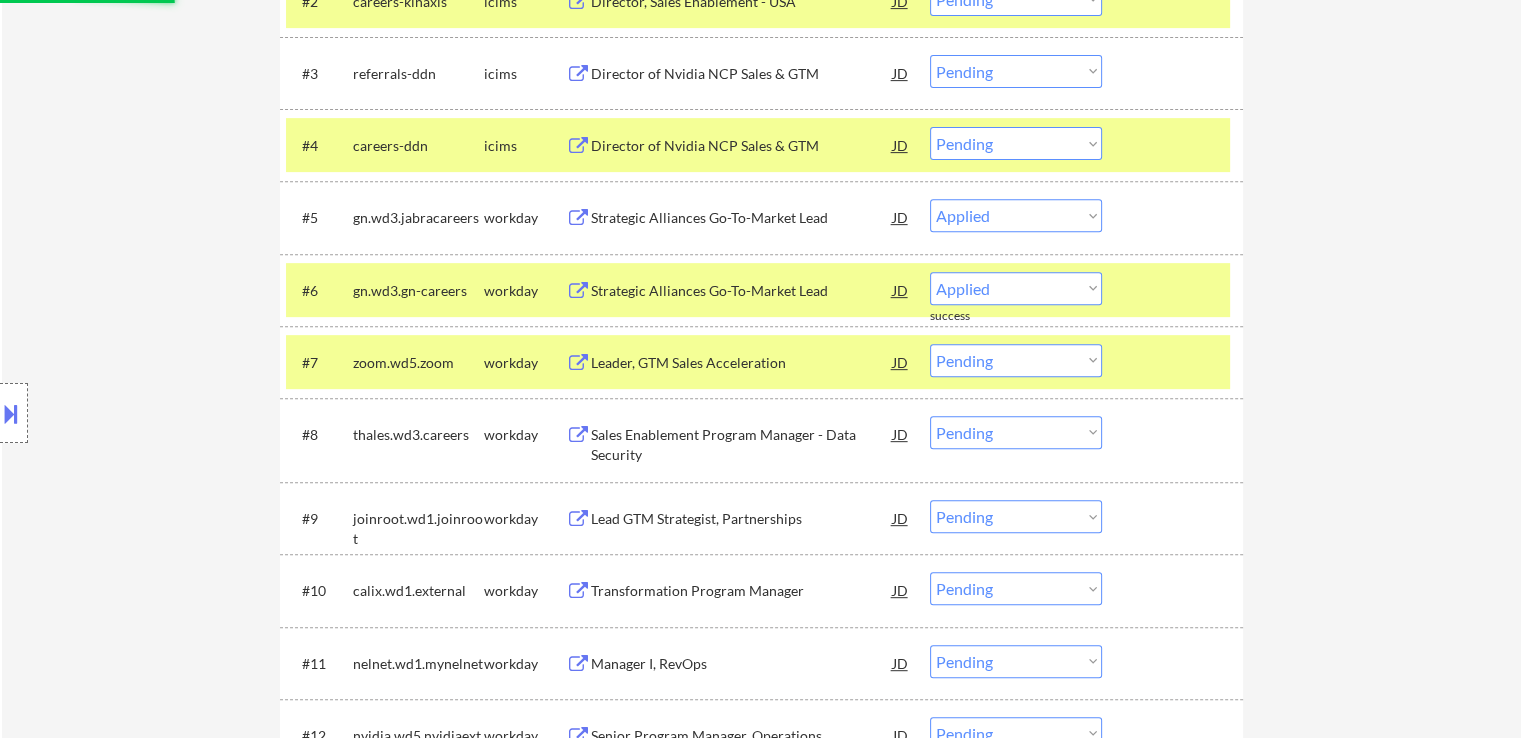 select on ""pending"" 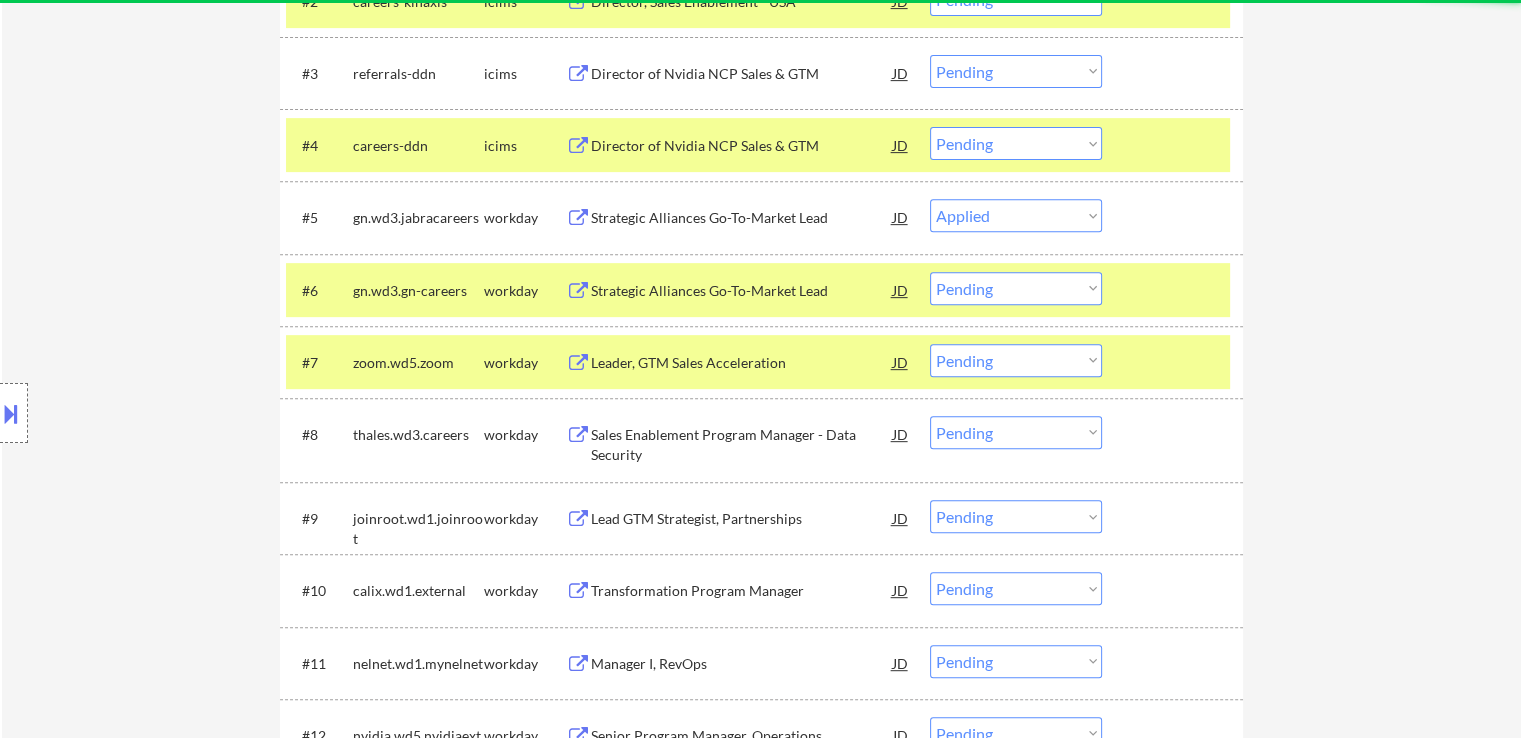 select on ""pending"" 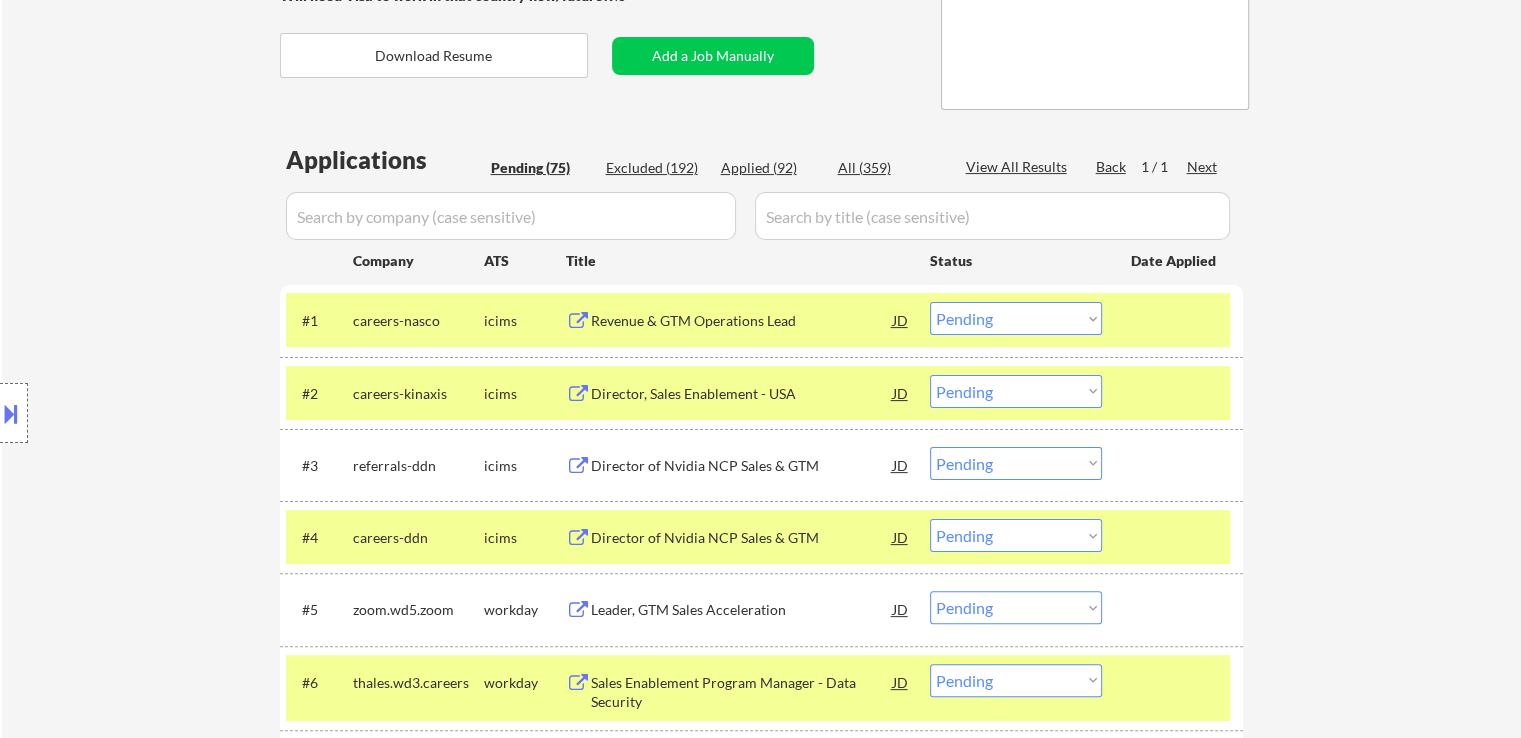 scroll, scrollTop: 385, scrollLeft: 0, axis: vertical 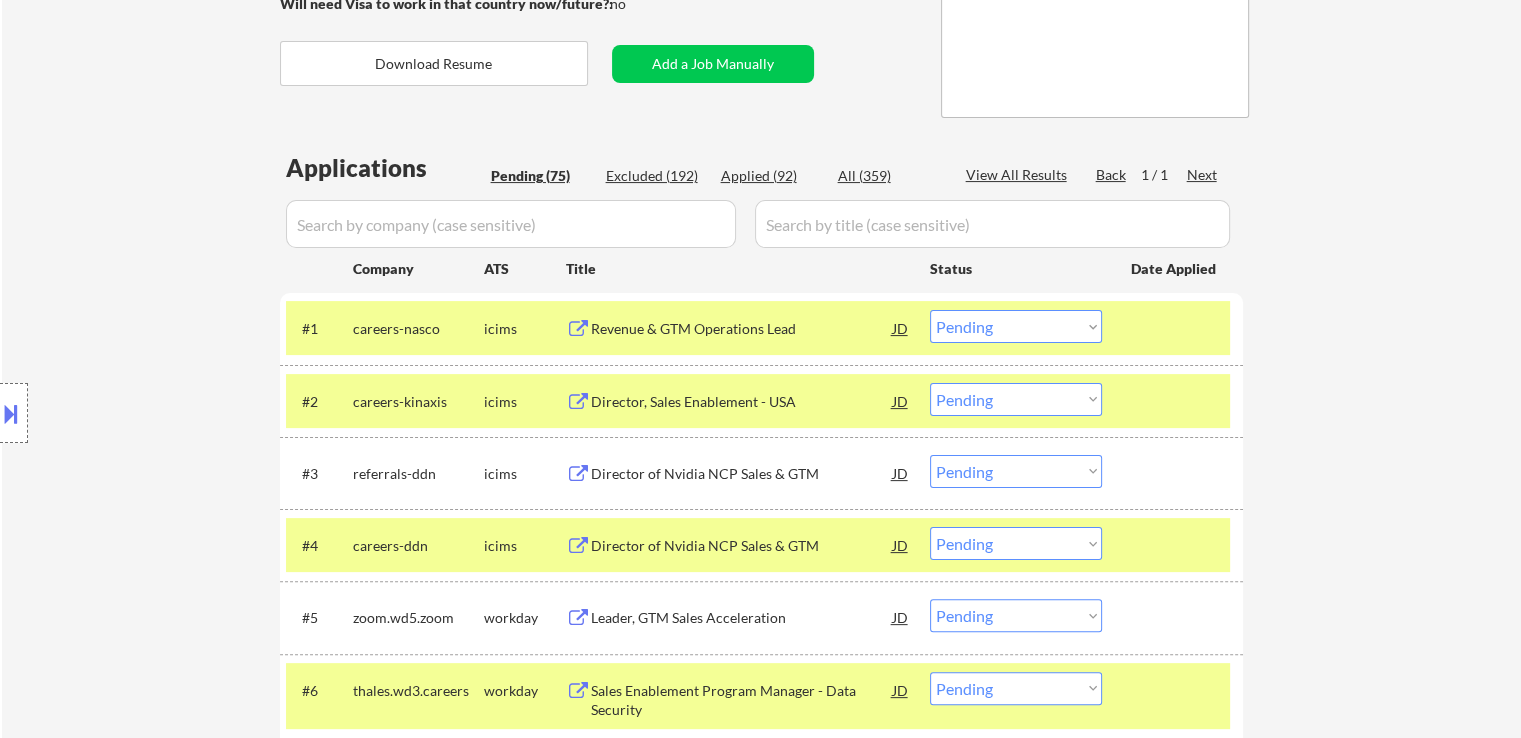 click on "Applied (92)" at bounding box center [771, 176] 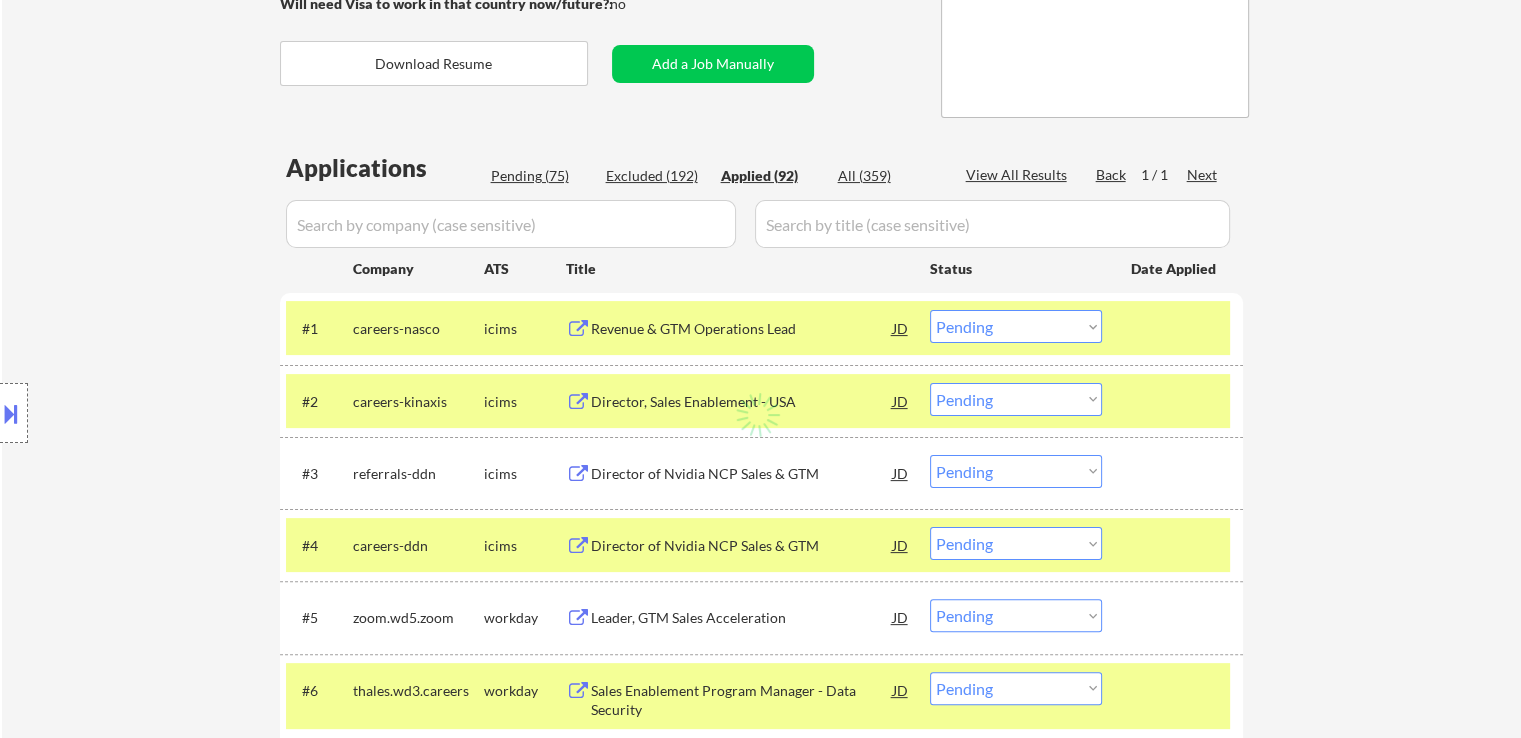 select on ""applied"" 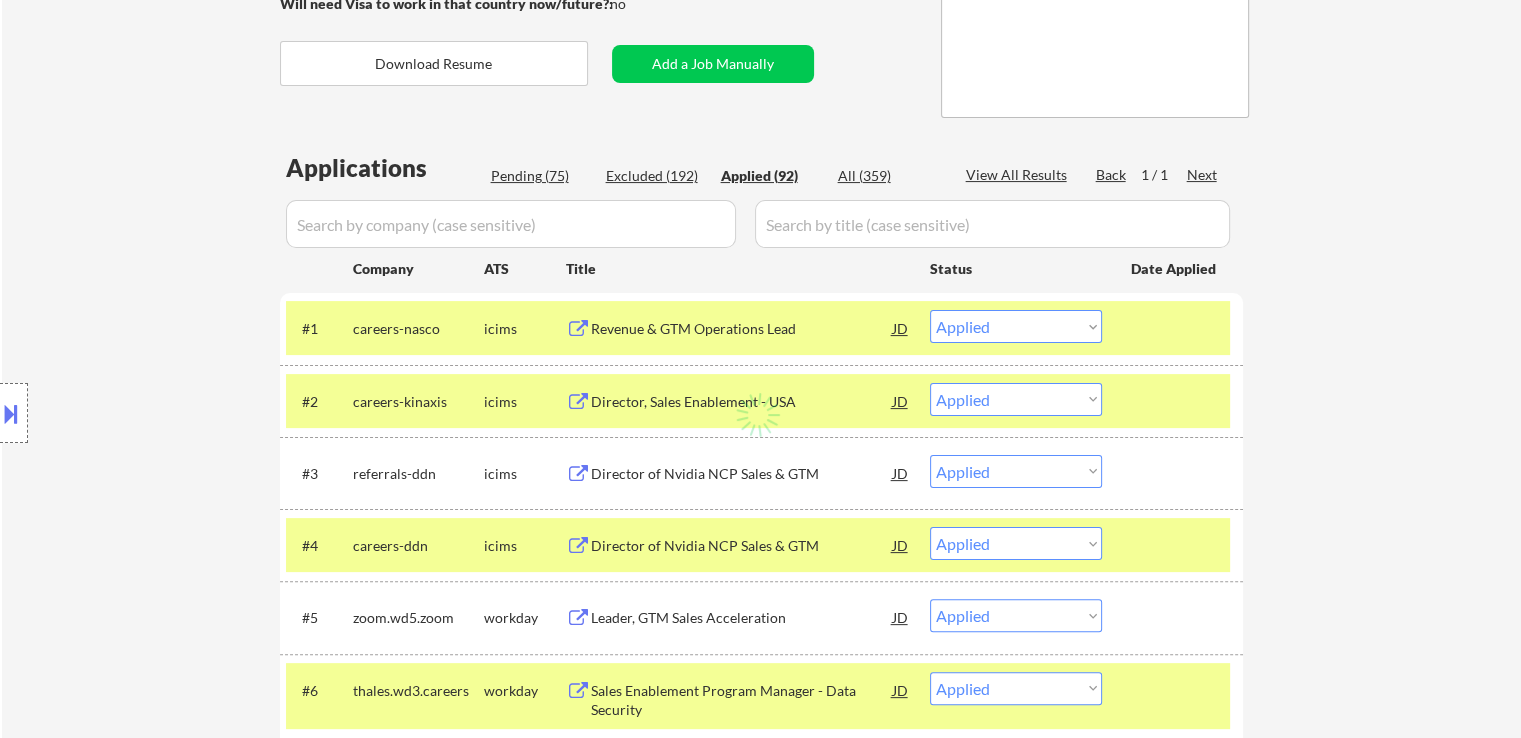 select on ""applied"" 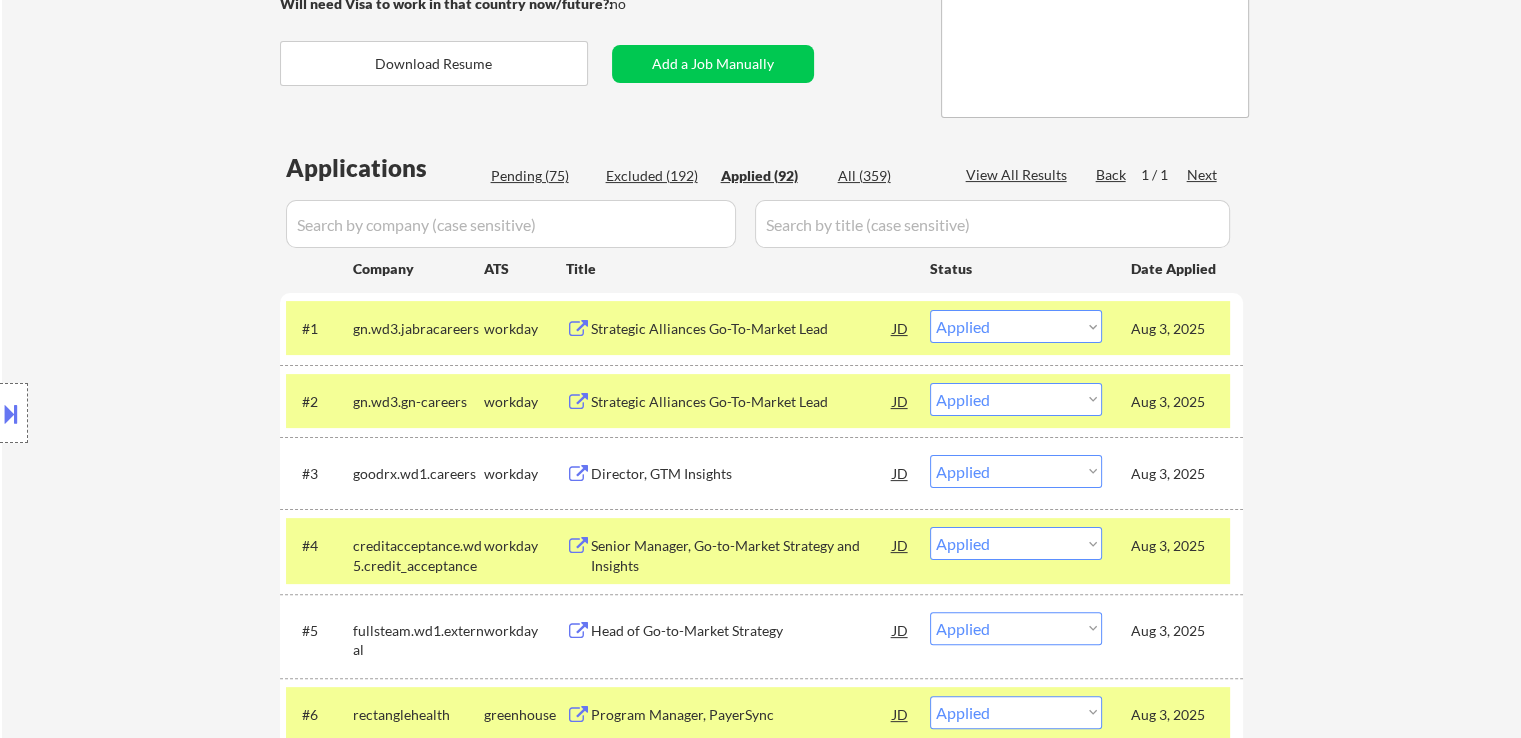 click on "Choose an option... Pending Applied Excluded (Questions) Excluded (Expired) Excluded (Location) Excluded (Bad Match) Excluded (Blocklist) Excluded (Salary) Excluded (Other)" at bounding box center [1016, 326] 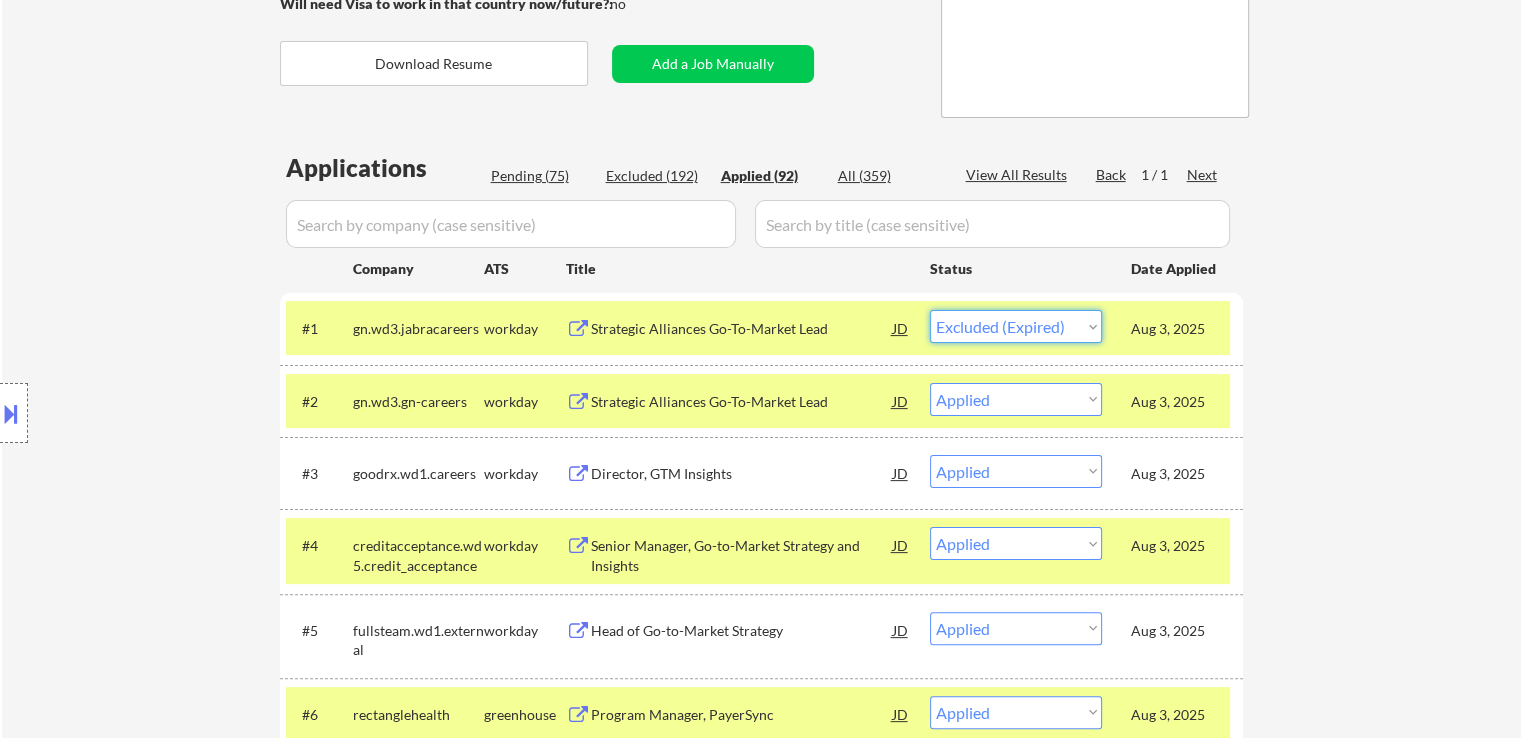 click on "Choose an option... Pending Applied Excluded (Questions) Excluded (Expired) Excluded (Location) Excluded (Bad Match) Excluded (Blocklist) Excluded (Salary) Excluded (Other)" at bounding box center (1016, 326) 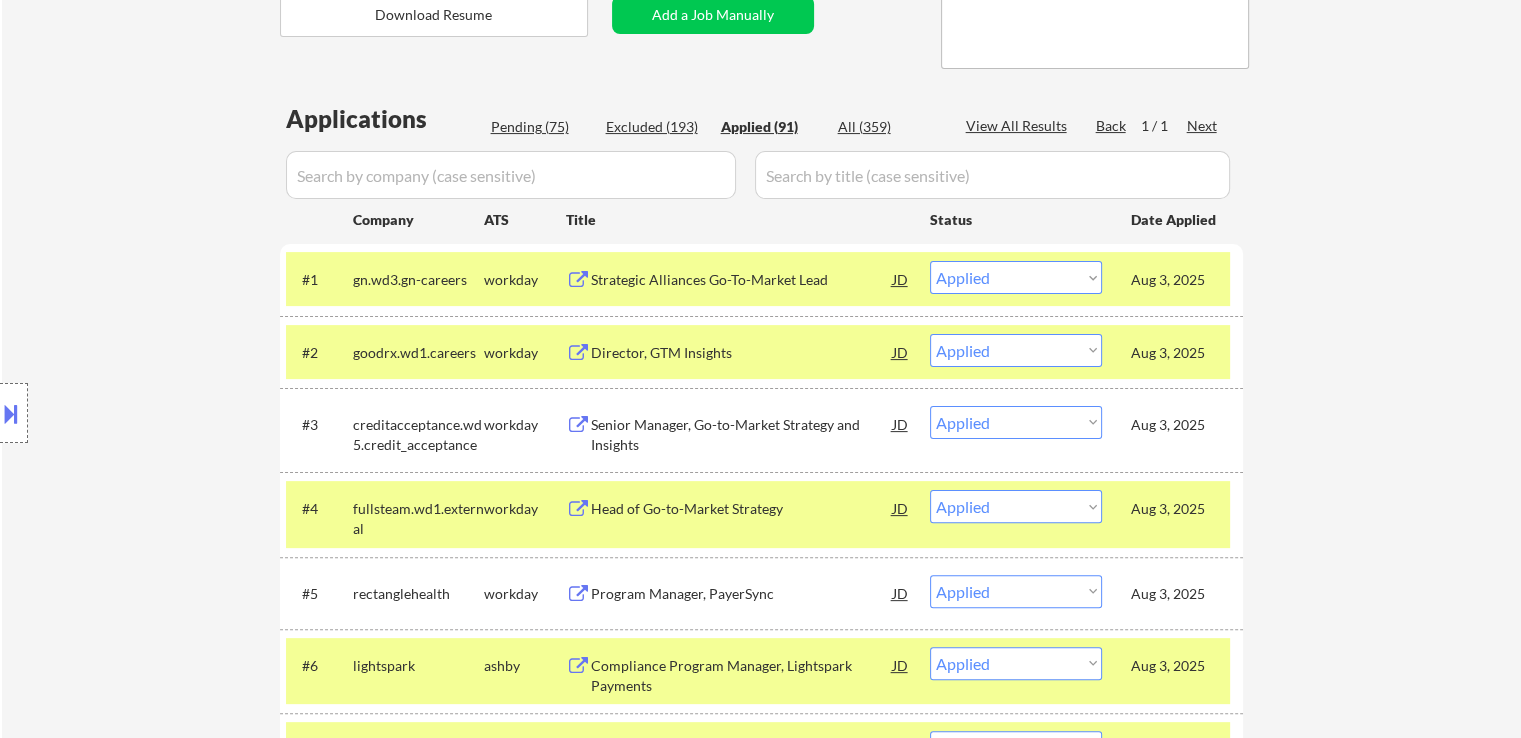 scroll, scrollTop: 385, scrollLeft: 0, axis: vertical 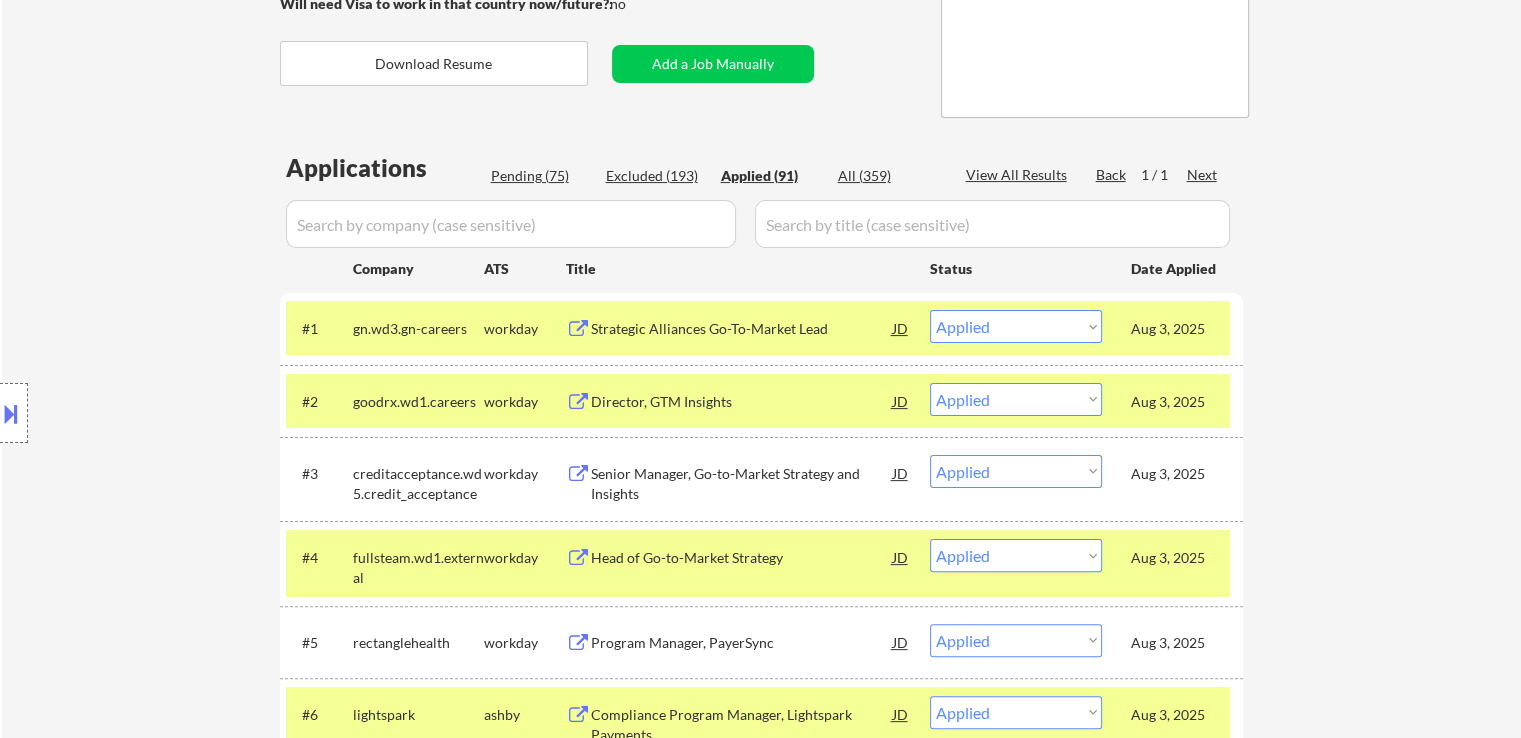 click on "Pending (75)" at bounding box center (541, 176) 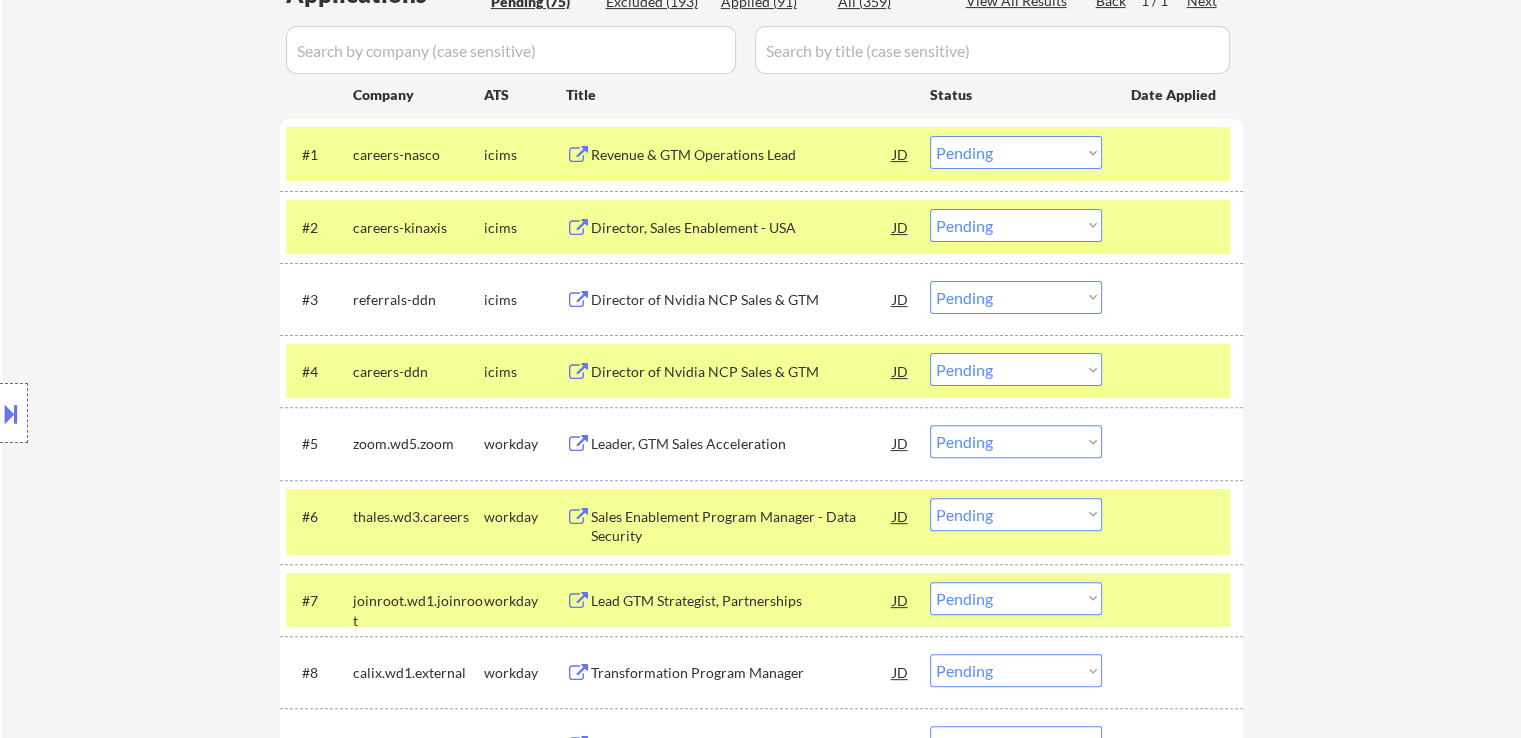 scroll, scrollTop: 785, scrollLeft: 0, axis: vertical 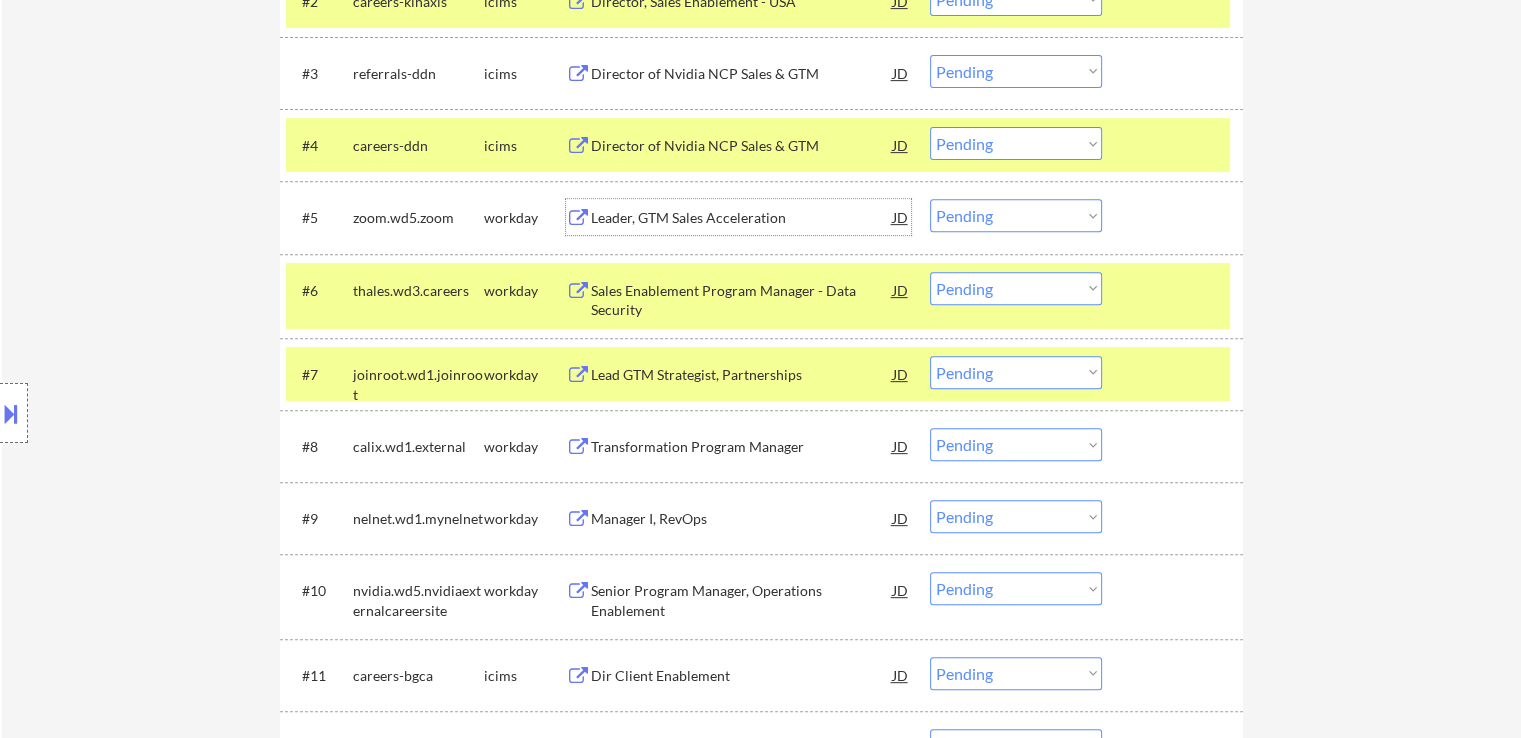 click on "Leader, GTM Sales Acceleration" at bounding box center (742, 218) 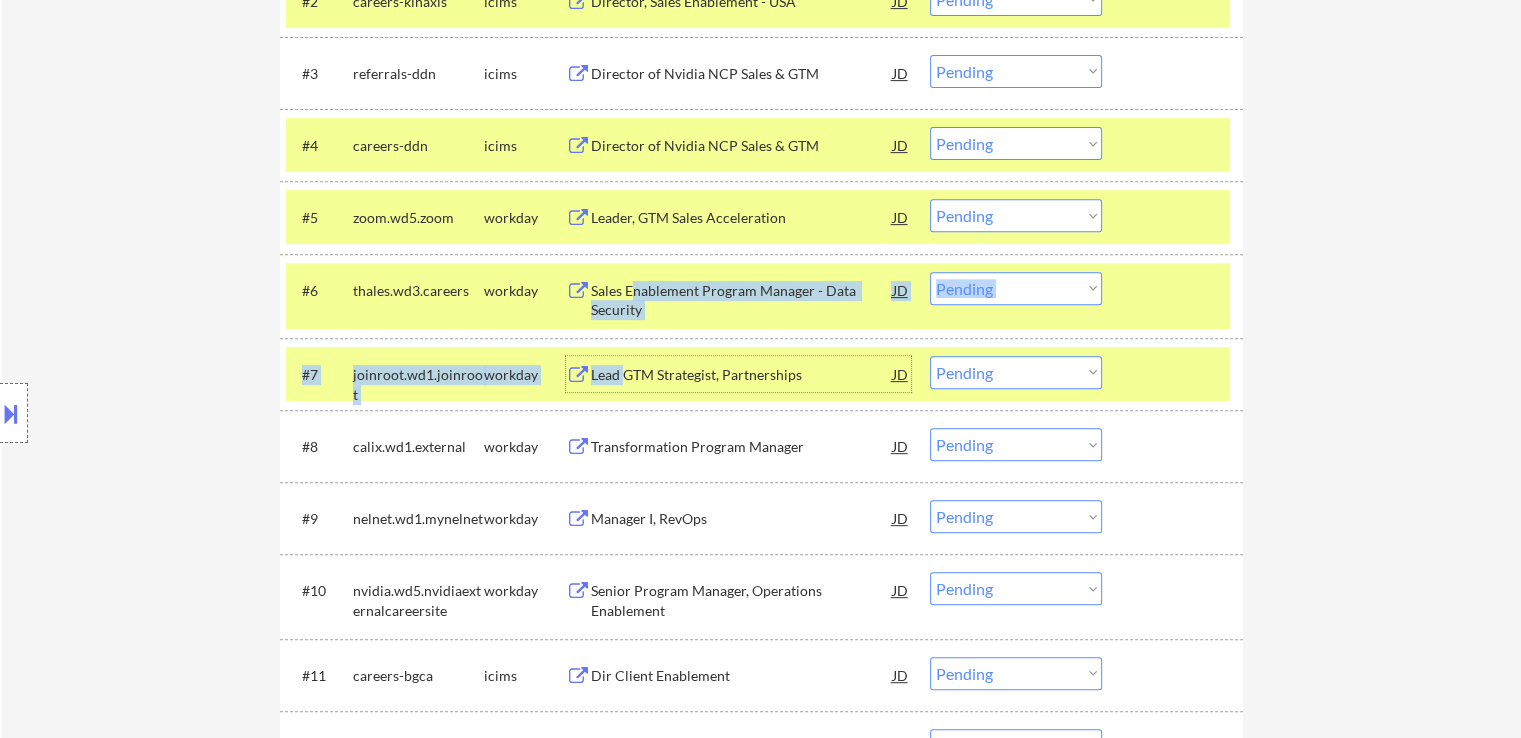 drag, startPoint x: 621, startPoint y: 360, endPoint x: 635, endPoint y: 284, distance: 77.27872 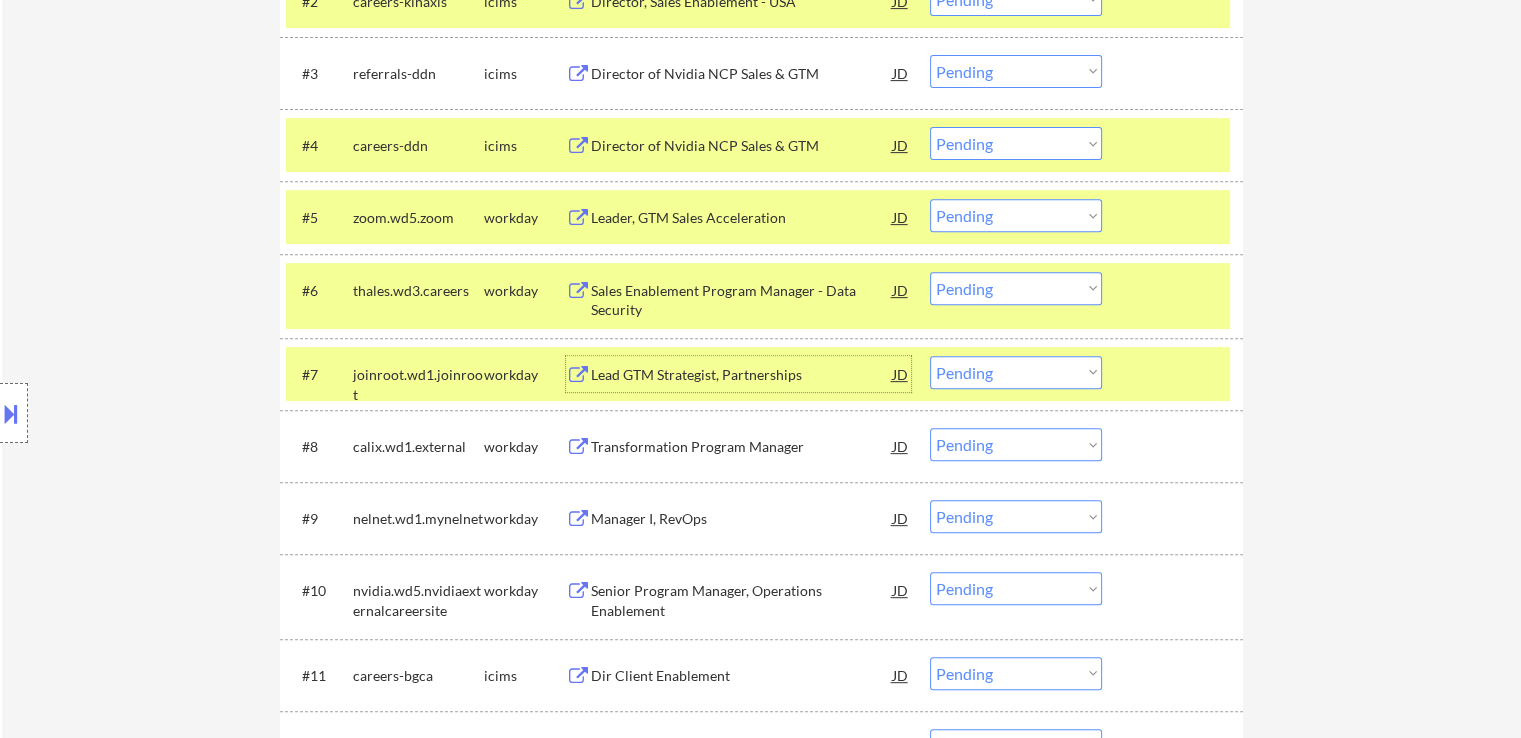 click on "Sales Enablement Program Manager - Data Security" at bounding box center (742, 300) 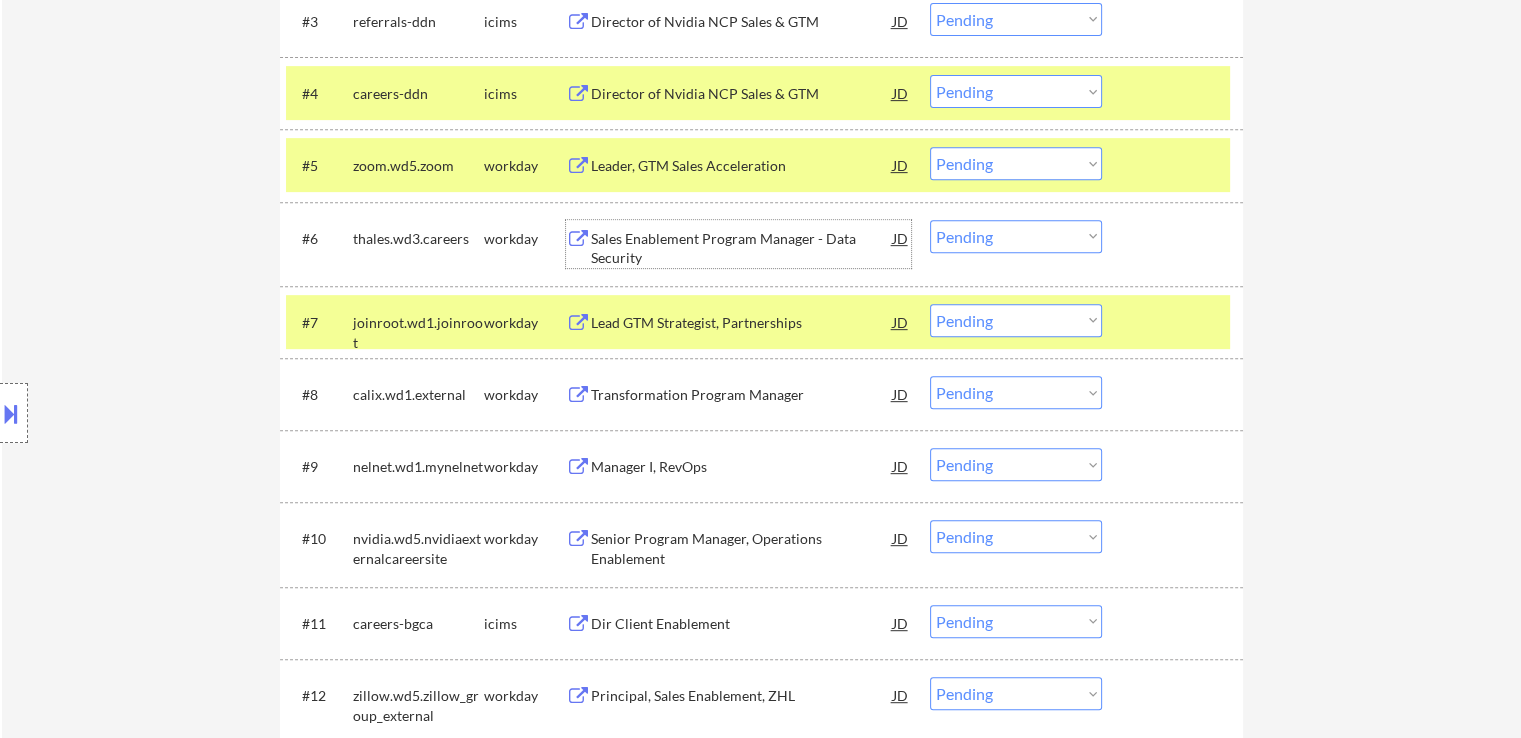 scroll, scrollTop: 885, scrollLeft: 0, axis: vertical 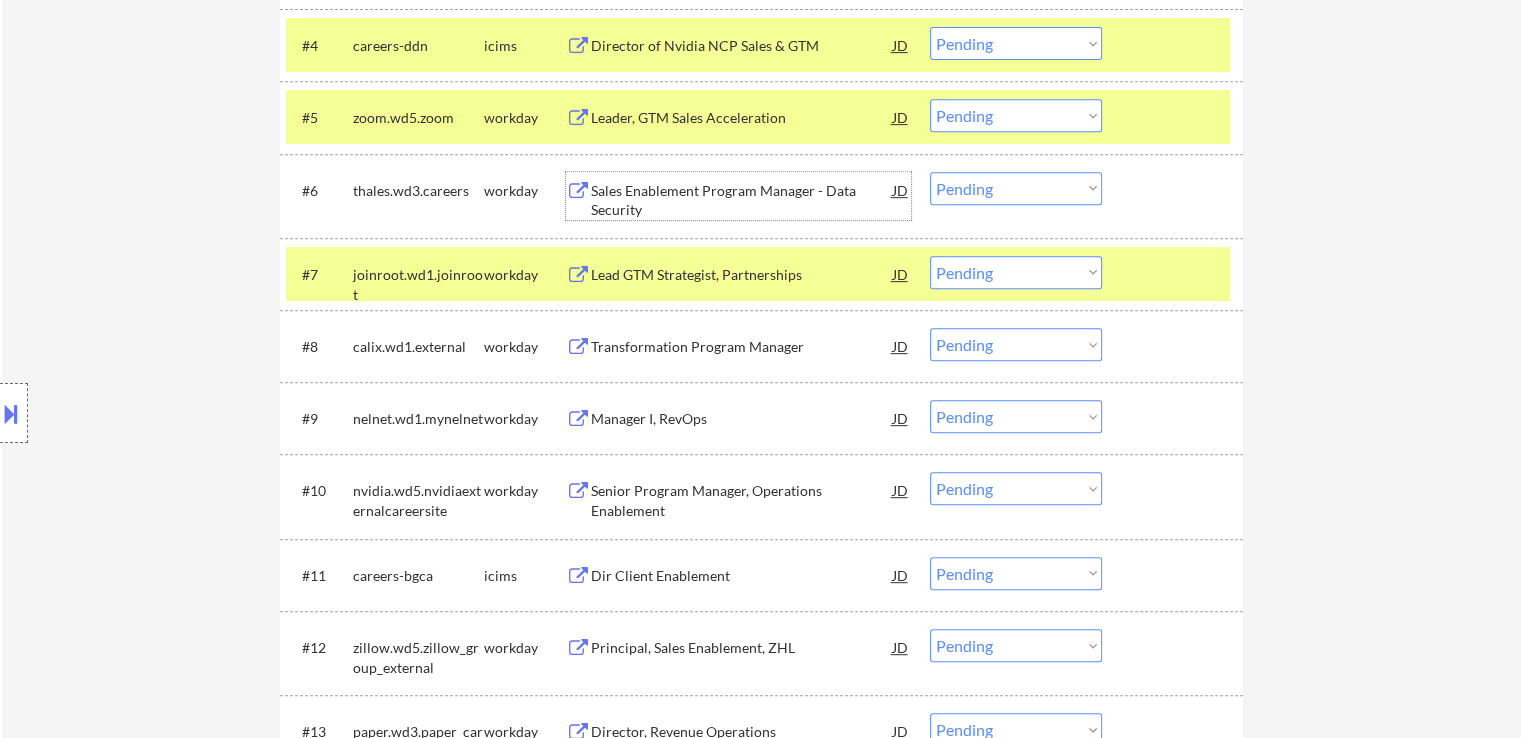 drag, startPoint x: 996, startPoint y: 187, endPoint x: 1006, endPoint y: 198, distance: 14.866069 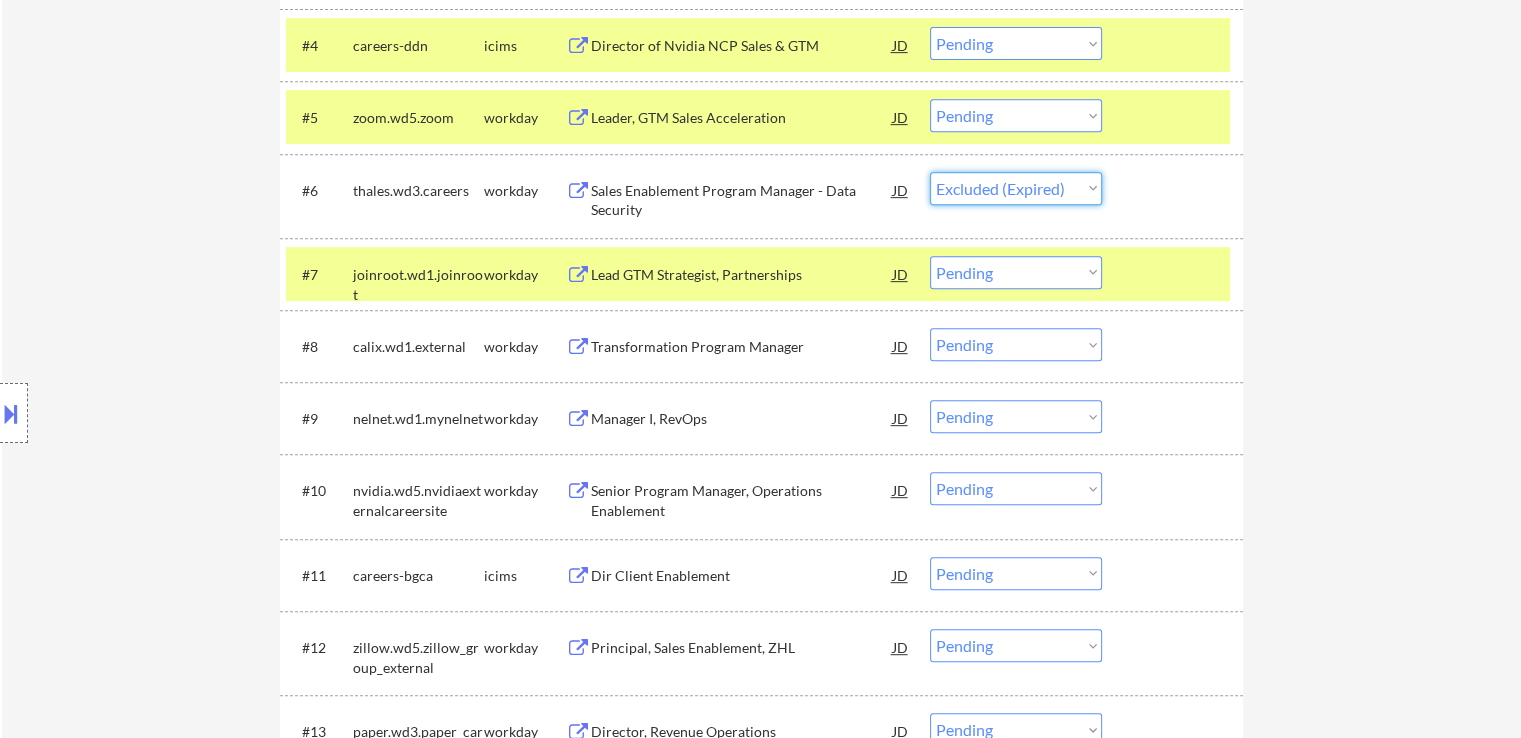 click on "Choose an option... Pending Applied Excluded (Questions) Excluded (Expired) Excluded (Location) Excluded (Bad Match) Excluded (Blocklist) Excluded (Salary) Excluded (Other)" at bounding box center [1016, 188] 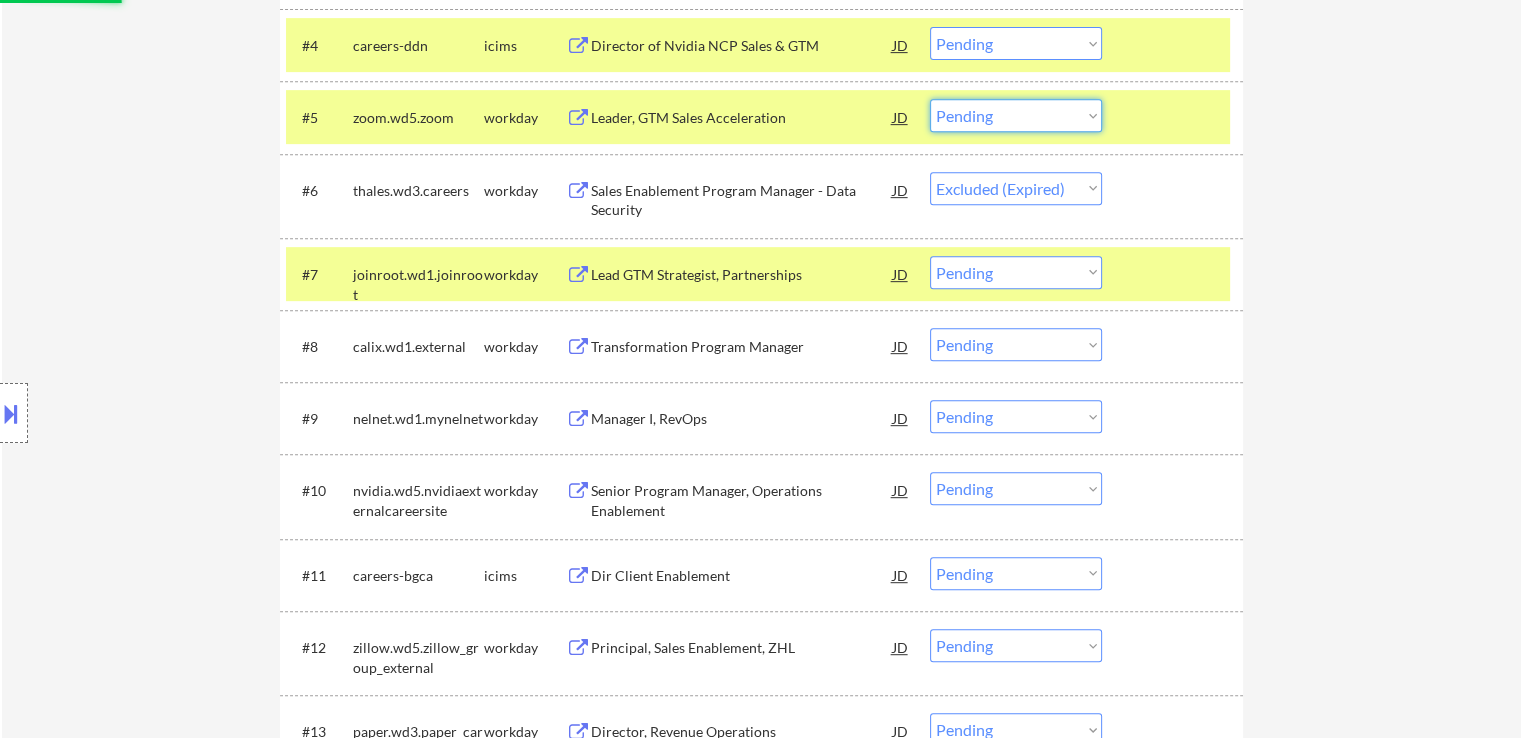 click on "Choose an option... Pending Applied Excluded (Questions) Excluded (Expired) Excluded (Location) Excluded (Bad Match) Excluded (Blocklist) Excluded (Salary) Excluded (Other)" at bounding box center [1016, 115] 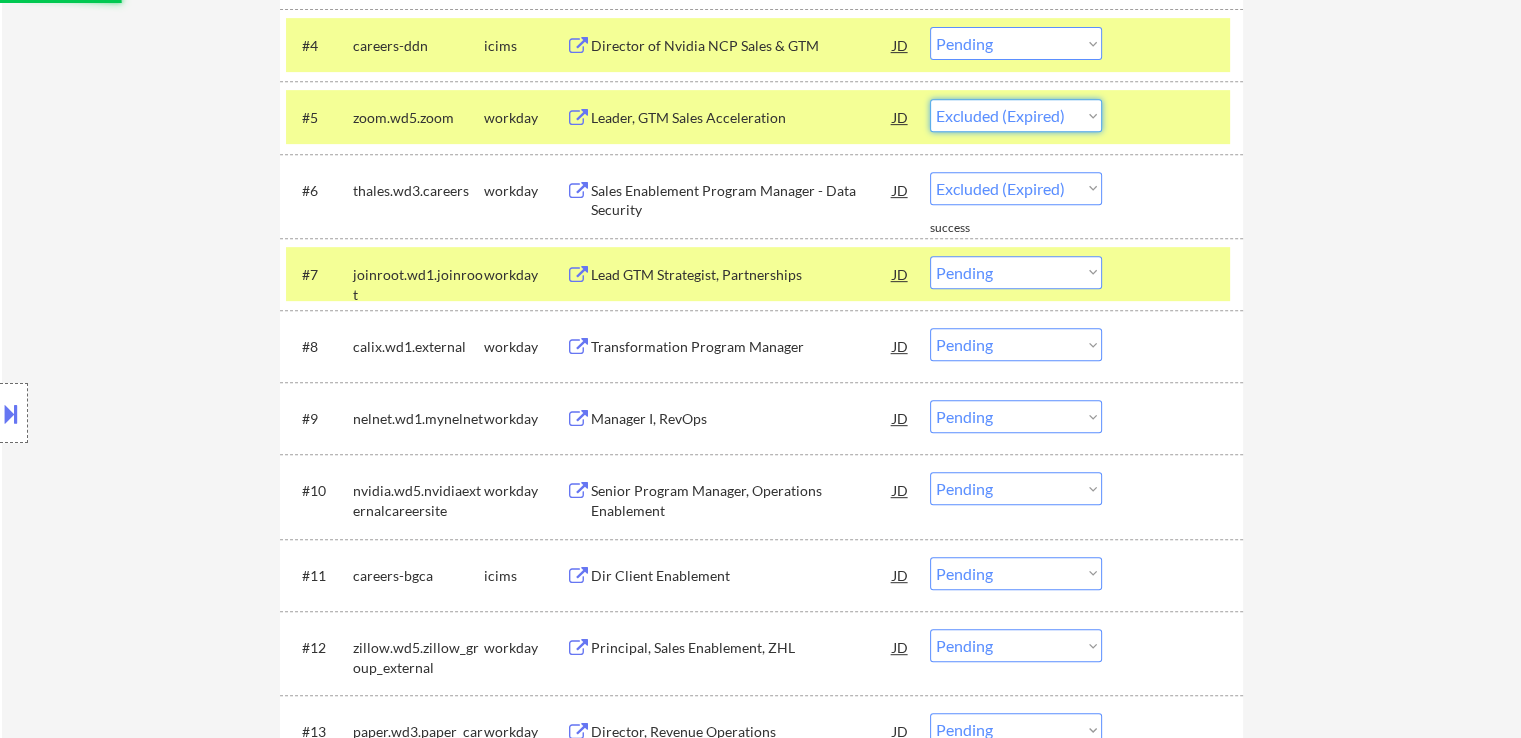 click on "Choose an option... Pending Applied Excluded (Questions) Excluded (Expired) Excluded (Location) Excluded (Bad Match) Excluded (Blocklist) Excluded (Salary) Excluded (Other)" at bounding box center (1016, 115) 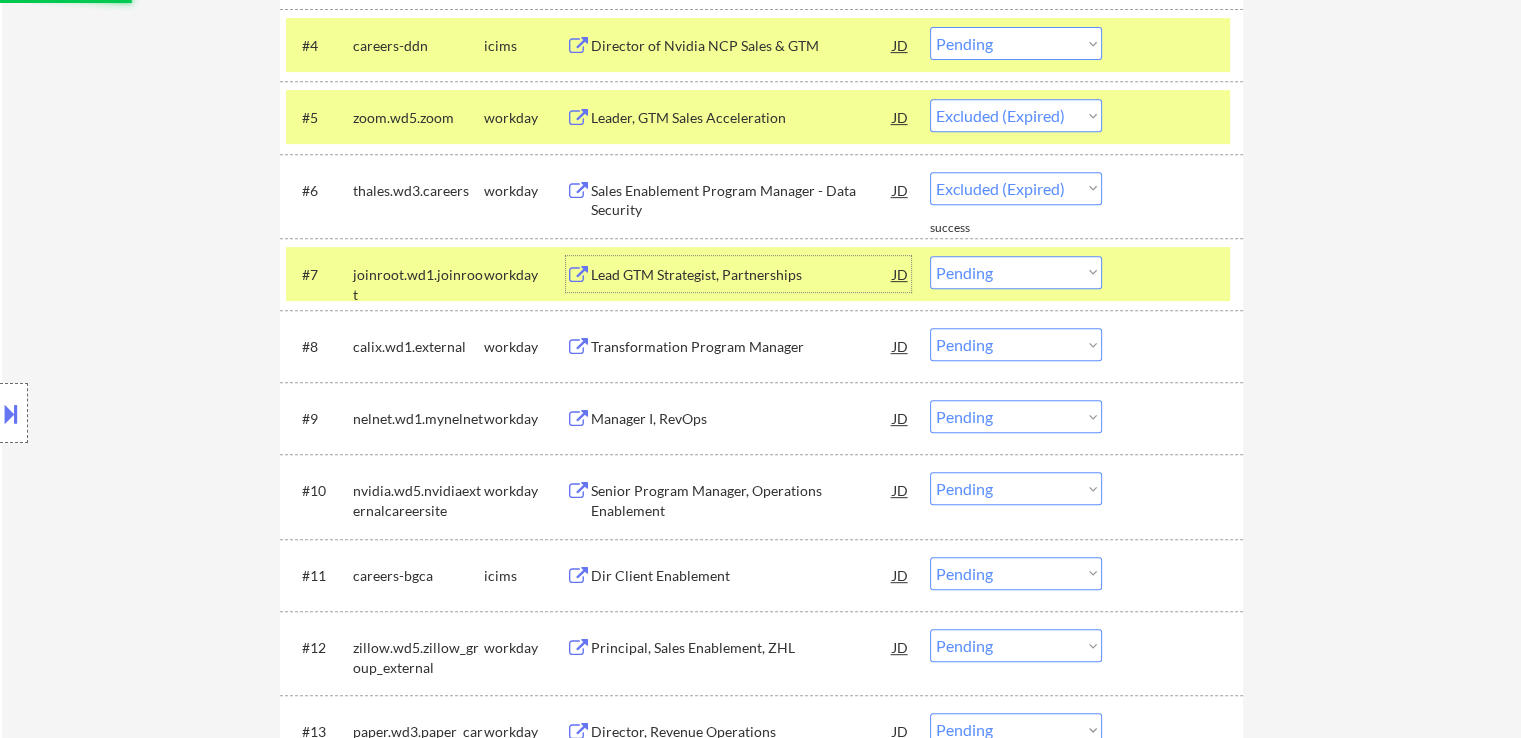 click on "Lead GTM Strategist, Partnerships" at bounding box center (742, 275) 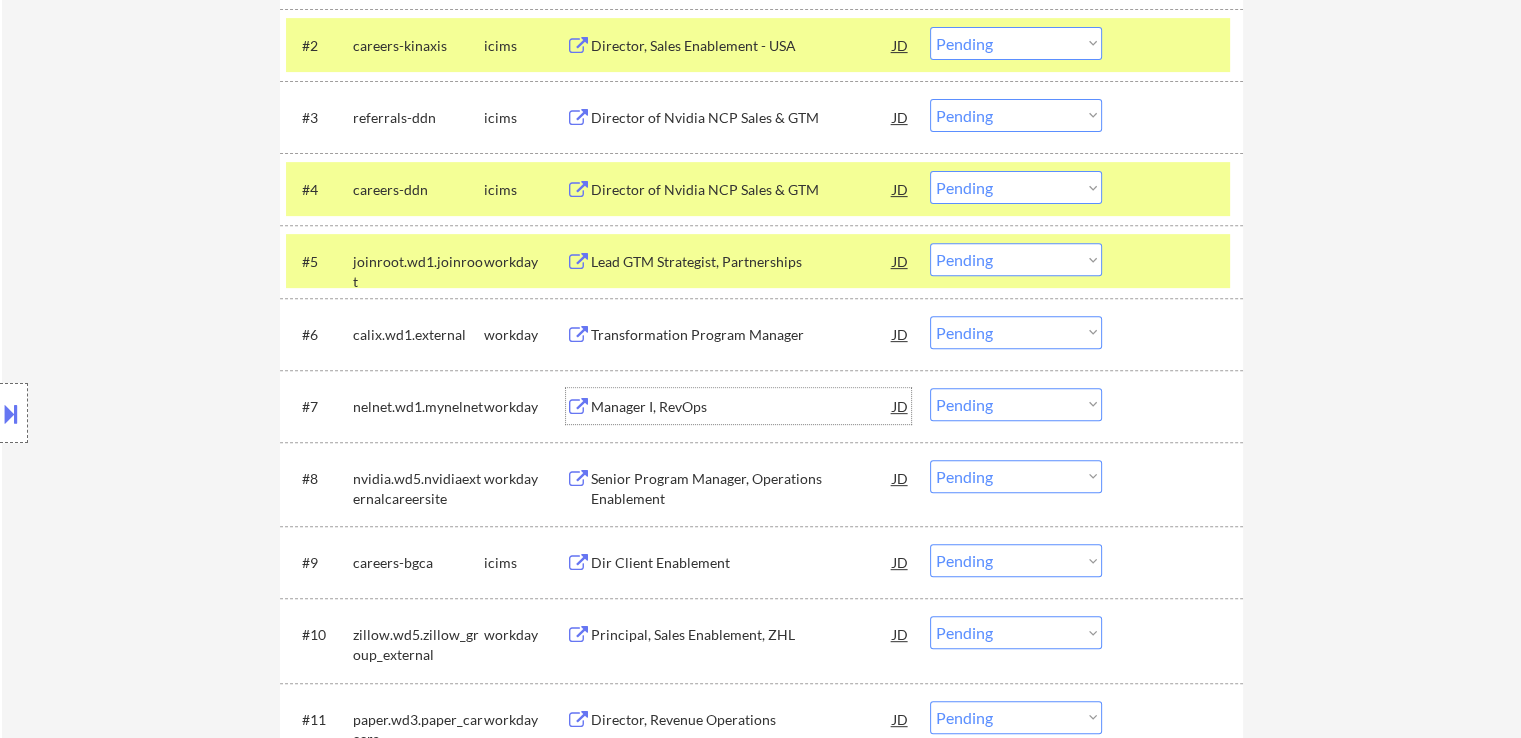 scroll, scrollTop: 785, scrollLeft: 0, axis: vertical 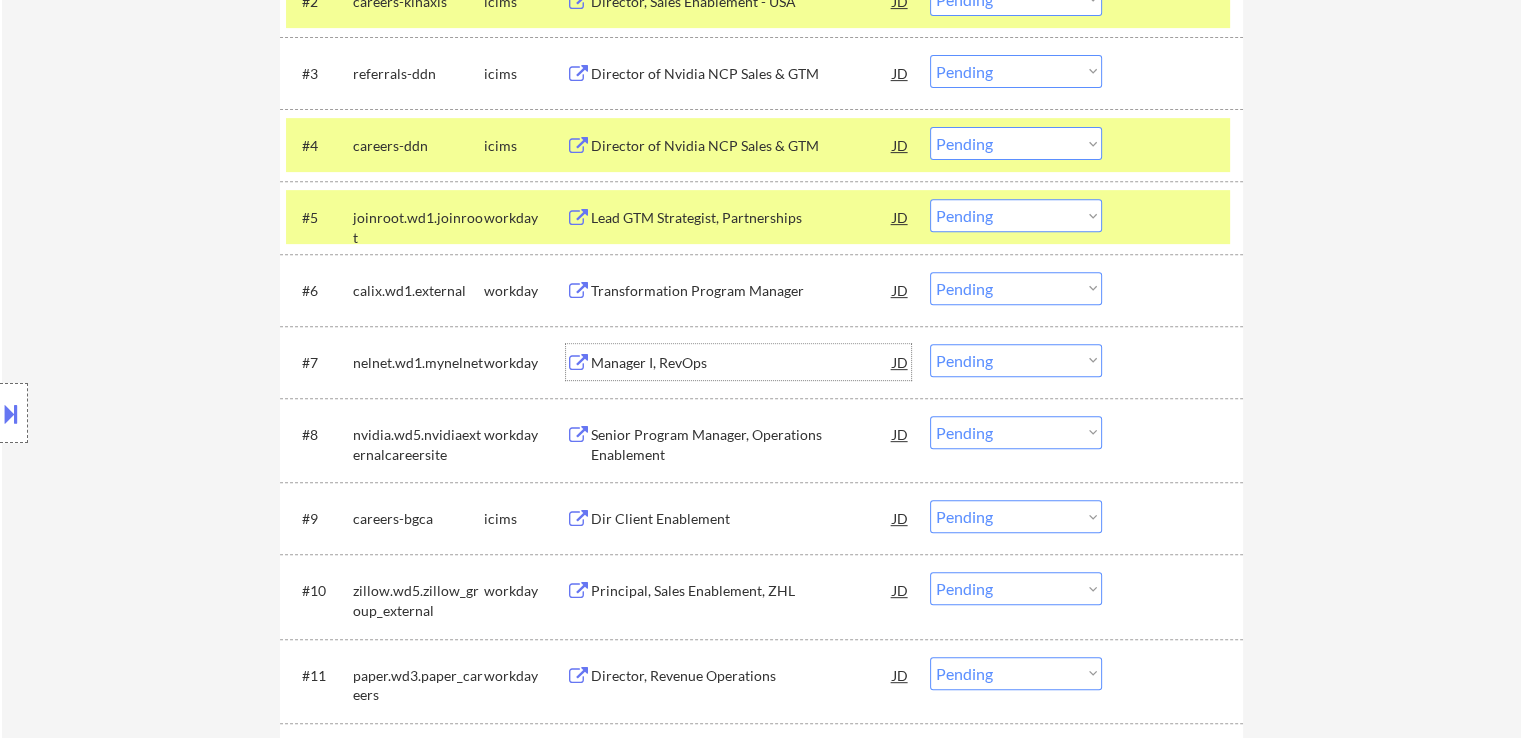 click on "Choose an option... Pending Applied Excluded (Questions) Excluded (Expired) Excluded (Location) Excluded (Bad Match) Excluded (Blocklist) Excluded (Salary) Excluded (Other)" at bounding box center (1016, 215) 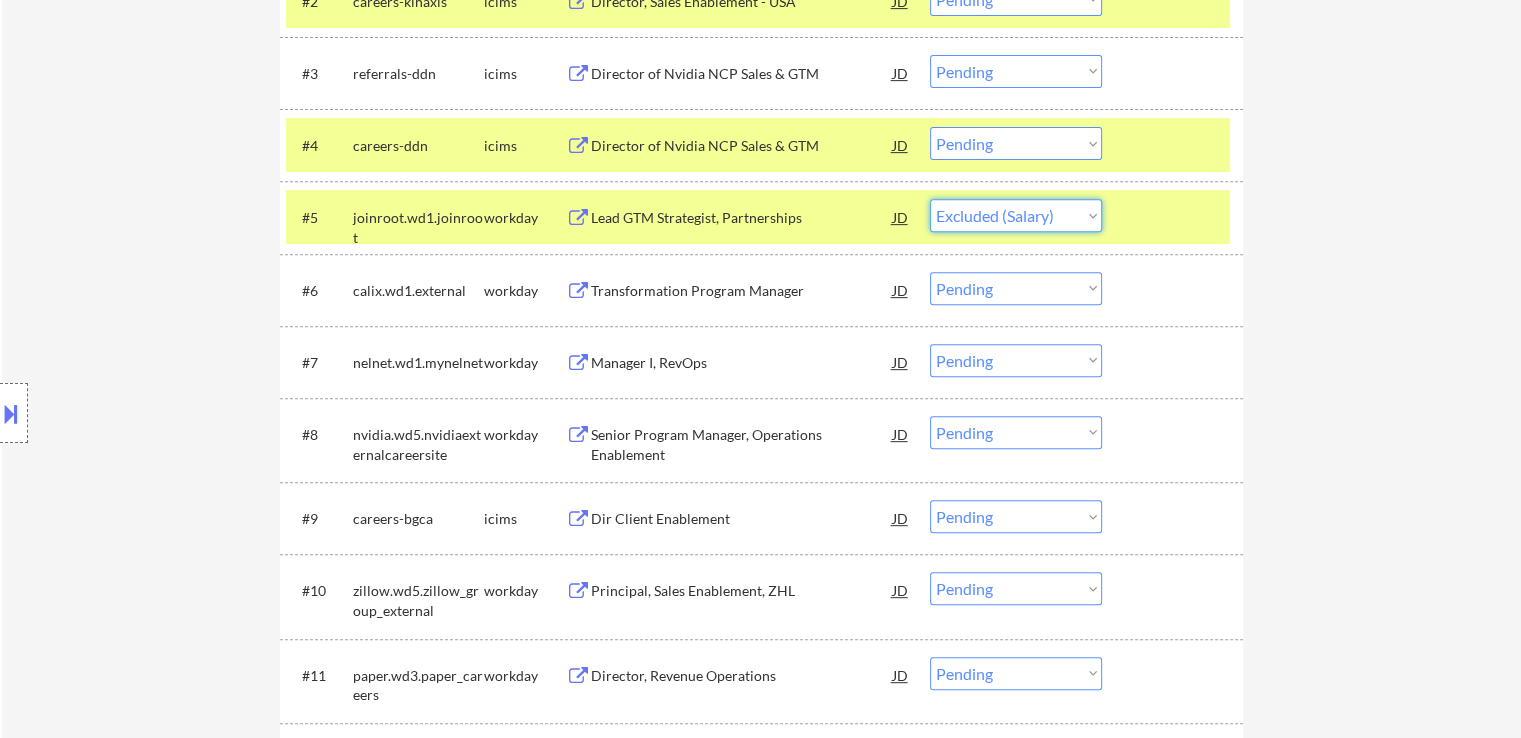 click on "Choose an option... Pending Applied Excluded (Questions) Excluded (Expired) Excluded (Location) Excluded (Bad Match) Excluded (Blocklist) Excluded (Salary) Excluded (Other)" at bounding box center [1016, 215] 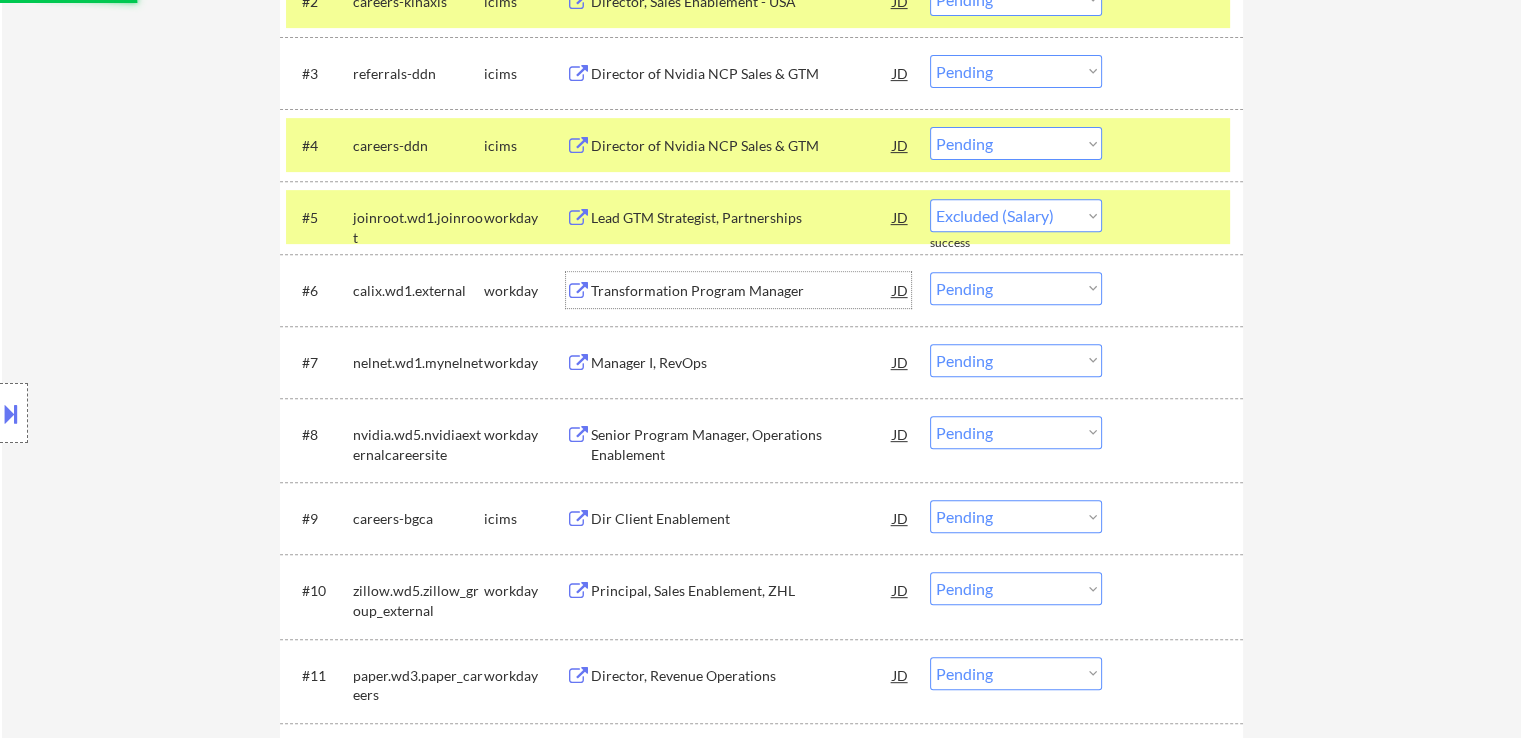 click on "Transformation Program Manager" at bounding box center [742, 291] 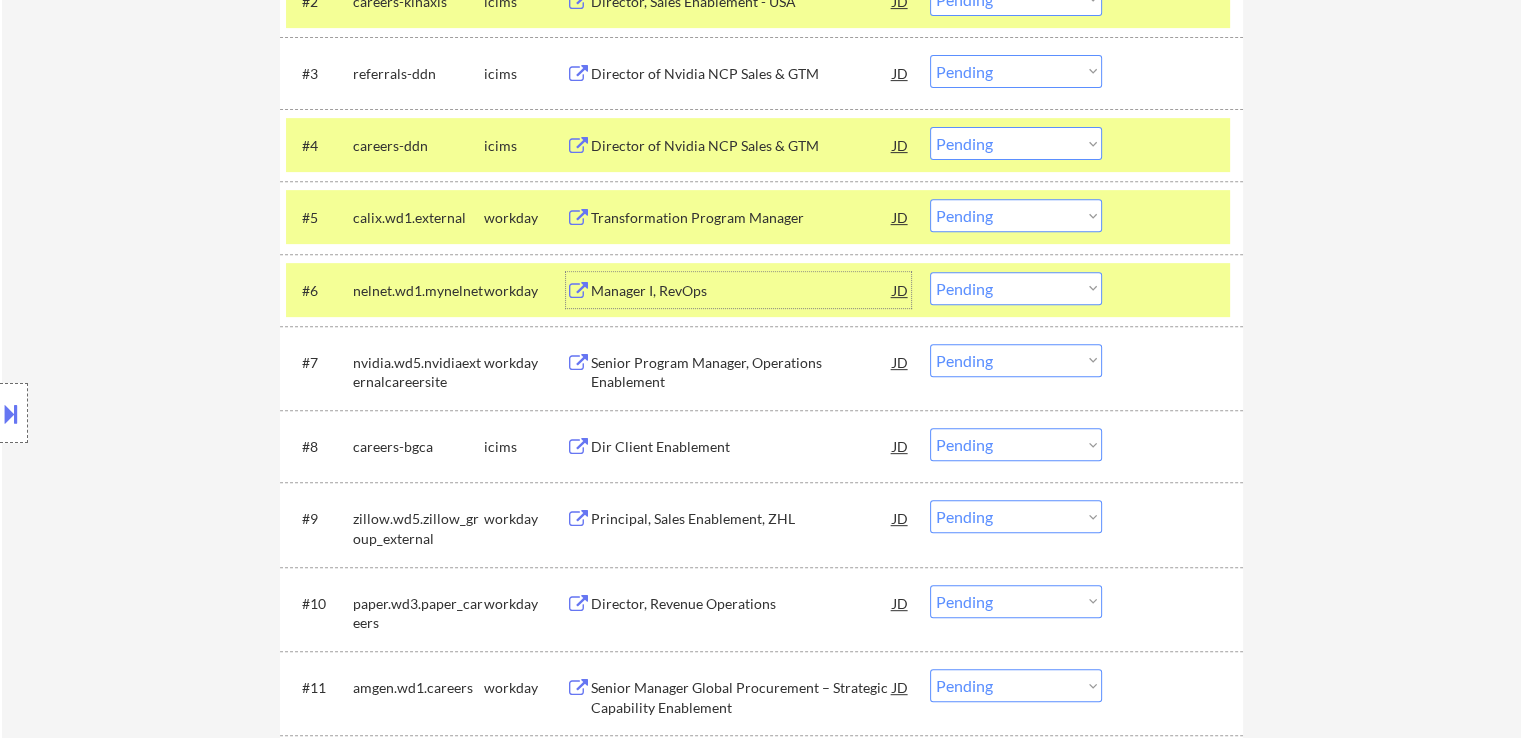click on "Manager I, RevOps" at bounding box center (742, 291) 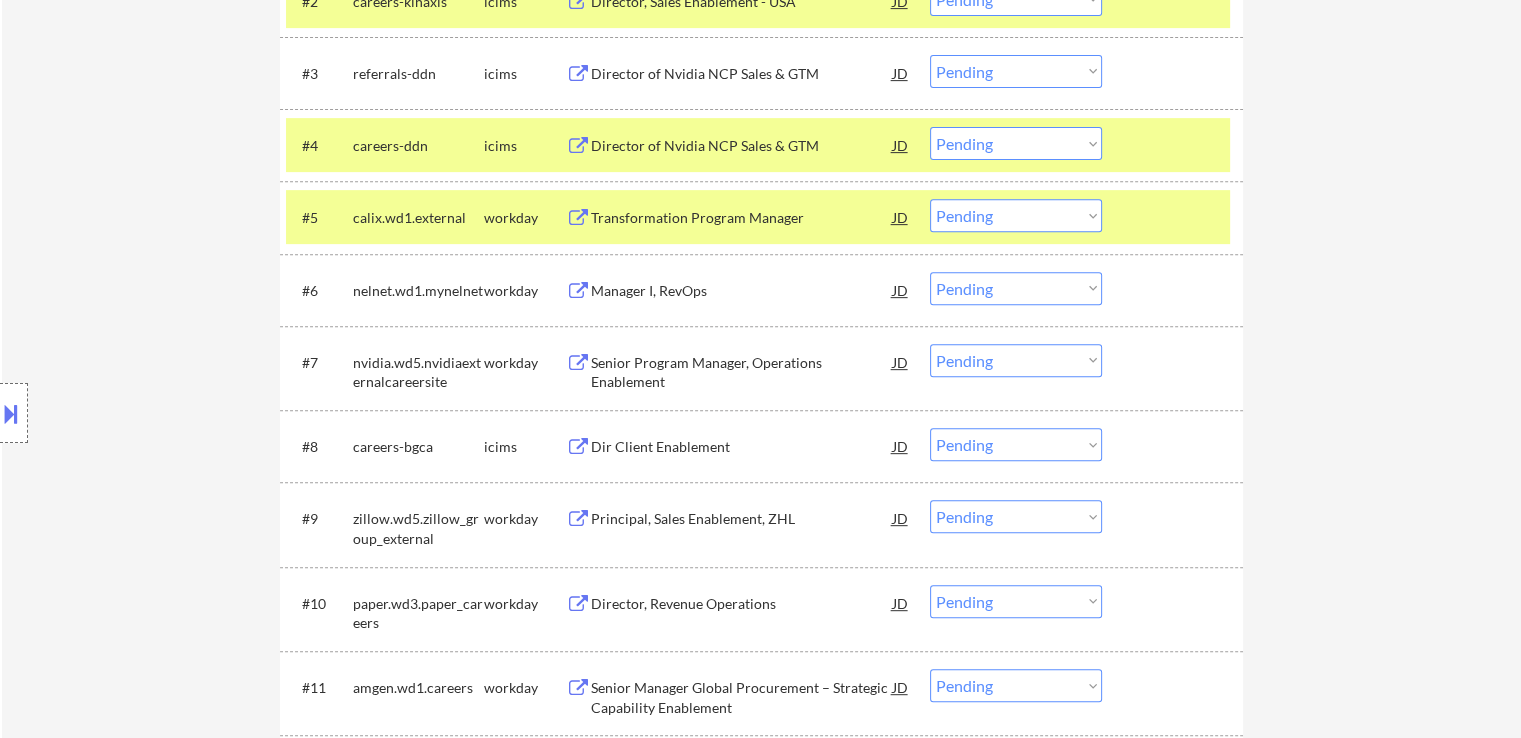 click at bounding box center [578, 363] 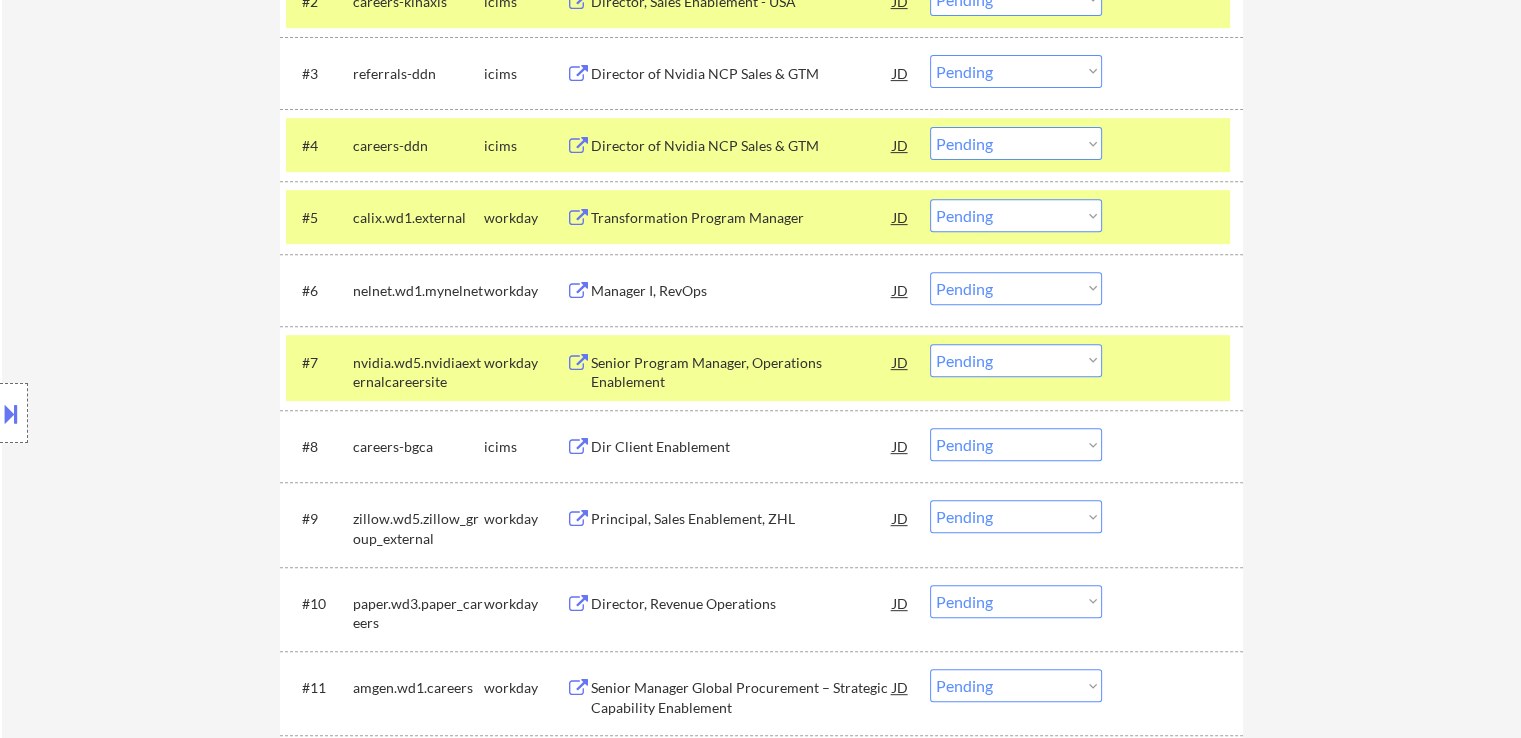 click at bounding box center (578, 519) 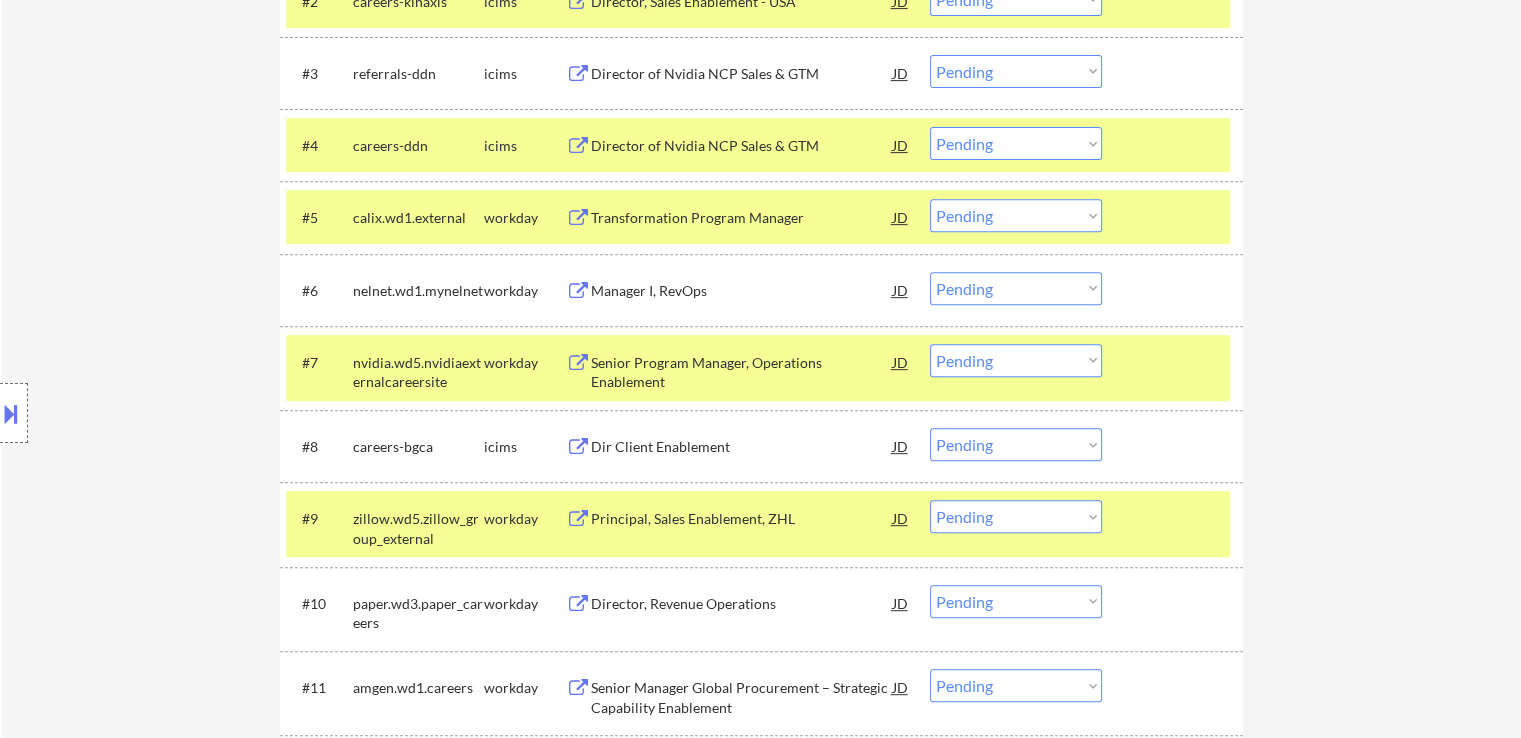 click on "Choose an option... Pending Applied Excluded (Questions) Excluded (Expired) Excluded (Location) Excluded (Bad Match) Excluded (Blocklist) Excluded (Salary) Excluded (Other)" at bounding box center [1016, 360] 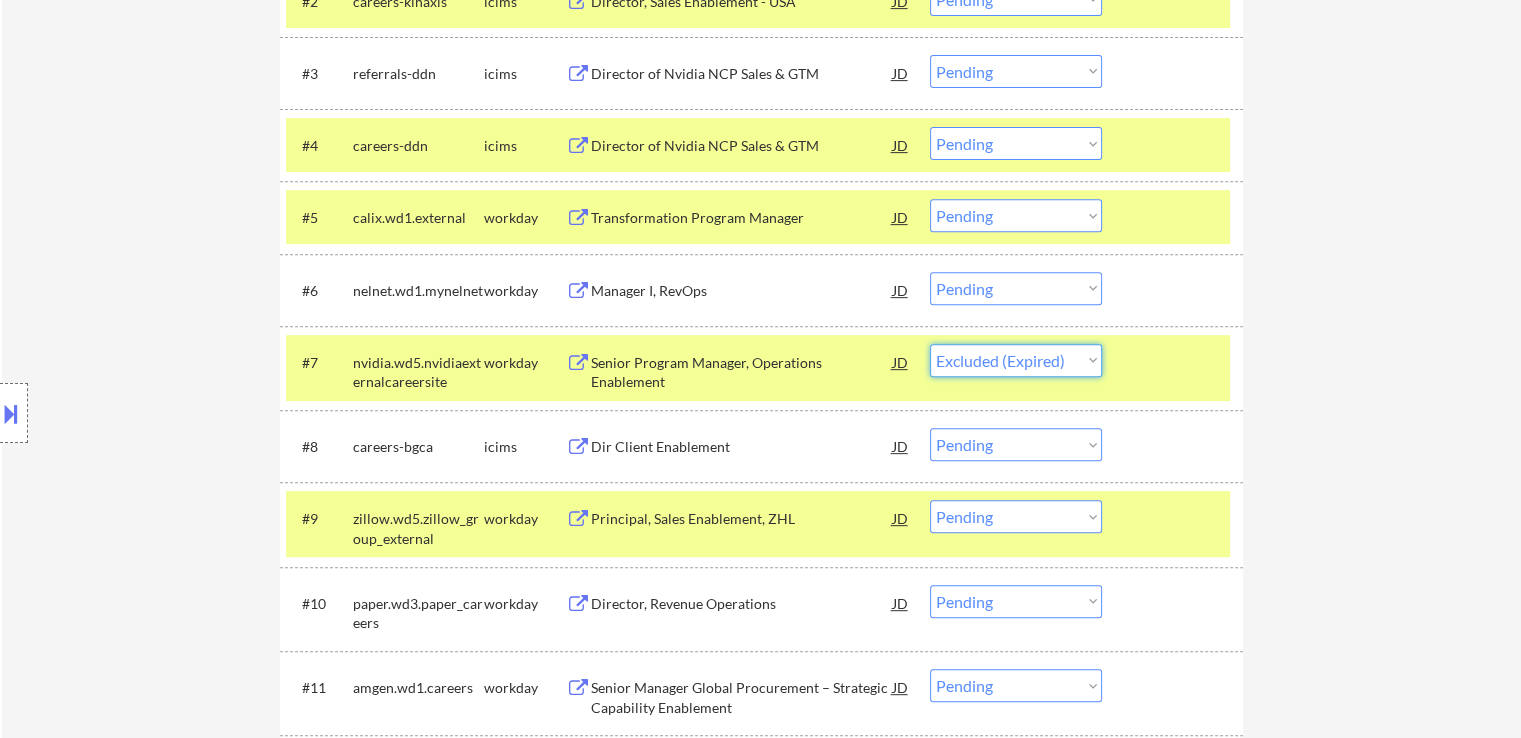 click on "Choose an option... Pending Applied Excluded (Questions) Excluded (Expired) Excluded (Location) Excluded (Bad Match) Excluded (Blocklist) Excluded (Salary) Excluded (Other)" at bounding box center [1016, 360] 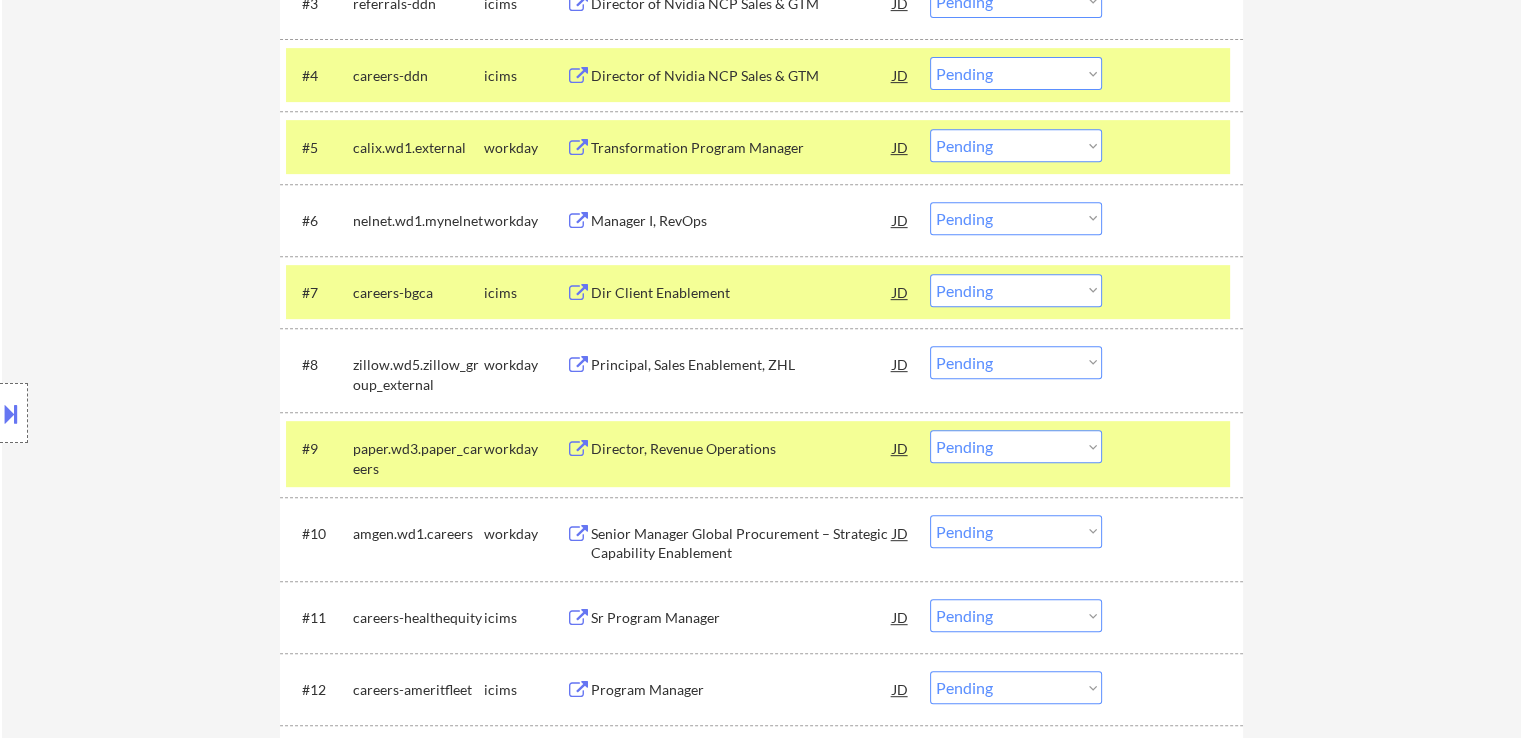 scroll, scrollTop: 885, scrollLeft: 0, axis: vertical 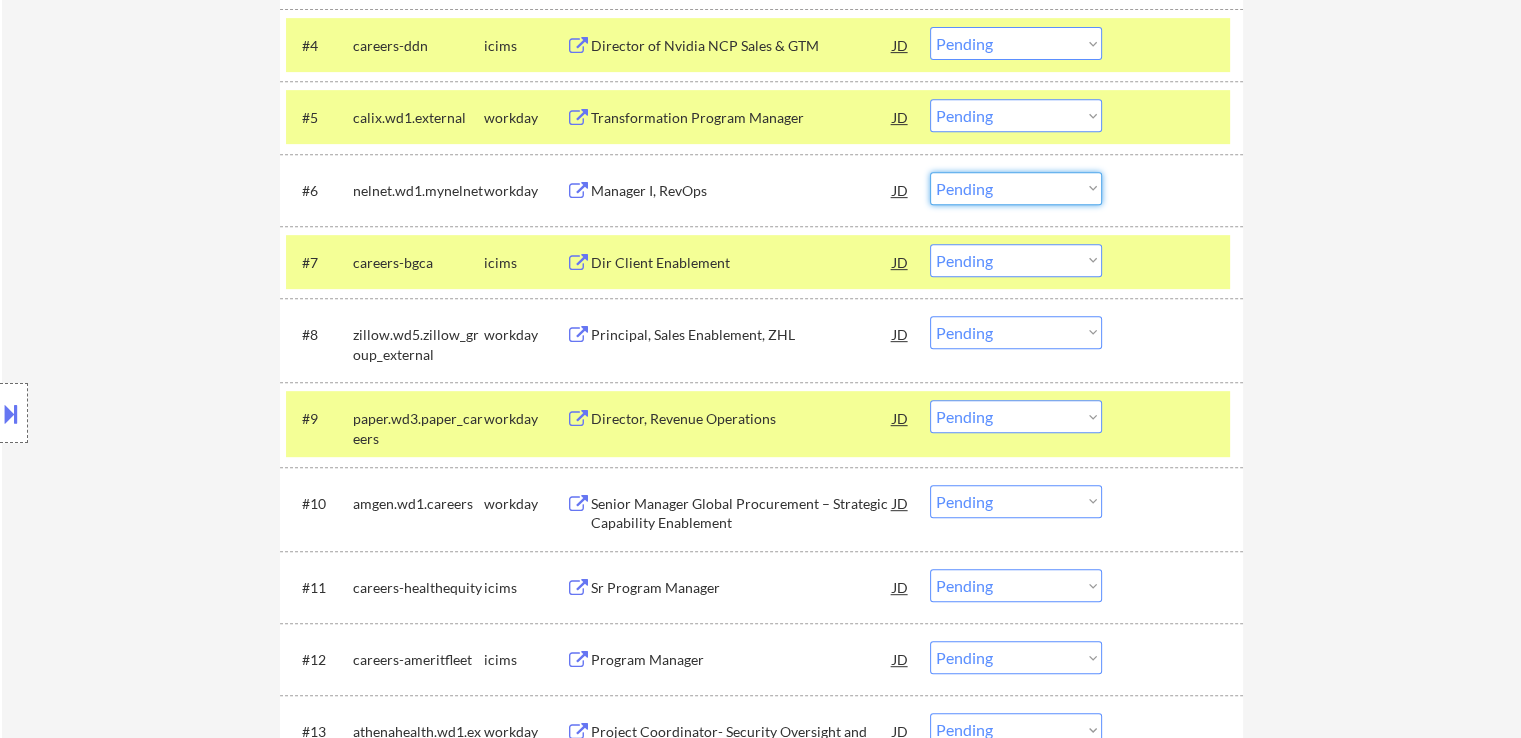 drag, startPoint x: 1001, startPoint y: 192, endPoint x: 1008, endPoint y: 201, distance: 11.401754 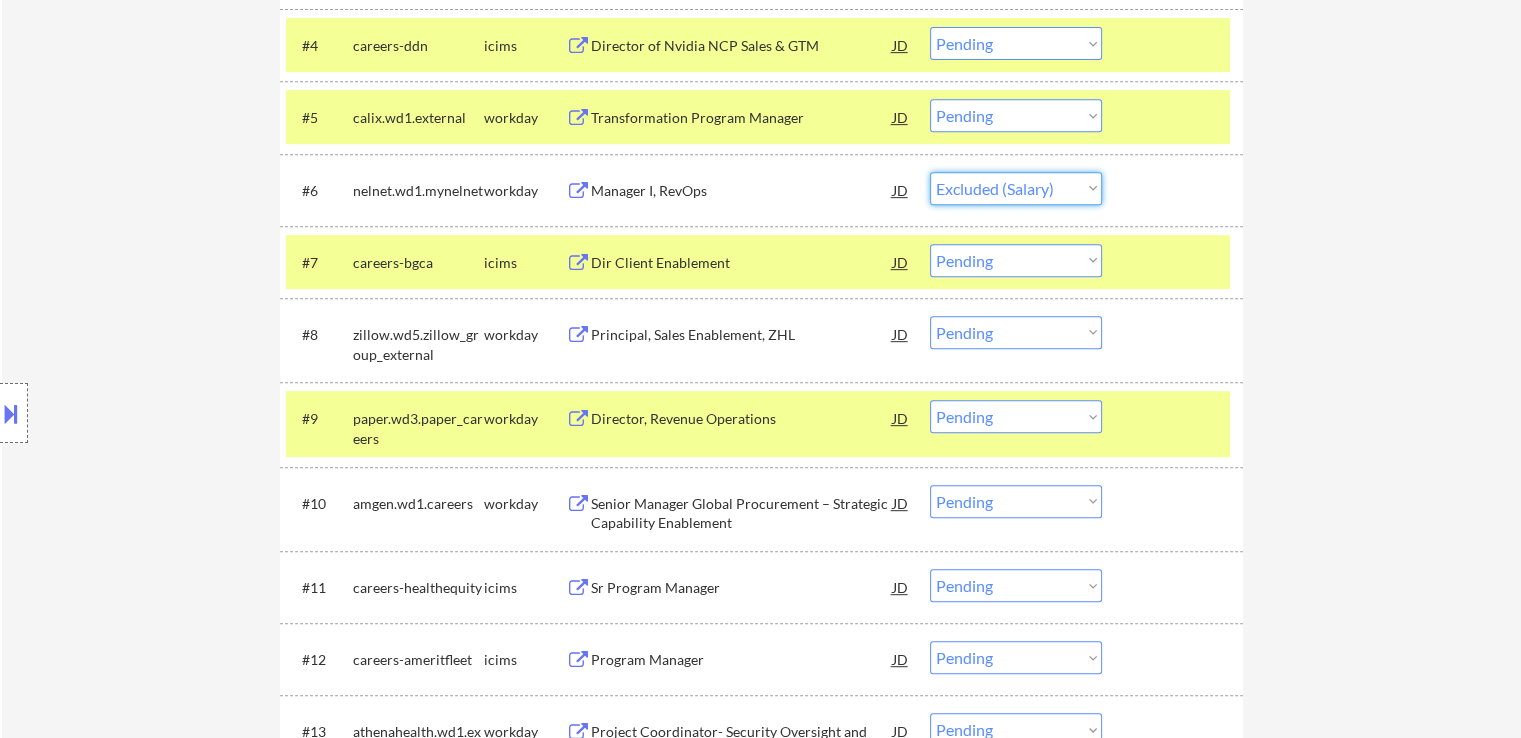 click on "Choose an option... Pending Applied Excluded (Questions) Excluded (Expired) Excluded (Location) Excluded (Bad Match) Excluded (Blocklist) Excluded (Salary) Excluded (Other)" at bounding box center [1016, 188] 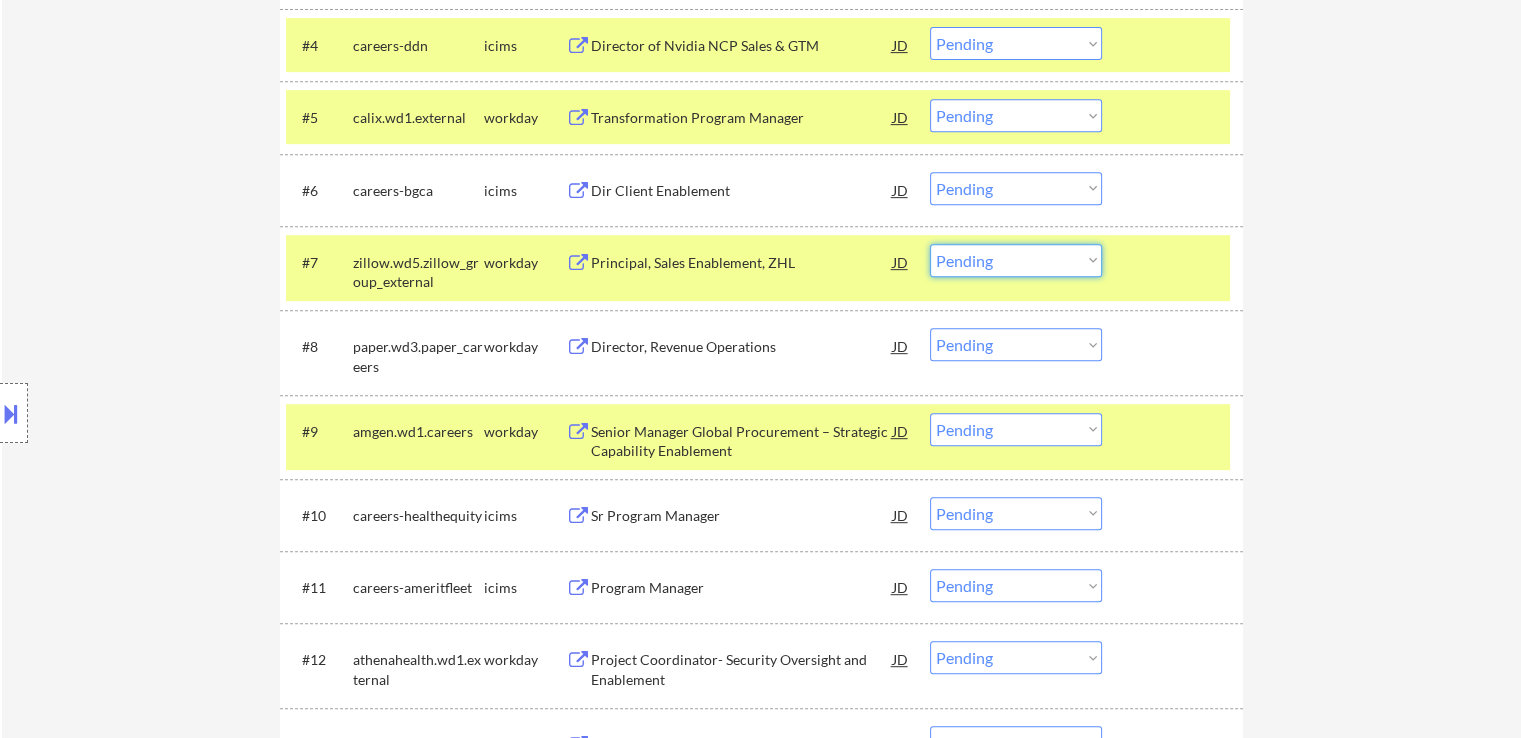 drag, startPoint x: 1000, startPoint y: 261, endPoint x: 1011, endPoint y: 273, distance: 16.27882 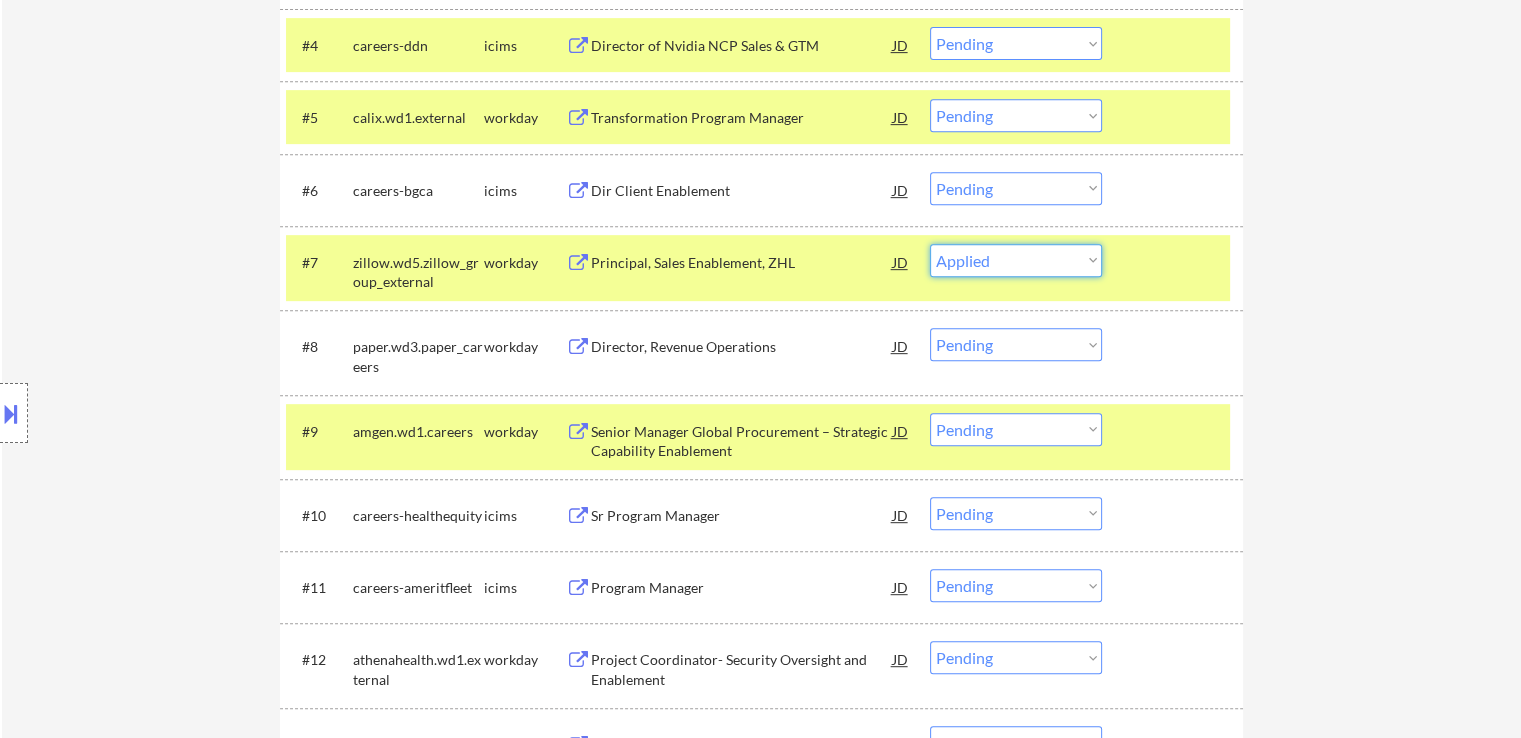 click on "Choose an option... Pending Applied Excluded (Questions) Excluded (Expired) Excluded (Location) Excluded (Bad Match) Excluded (Blocklist) Excluded (Salary) Excluded (Other)" at bounding box center [1016, 260] 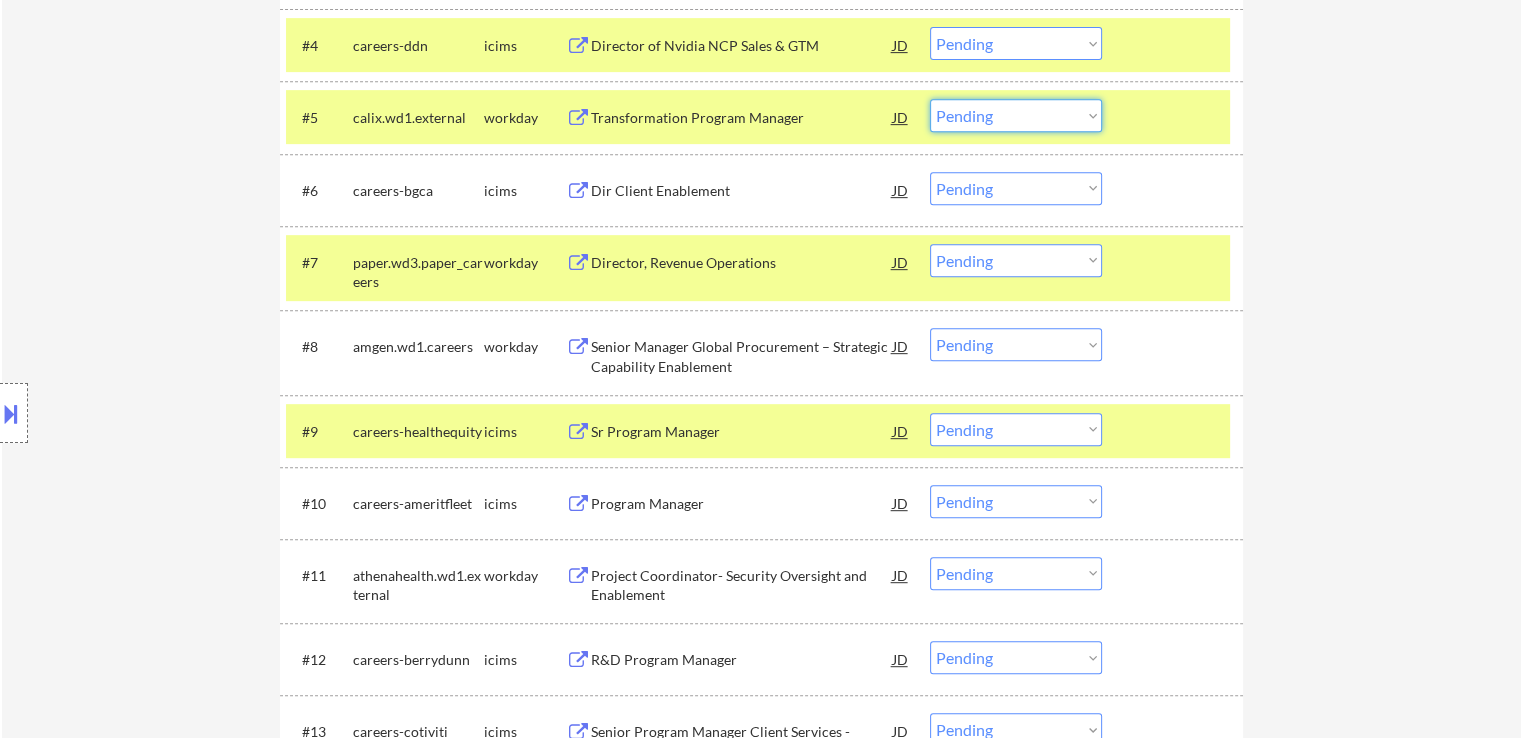 click on "Choose an option... Pending Applied Excluded (Questions) Excluded (Expired) Excluded (Location) Excluded (Bad Match) Excluded (Blocklist) Excluded (Salary) Excluded (Other)" at bounding box center [1016, 115] 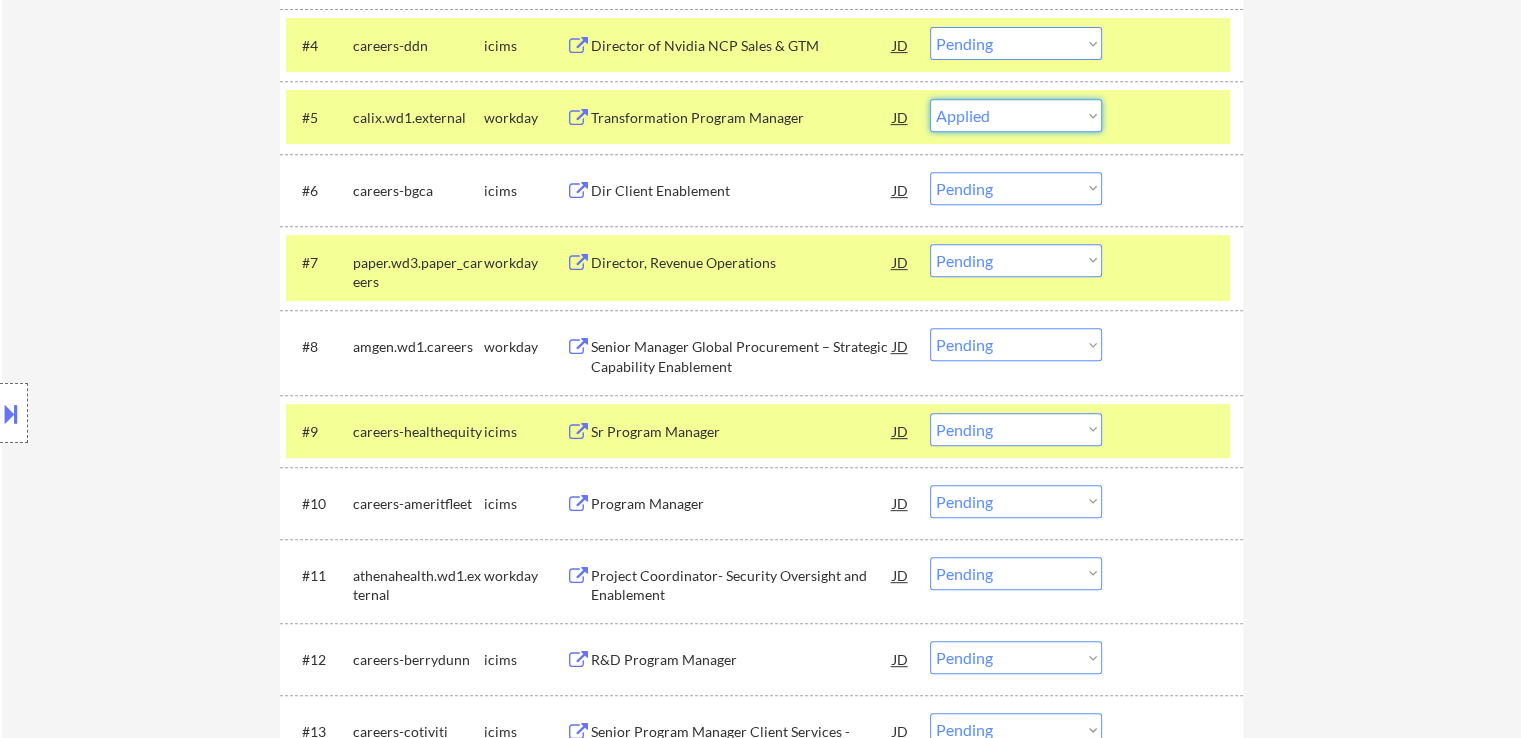 click on "Choose an option... Pending Applied Excluded (Questions) Excluded (Expired) Excluded (Location) Excluded (Bad Match) Excluded (Blocklist) Excluded (Salary) Excluded (Other)" at bounding box center [1016, 115] 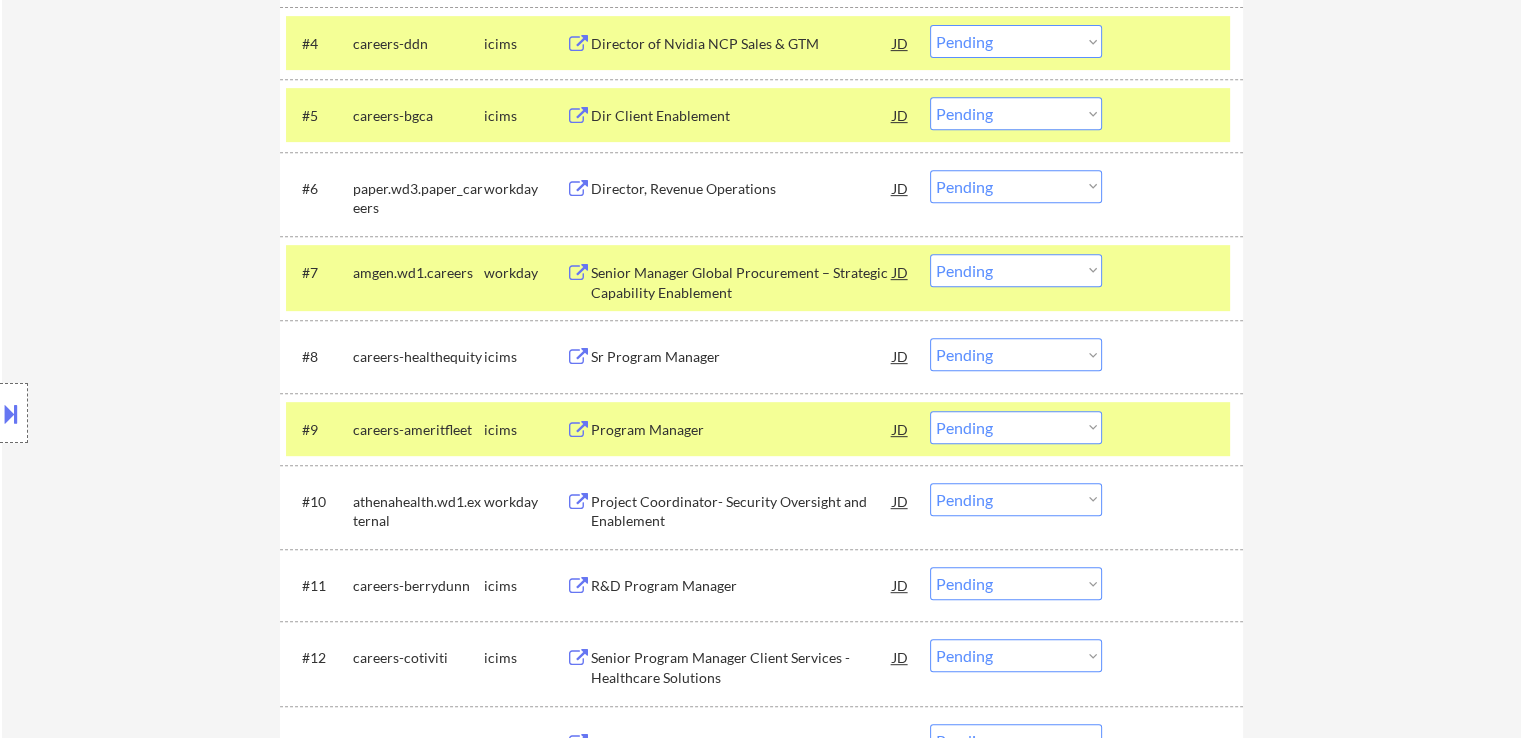 scroll, scrollTop: 985, scrollLeft: 0, axis: vertical 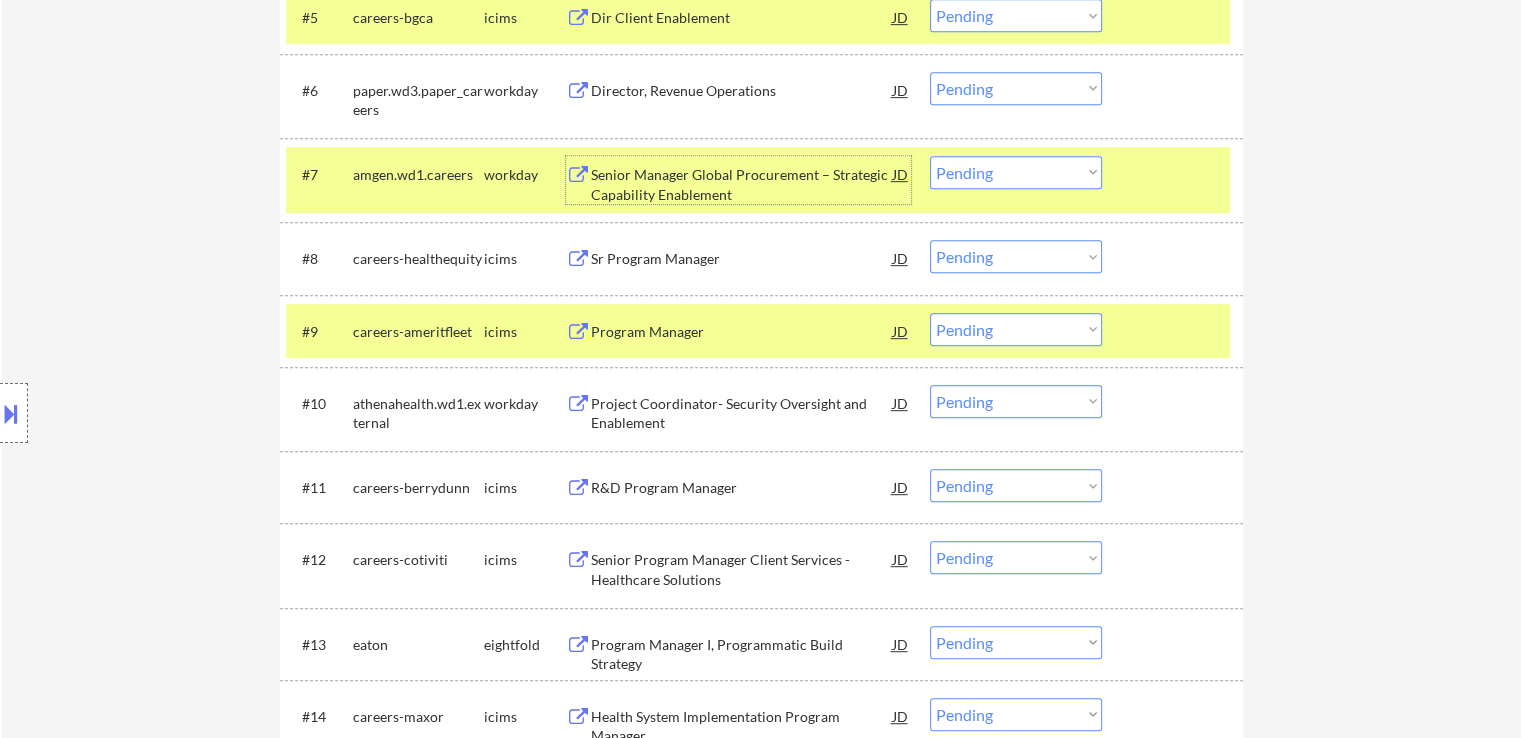 click on "Senior Manager Global Procurement – Strategic Capability Enablement" at bounding box center [742, 184] 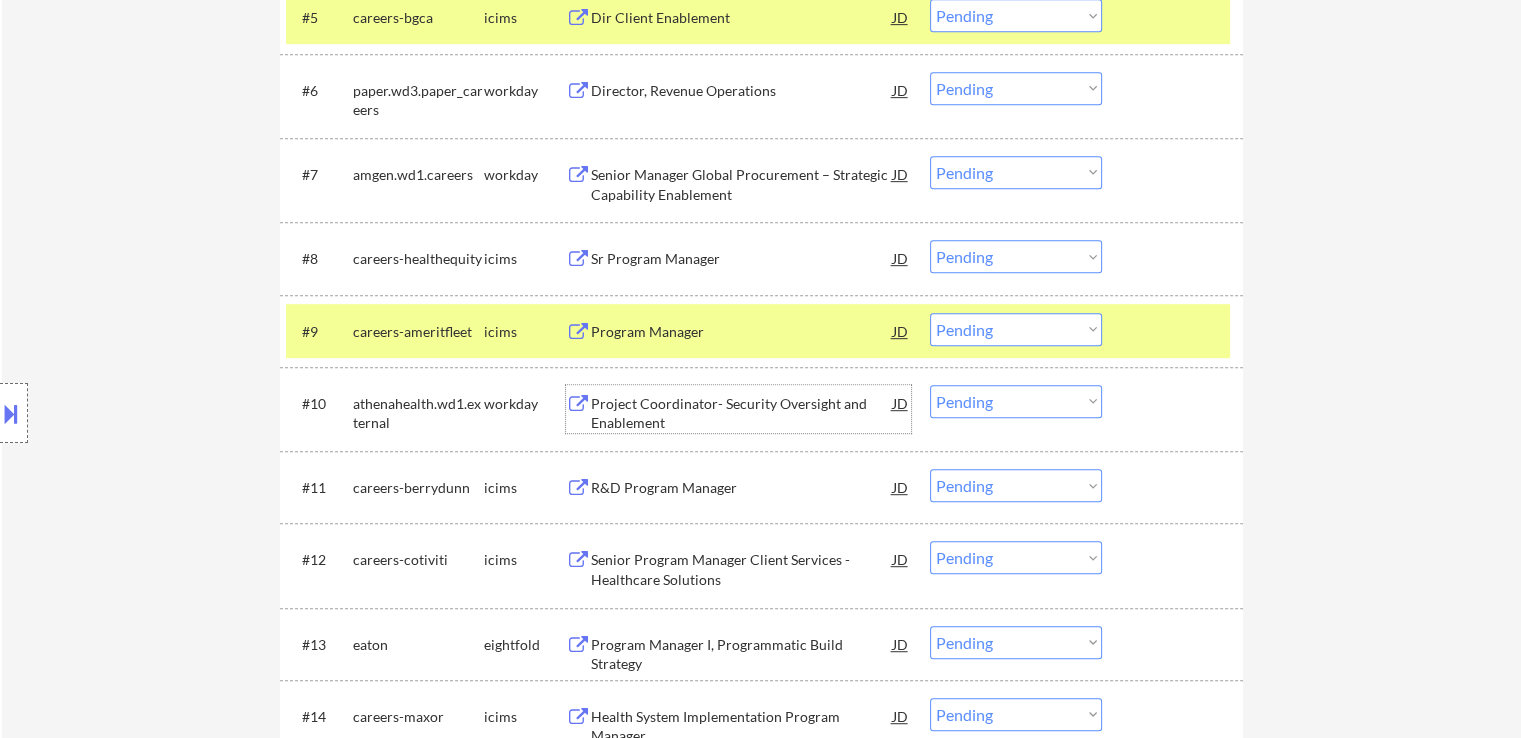 click on "Project Coordinator- Security Oversight and Enablement" at bounding box center [742, 413] 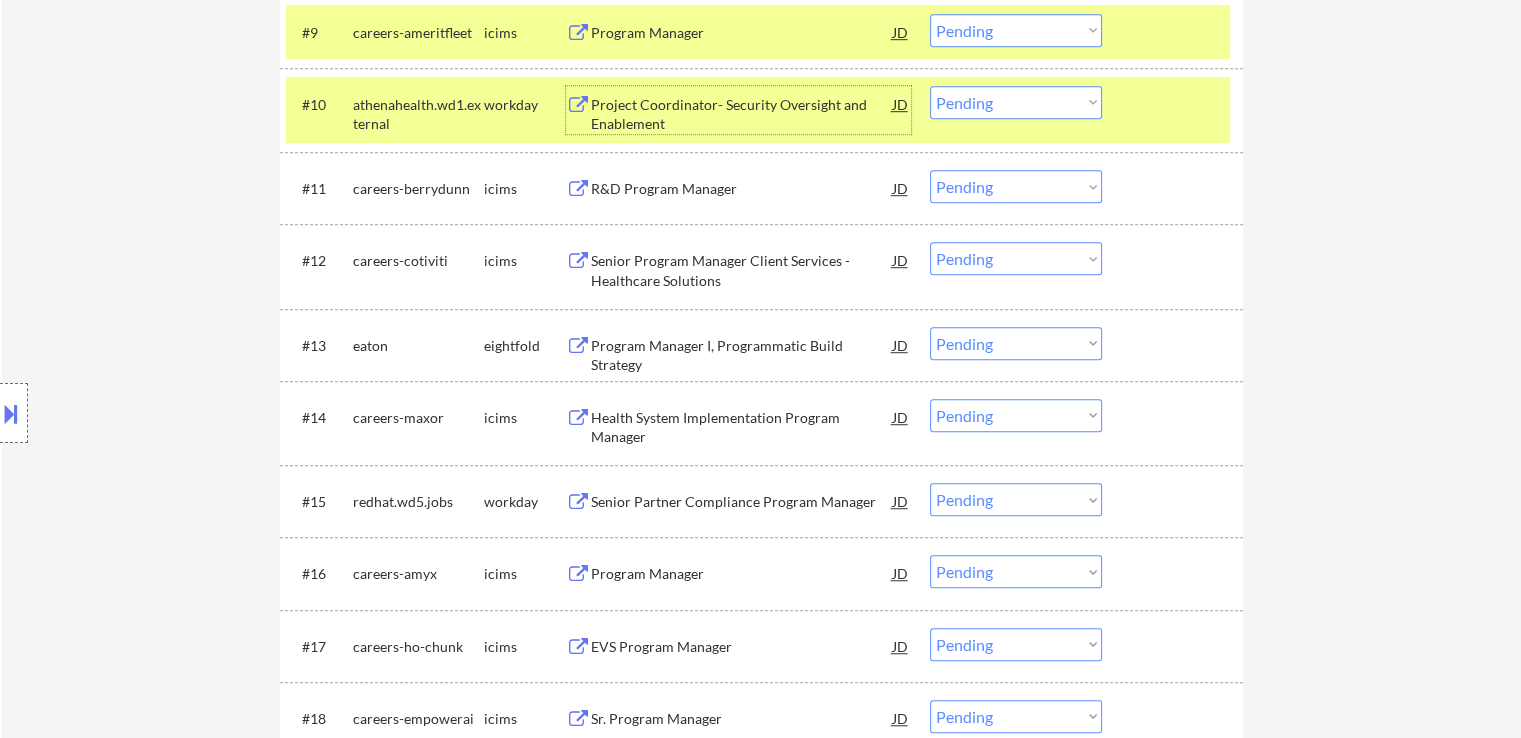 scroll, scrollTop: 1285, scrollLeft: 0, axis: vertical 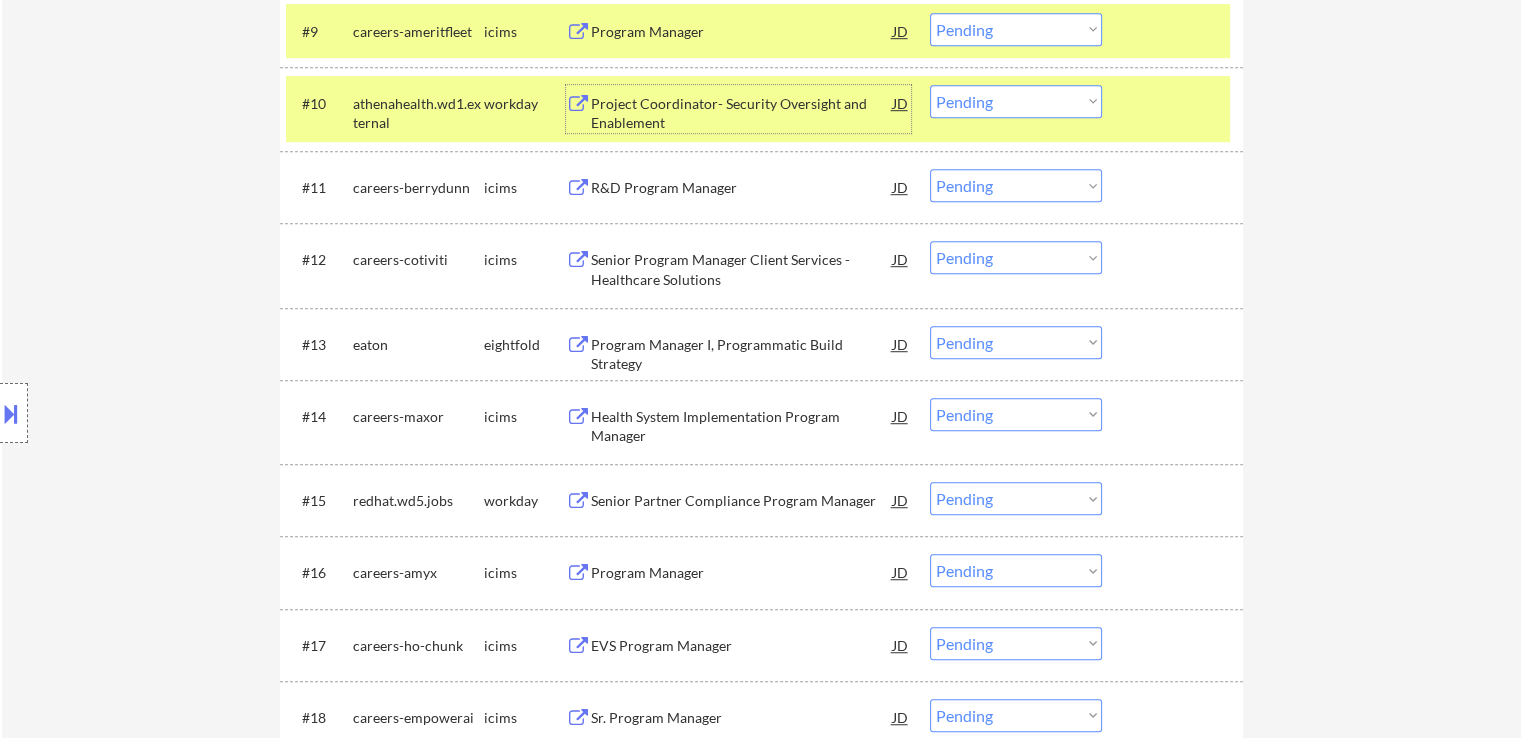 click on "Senior Partner Compliance Program Manager" at bounding box center (742, 501) 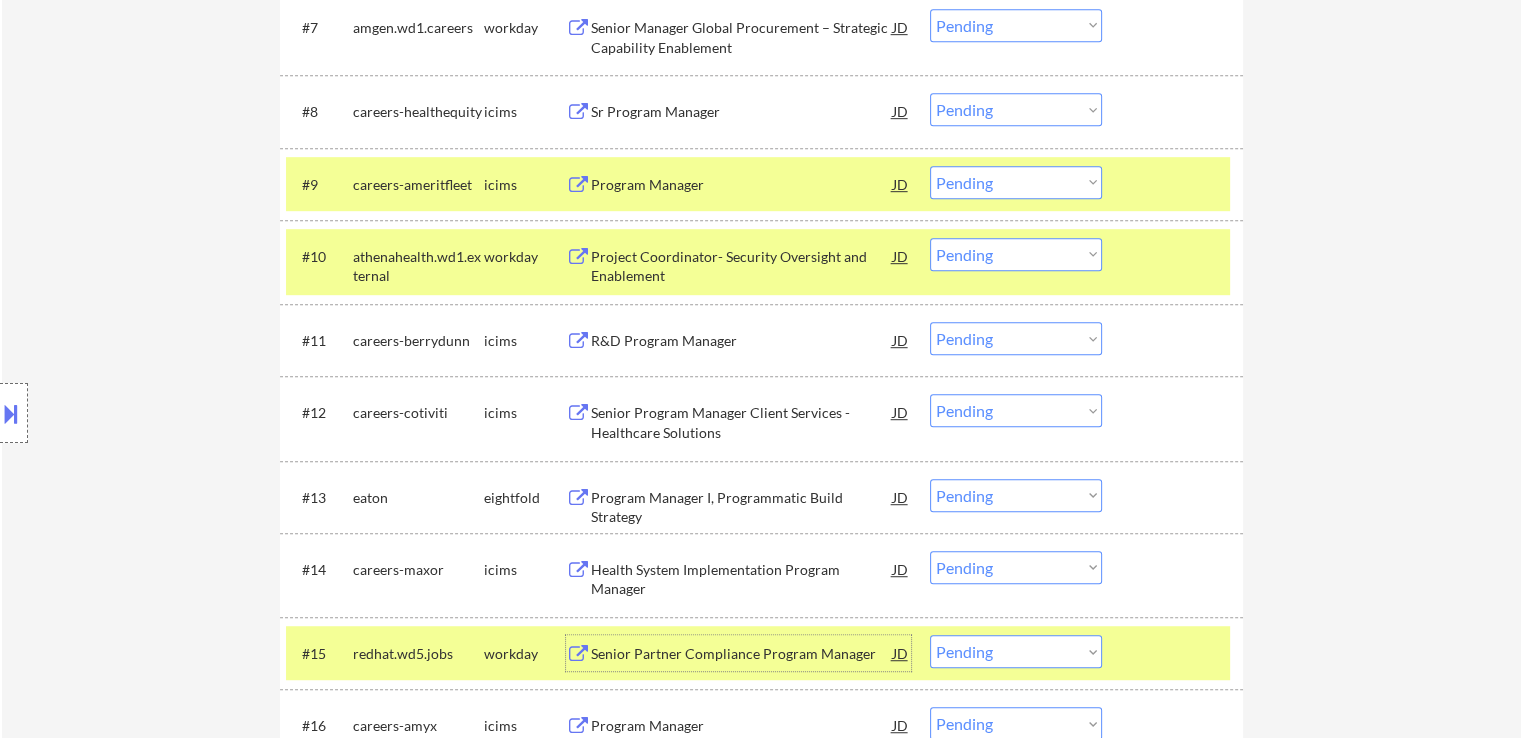 scroll, scrollTop: 1085, scrollLeft: 0, axis: vertical 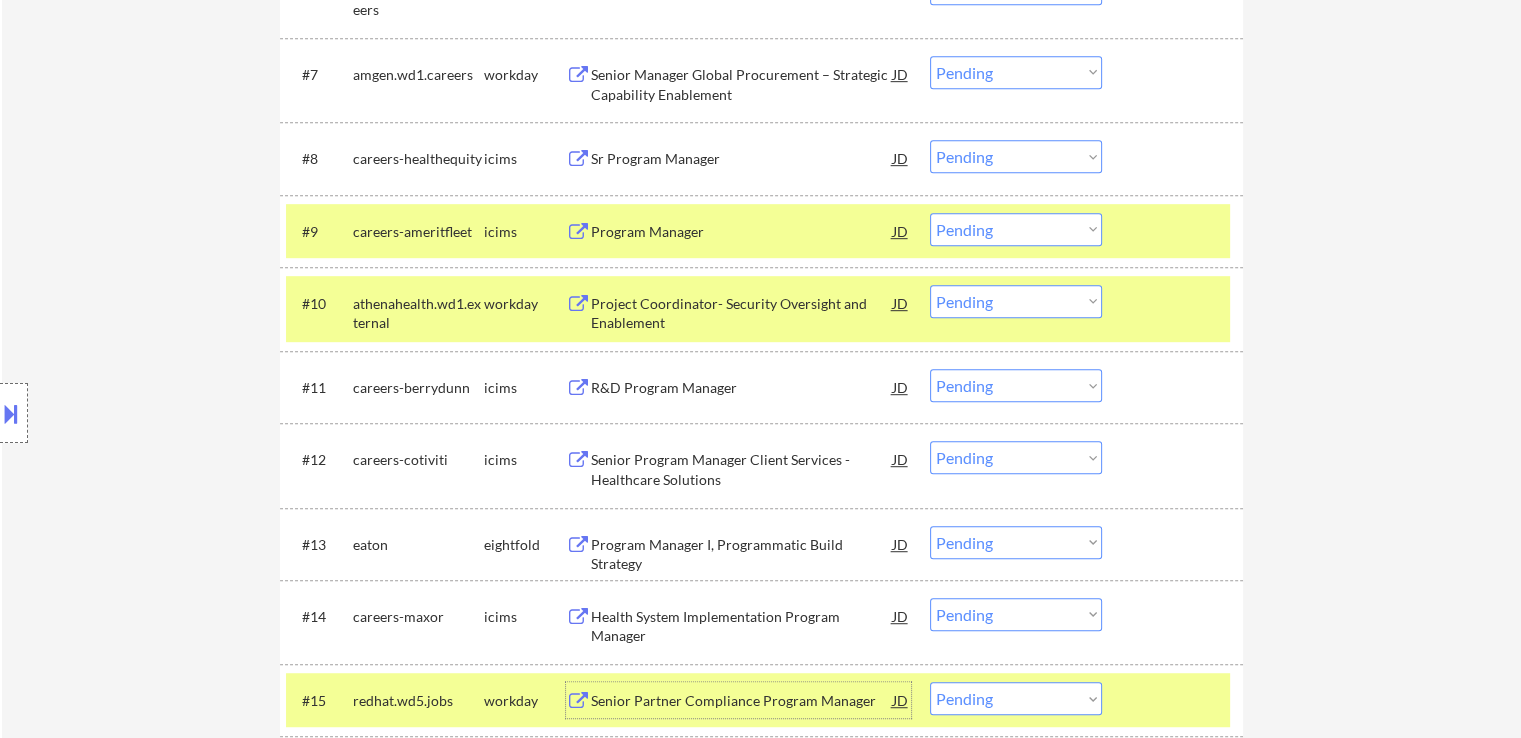click on "Choose an option... Pending Applied Excluded (Questions) Excluded (Expired) Excluded (Location) Excluded (Bad Match) Excluded (Blocklist) Excluded (Salary) Excluded (Other)" at bounding box center (1016, 72) 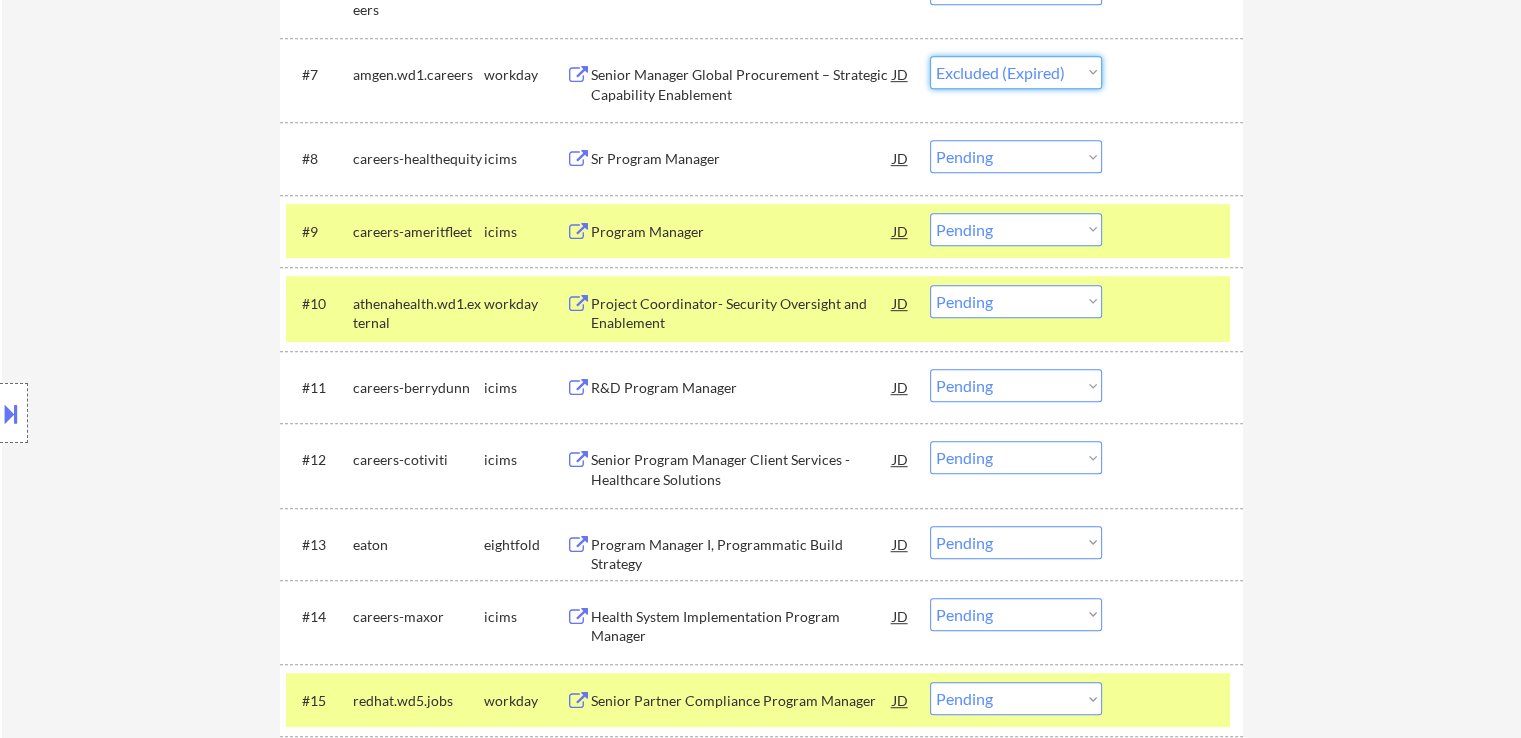 click on "Choose an option... Pending Applied Excluded (Questions) Excluded (Expired) Excluded (Location) Excluded (Bad Match) Excluded (Blocklist) Excluded (Salary) Excluded (Other)" at bounding box center (1016, 72) 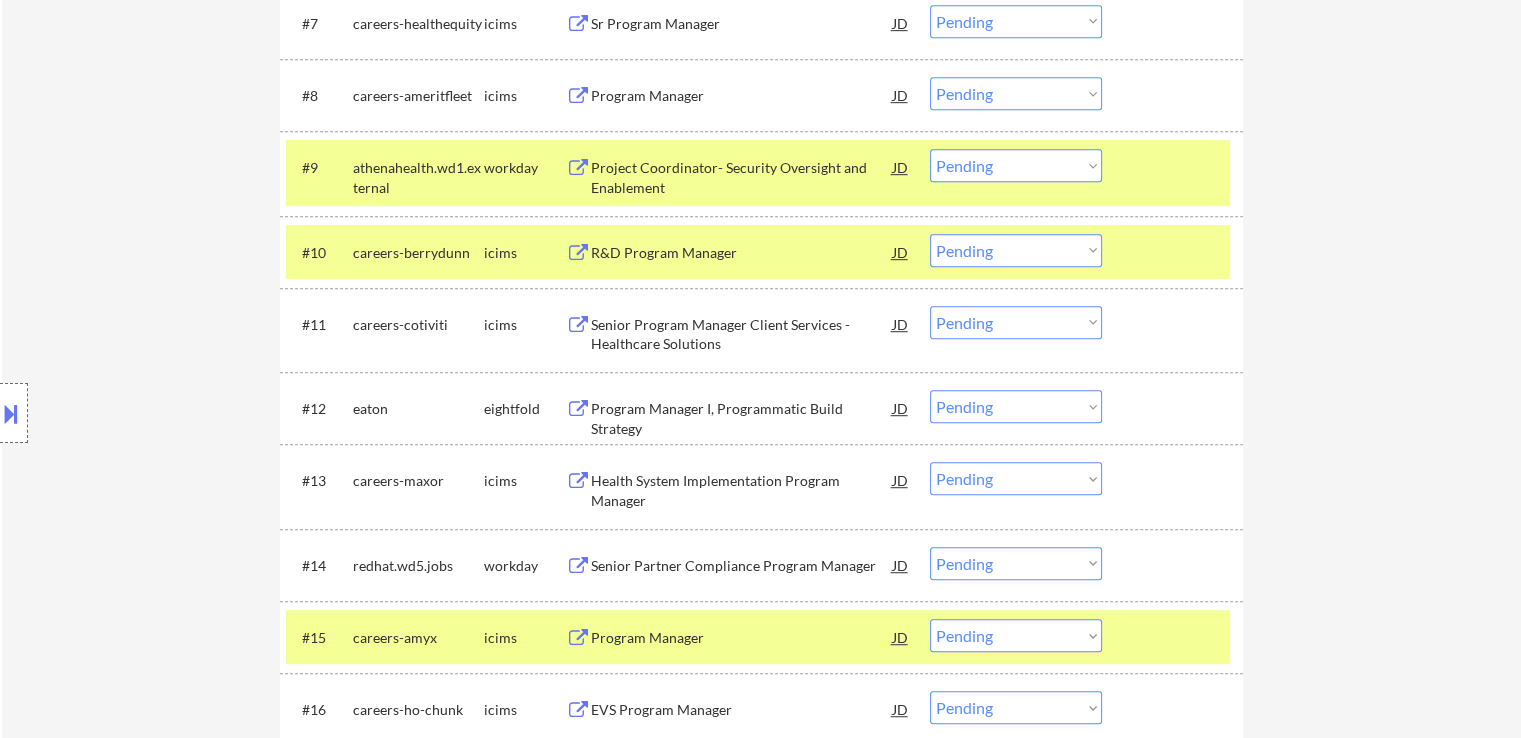 scroll, scrollTop: 1285, scrollLeft: 0, axis: vertical 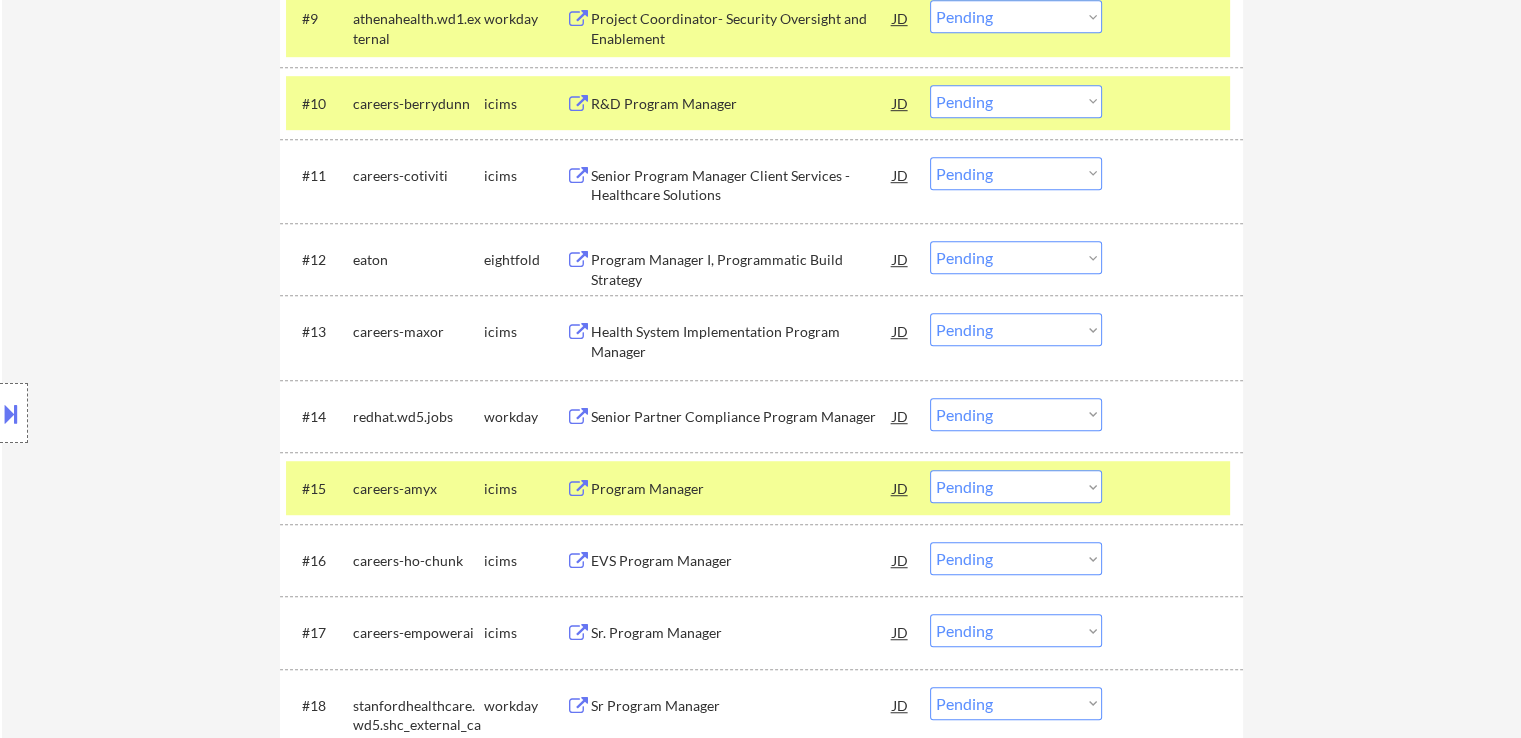 click on "Choose an option... Pending Applied Excluded (Questions) Excluded (Expired) Excluded (Location) Excluded (Bad Match) Excluded (Blocklist) Excluded (Salary) Excluded (Other)" at bounding box center (1016, 414) 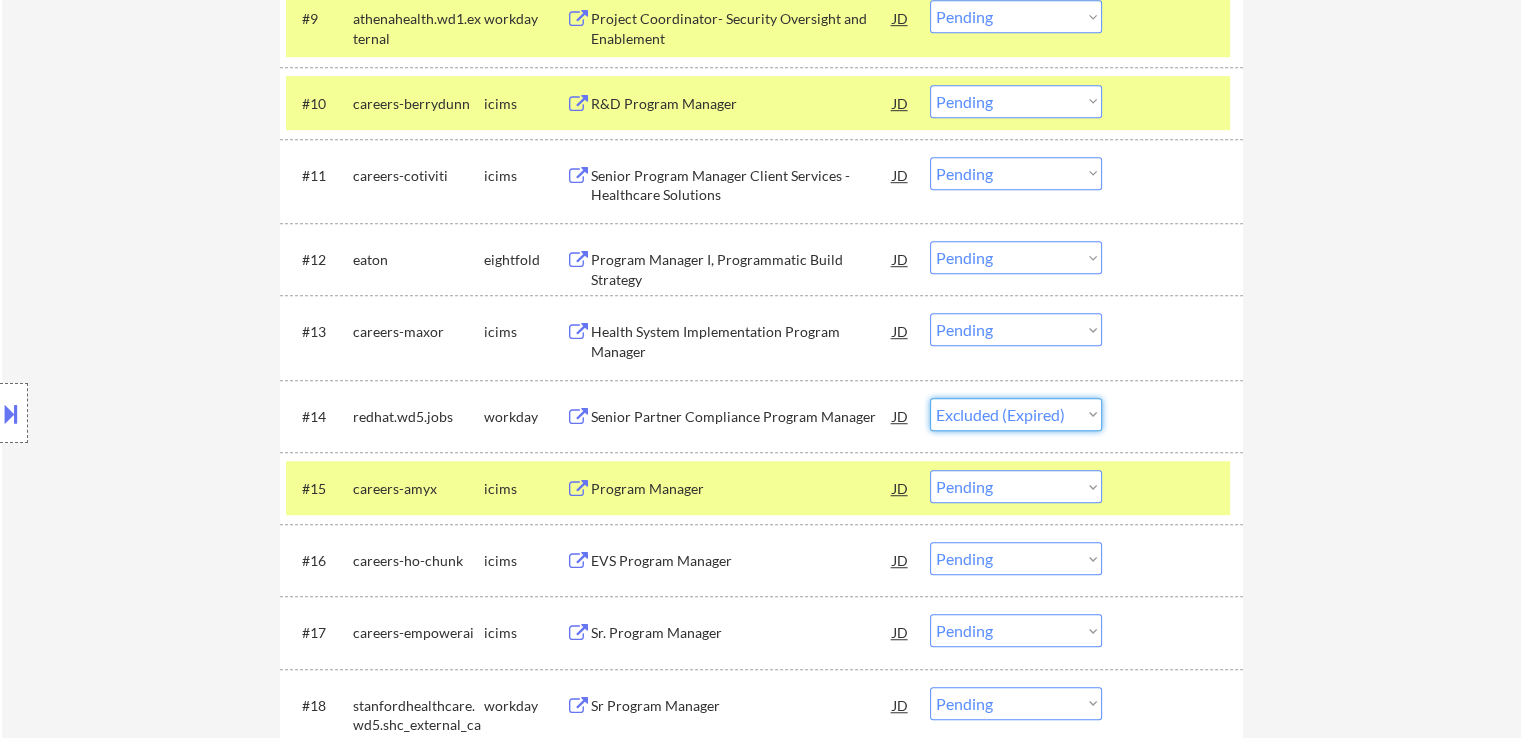click on "Choose an option... Pending Applied Excluded (Questions) Excluded (Expired) Excluded (Location) Excluded (Bad Match) Excluded (Blocklist) Excluded (Salary) Excluded (Other)" at bounding box center (1016, 414) 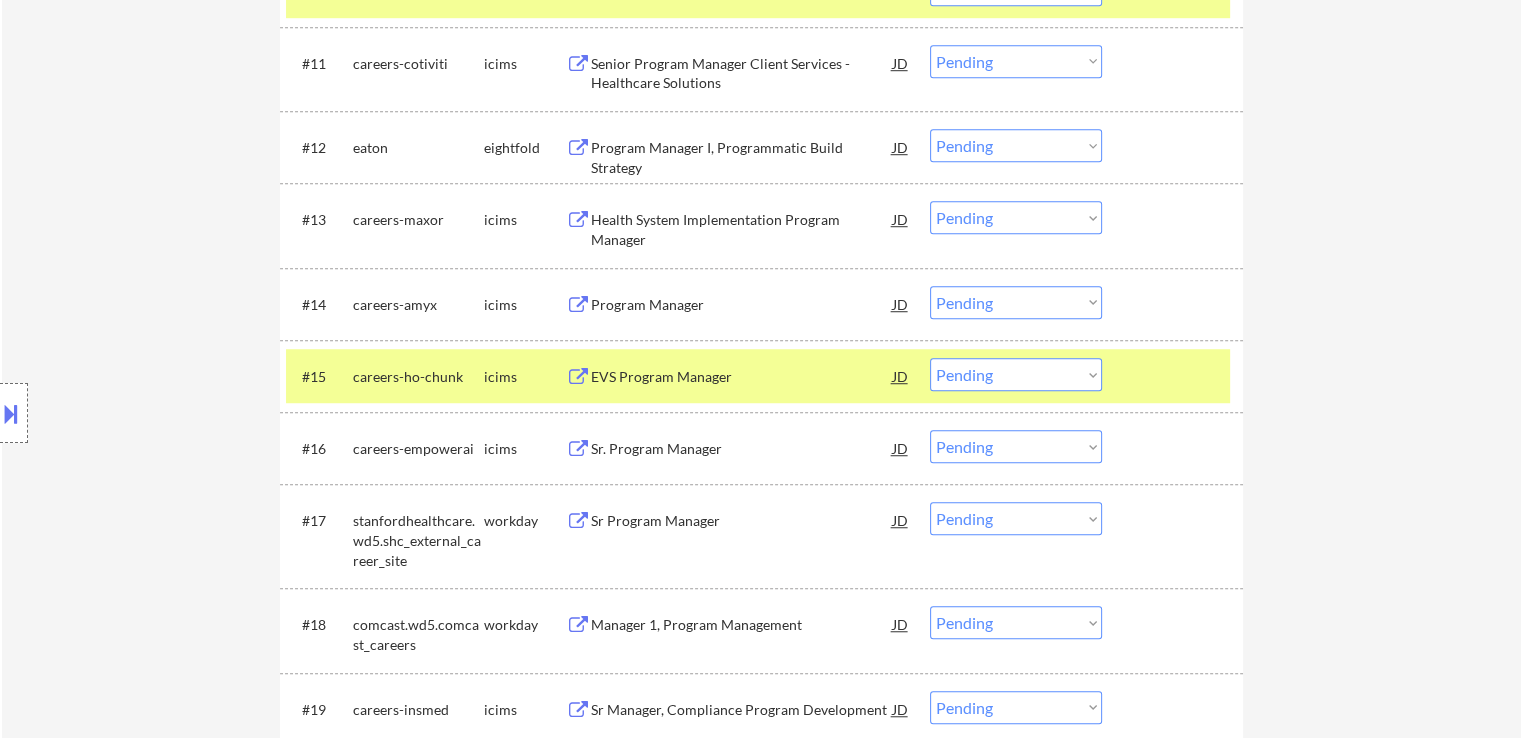 scroll, scrollTop: 1485, scrollLeft: 0, axis: vertical 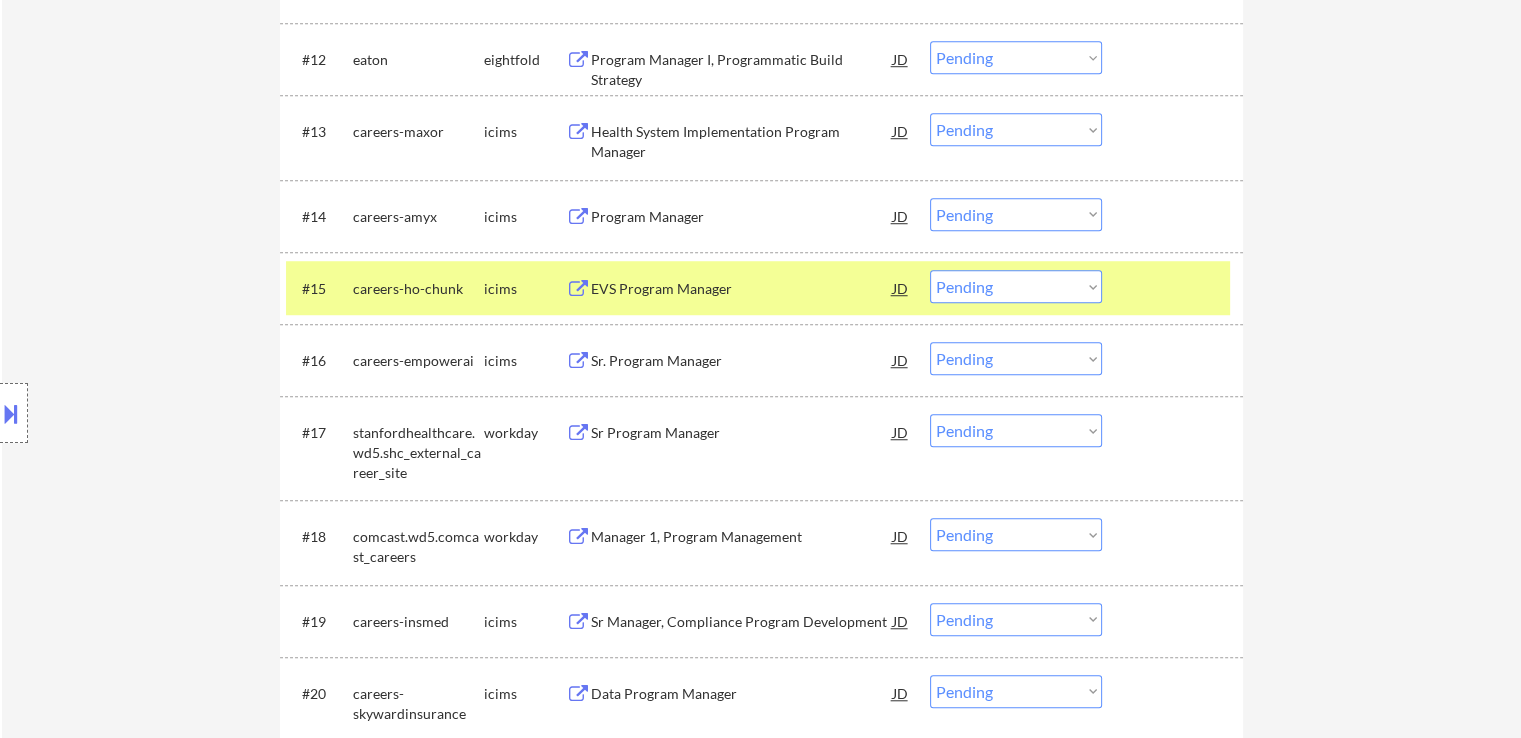 click on "Sr Program Manager" at bounding box center [742, 433] 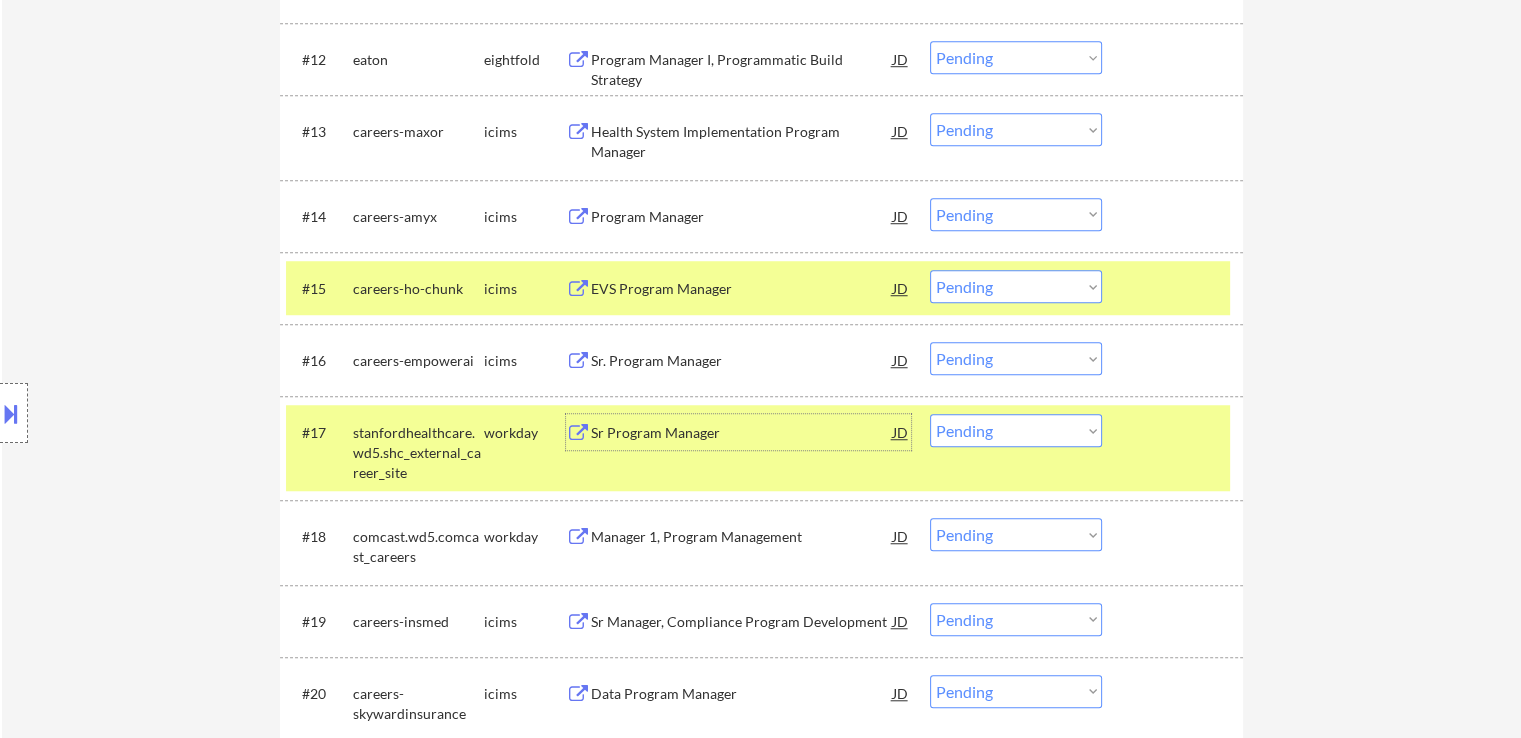 scroll, scrollTop: 1585, scrollLeft: 0, axis: vertical 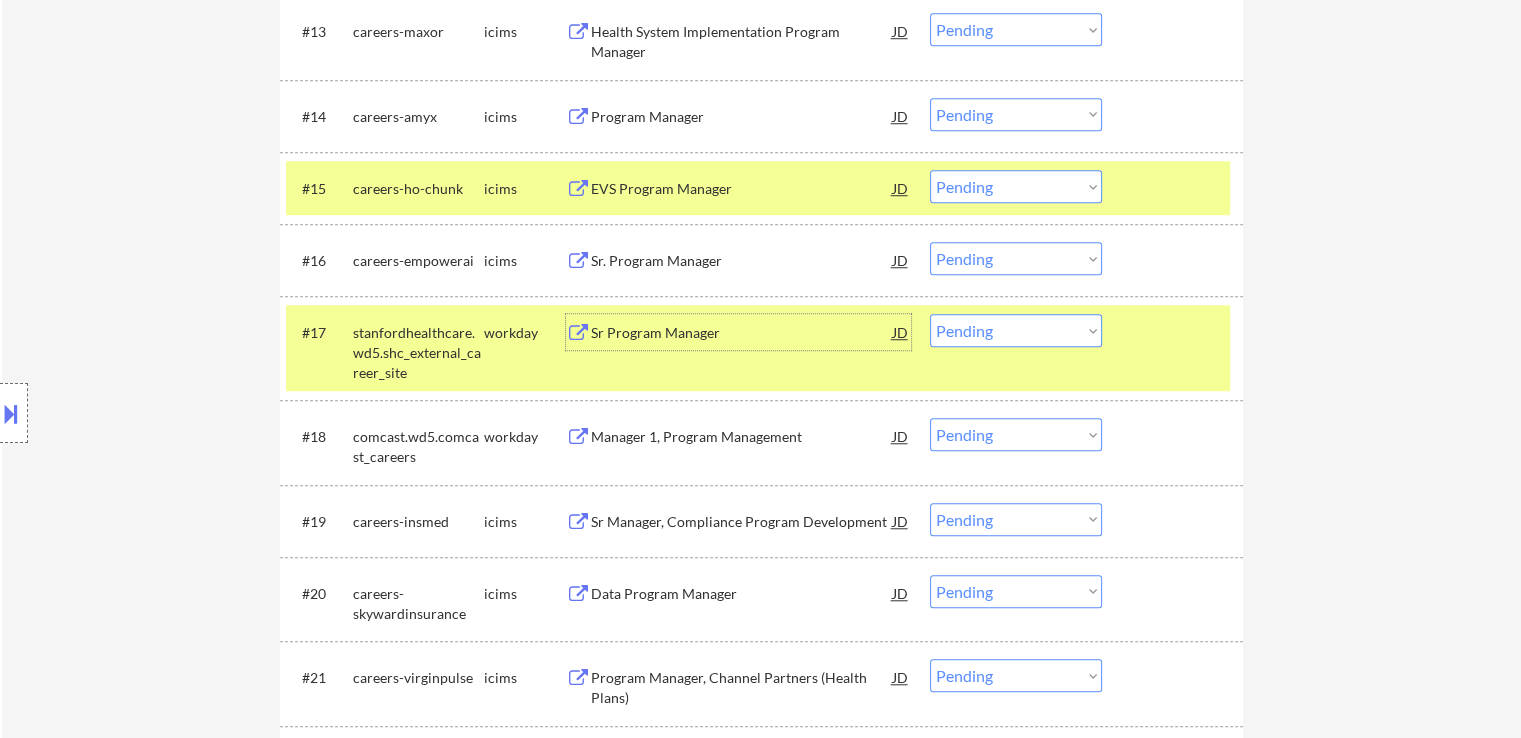 drag, startPoint x: 1013, startPoint y: 333, endPoint x: 1019, endPoint y: 345, distance: 13.416408 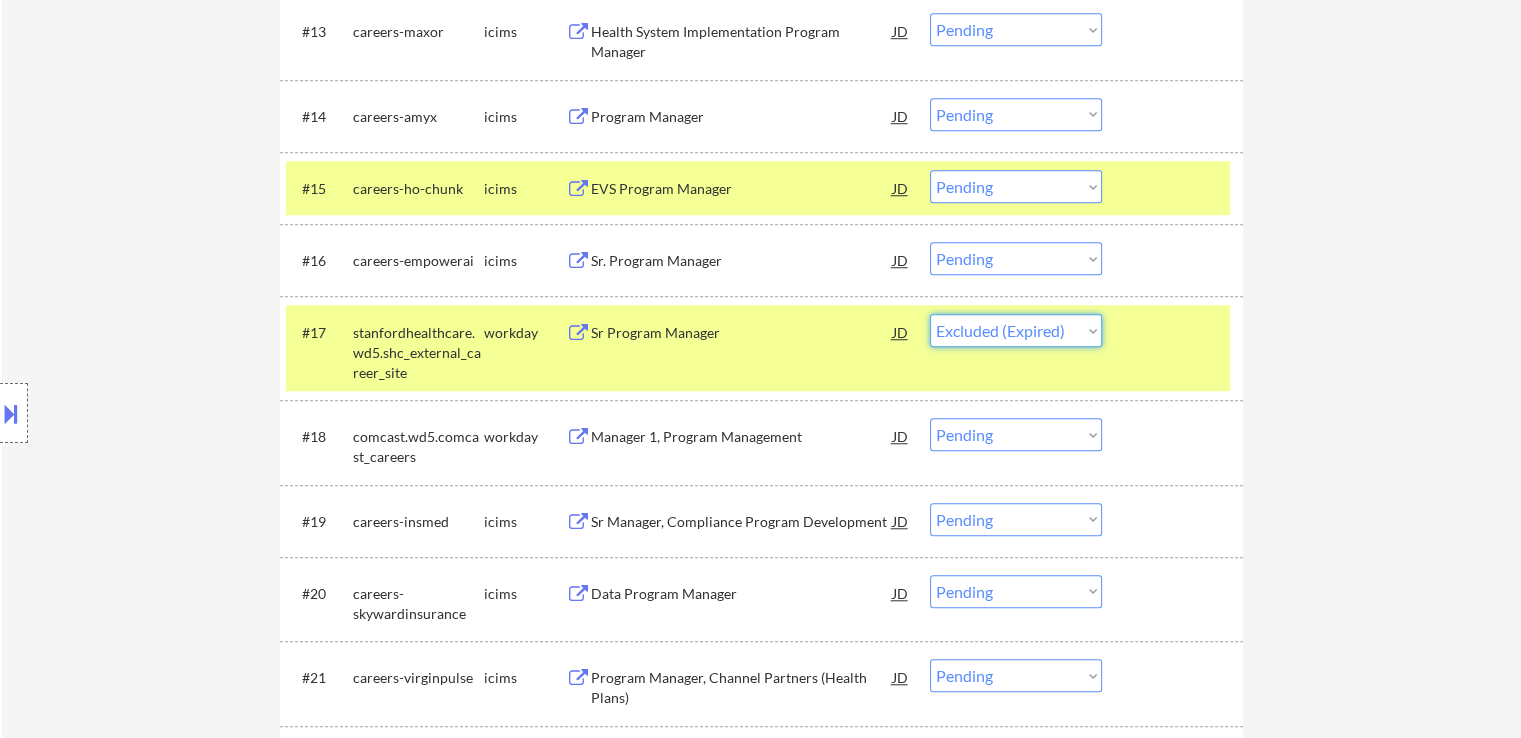 click on "Choose an option... Pending Applied Excluded (Questions) Excluded (Expired) Excluded (Location) Excluded (Bad Match) Excluded (Blocklist) Excluded (Salary) Excluded (Other)" at bounding box center (1016, 330) 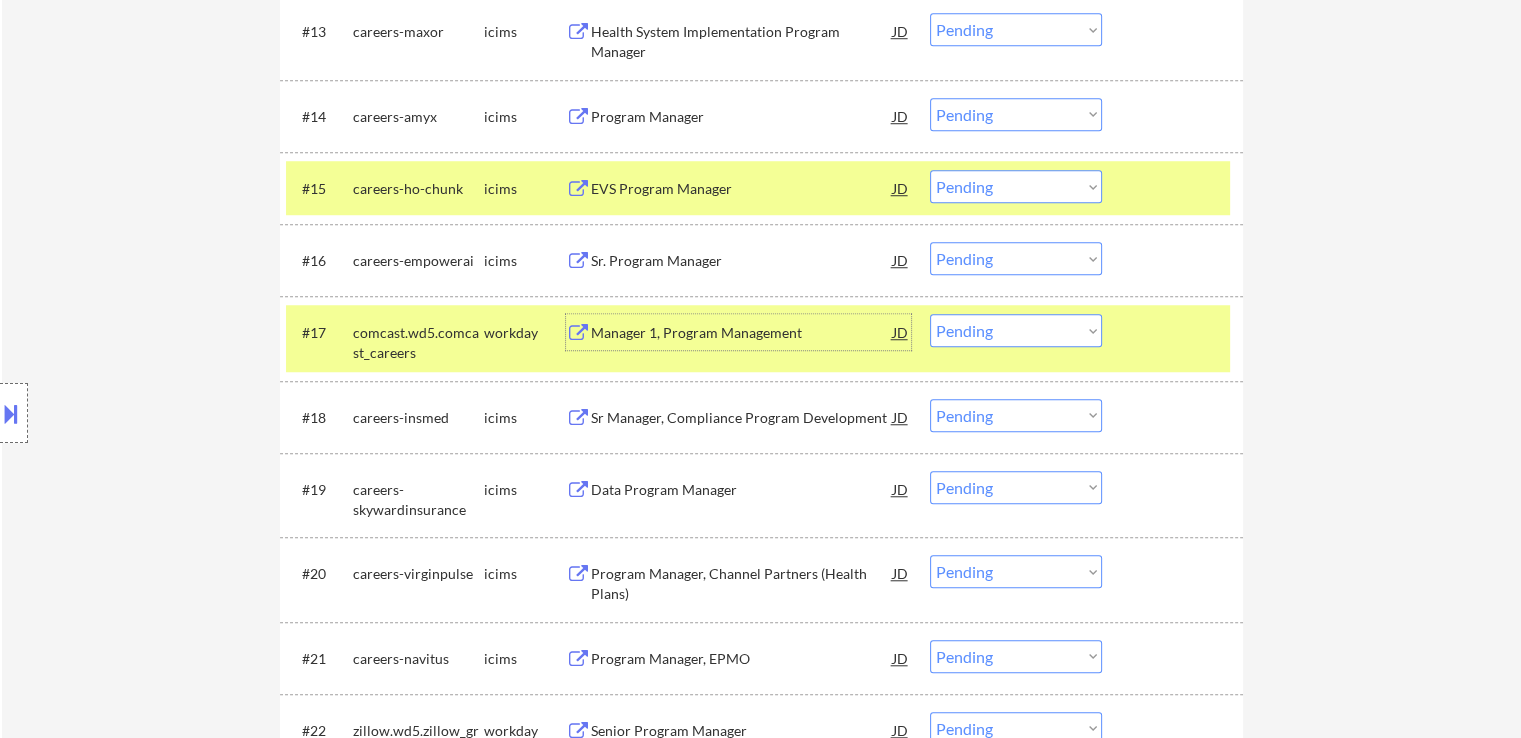 click on "Manager 1, Program Management" at bounding box center (742, 333) 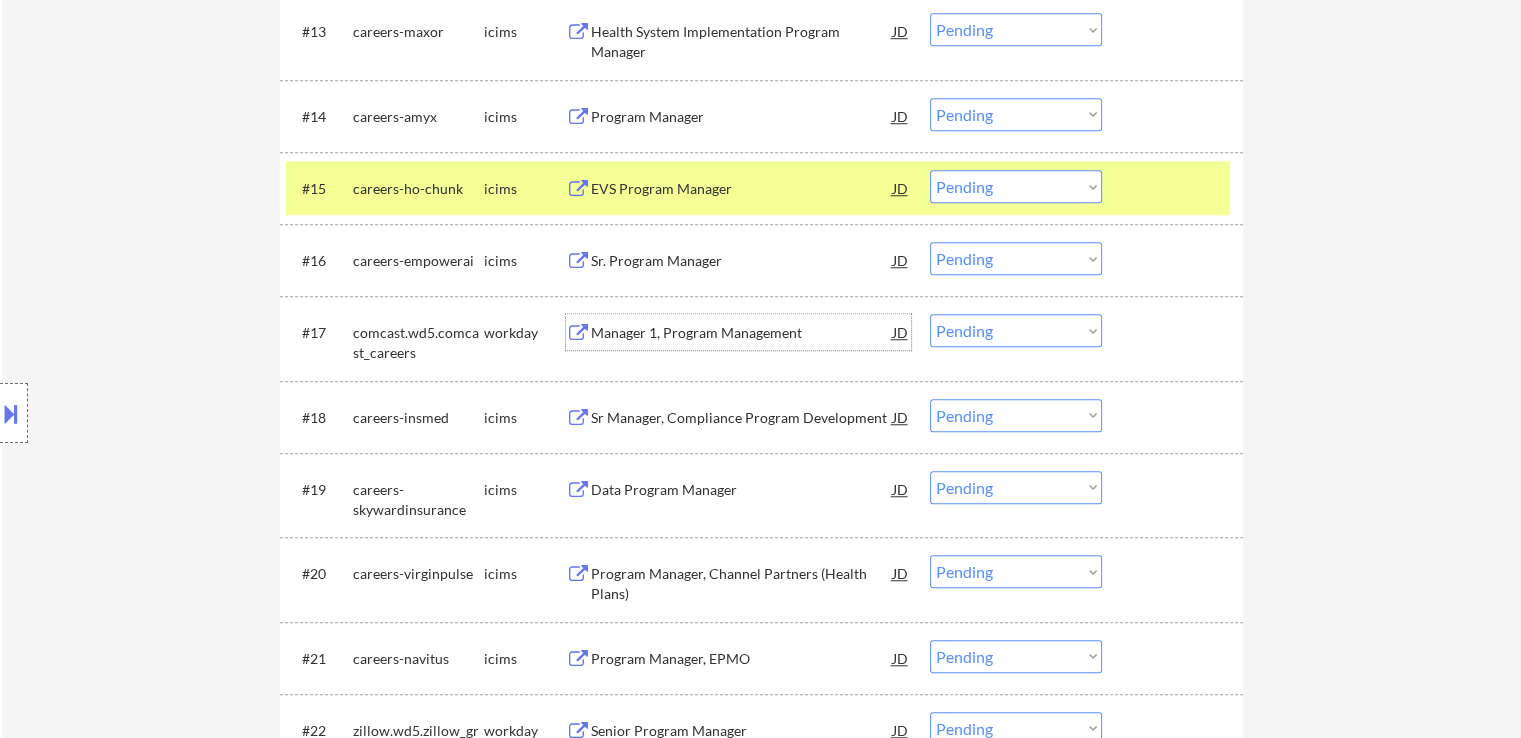click on "Choose an option... Pending Applied Excluded (Questions) Excluded (Expired) Excluded (Location) Excluded (Bad Match) Excluded (Blocklist) Excluded (Salary) Excluded (Other)" at bounding box center (1016, 330) 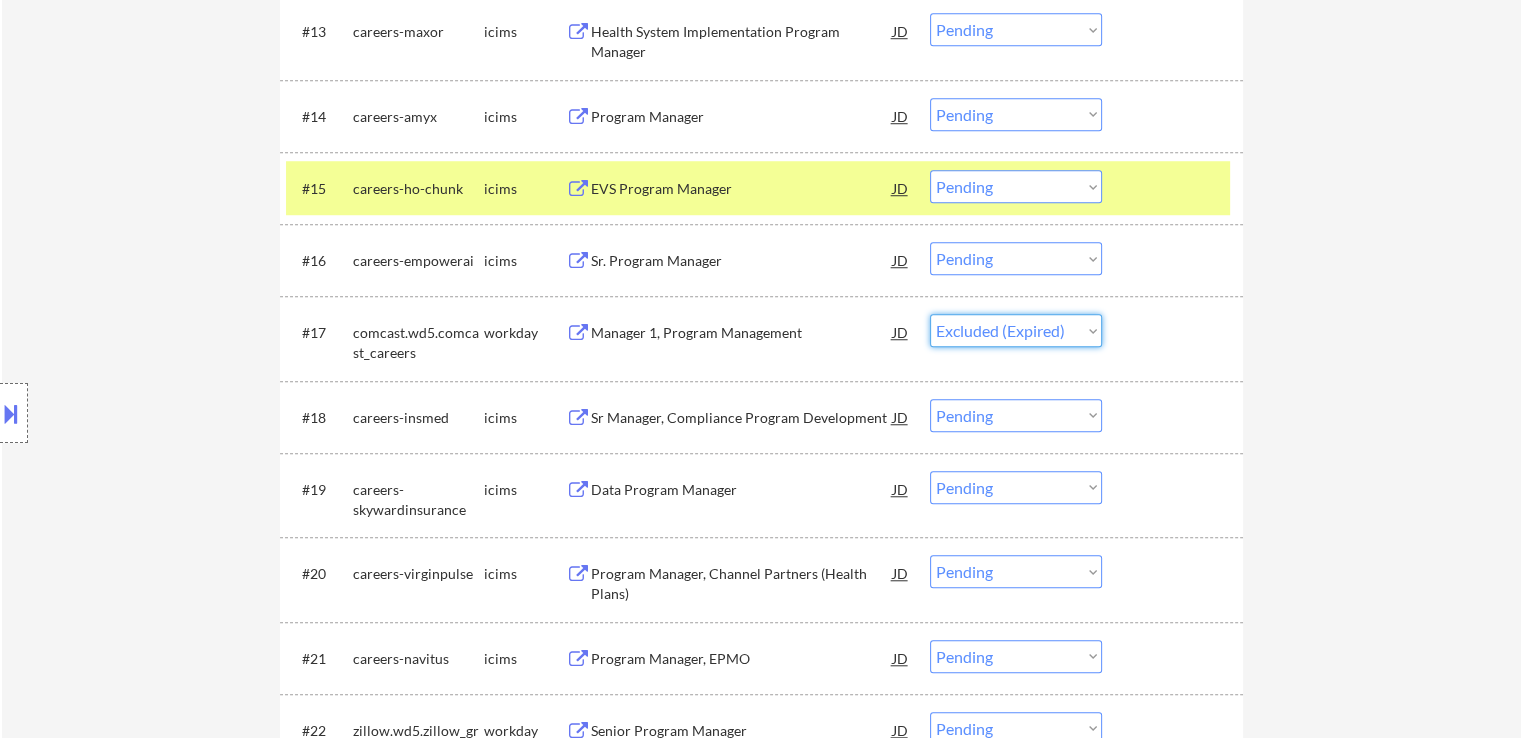 click on "Choose an option... Pending Applied Excluded (Questions) Excluded (Expired) Excluded (Location) Excluded (Bad Match) Excluded (Blocklist) Excluded (Salary) Excluded (Other)" at bounding box center [1016, 330] 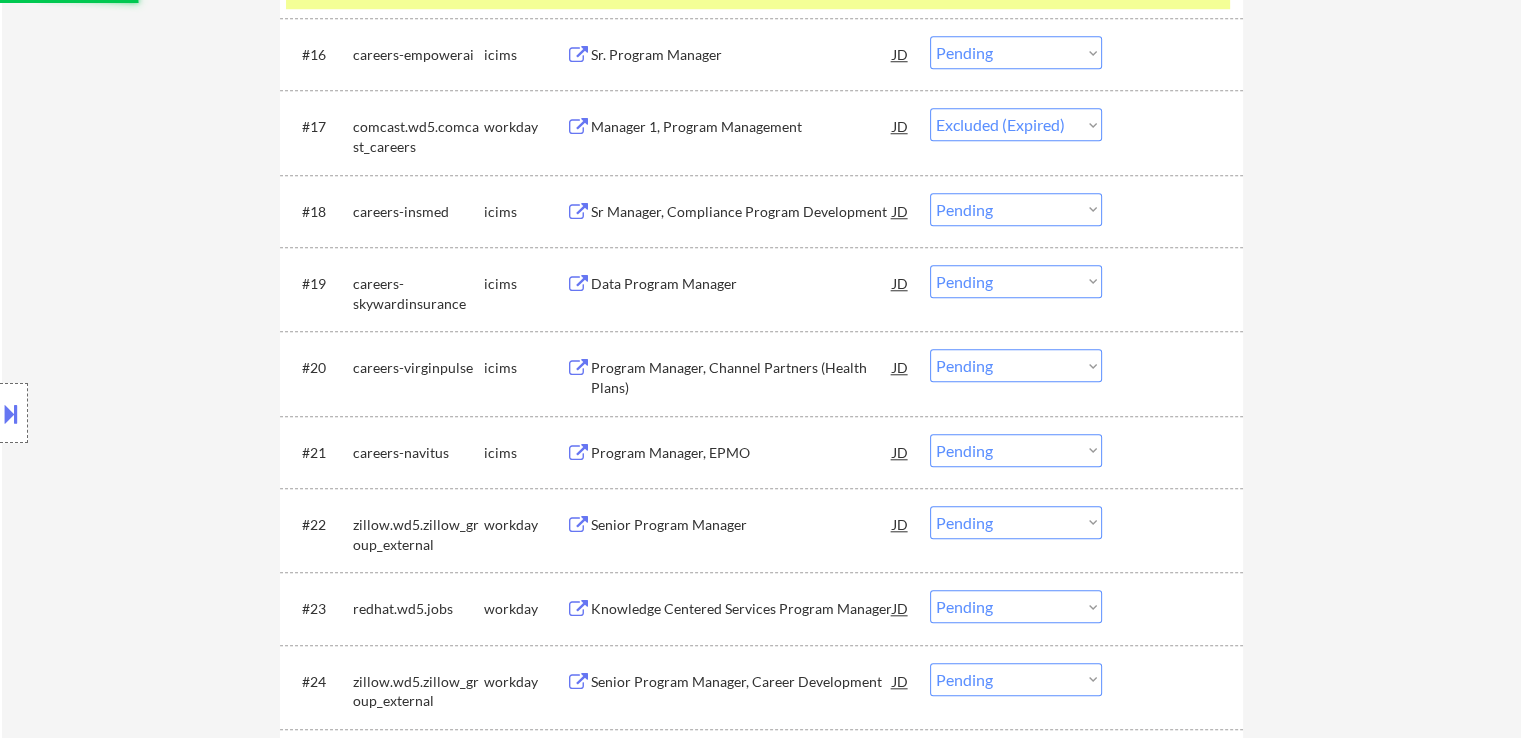 scroll, scrollTop: 1885, scrollLeft: 0, axis: vertical 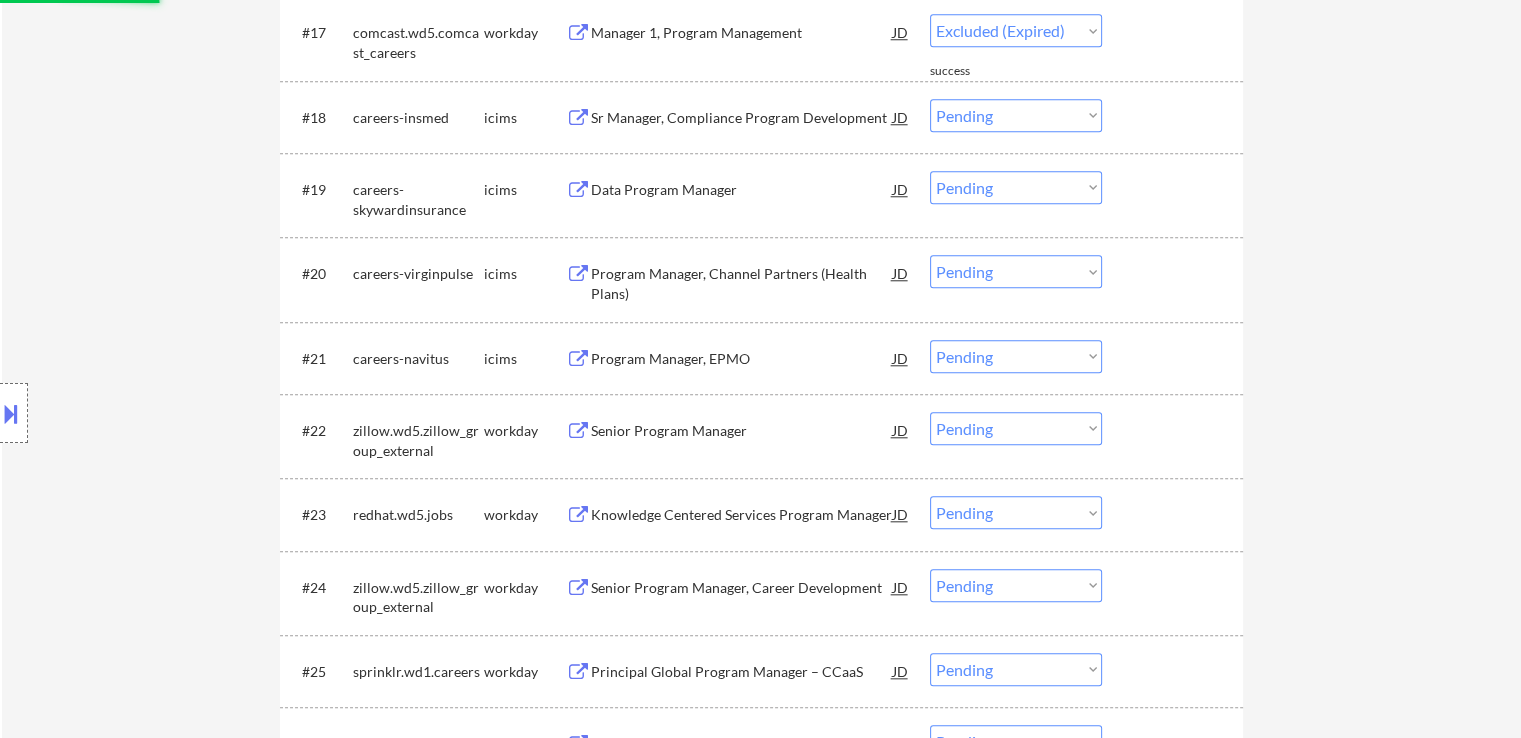 click on "Senior Program Manager" at bounding box center (742, 431) 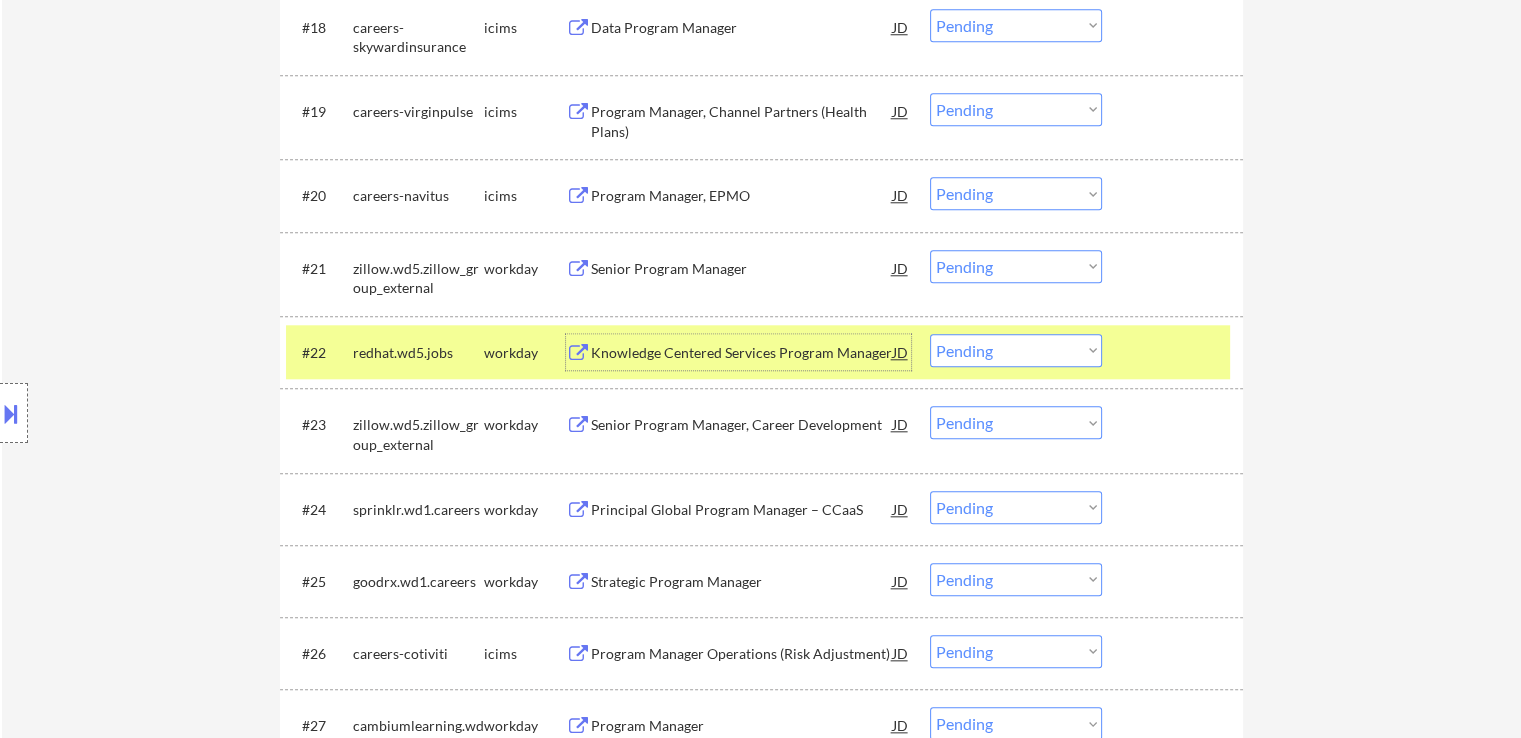 scroll, scrollTop: 2085, scrollLeft: 0, axis: vertical 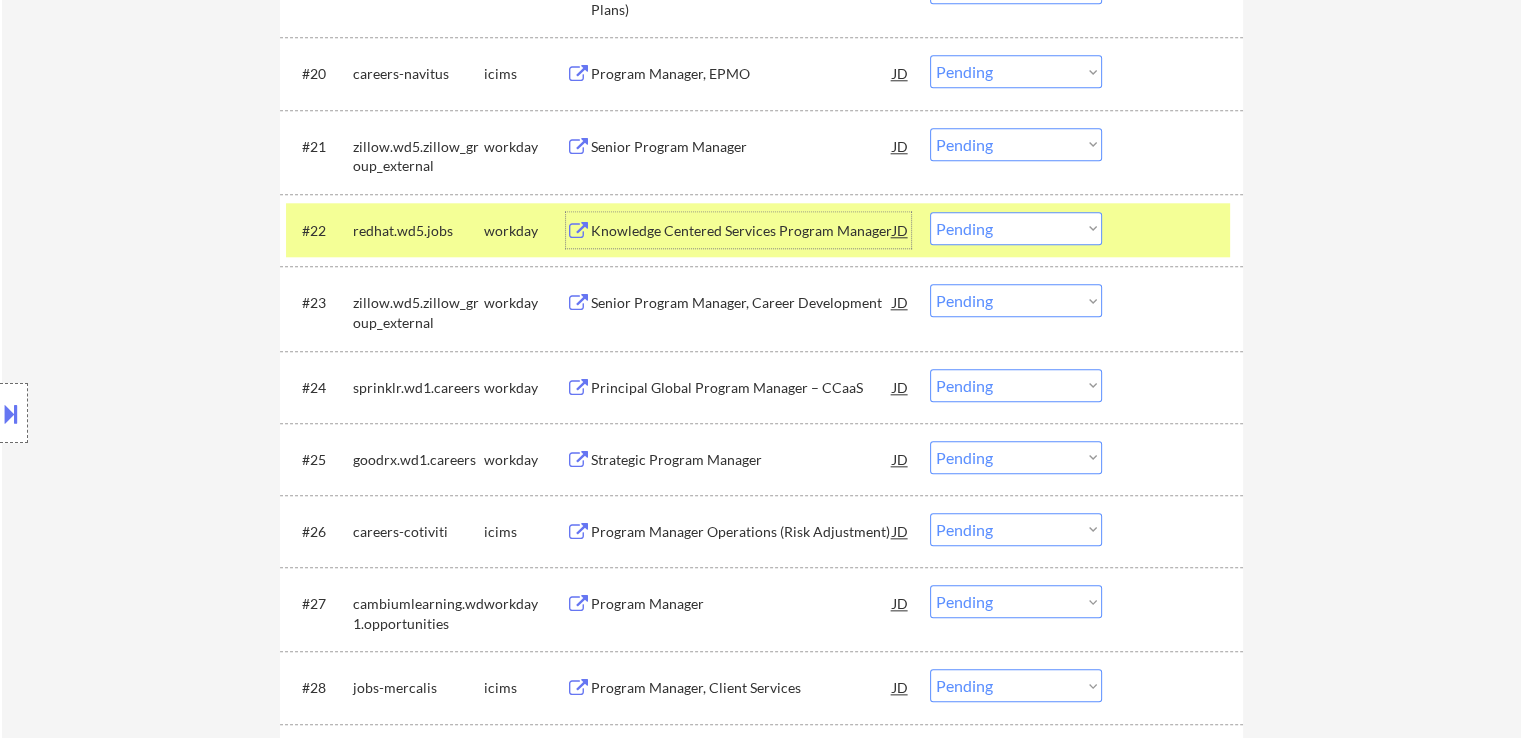 click on "Choose an option... Pending Applied Excluded (Questions) Excluded (Expired) Excluded (Location) Excluded (Bad Match) Excluded (Blocklist) Excluded (Salary) Excluded (Other)" at bounding box center [1016, 228] 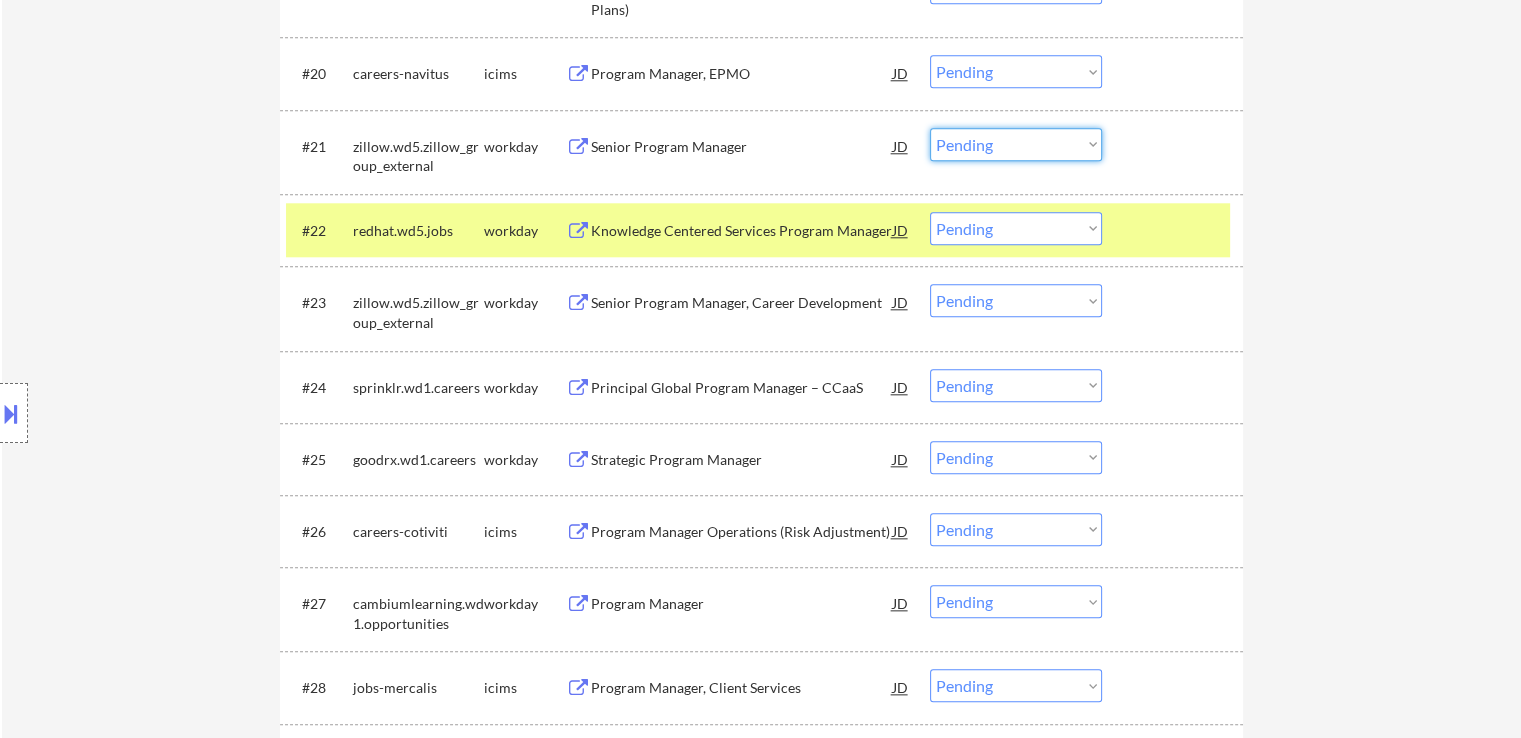 click on "Choose an option... Pending Applied Excluded (Questions) Excluded (Expired) Excluded (Location) Excluded (Bad Match) Excluded (Blocklist) Excluded (Salary) Excluded (Other)" at bounding box center (1016, 144) 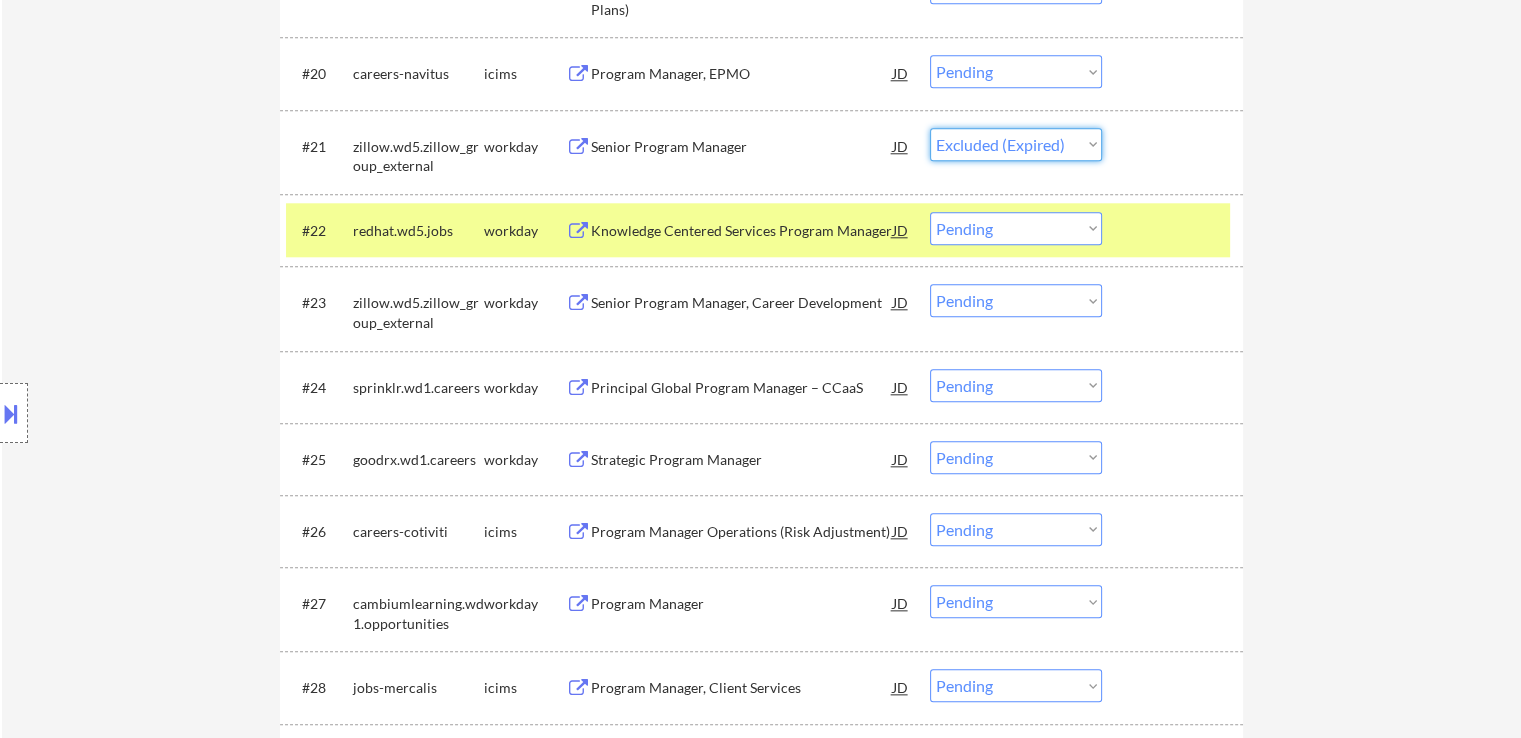 click on "Choose an option... Pending Applied Excluded (Questions) Excluded (Expired) Excluded (Location) Excluded (Bad Match) Excluded (Blocklist) Excluded (Salary) Excluded (Other)" at bounding box center (1016, 144) 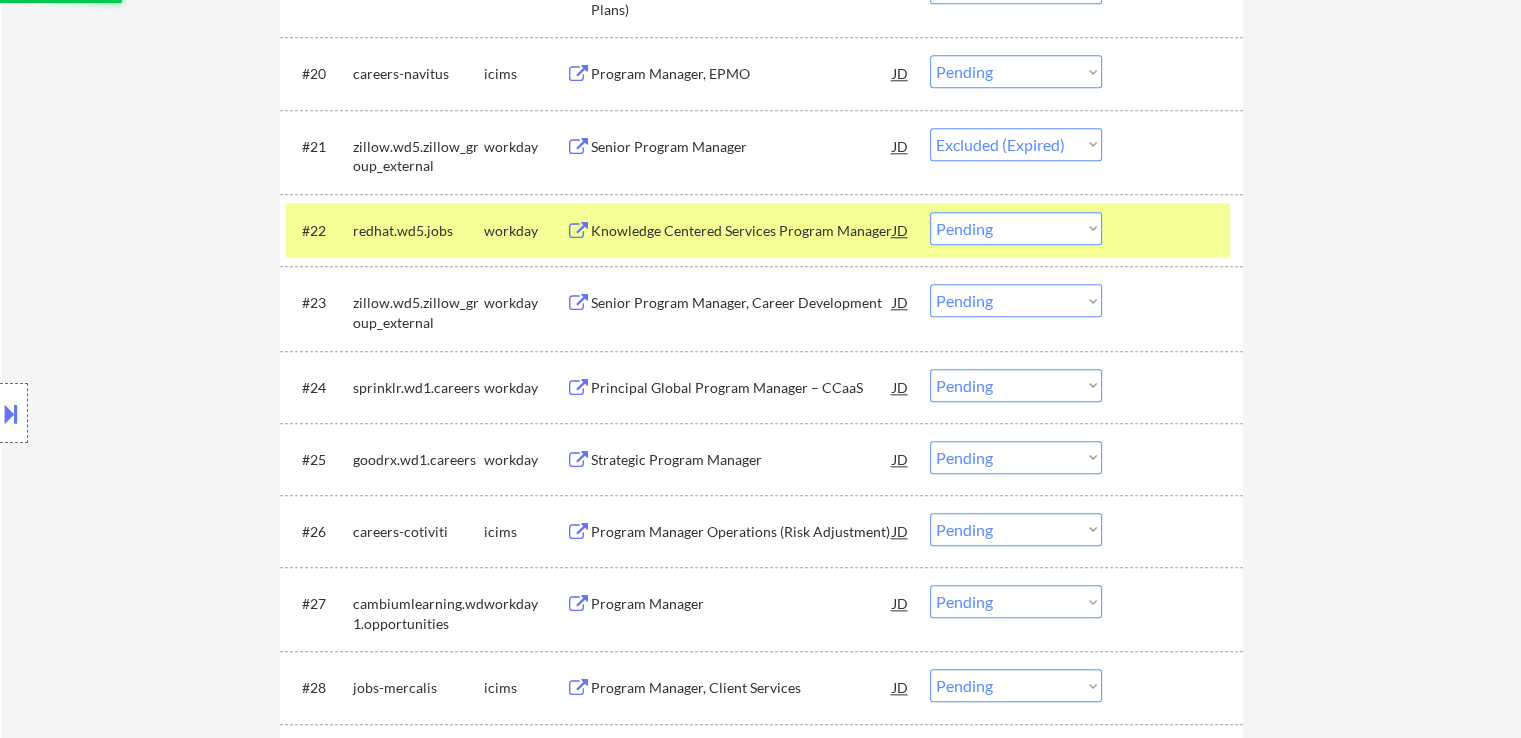 click on "Knowledge Centered Services Program Manager" at bounding box center (742, 231) 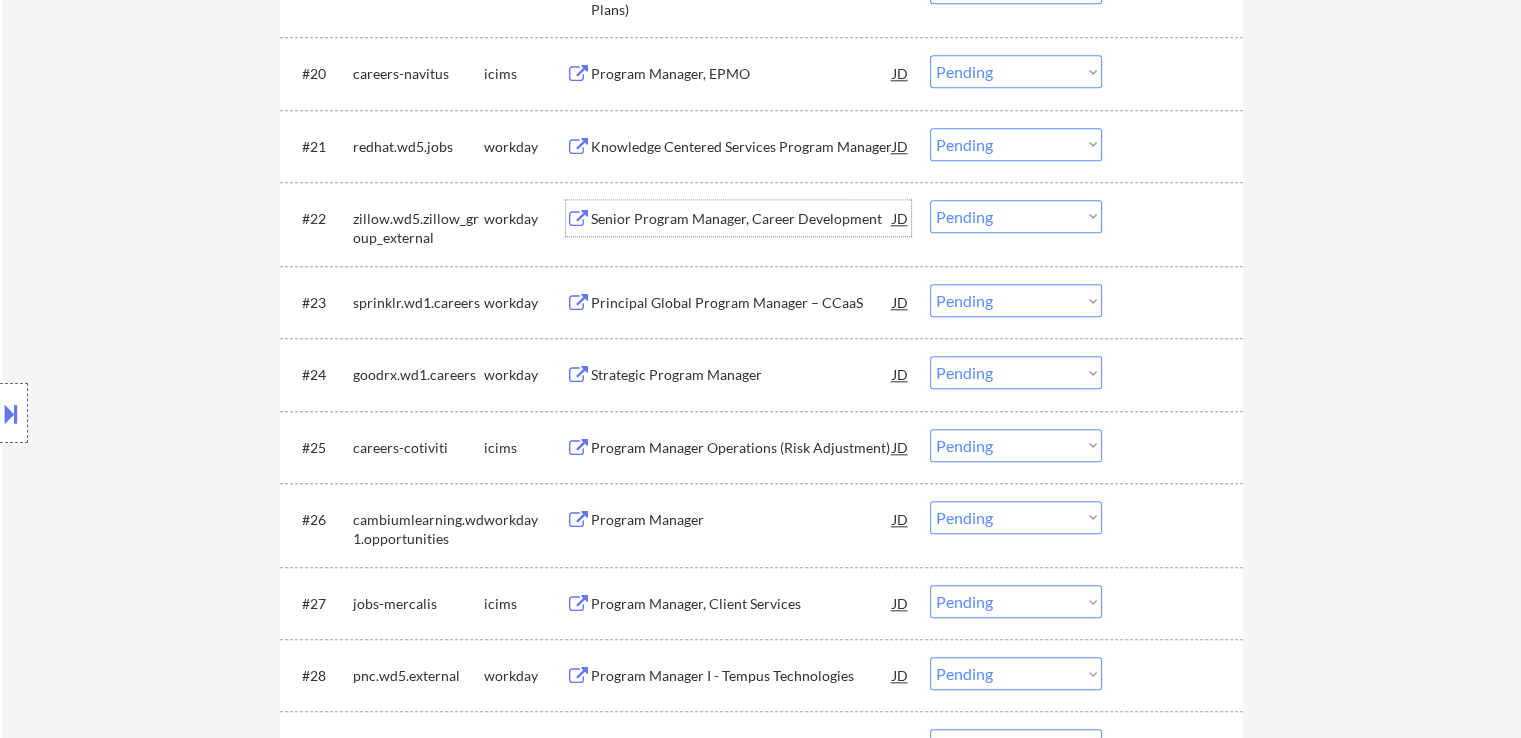 click on "Choose an option... Pending Applied Excluded (Questions) Excluded (Expired) Excluded (Location) Excluded (Bad Match) Excluded (Blocklist) Excluded (Salary) Excluded (Other)" at bounding box center [1016, 144] 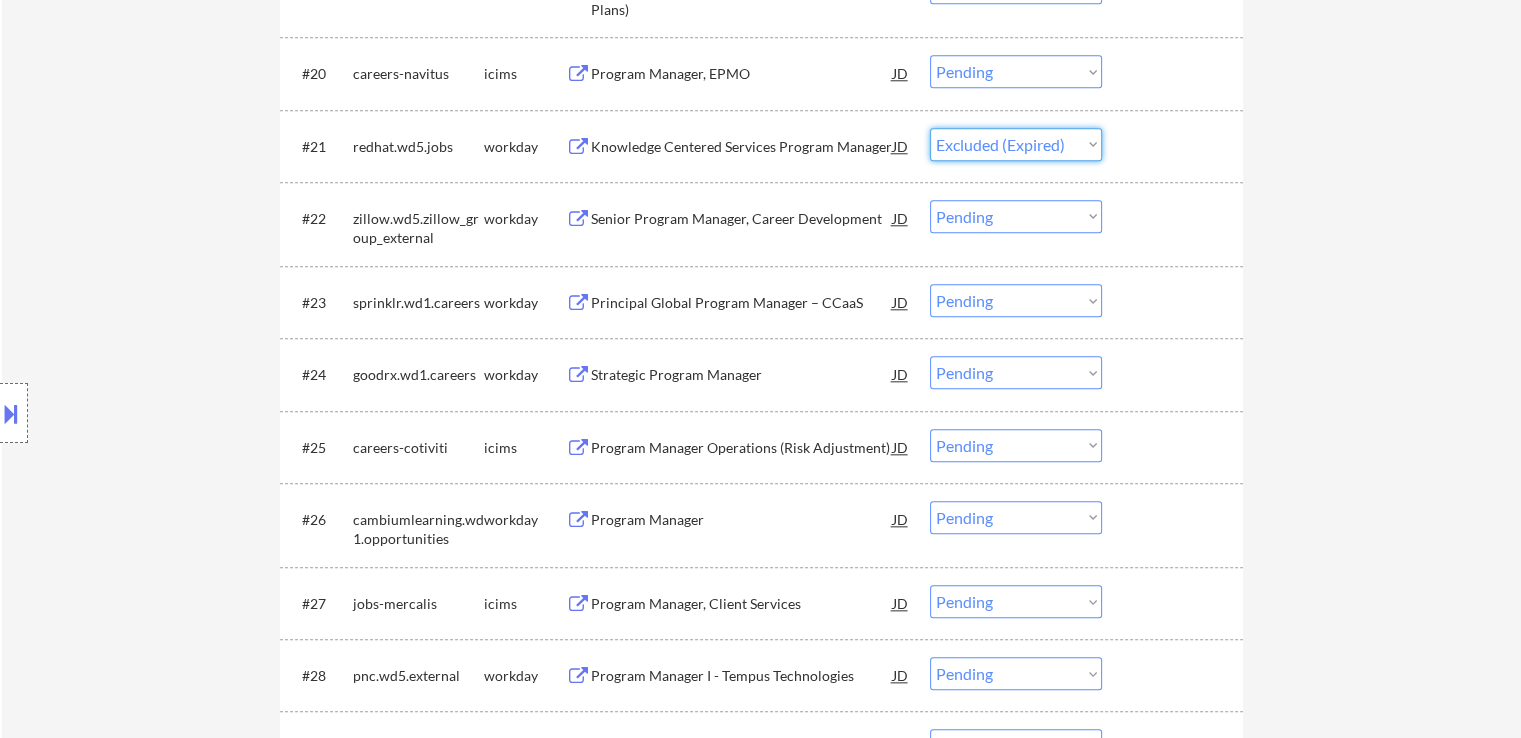 click on "Choose an option... Pending Applied Excluded (Questions) Excluded (Expired) Excluded (Location) Excluded (Bad Match) Excluded (Blocklist) Excluded (Salary) Excluded (Other)" at bounding box center (1016, 144) 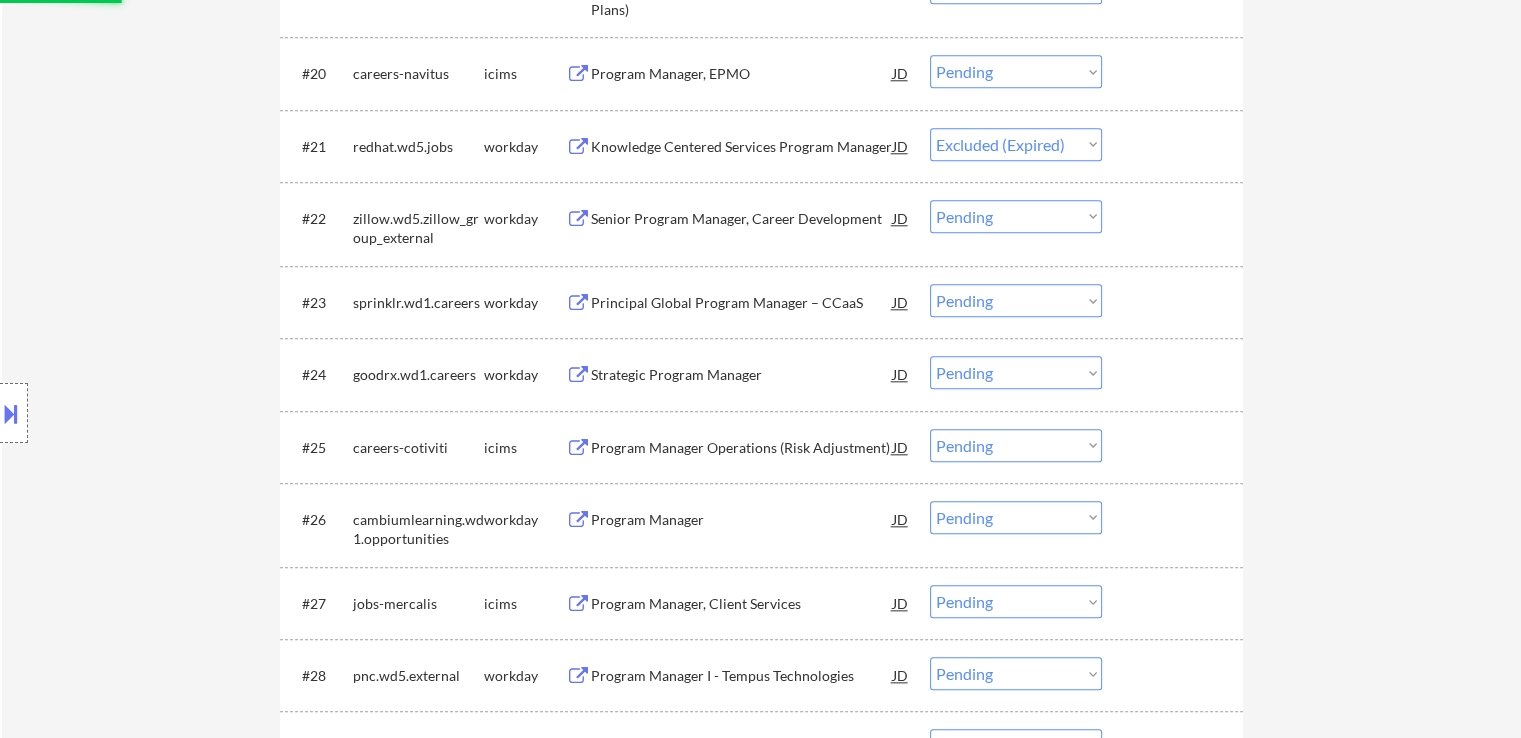 click on "Senior Program Manager, Career Development" at bounding box center (742, 219) 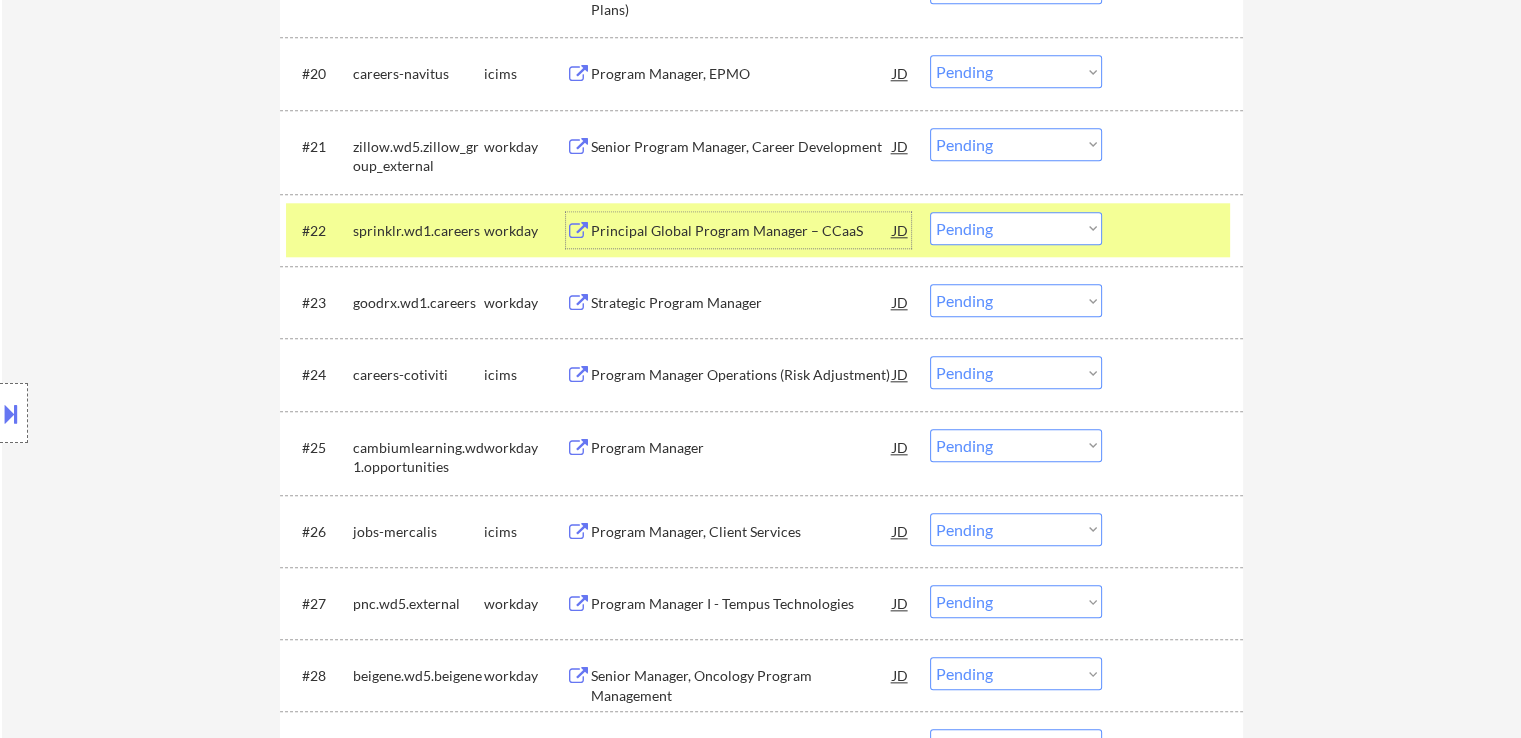 scroll, scrollTop: 1985, scrollLeft: 0, axis: vertical 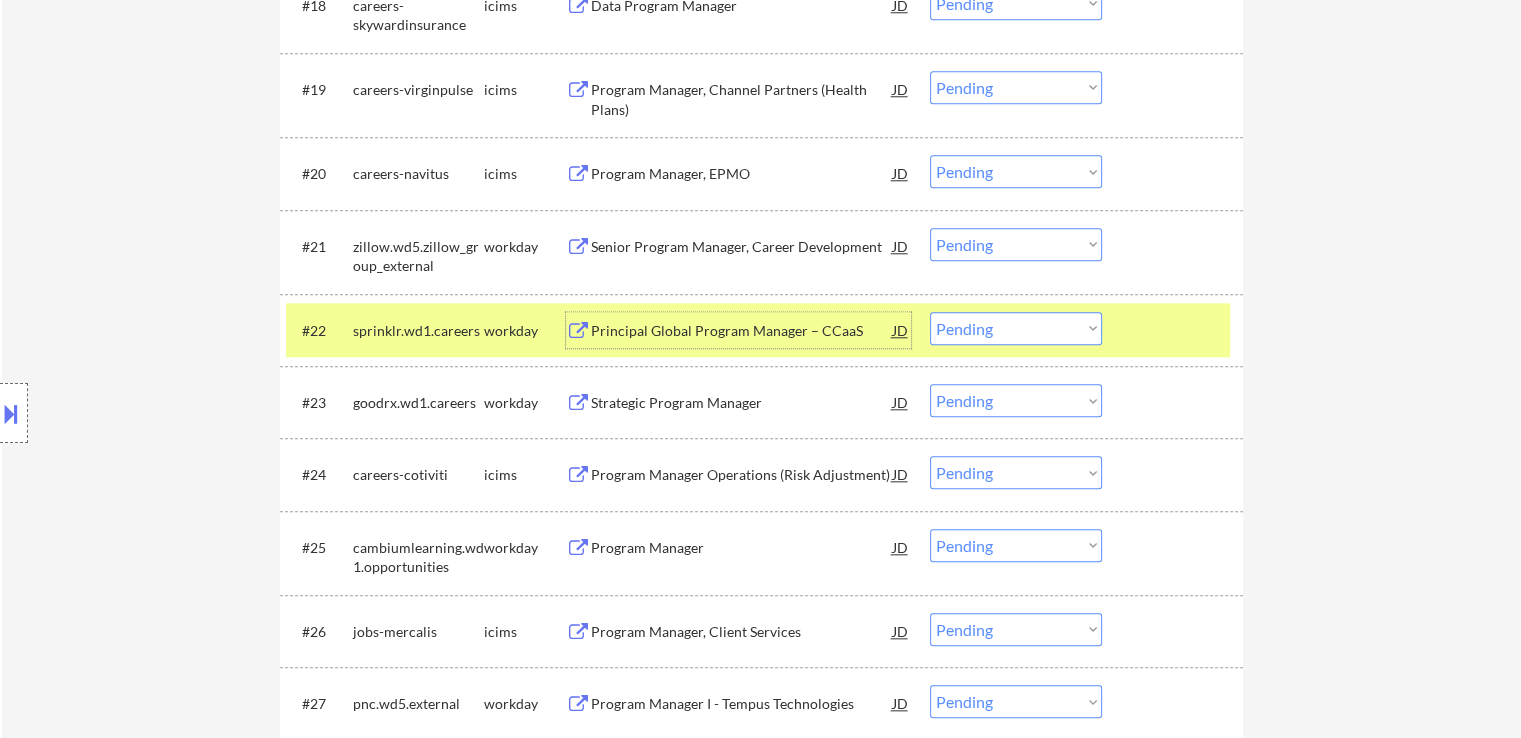 drag, startPoint x: 1008, startPoint y: 241, endPoint x: 1012, endPoint y: 258, distance: 17.464249 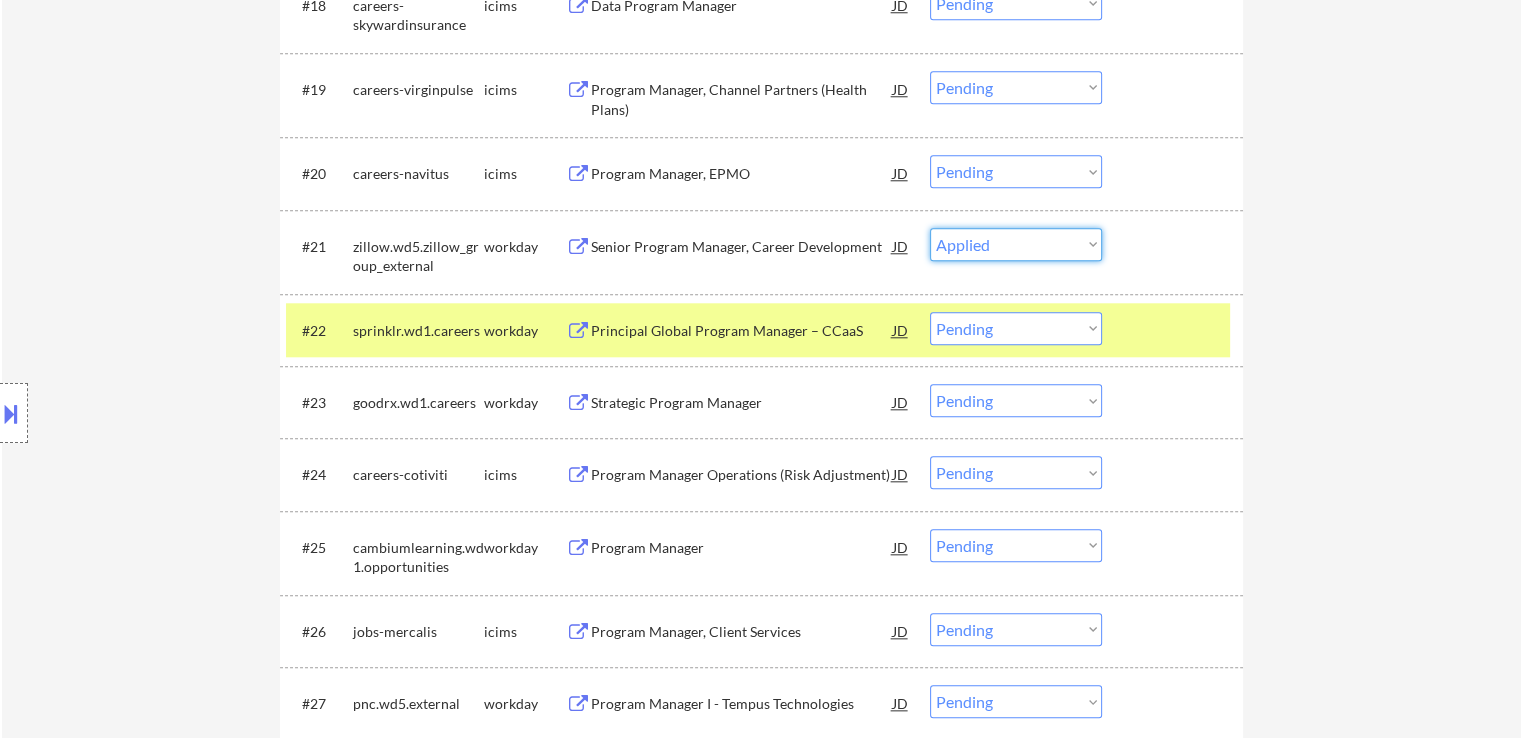 click on "Choose an option... Pending Applied Excluded (Questions) Excluded (Expired) Excluded (Location) Excluded (Bad Match) Excluded (Blocklist) Excluded (Salary) Excluded (Other)" at bounding box center (1016, 244) 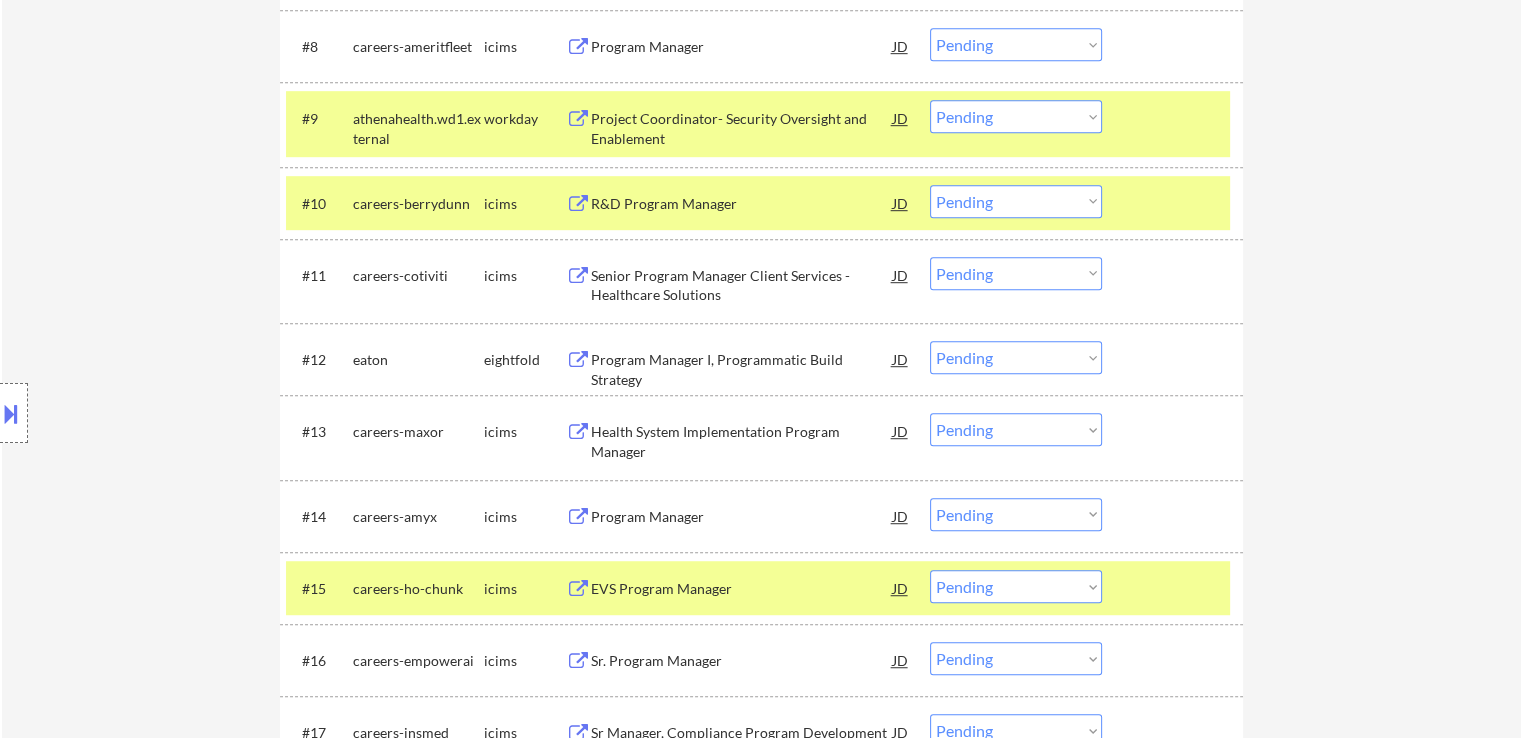 scroll, scrollTop: 1085, scrollLeft: 0, axis: vertical 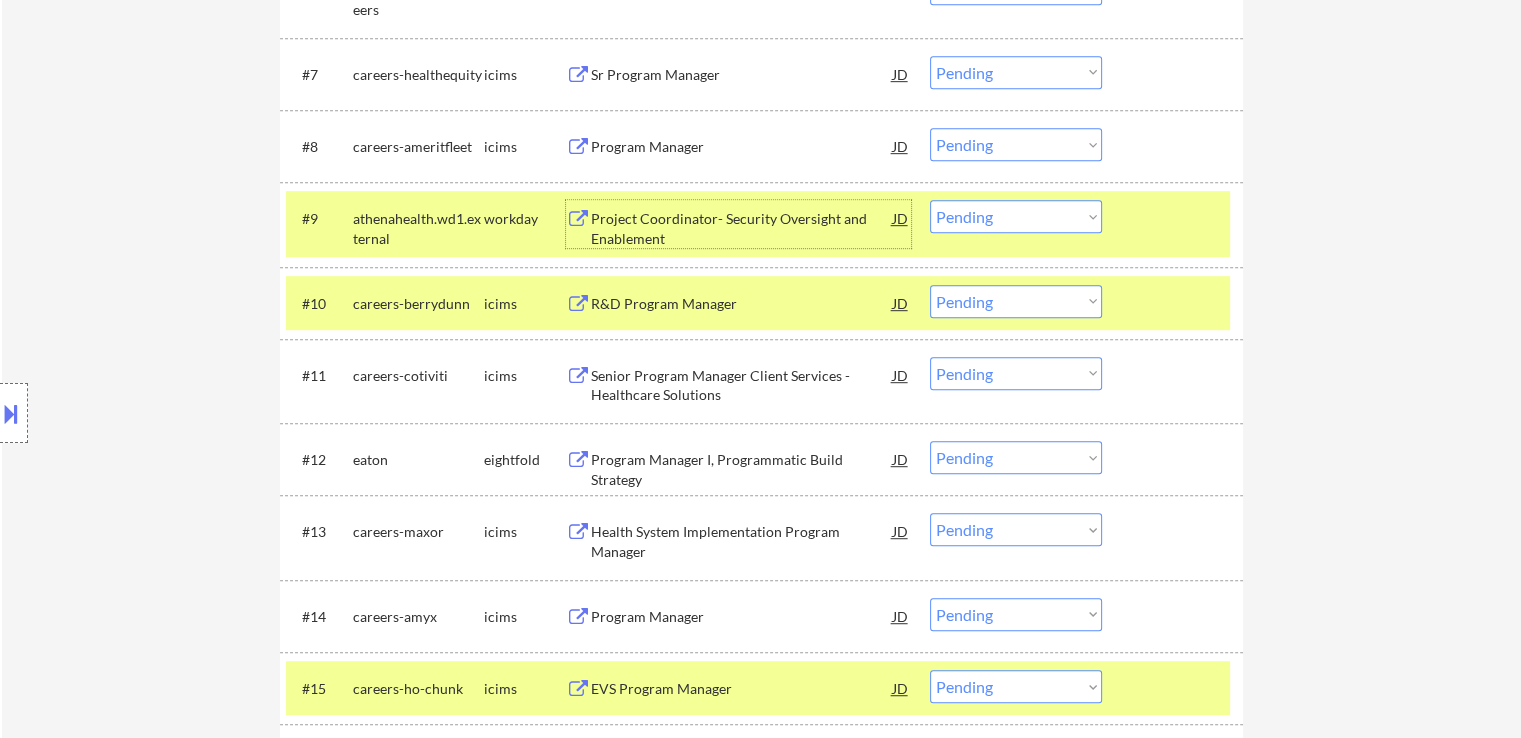 click on "Project Coordinator- Security Oversight and Enablement" at bounding box center [742, 228] 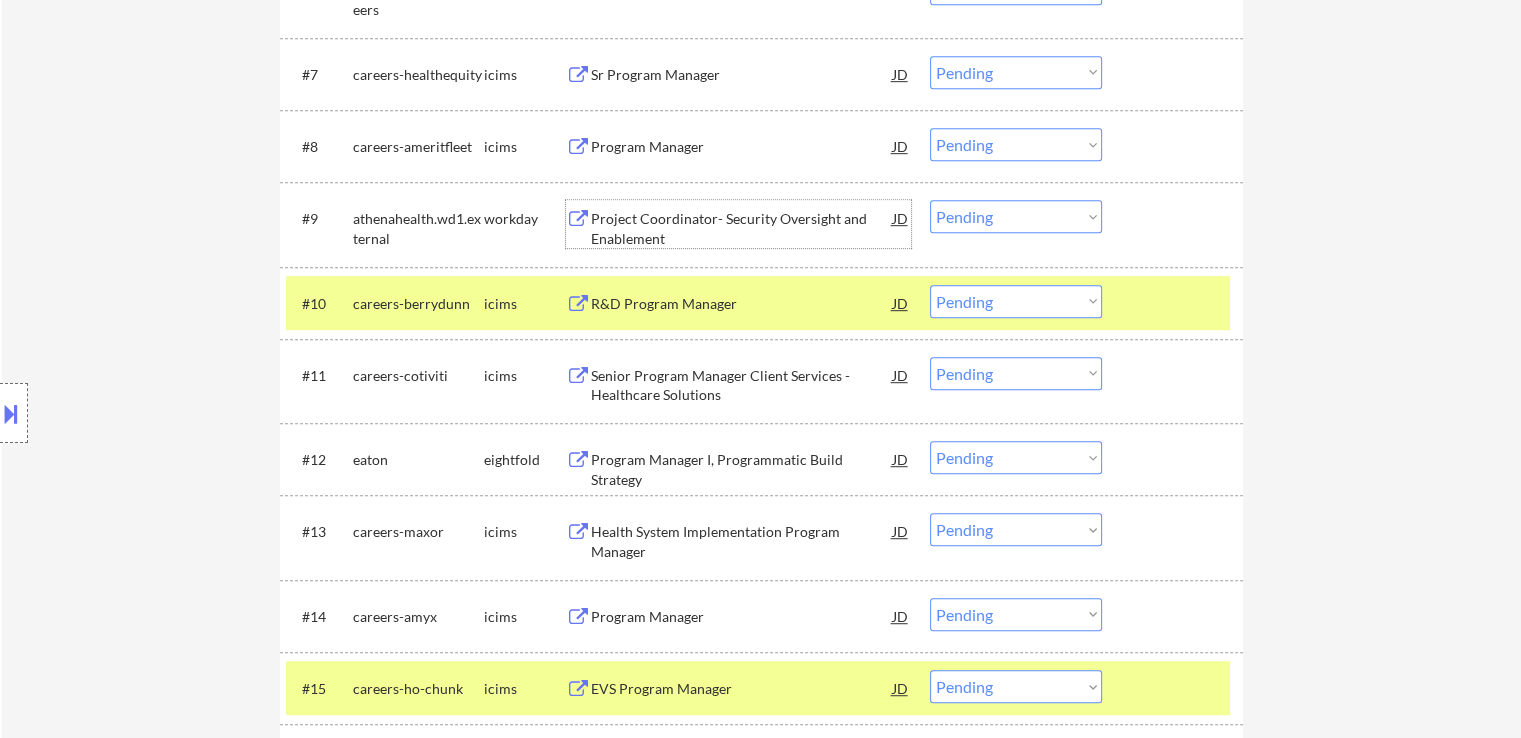 click on "Choose an option... Pending Applied Excluded (Questions) Excluded (Expired) Excluded (Location) Excluded (Bad Match) Excluded (Blocklist) Excluded (Salary) Excluded (Other)" at bounding box center [1016, 216] 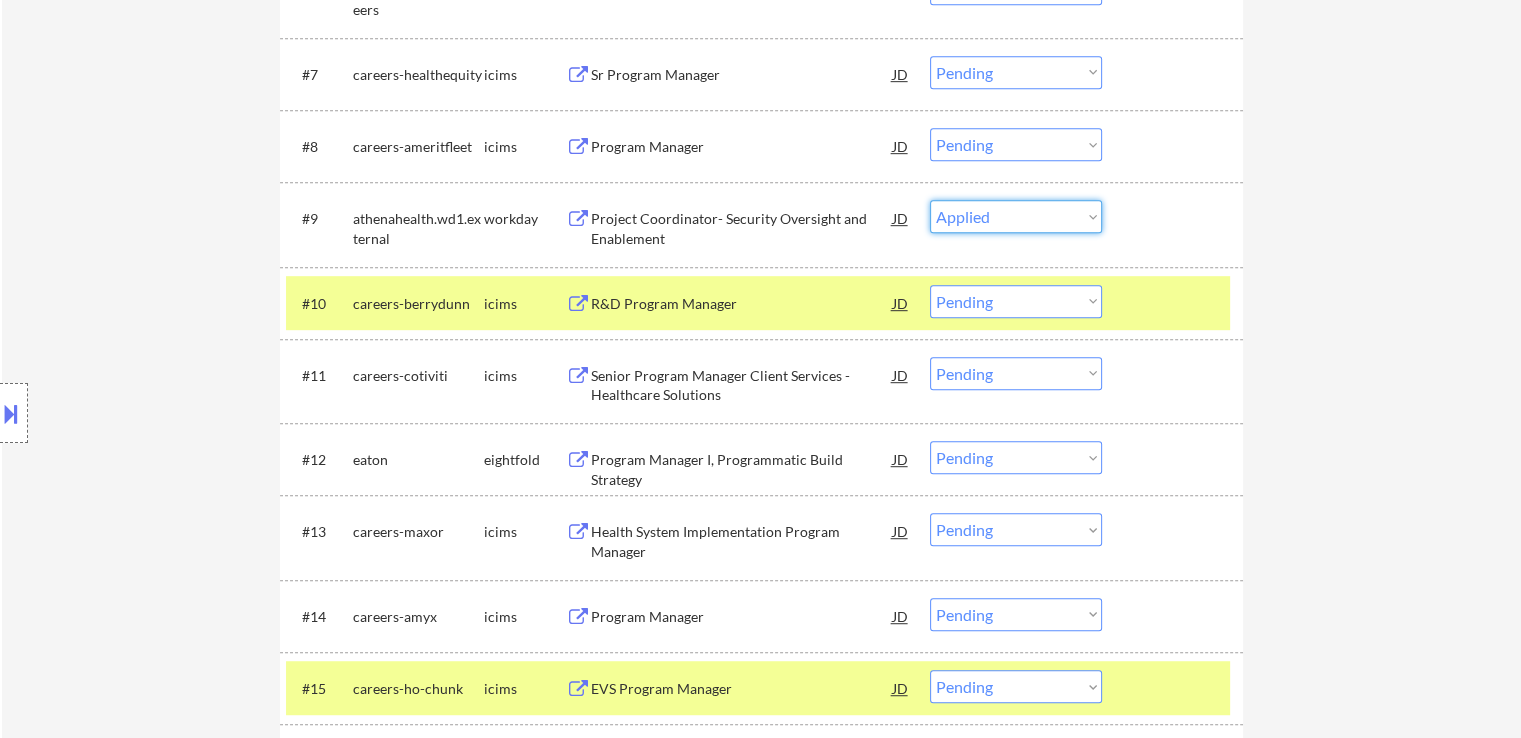 click on "Choose an option... Pending Applied Excluded (Questions) Excluded (Expired) Excluded (Location) Excluded (Bad Match) Excluded (Blocklist) Excluded (Salary) Excluded (Other)" at bounding box center (1016, 216) 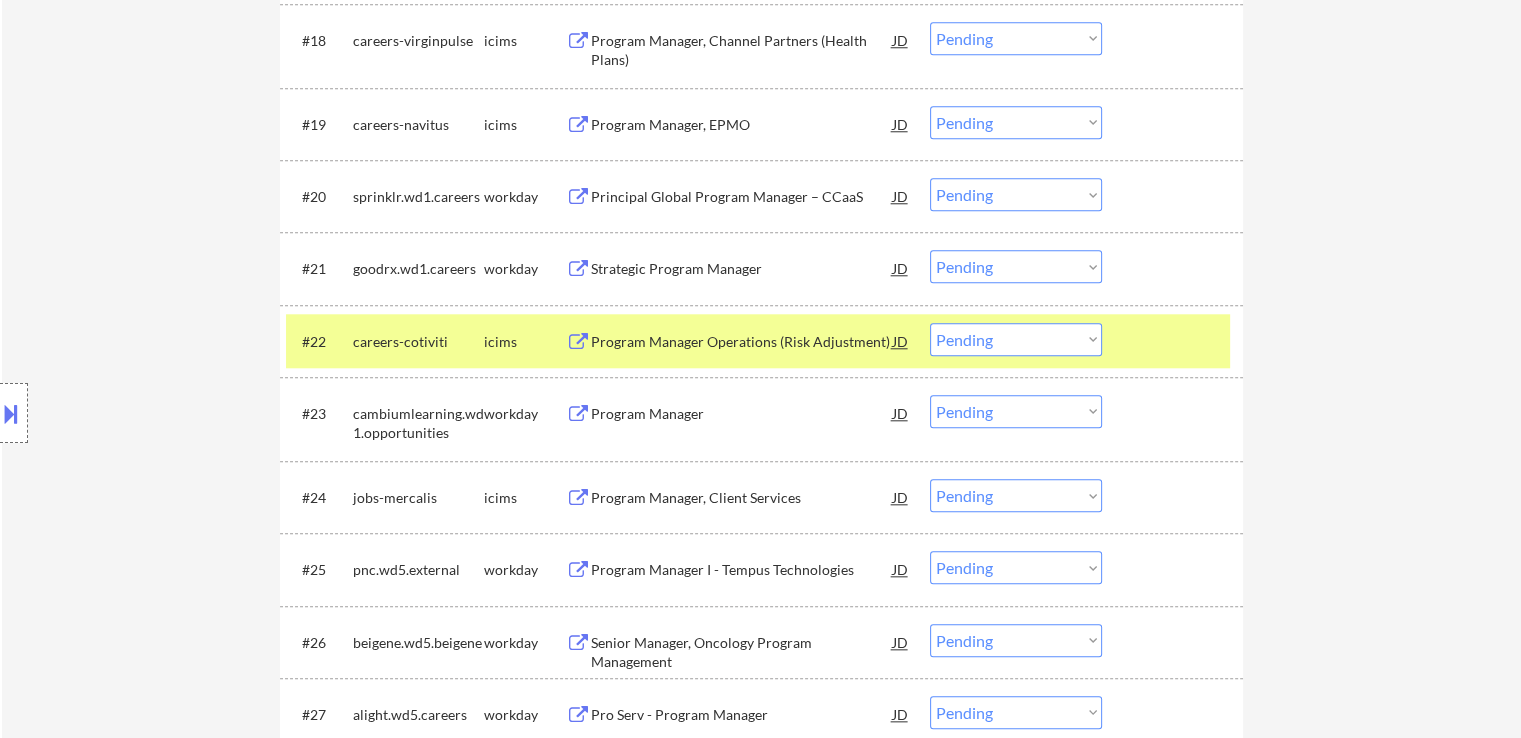 scroll, scrollTop: 1985, scrollLeft: 0, axis: vertical 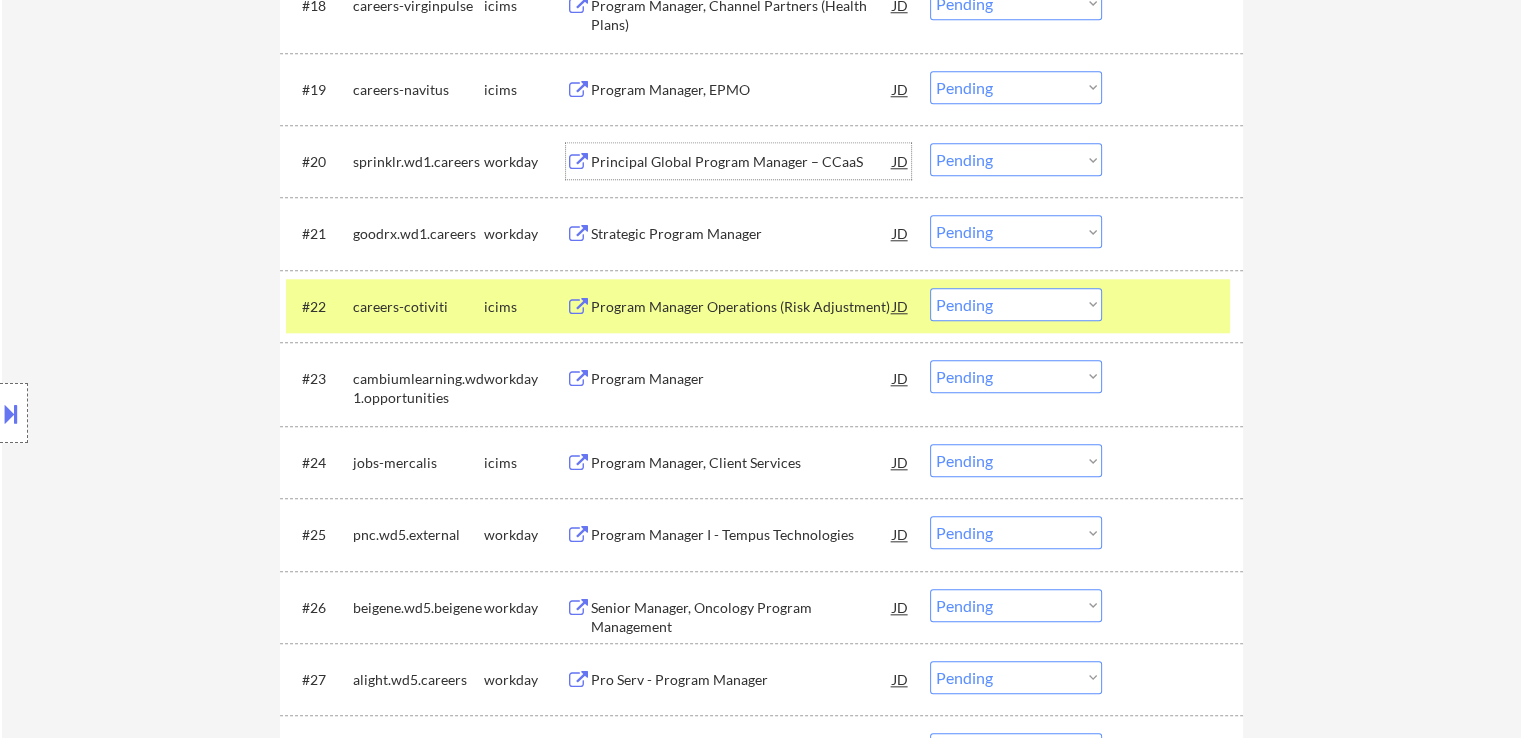 click on "Principal Global Program Manager – CCaaS" at bounding box center (742, 162) 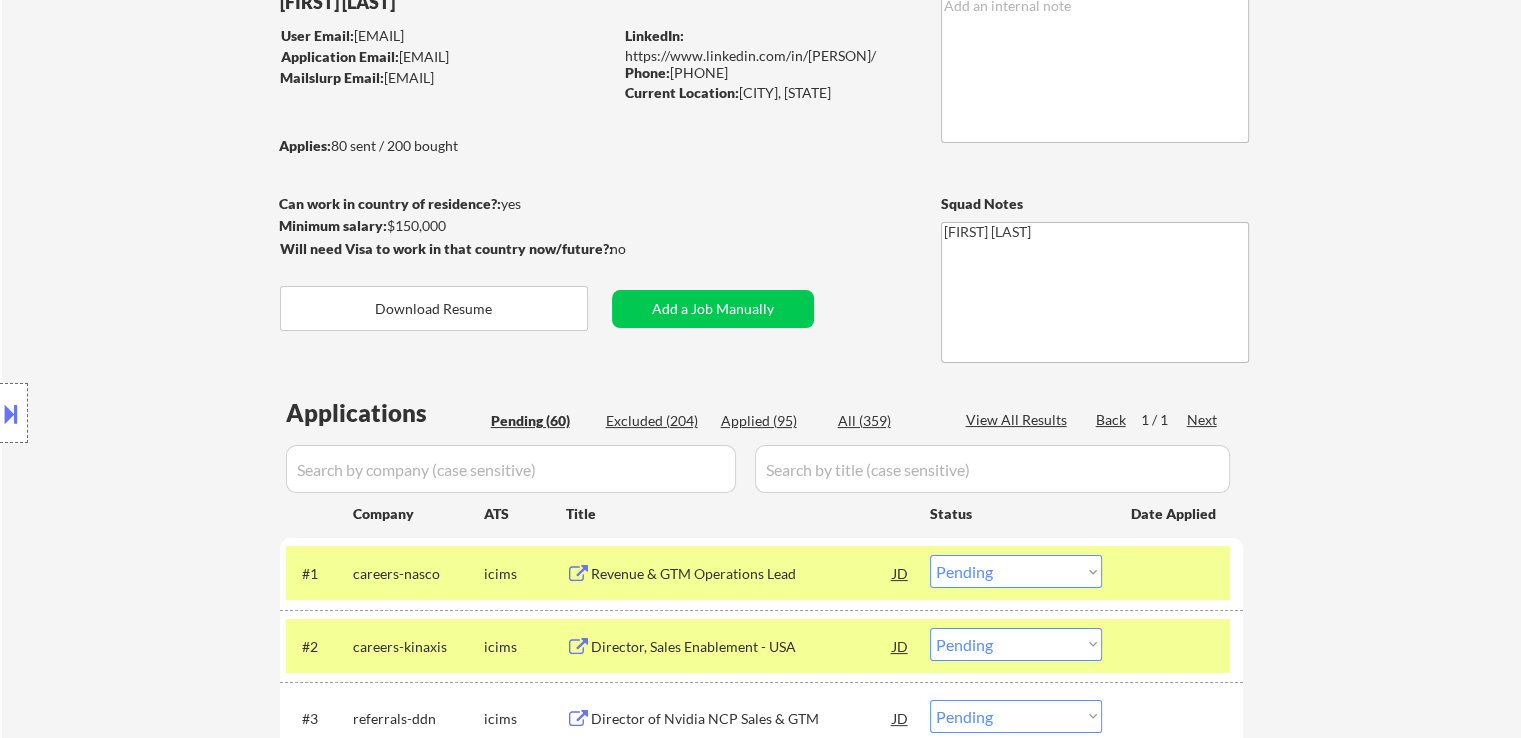 scroll, scrollTop: 0, scrollLeft: 0, axis: both 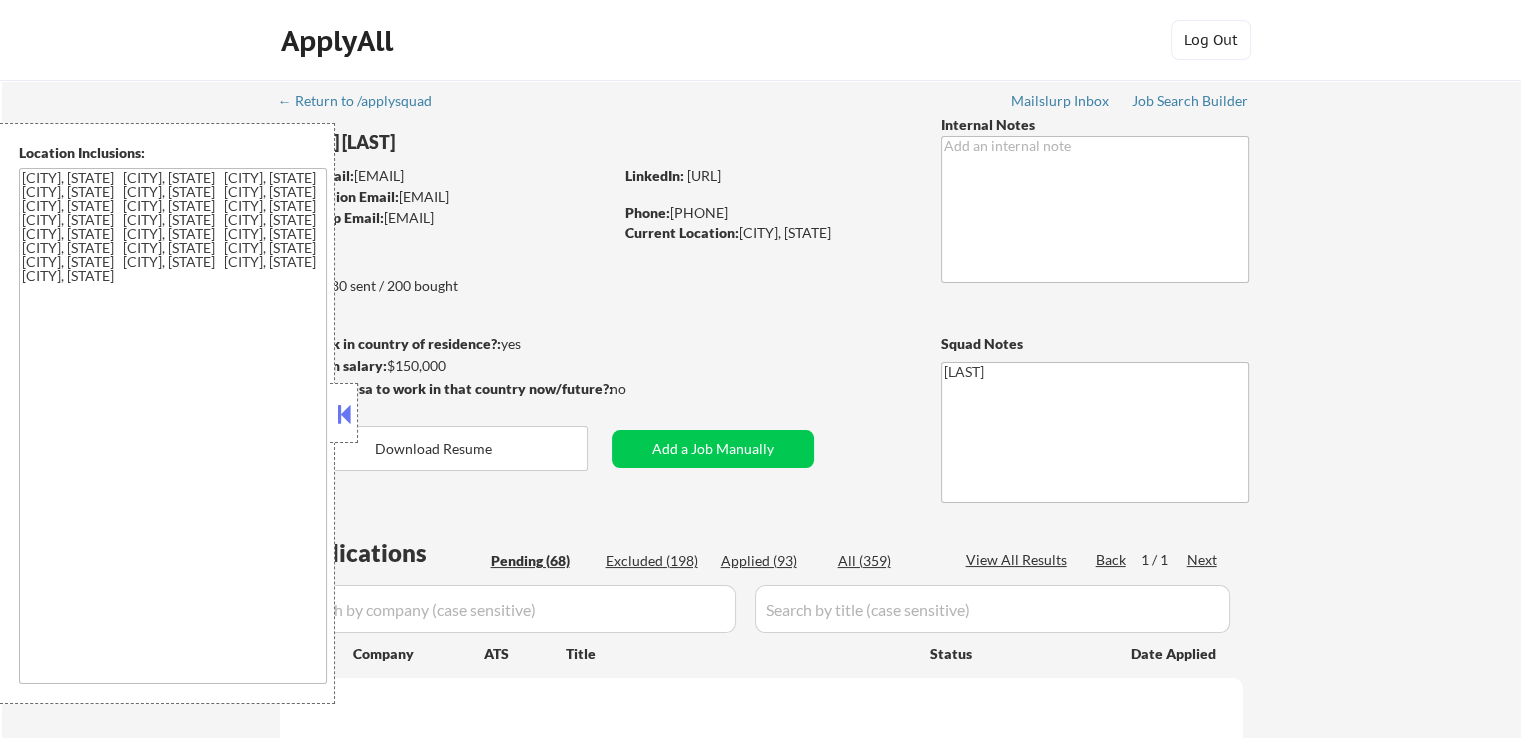 select on ""pending"" 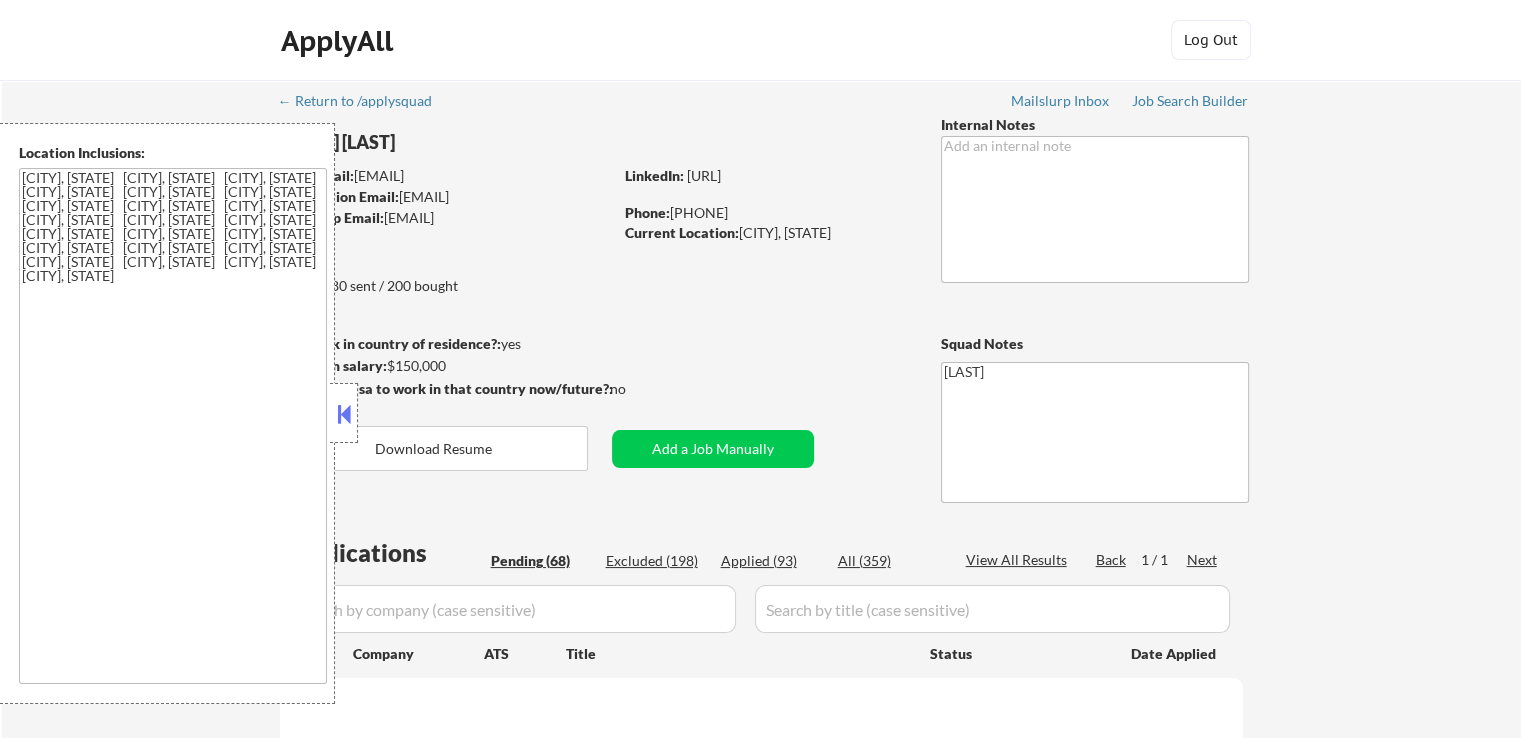 select on ""pending"" 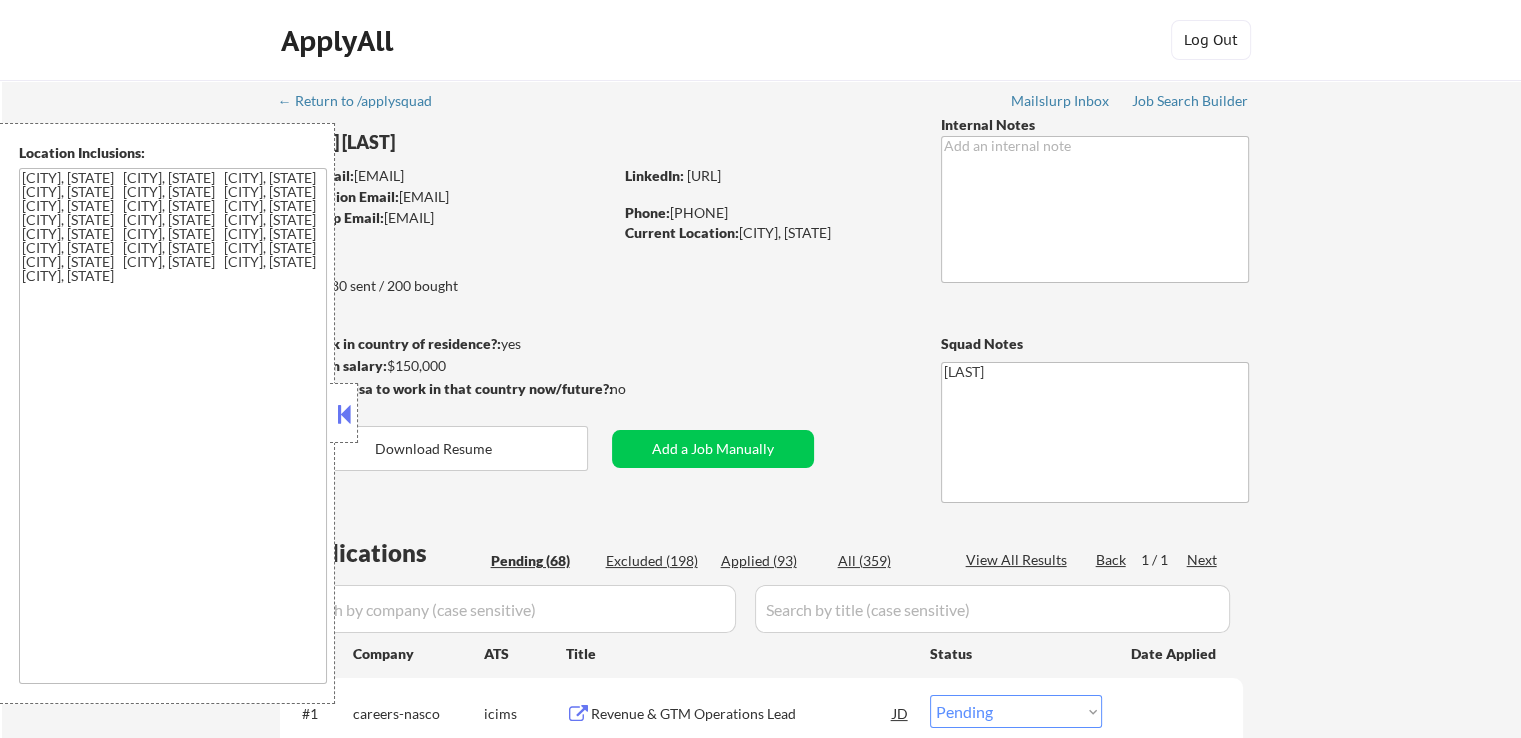 select on ""pending"" 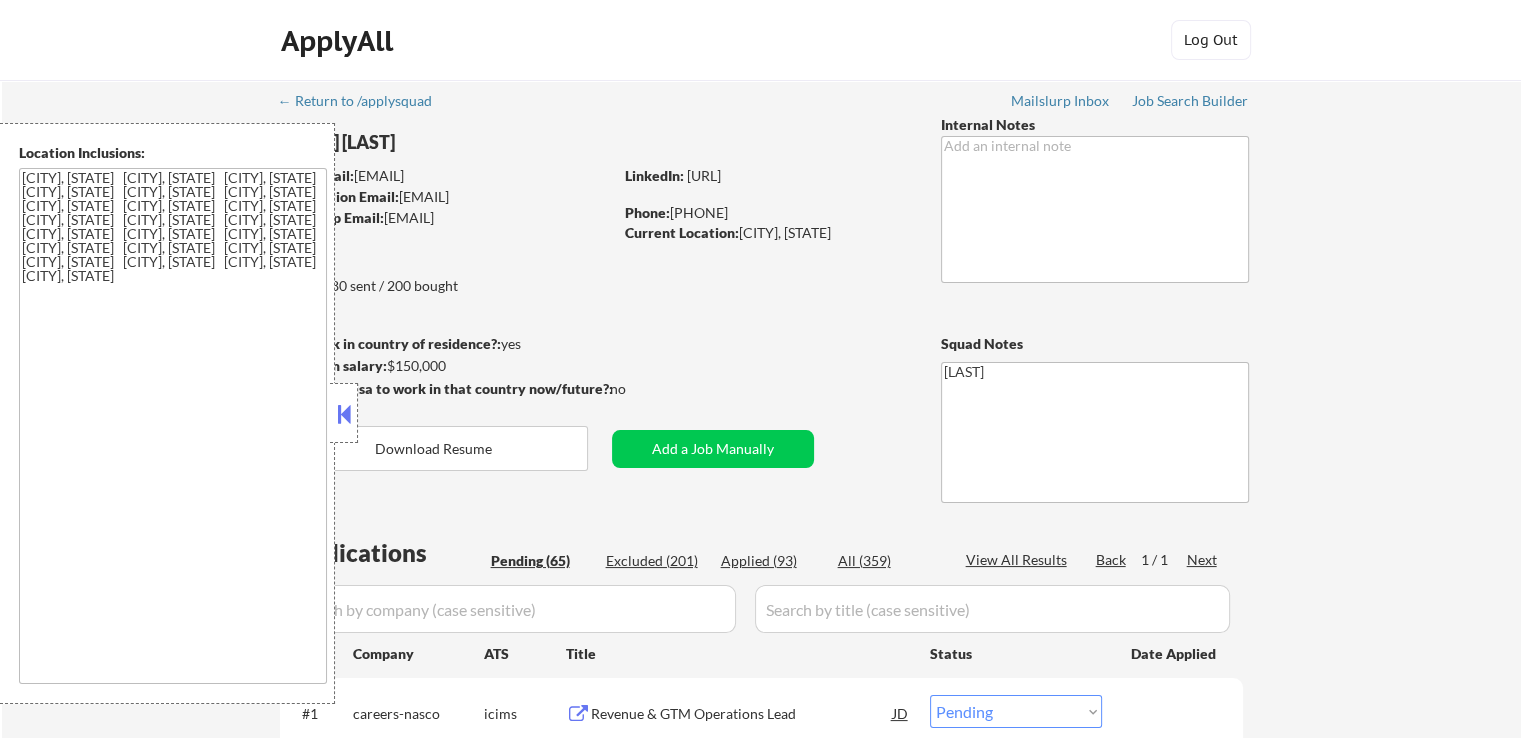 select on ""pending"" 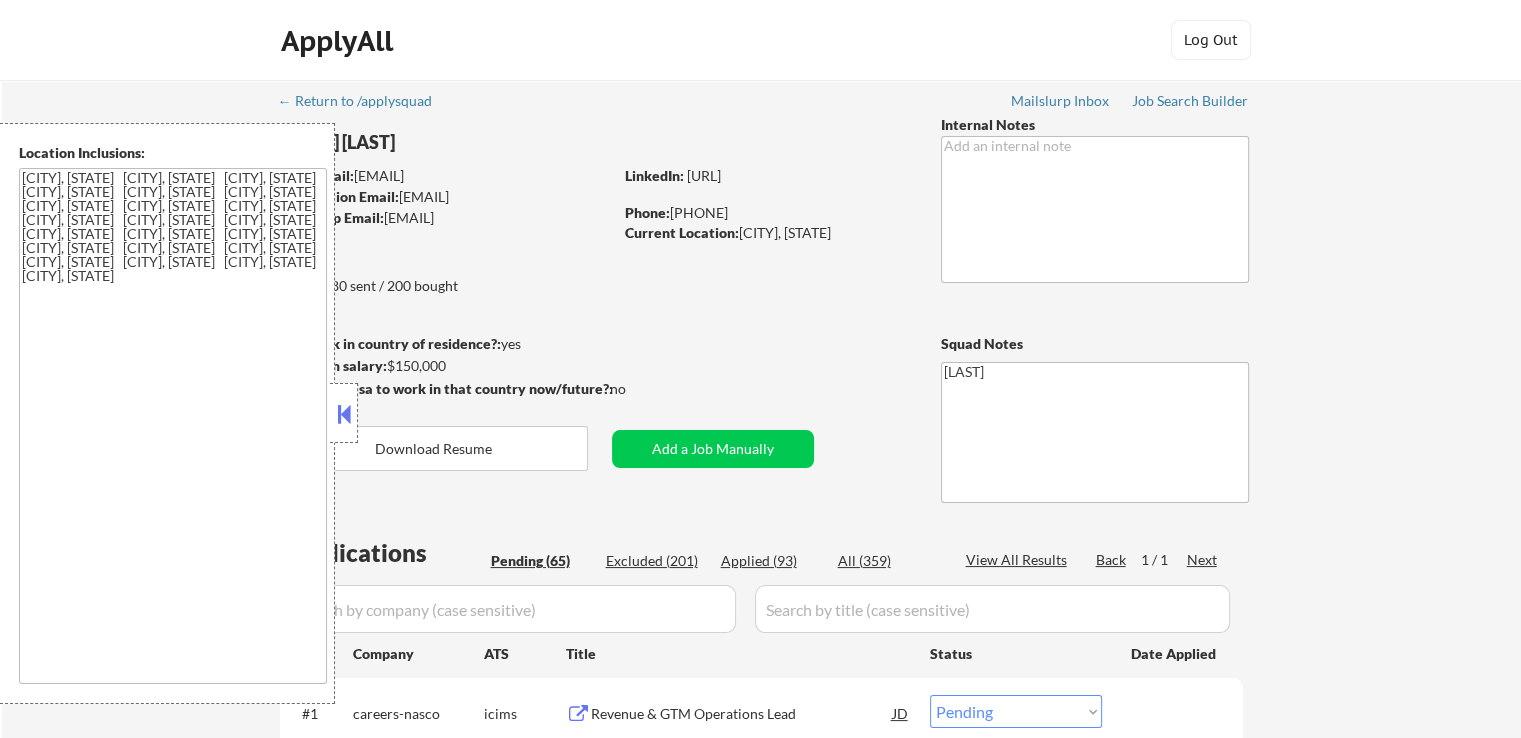 select on ""pending"" 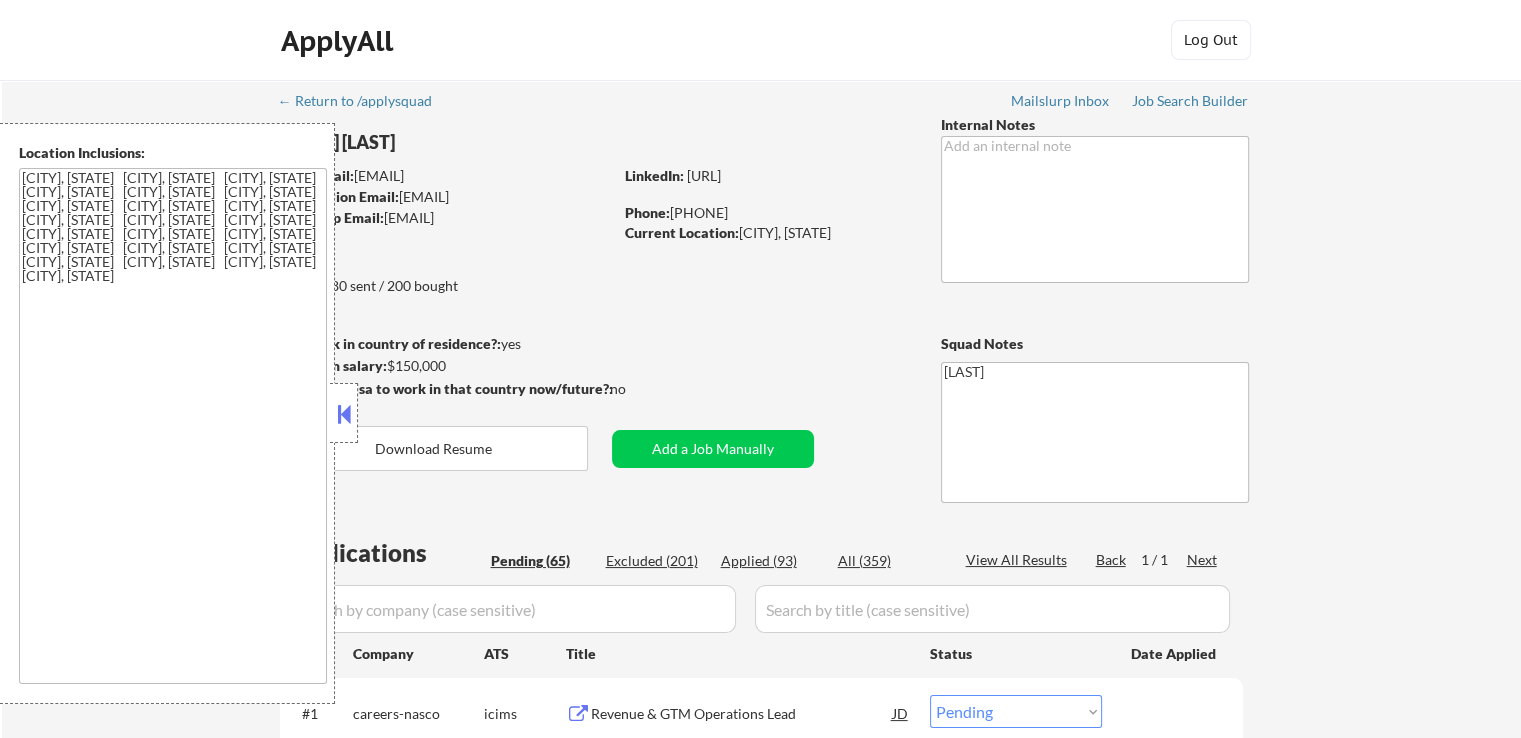 select on ""pending"" 